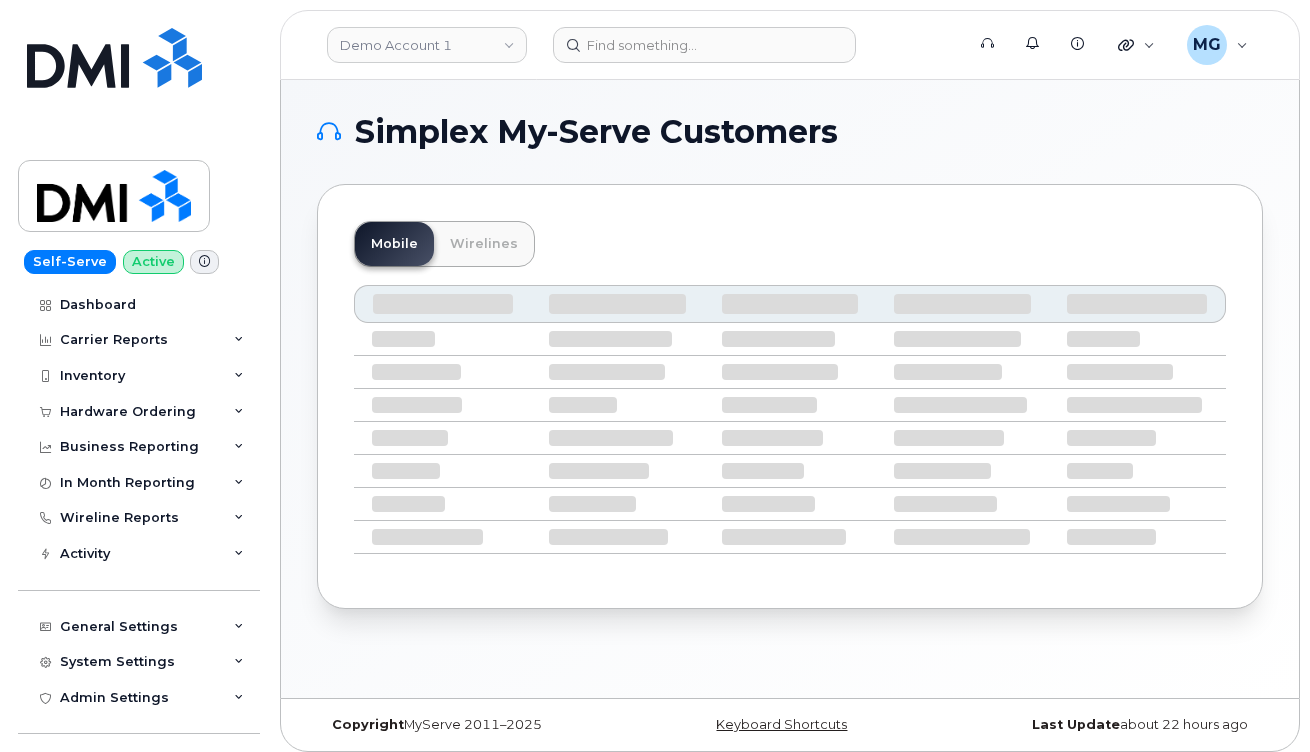 scroll, scrollTop: 0, scrollLeft: 0, axis: both 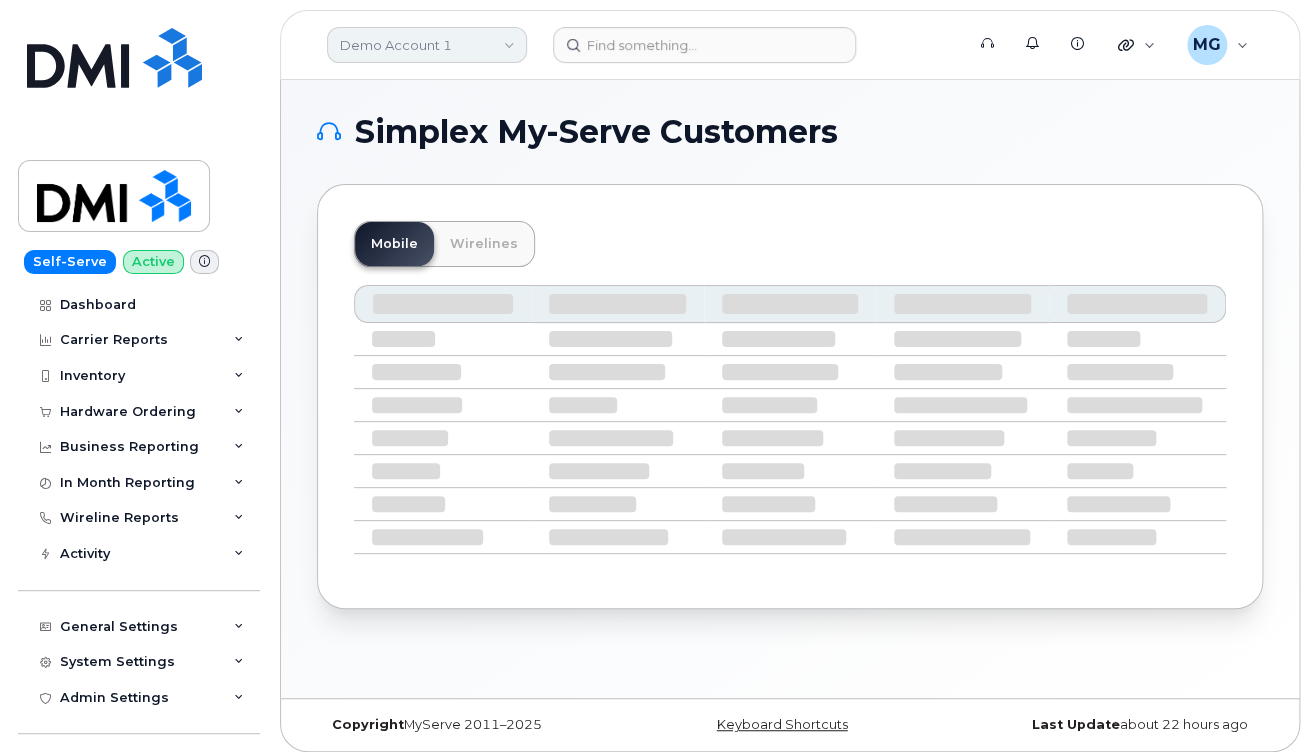 click on "Demo Account 1" at bounding box center (427, 45) 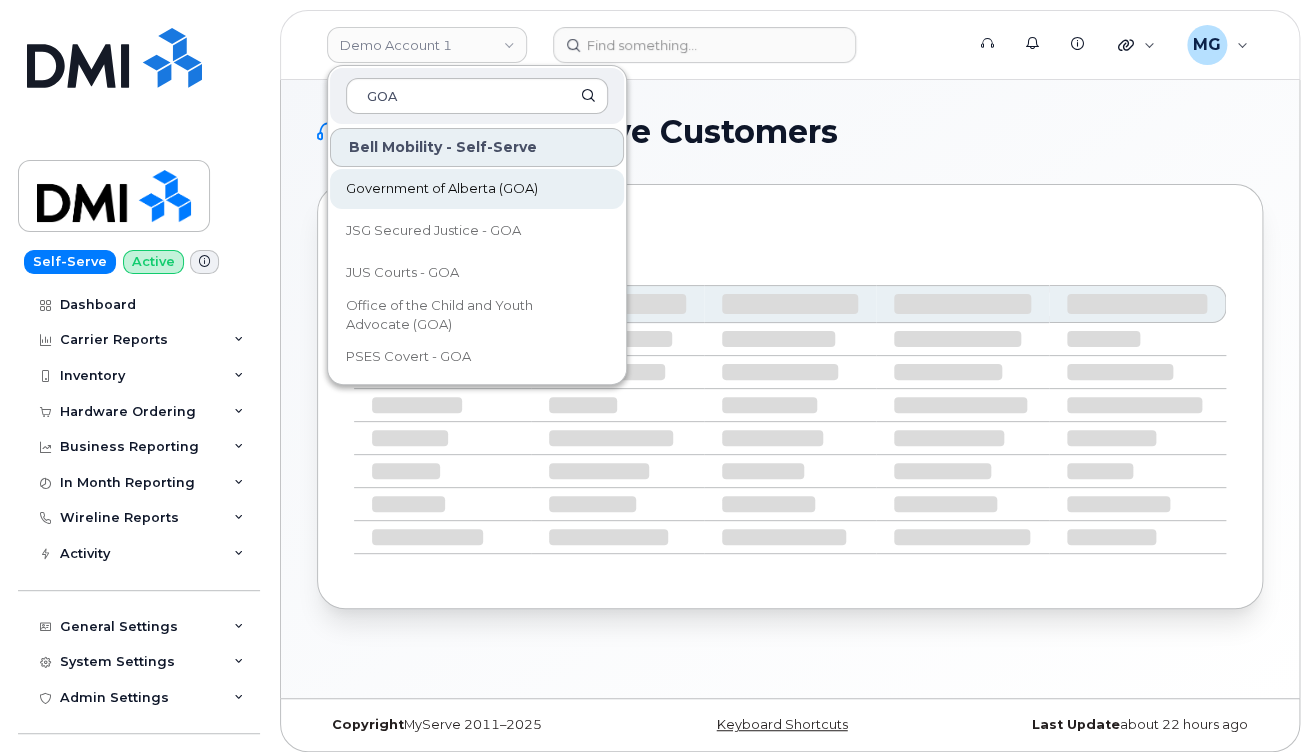 type on "GOA" 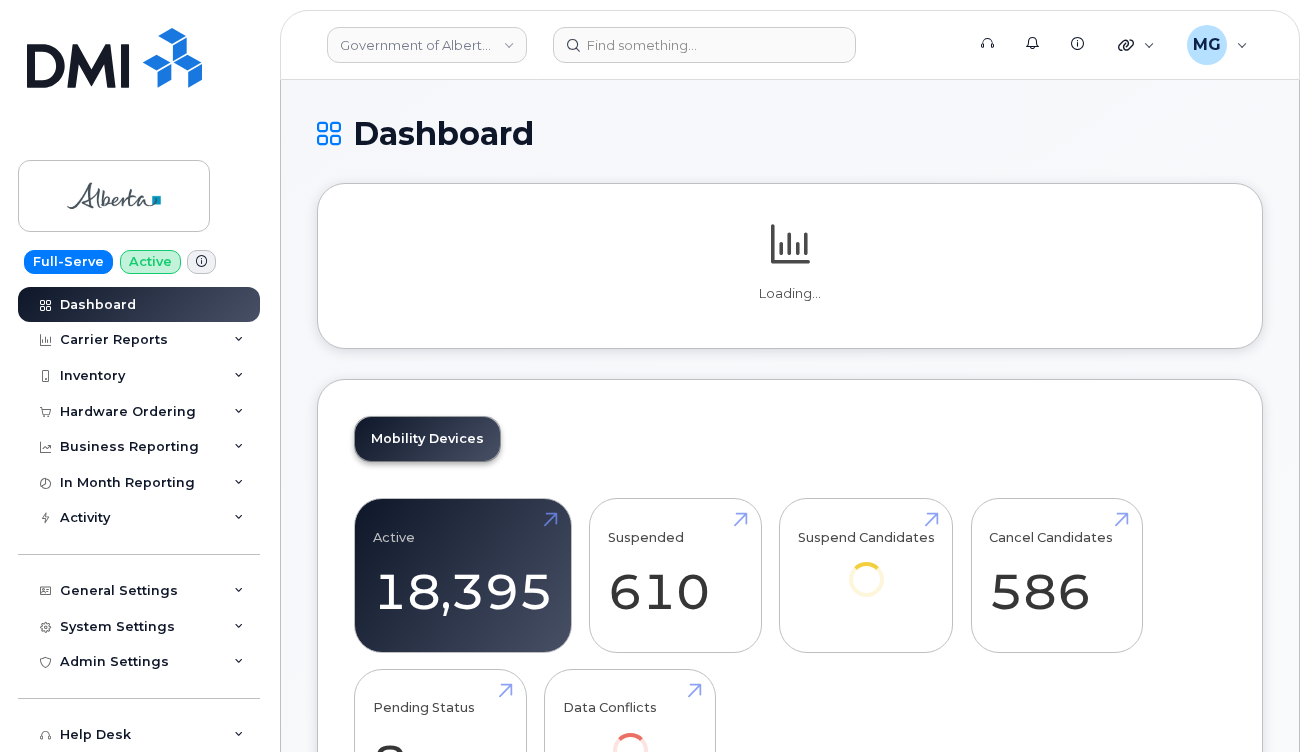scroll, scrollTop: 0, scrollLeft: 0, axis: both 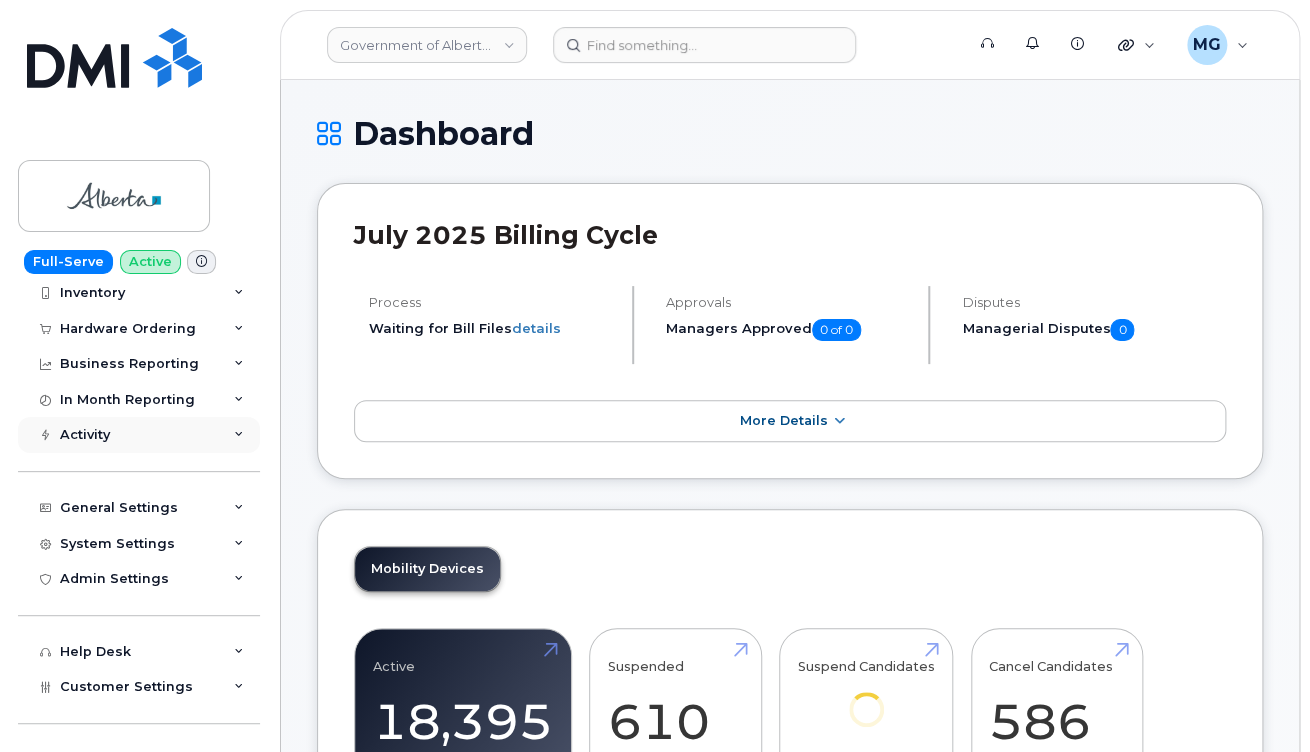 click on "Activity" at bounding box center [85, 435] 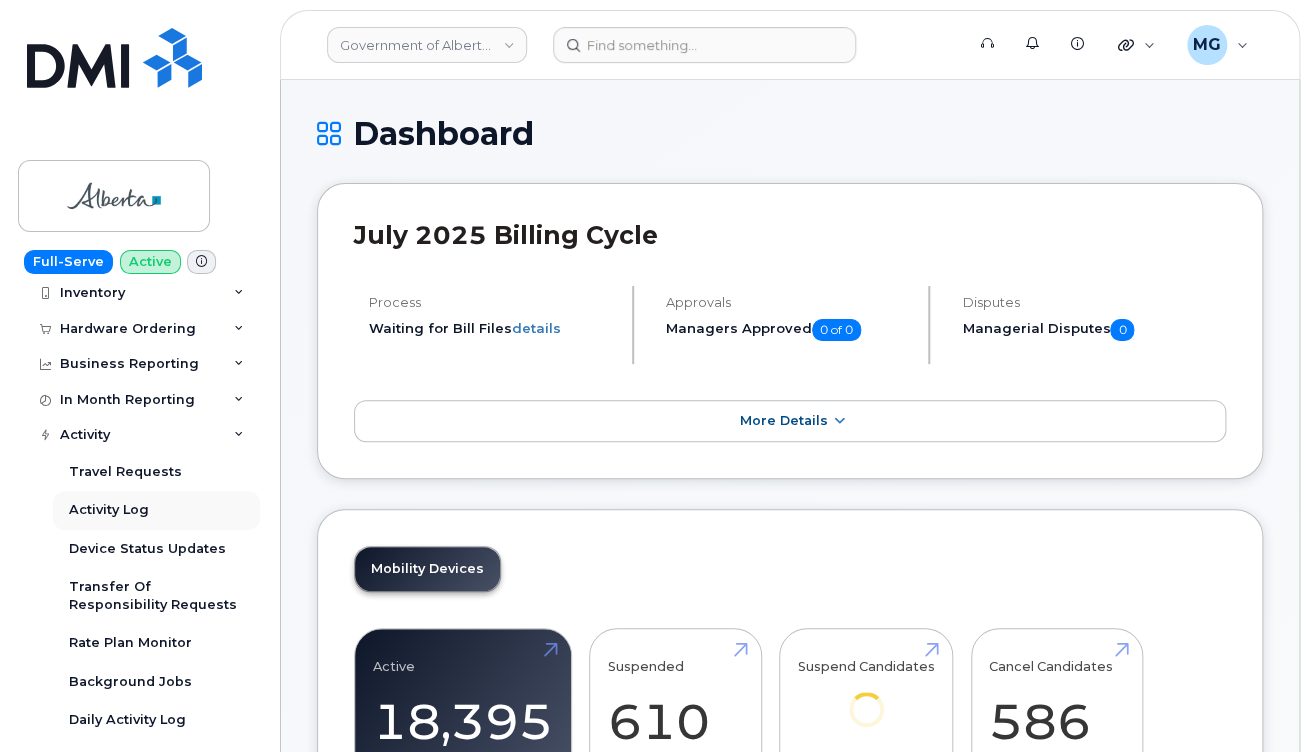 click on "Activity Log" at bounding box center [109, 510] 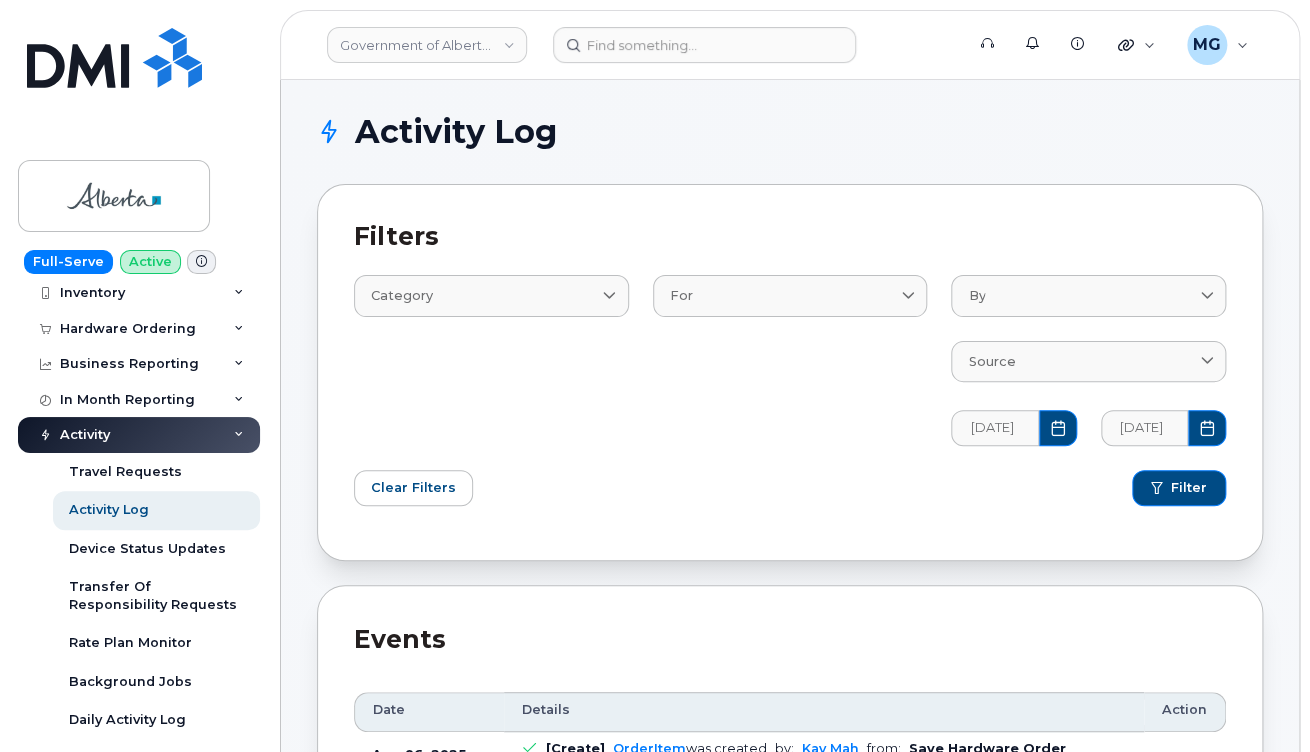 scroll, scrollTop: 0, scrollLeft: 0, axis: both 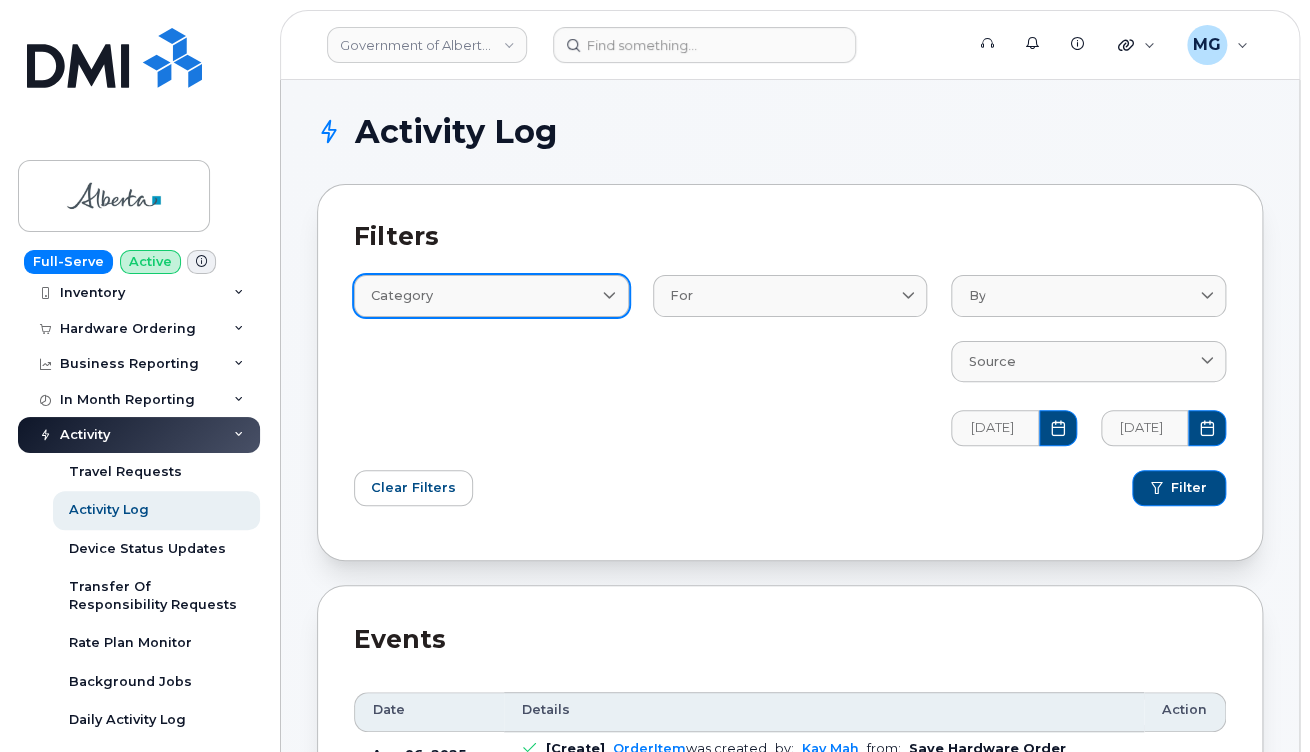 click on "Category" at bounding box center (491, 295) 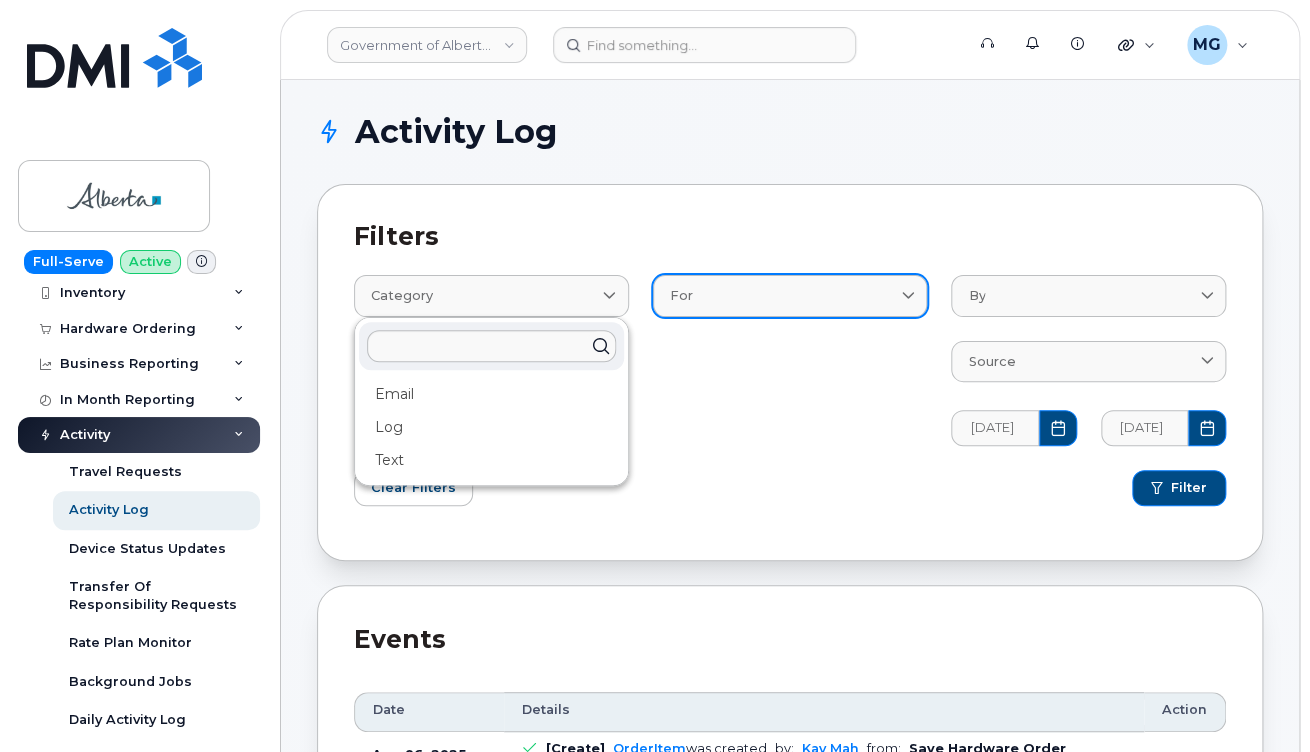 click on "For" at bounding box center [790, 295] 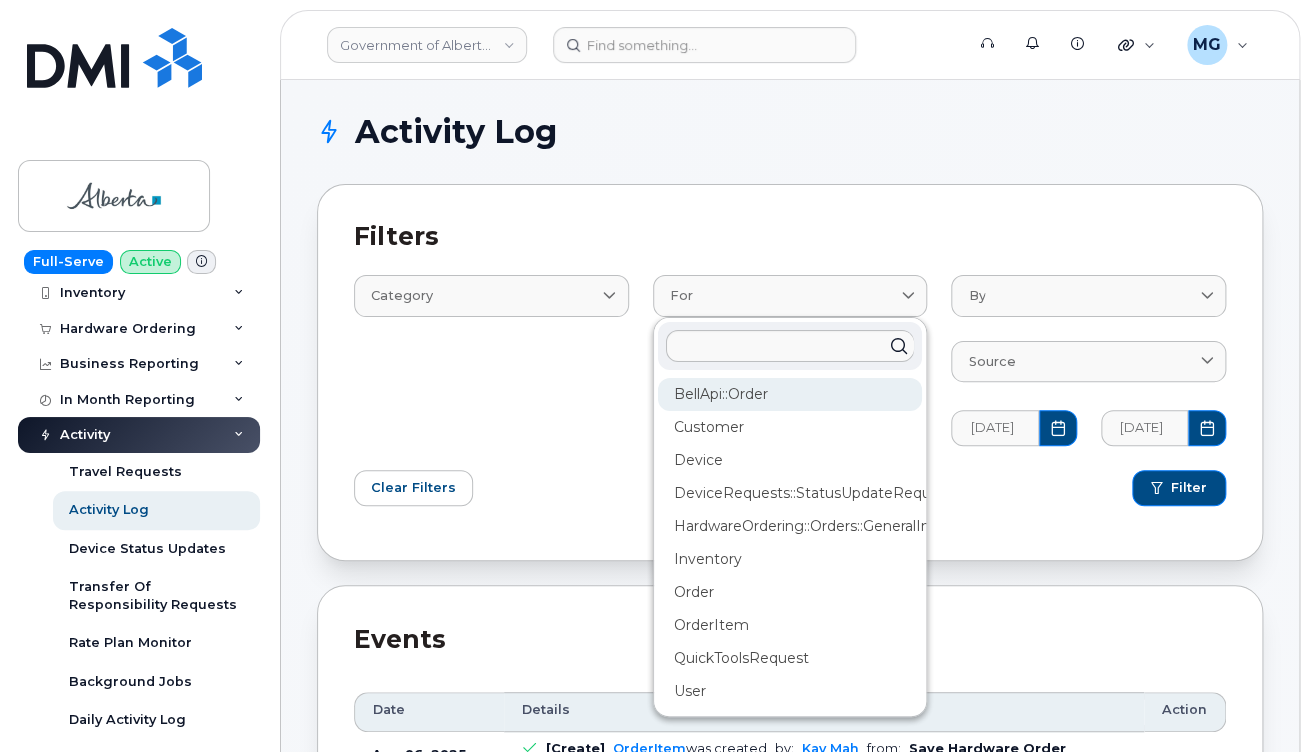 click on "BellApi::Order" 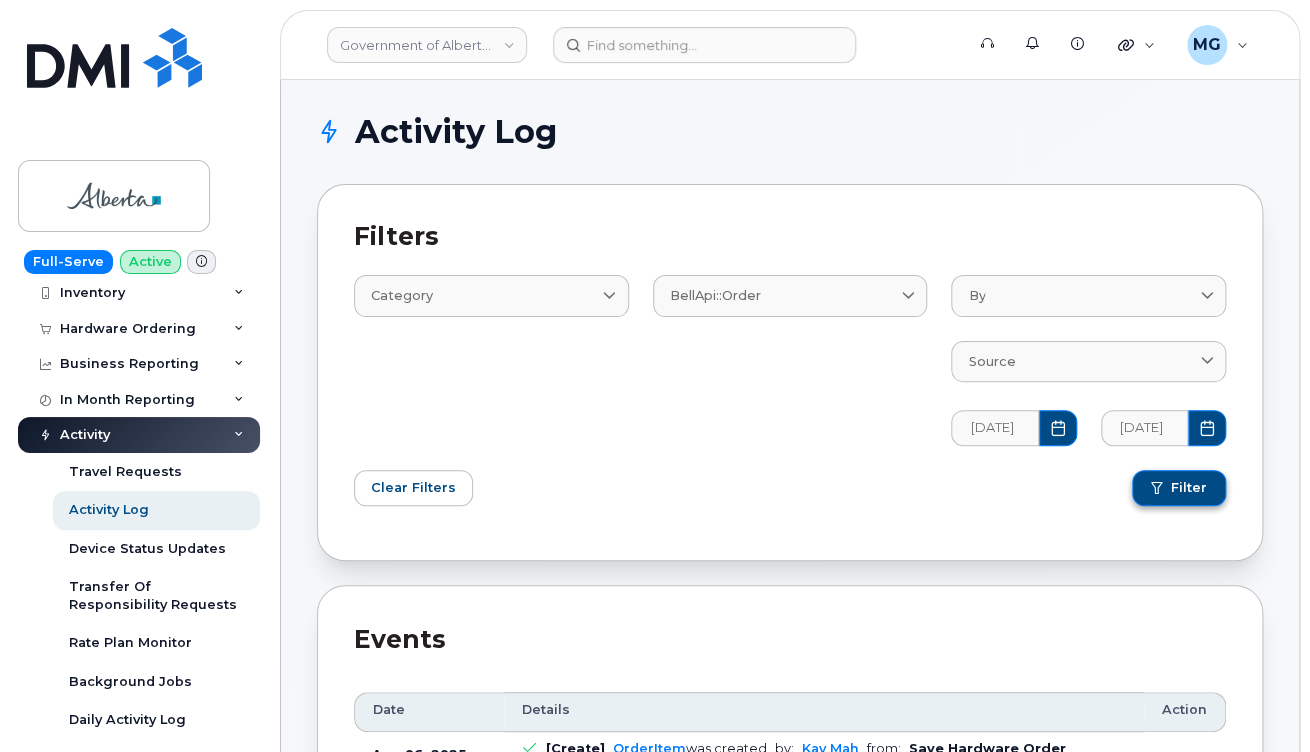 click on "Filter" at bounding box center (1179, 488) 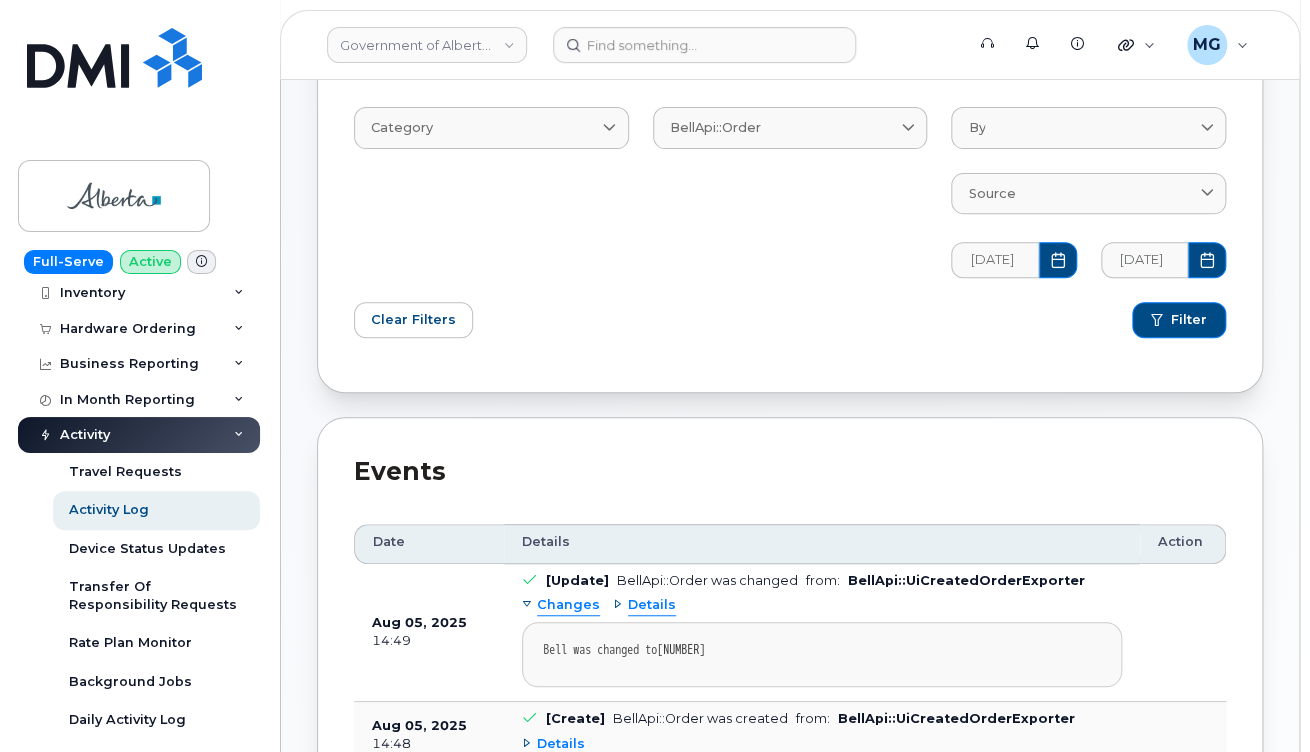 scroll, scrollTop: 167, scrollLeft: 0, axis: vertical 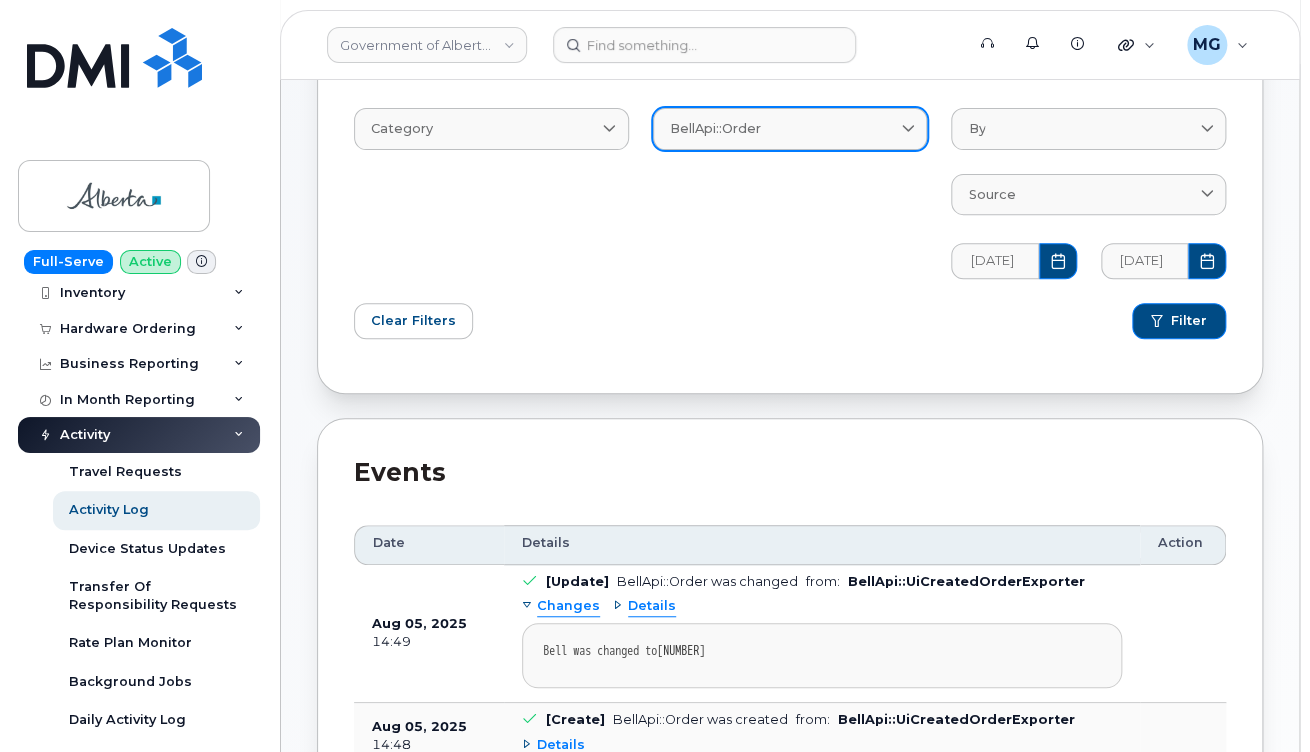 click on "BellApi::Order" at bounding box center (790, 128) 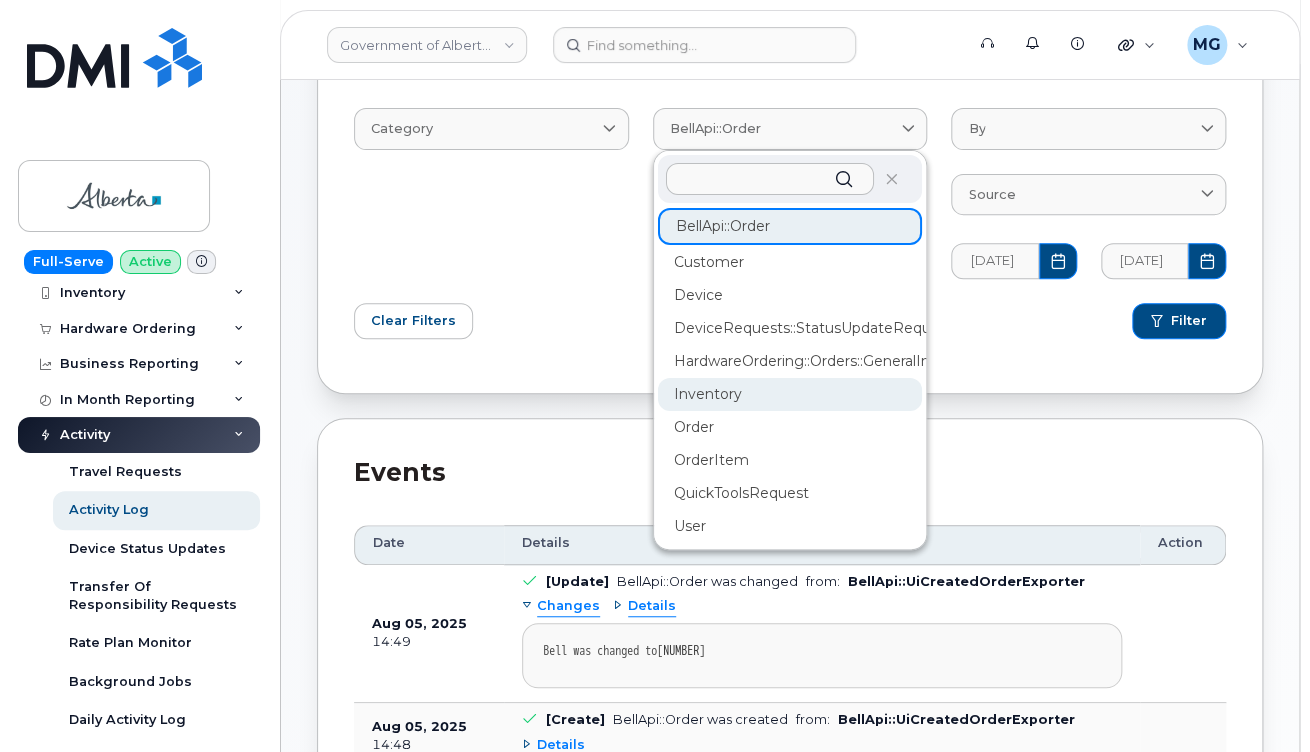 scroll, scrollTop: 6, scrollLeft: 0, axis: vertical 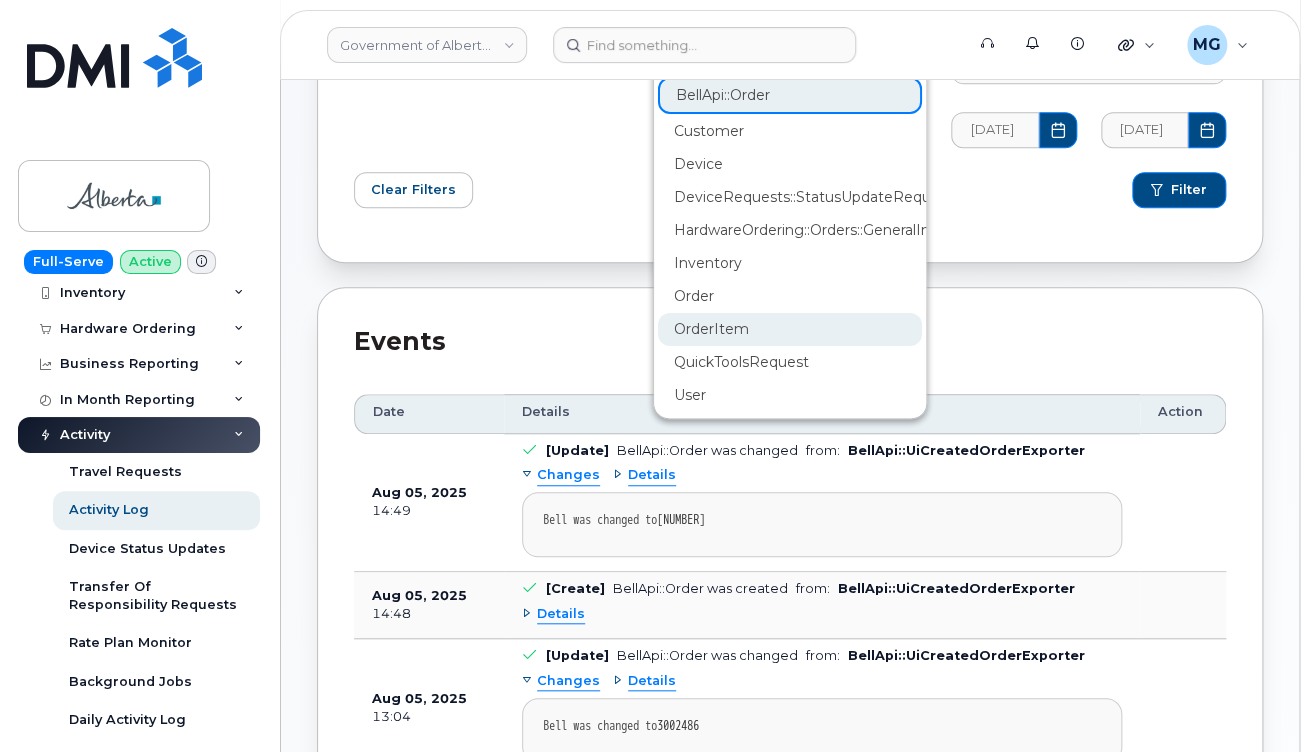 click on "OrderItem" 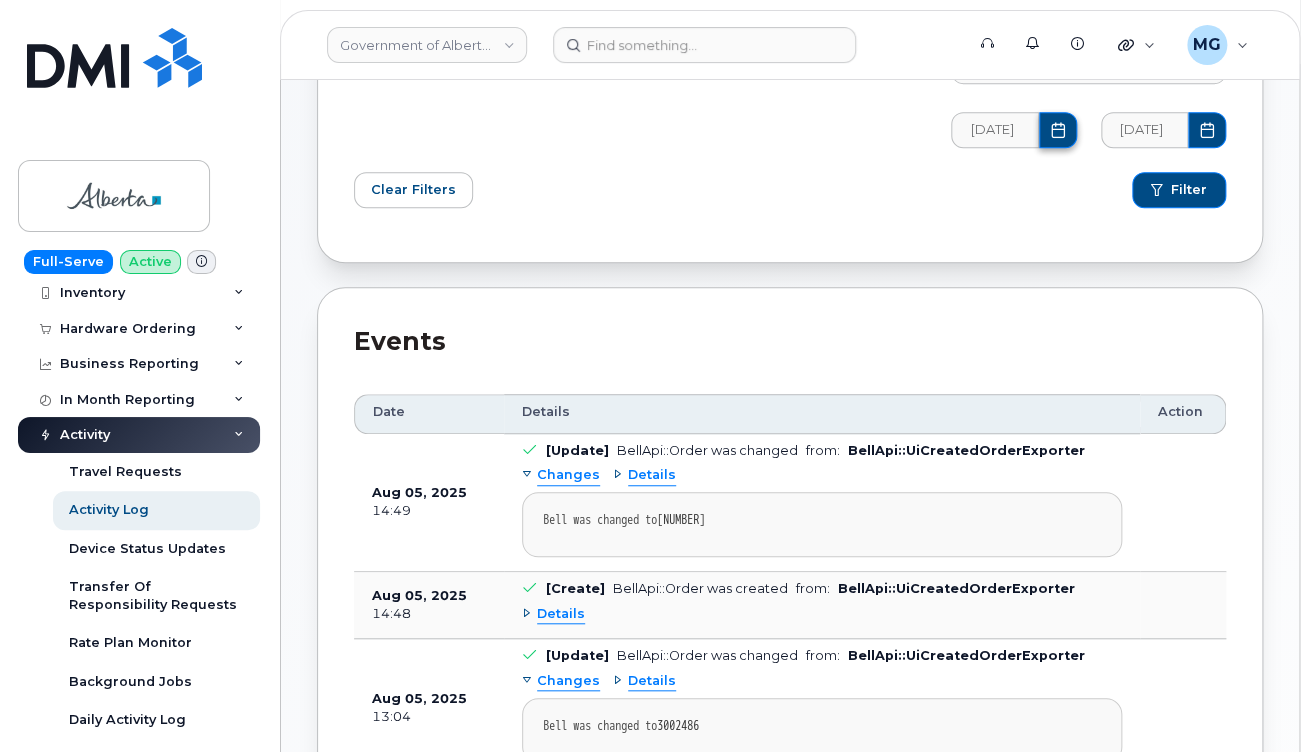 scroll, scrollTop: 290, scrollLeft: 0, axis: vertical 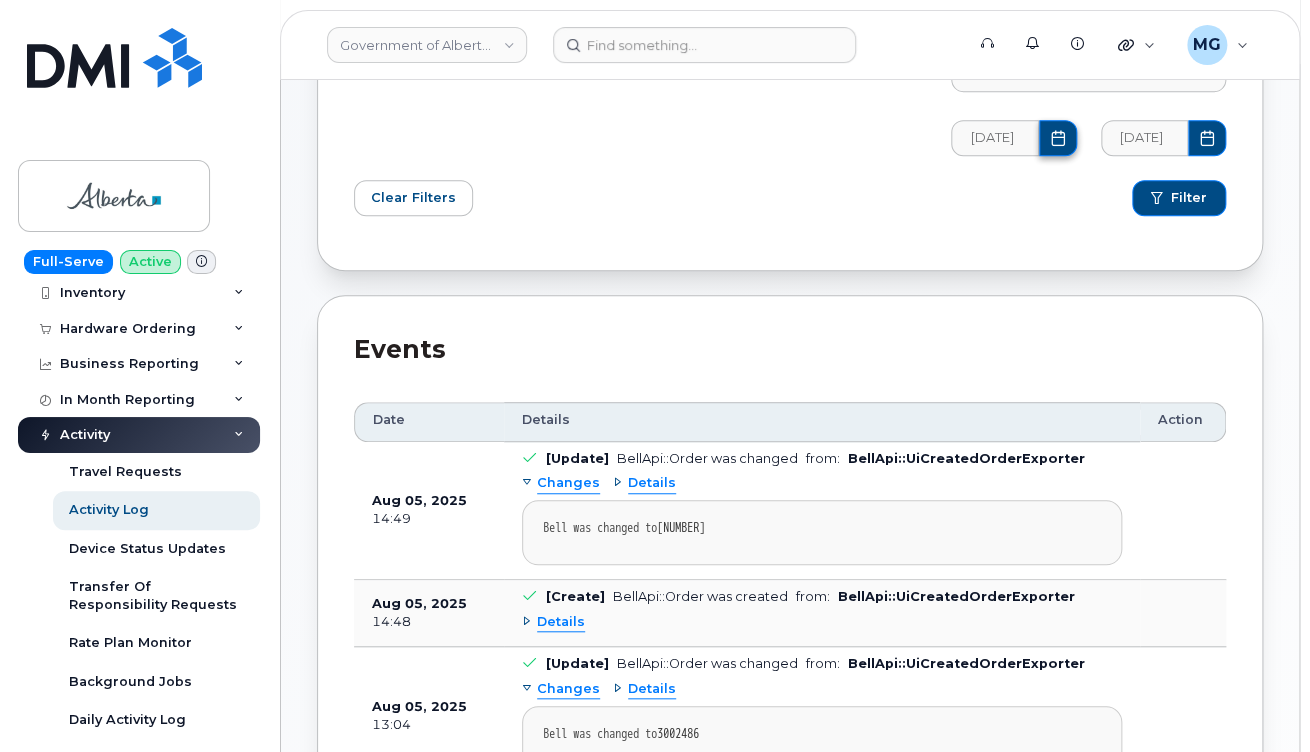 click 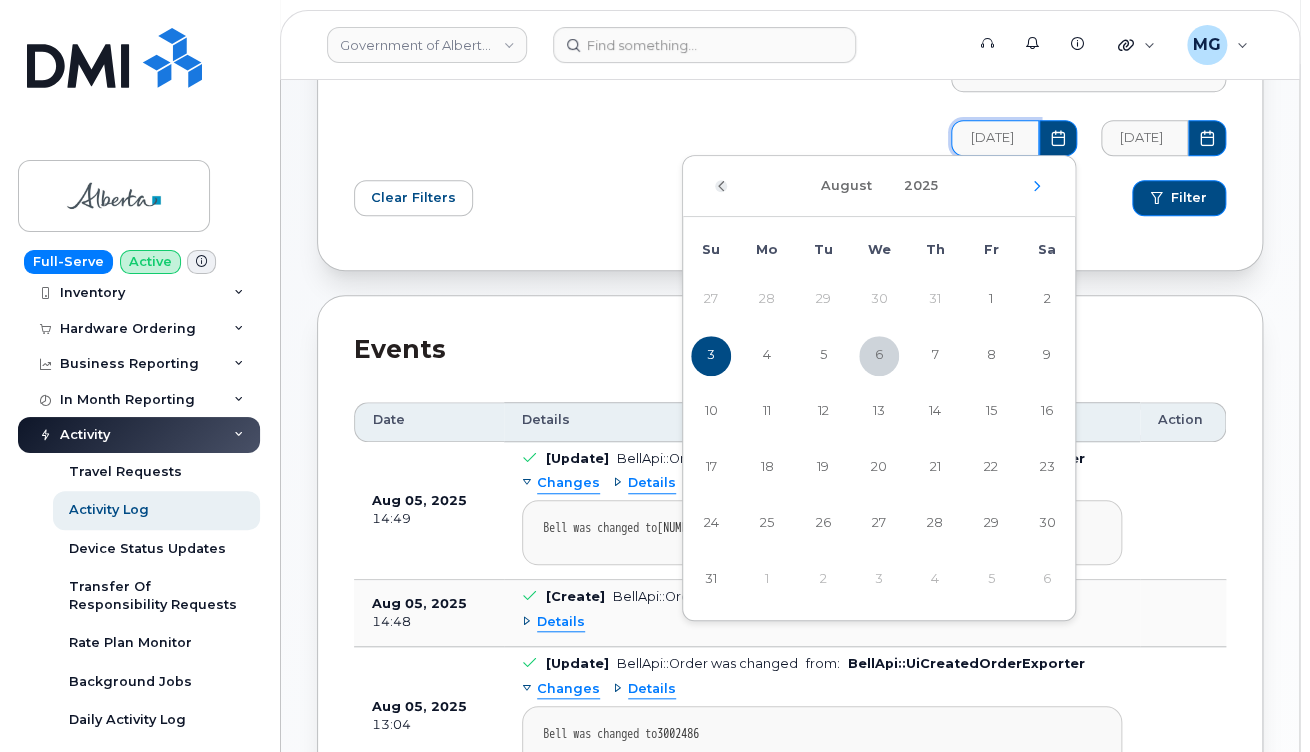click 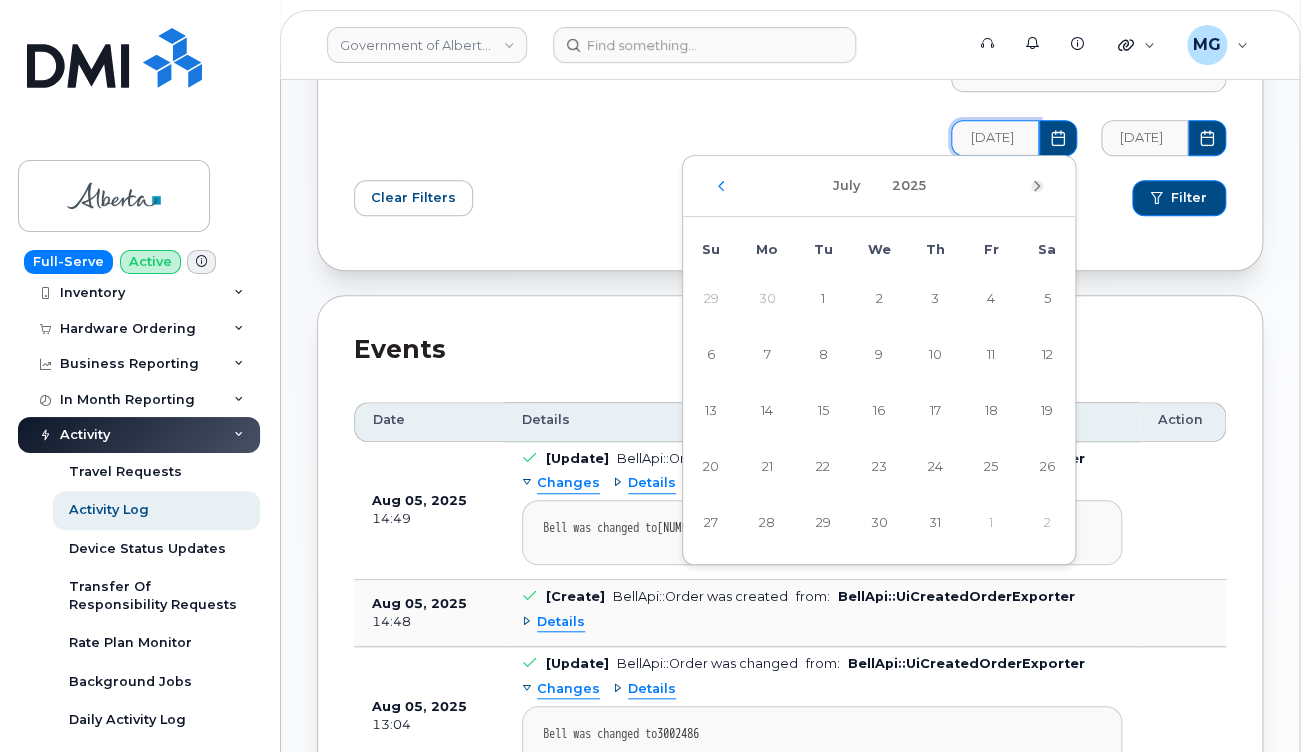 click 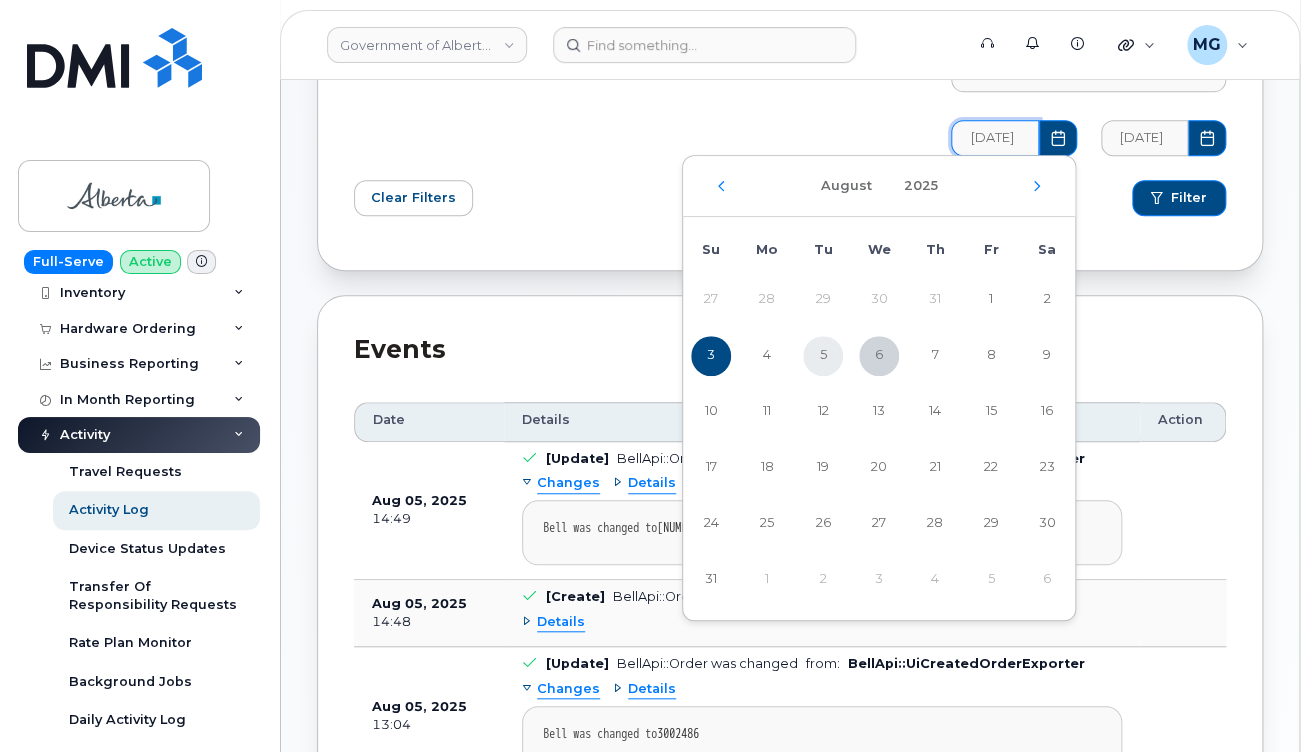 click on "5" at bounding box center [823, 356] 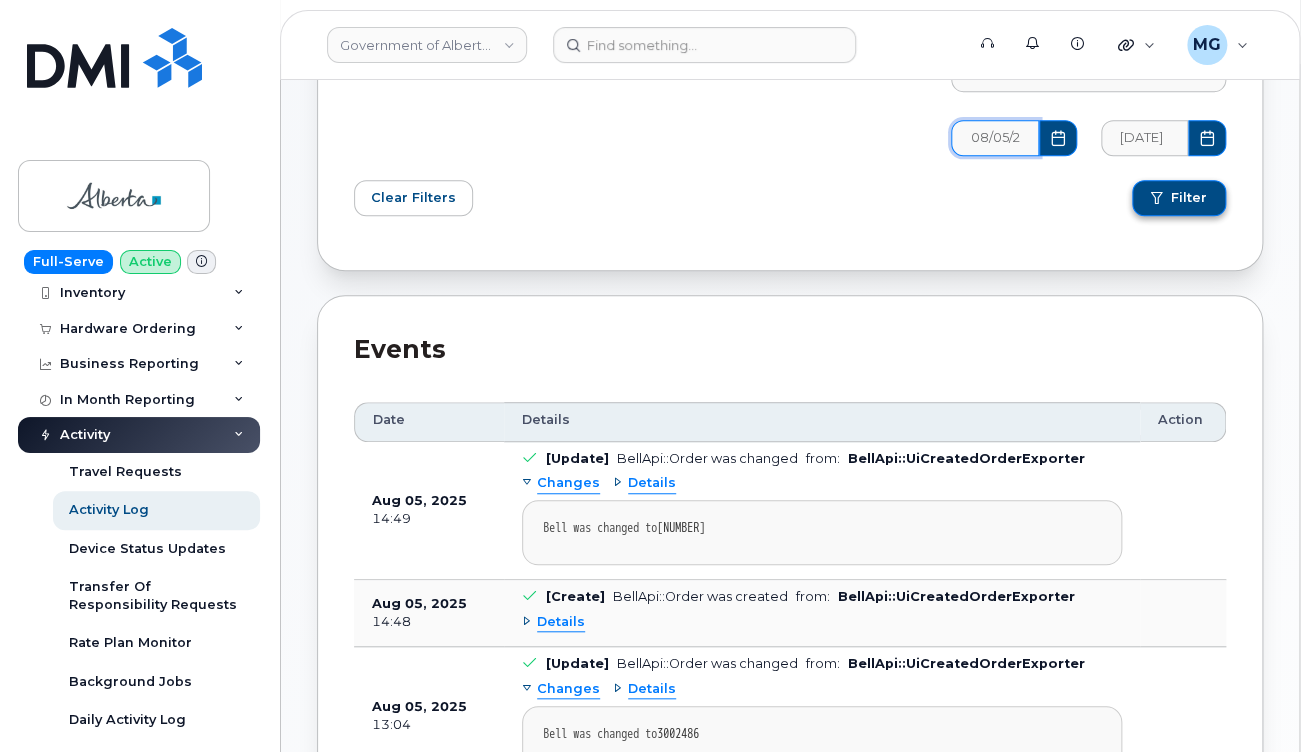 click on "Filter" 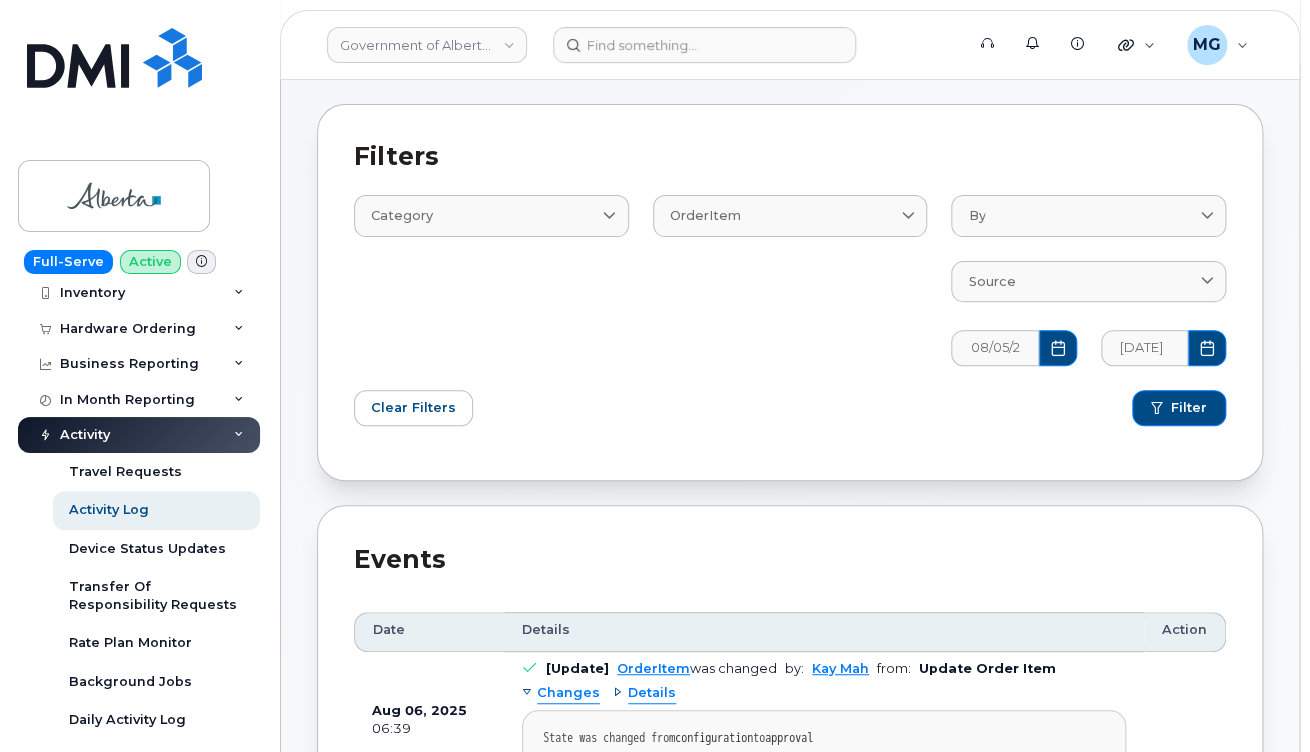 scroll, scrollTop: 26, scrollLeft: 0, axis: vertical 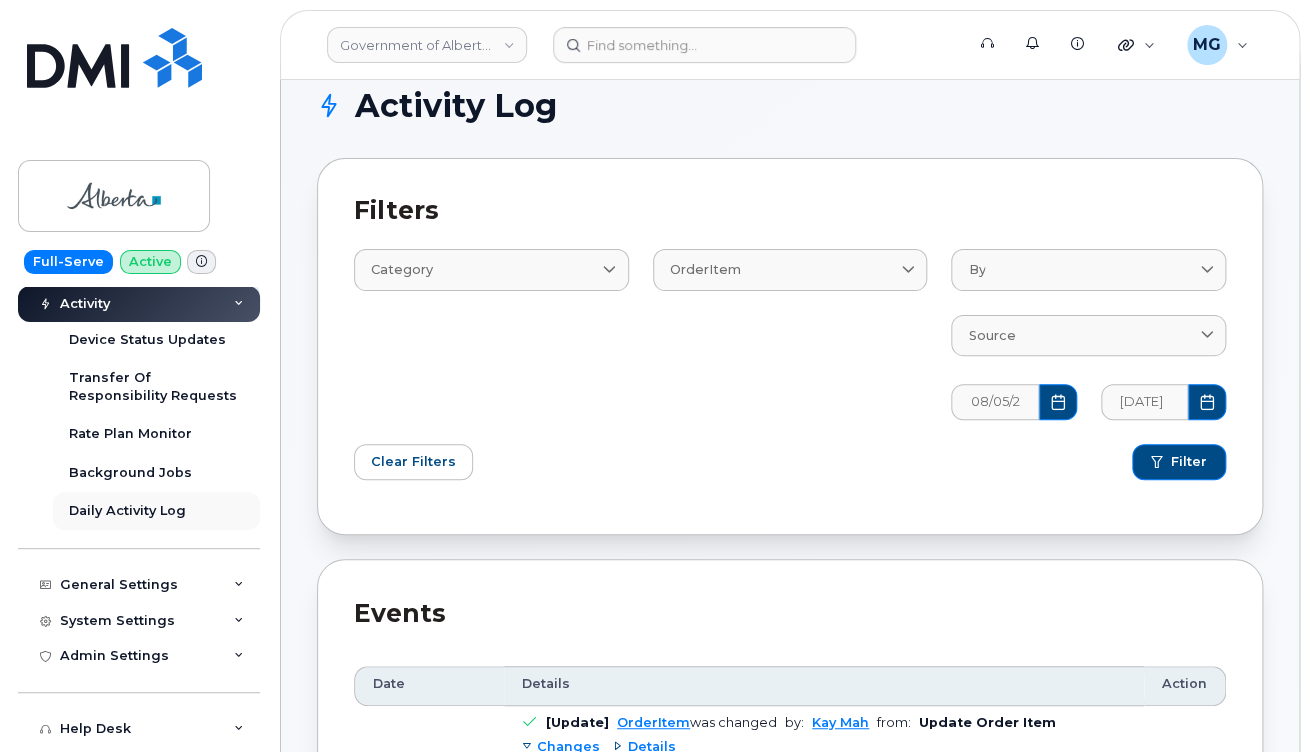 click on "Daily Activity Log" at bounding box center [127, 511] 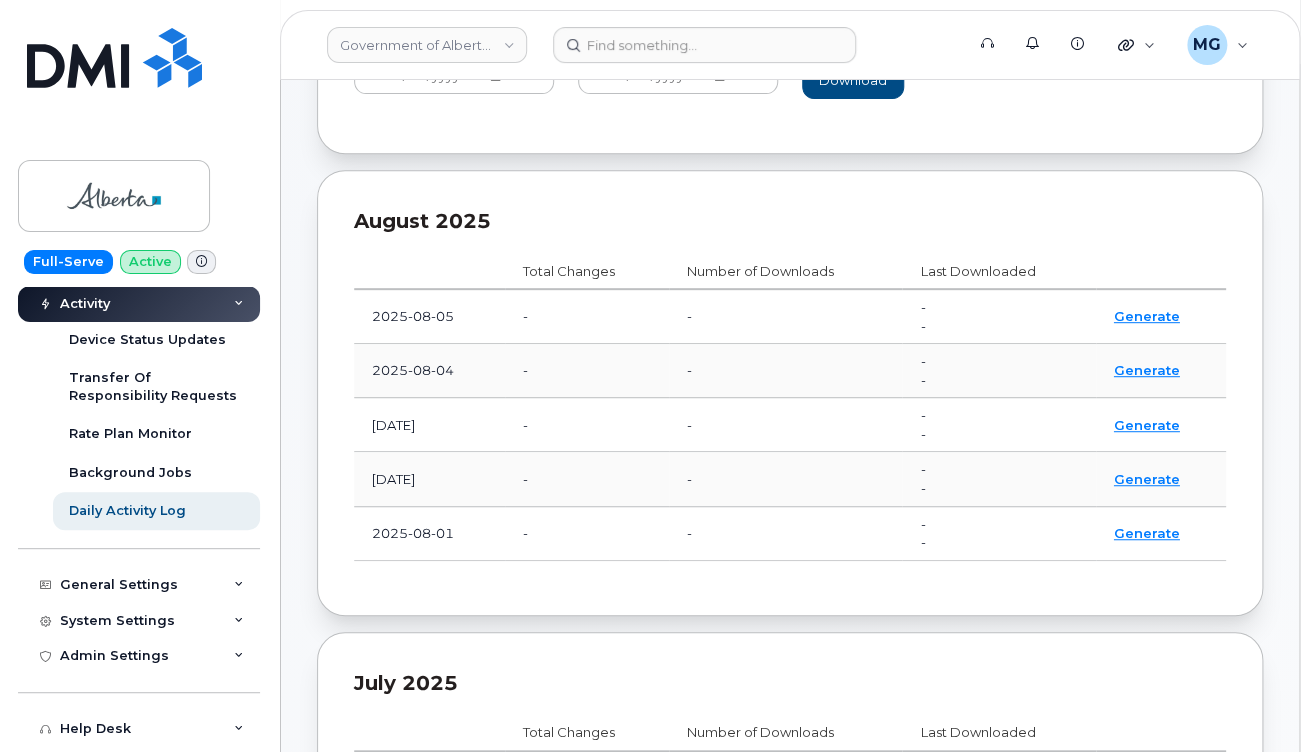 scroll, scrollTop: 231, scrollLeft: 0, axis: vertical 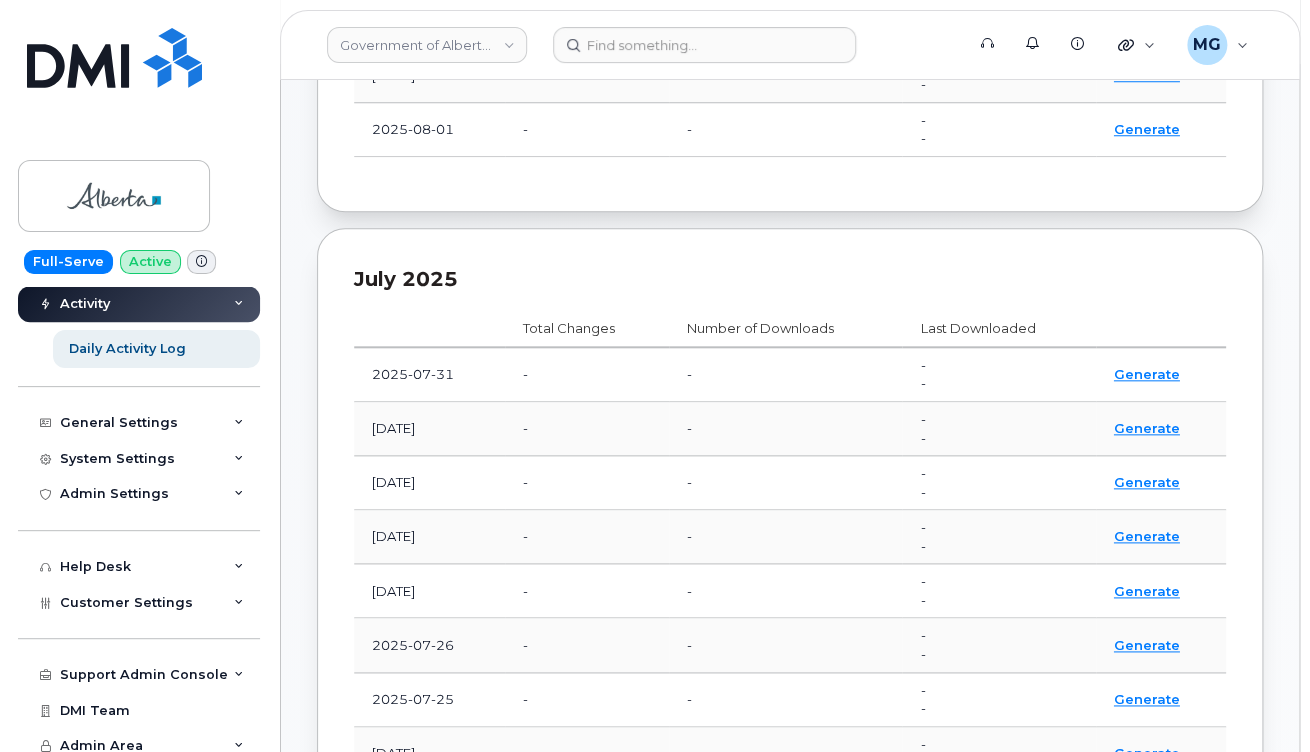 click on "Generate" at bounding box center (1147, 374) 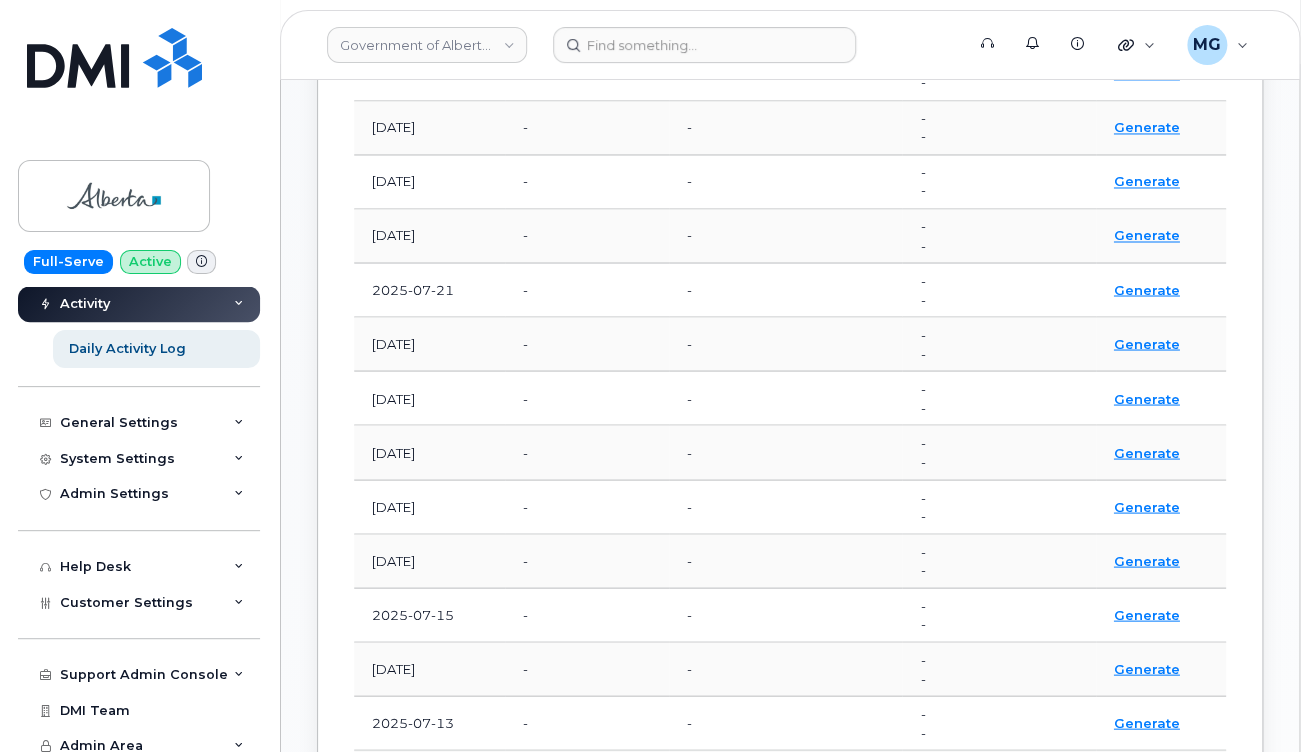 scroll, scrollTop: 1293, scrollLeft: 0, axis: vertical 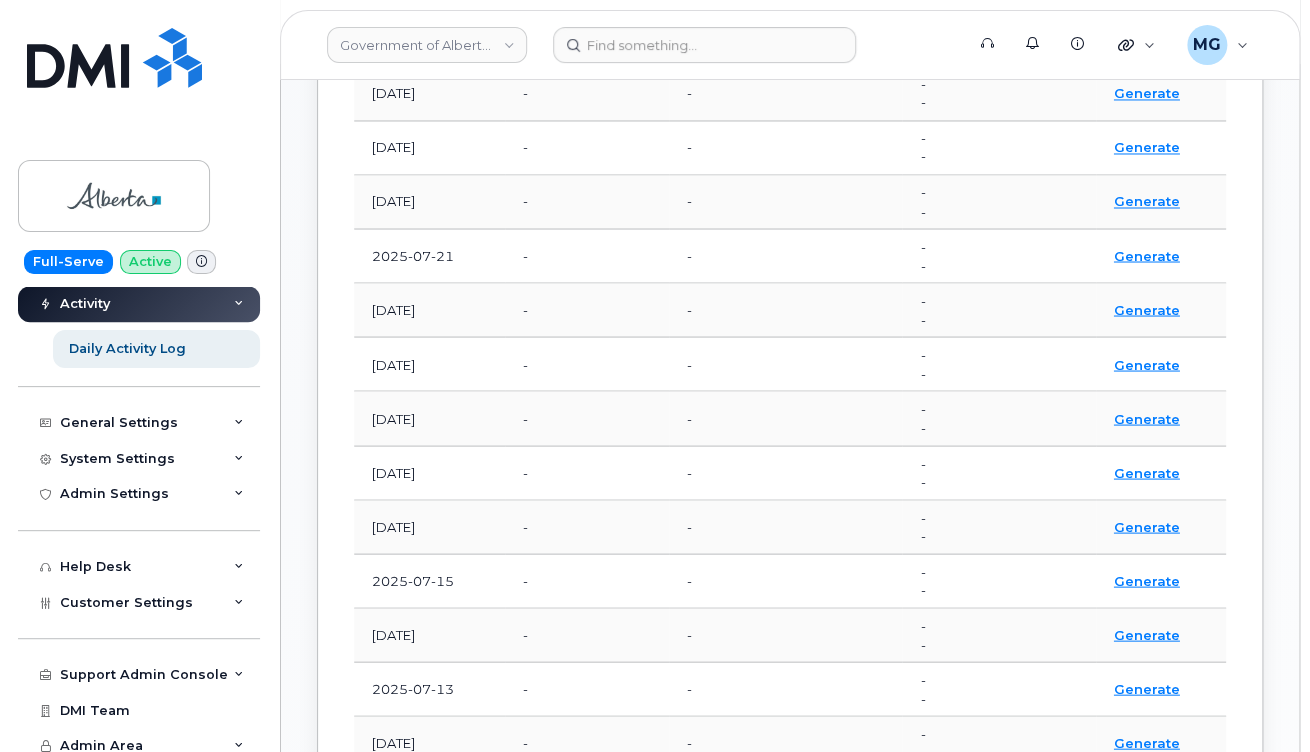 click on "Activity" at bounding box center (139, 305) 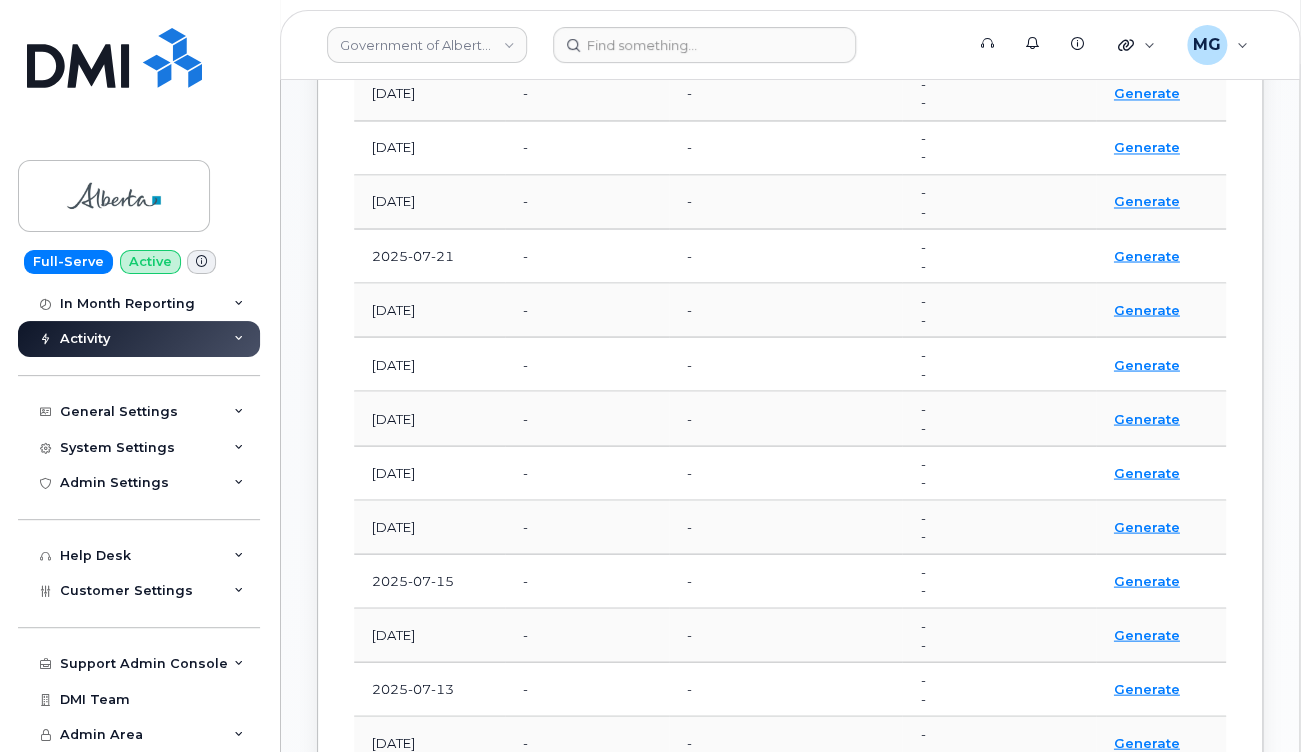 scroll, scrollTop: 168, scrollLeft: 0, axis: vertical 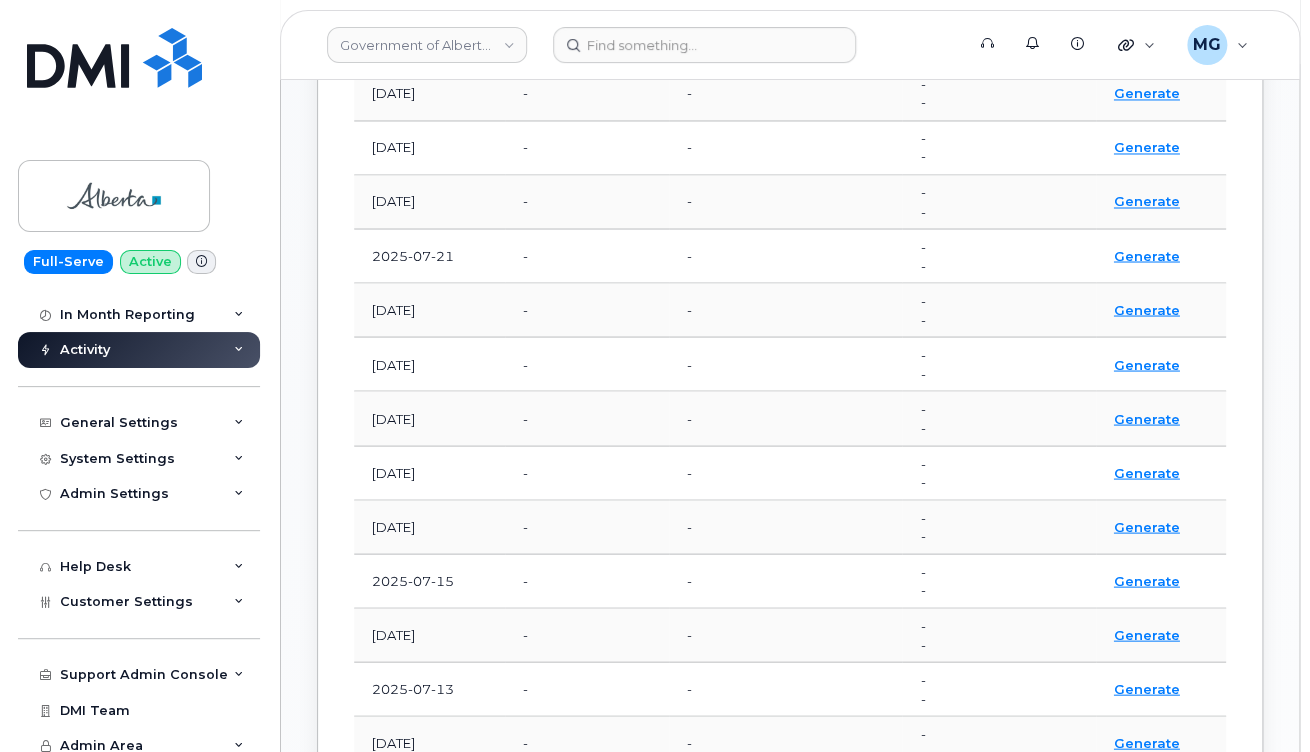 click at bounding box center [239, 350] 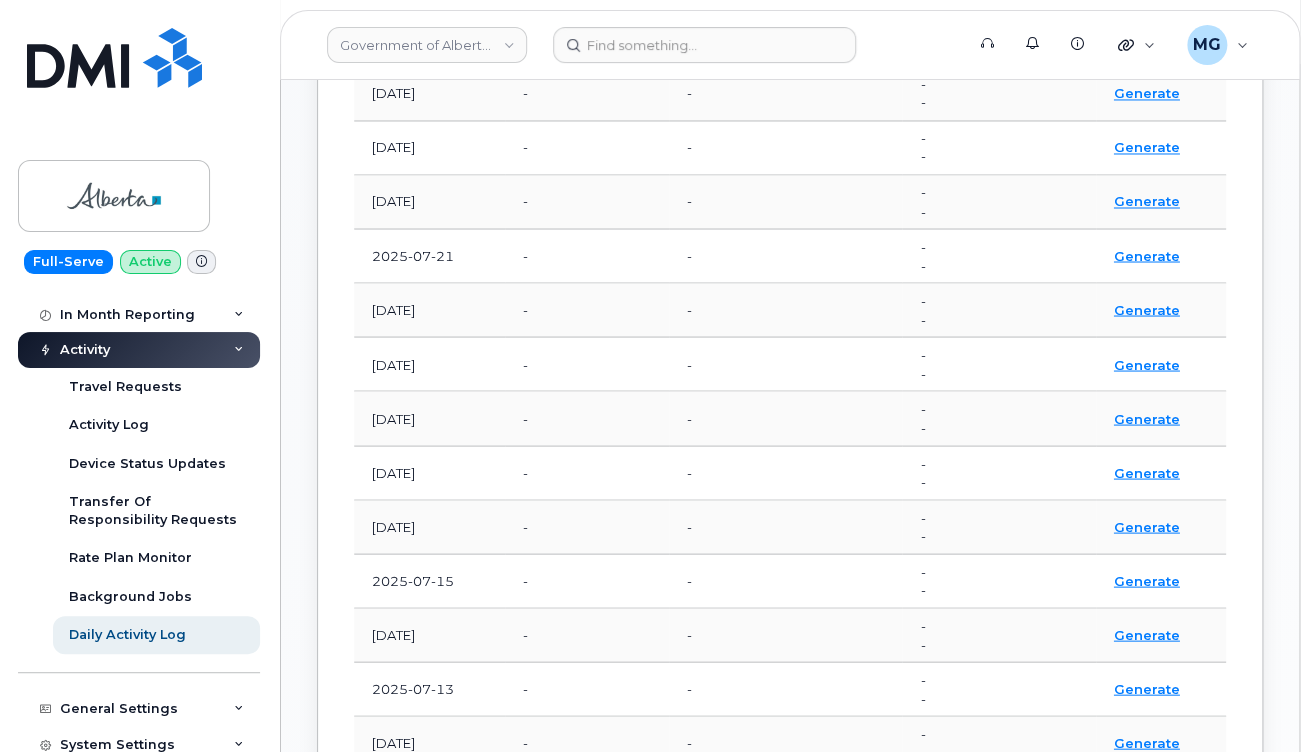 click at bounding box center [239, 350] 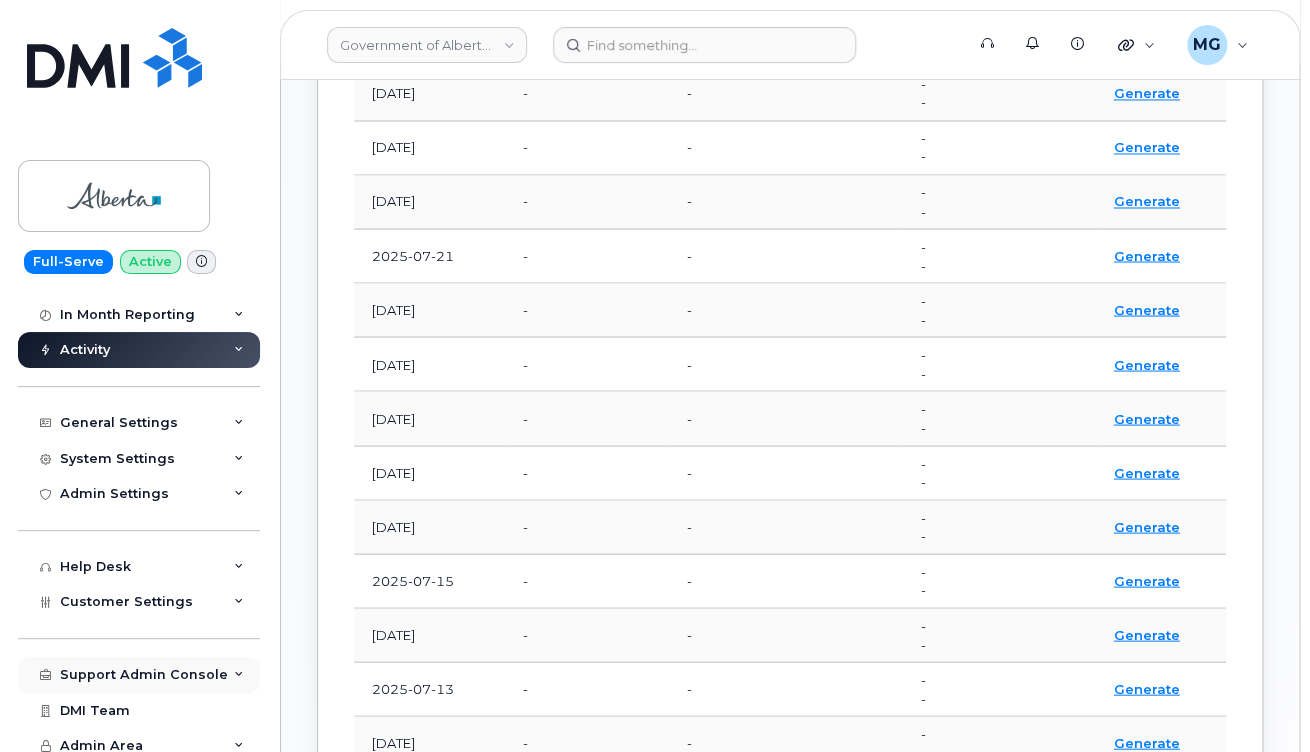 click on "Support Admin Console" at bounding box center [144, 675] 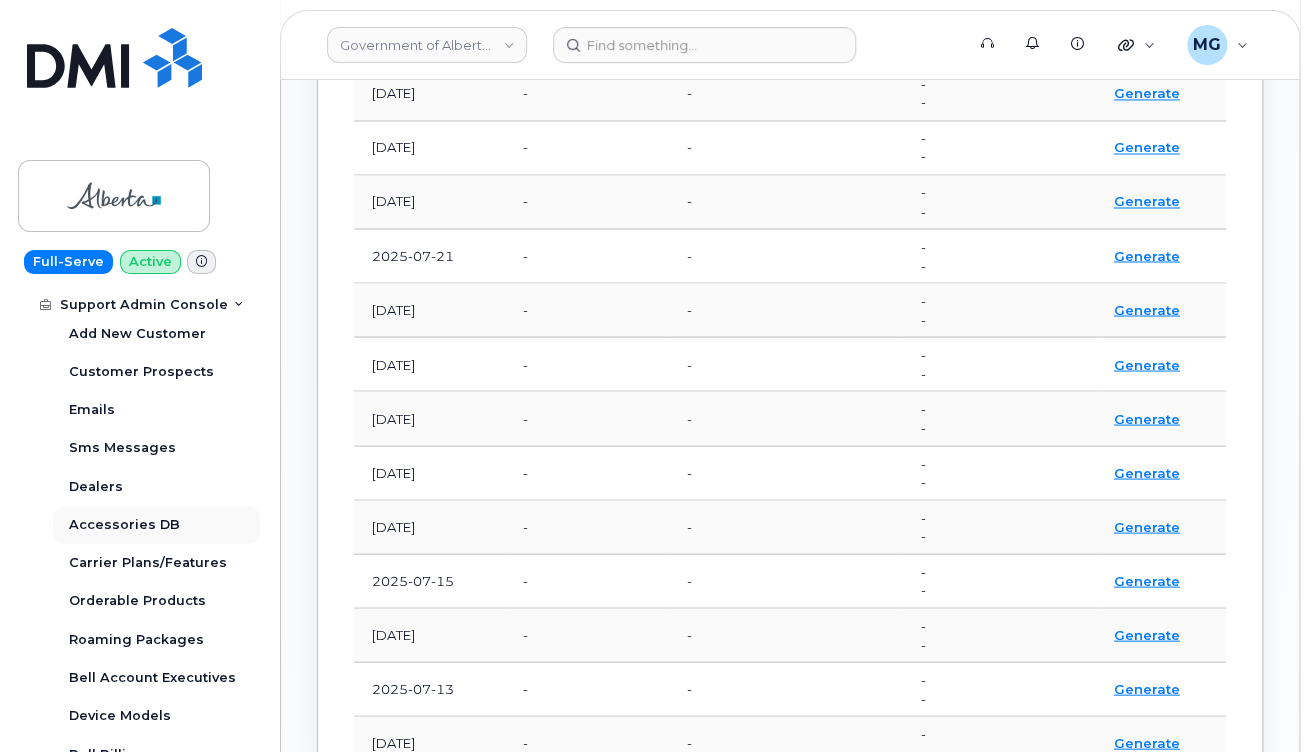scroll, scrollTop: 567, scrollLeft: 0, axis: vertical 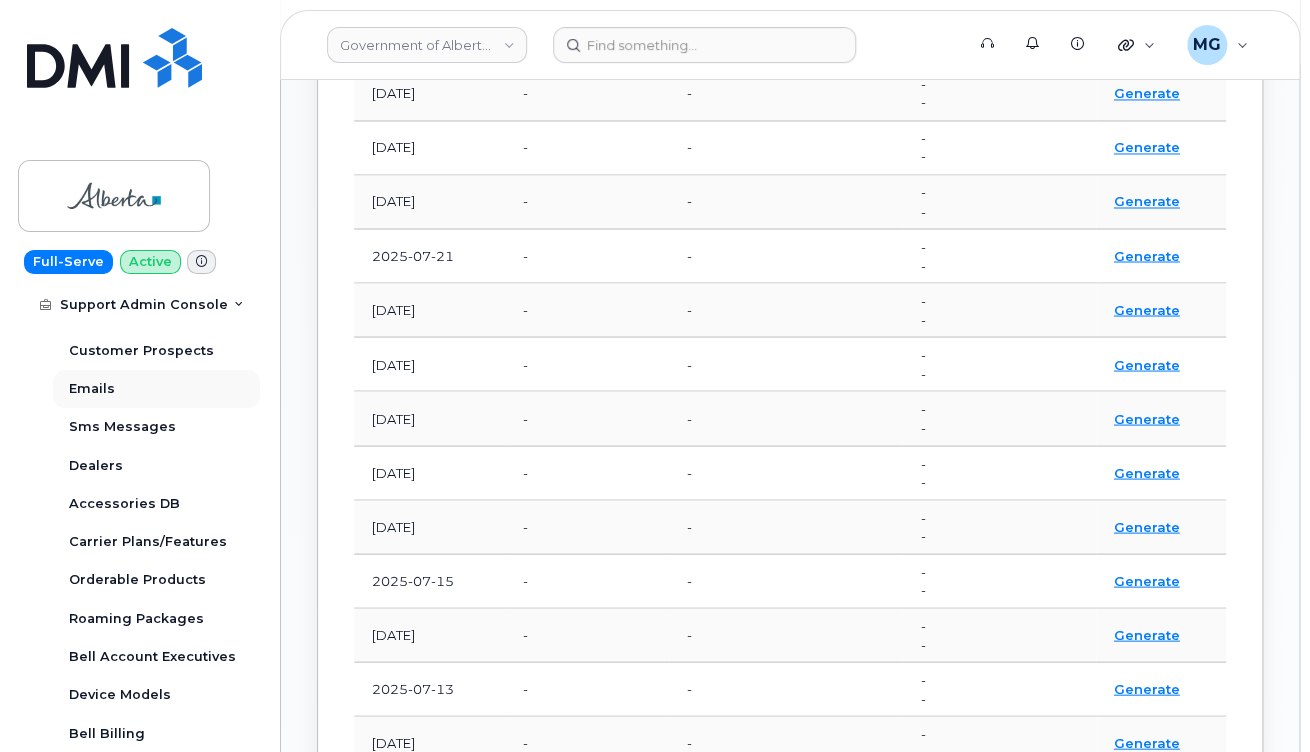 click on "Emails" at bounding box center [92, 389] 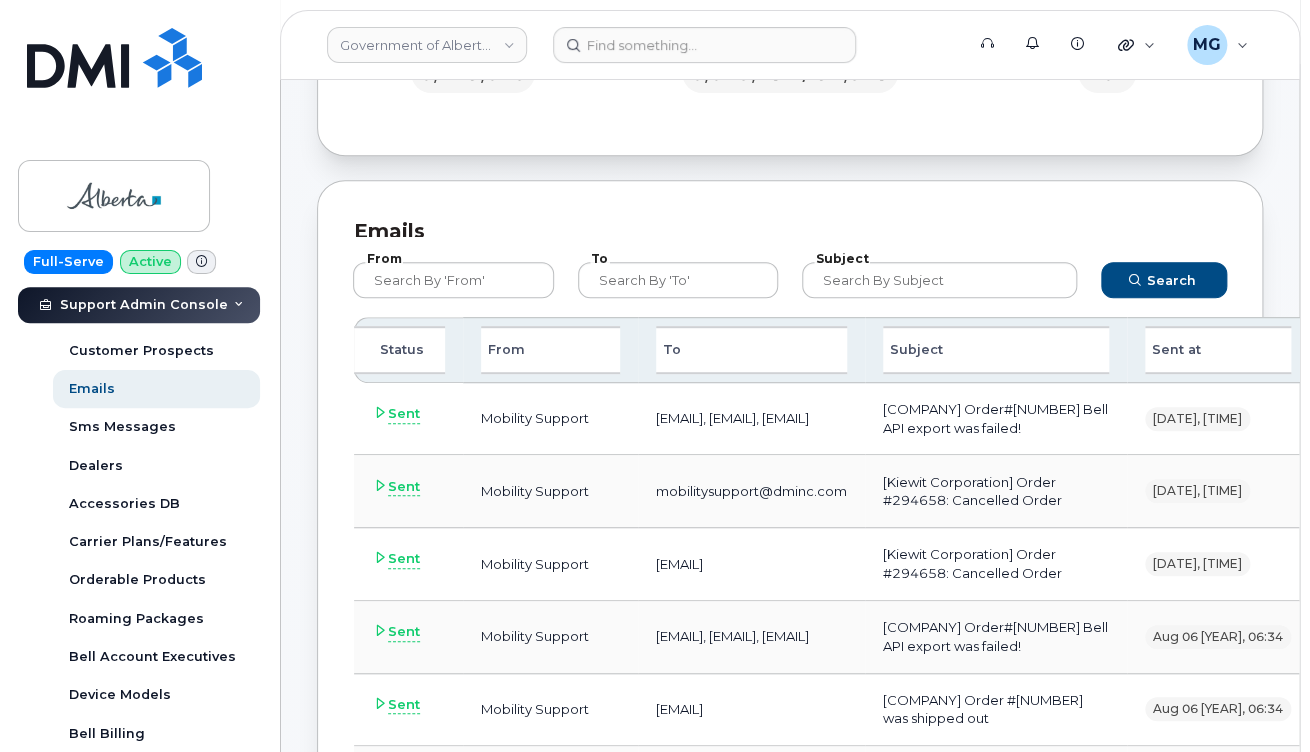 scroll, scrollTop: 254, scrollLeft: 0, axis: vertical 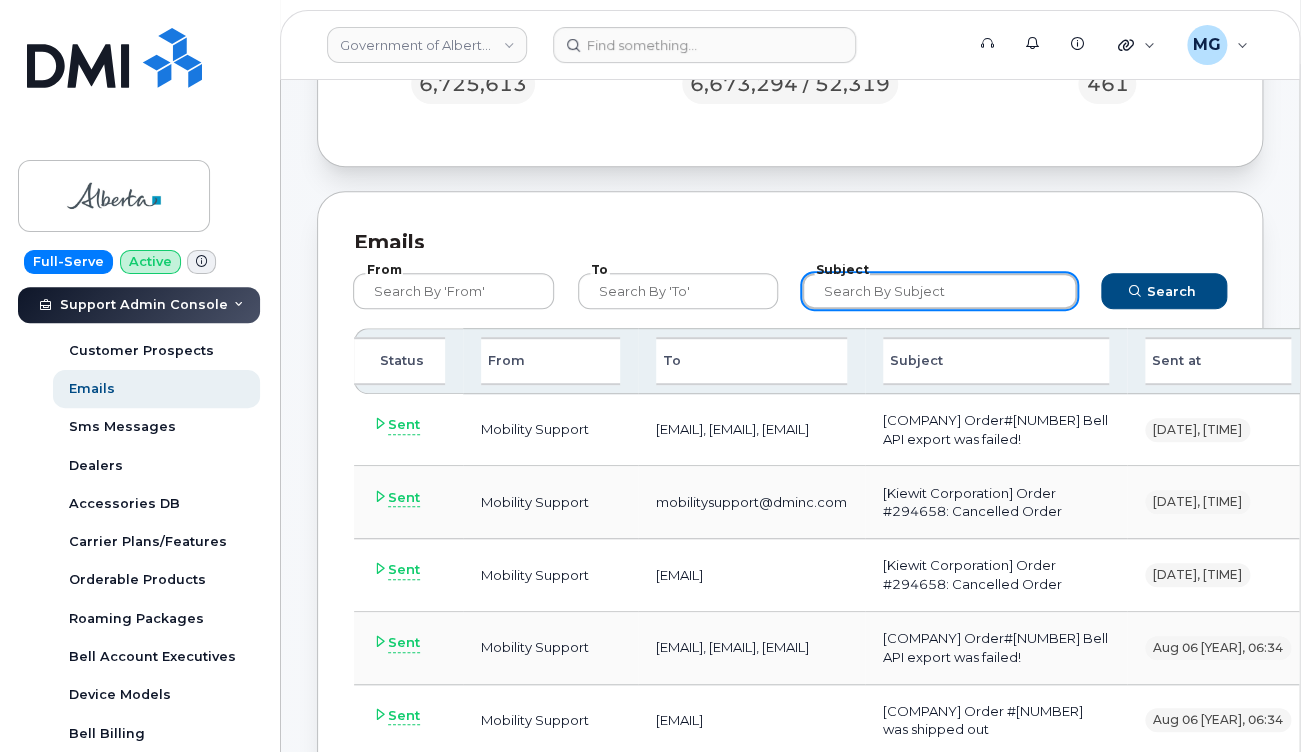 click at bounding box center (939, 291) 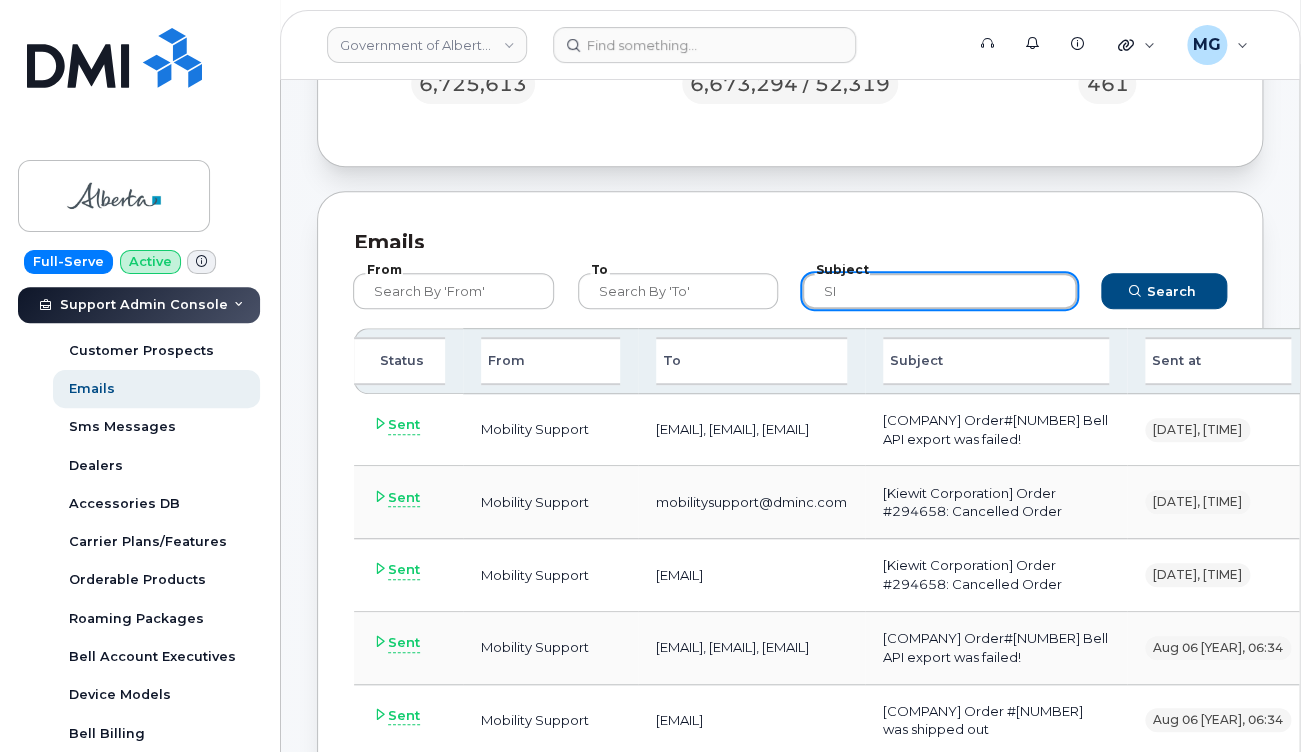 type on "S" 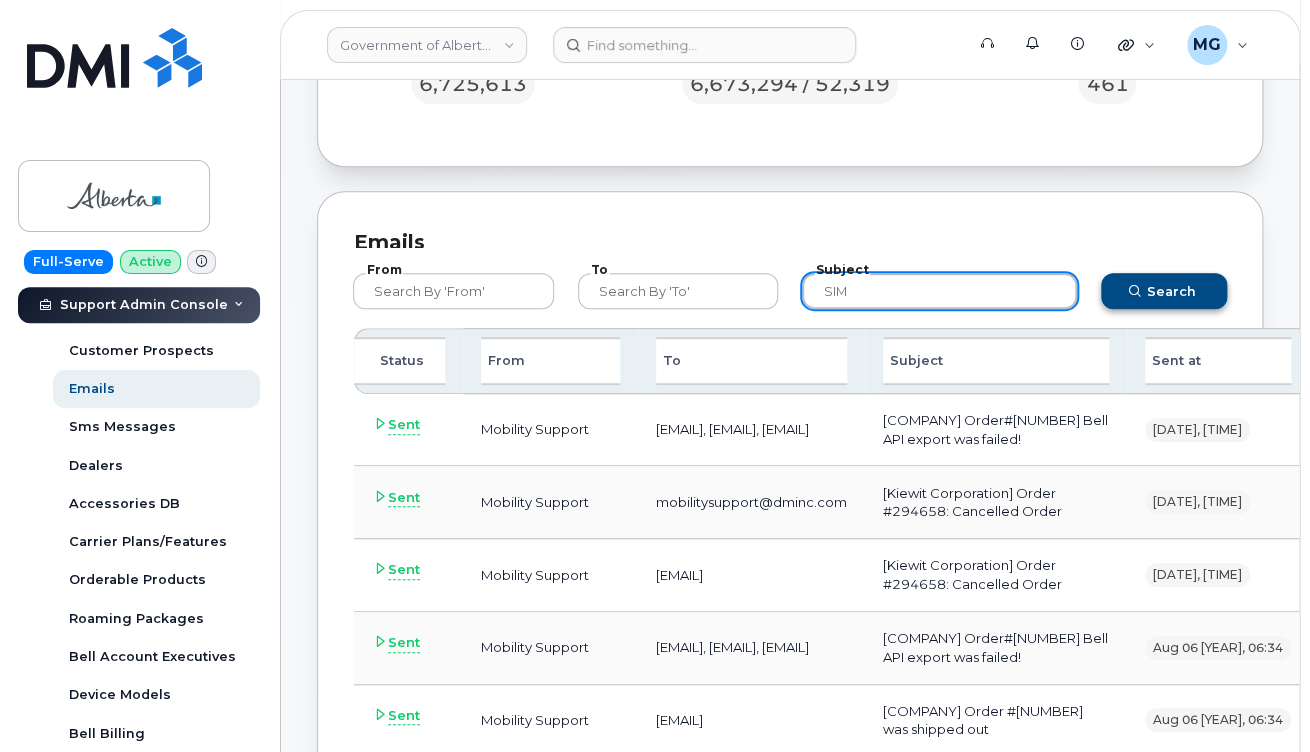 type on "SIM" 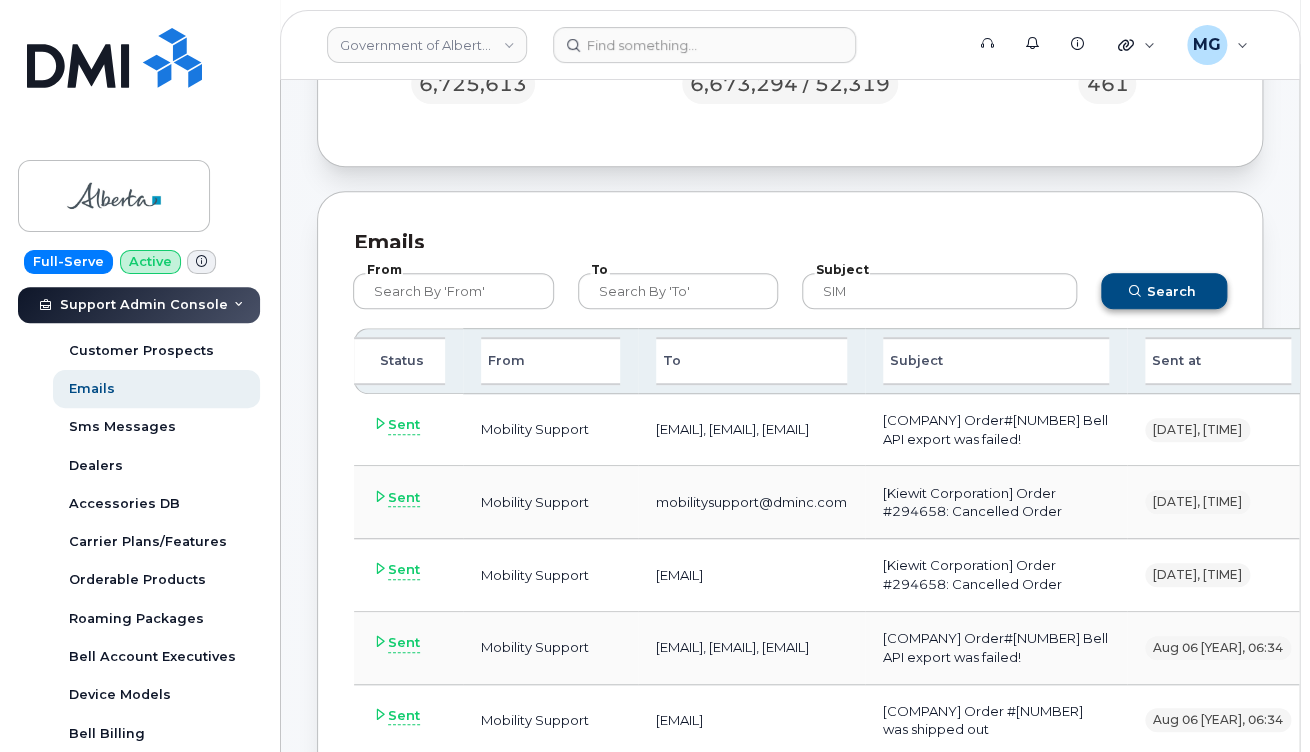 click on "Search" at bounding box center (1171, 291) 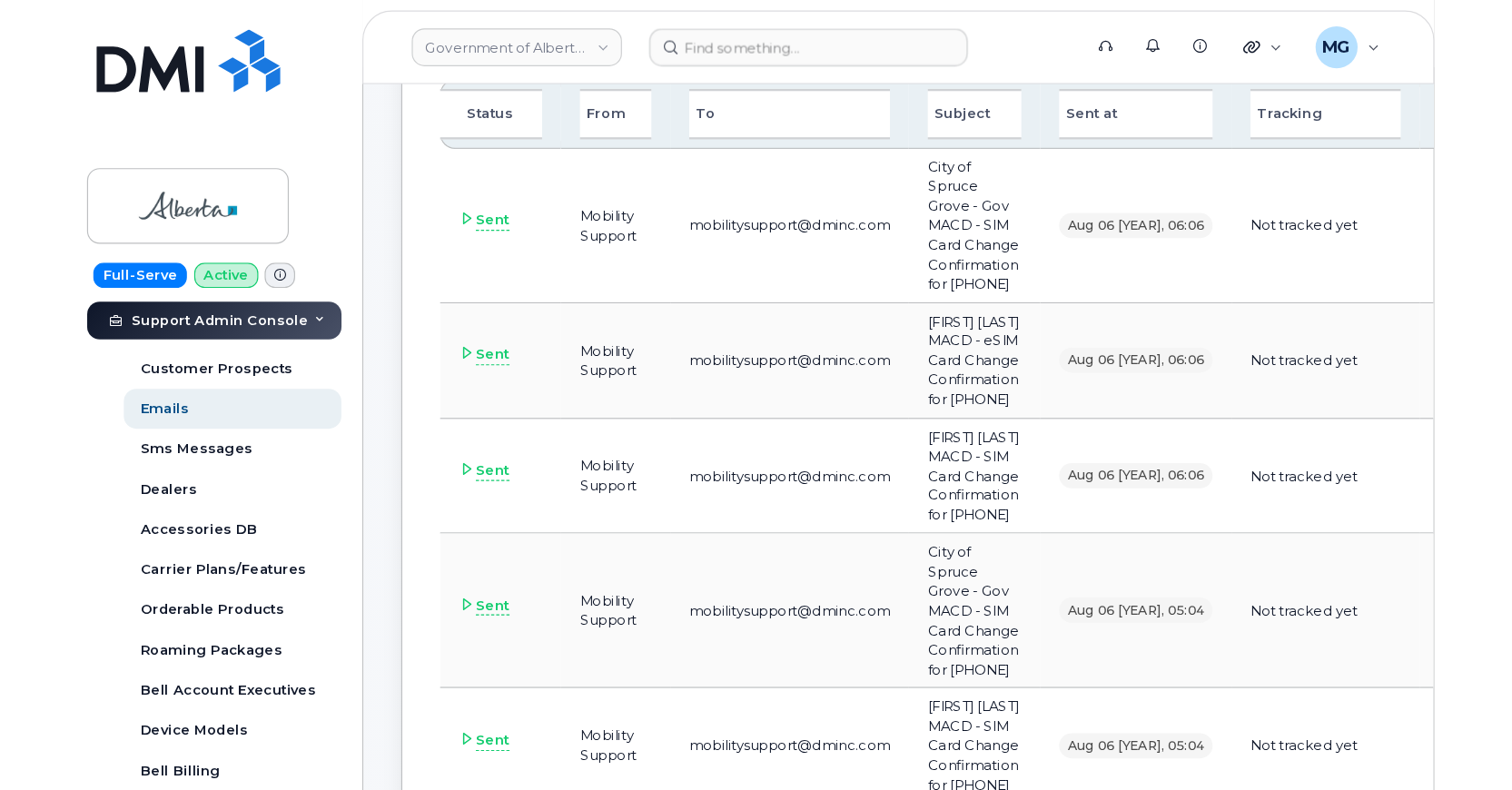 scroll, scrollTop: 461, scrollLeft: 0, axis: vertical 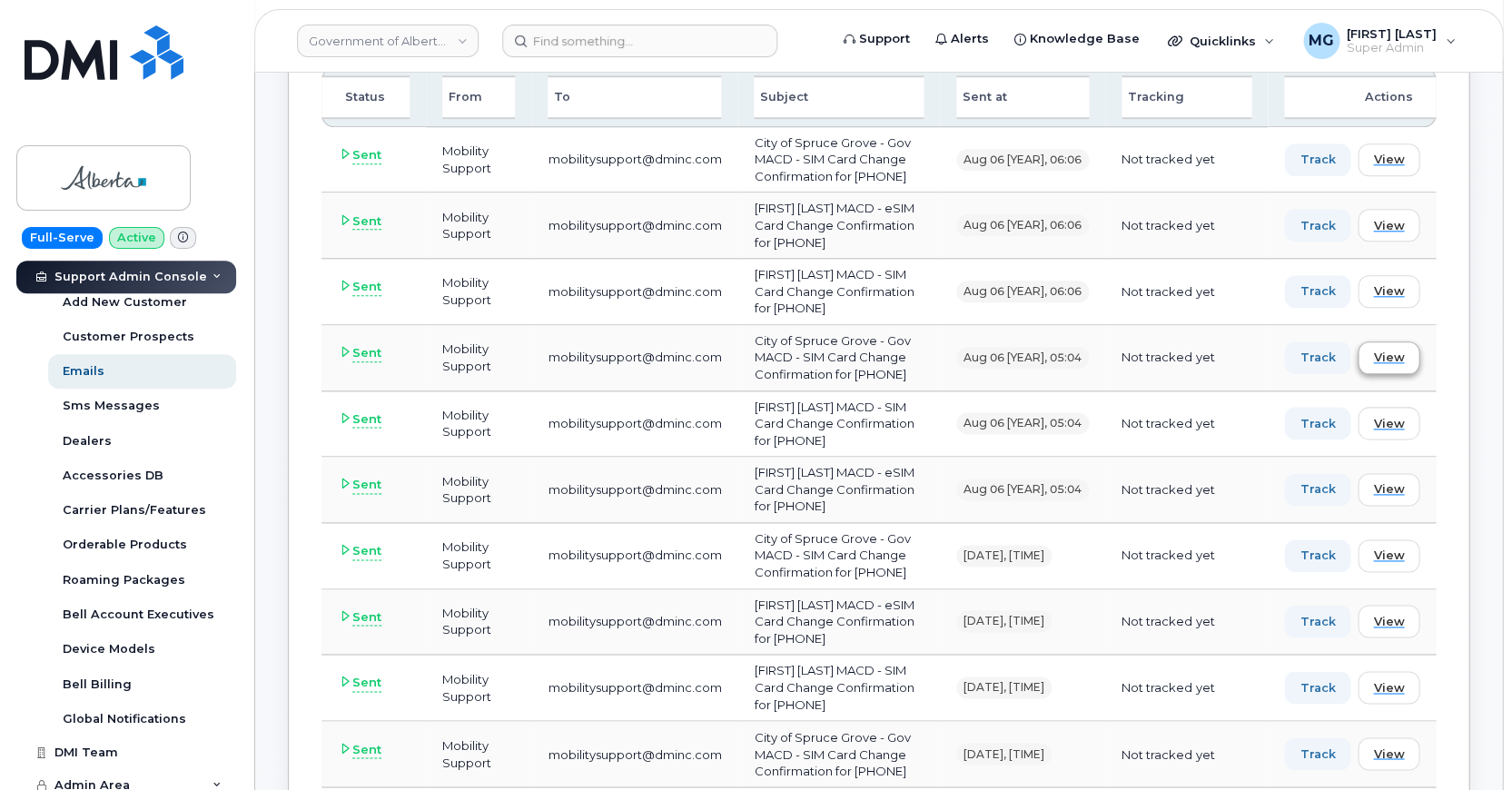 click on "View" at bounding box center [1388, 357] 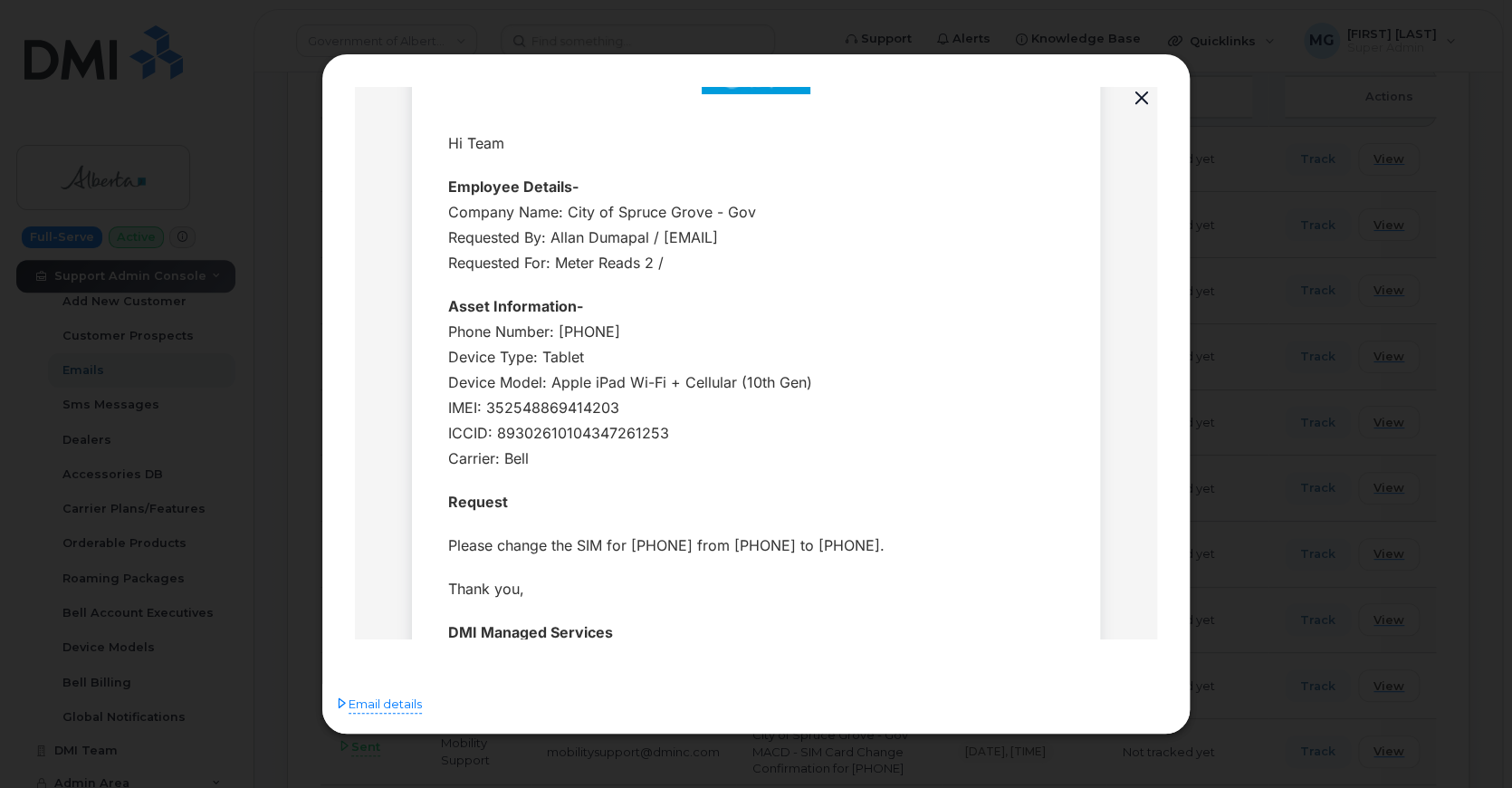 scroll, scrollTop: 148, scrollLeft: 0, axis: vertical 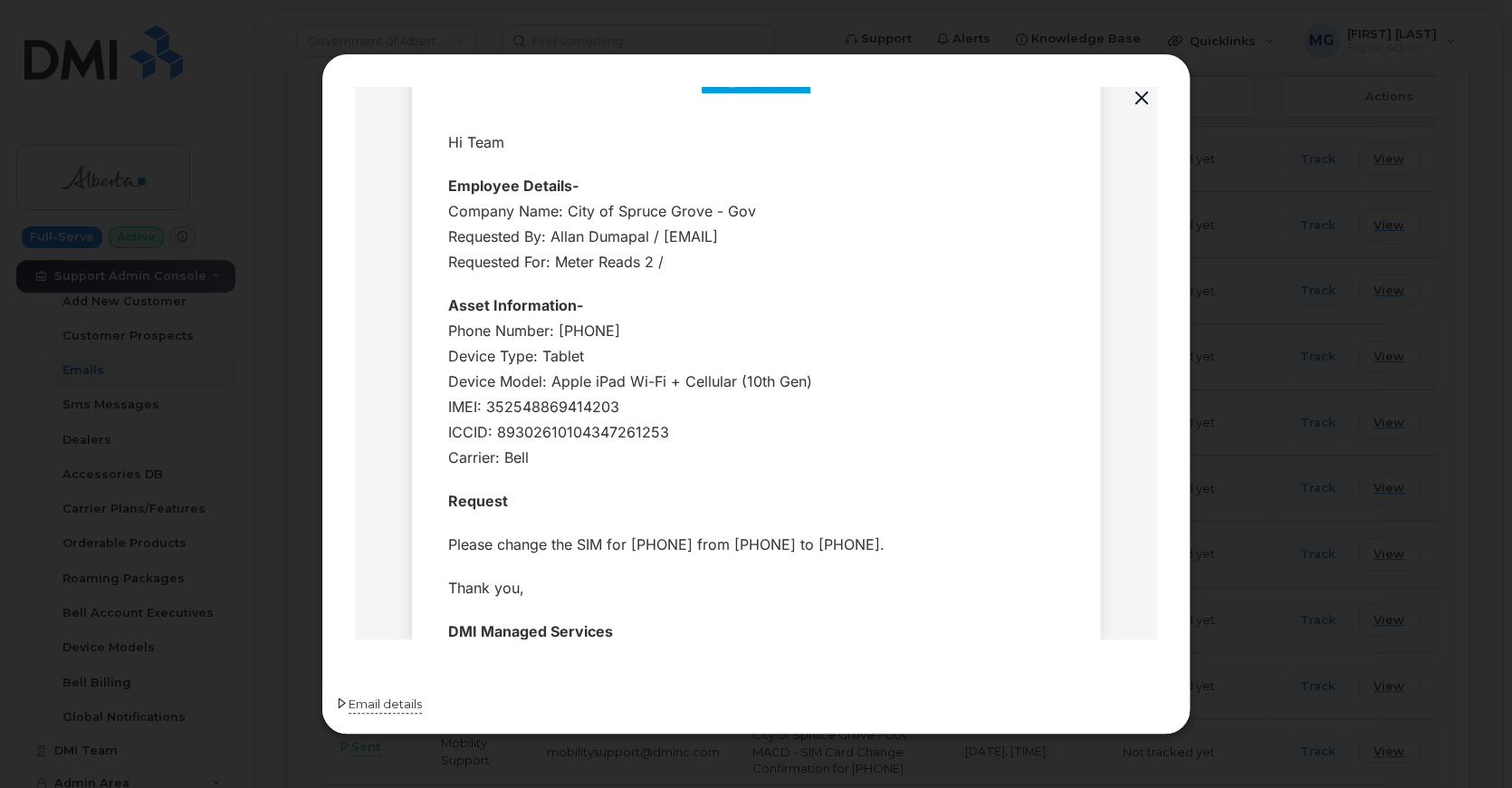 click on "Email details" at bounding box center (385, 705) 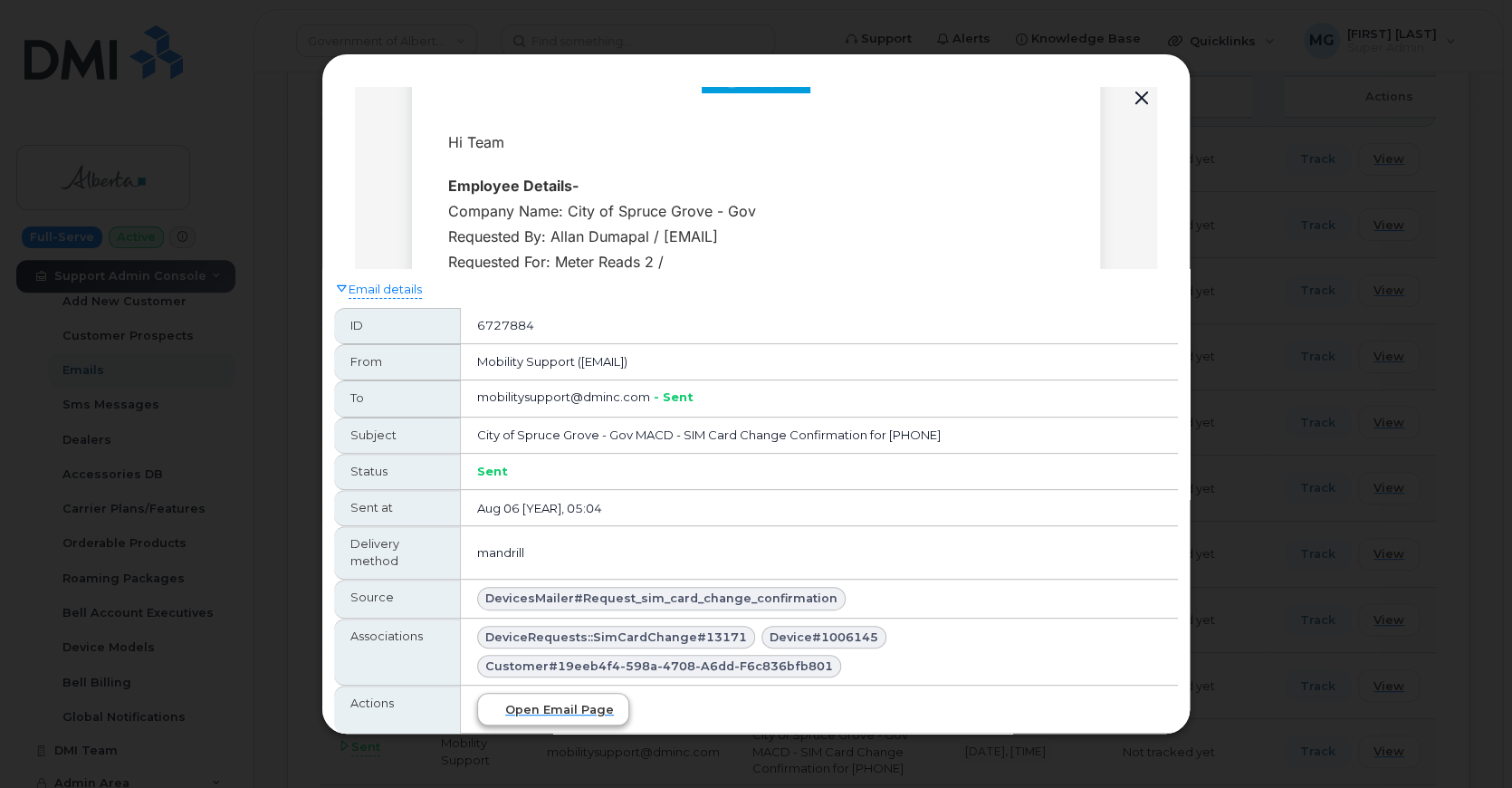 click on "Open email page" at bounding box center (560, 709) 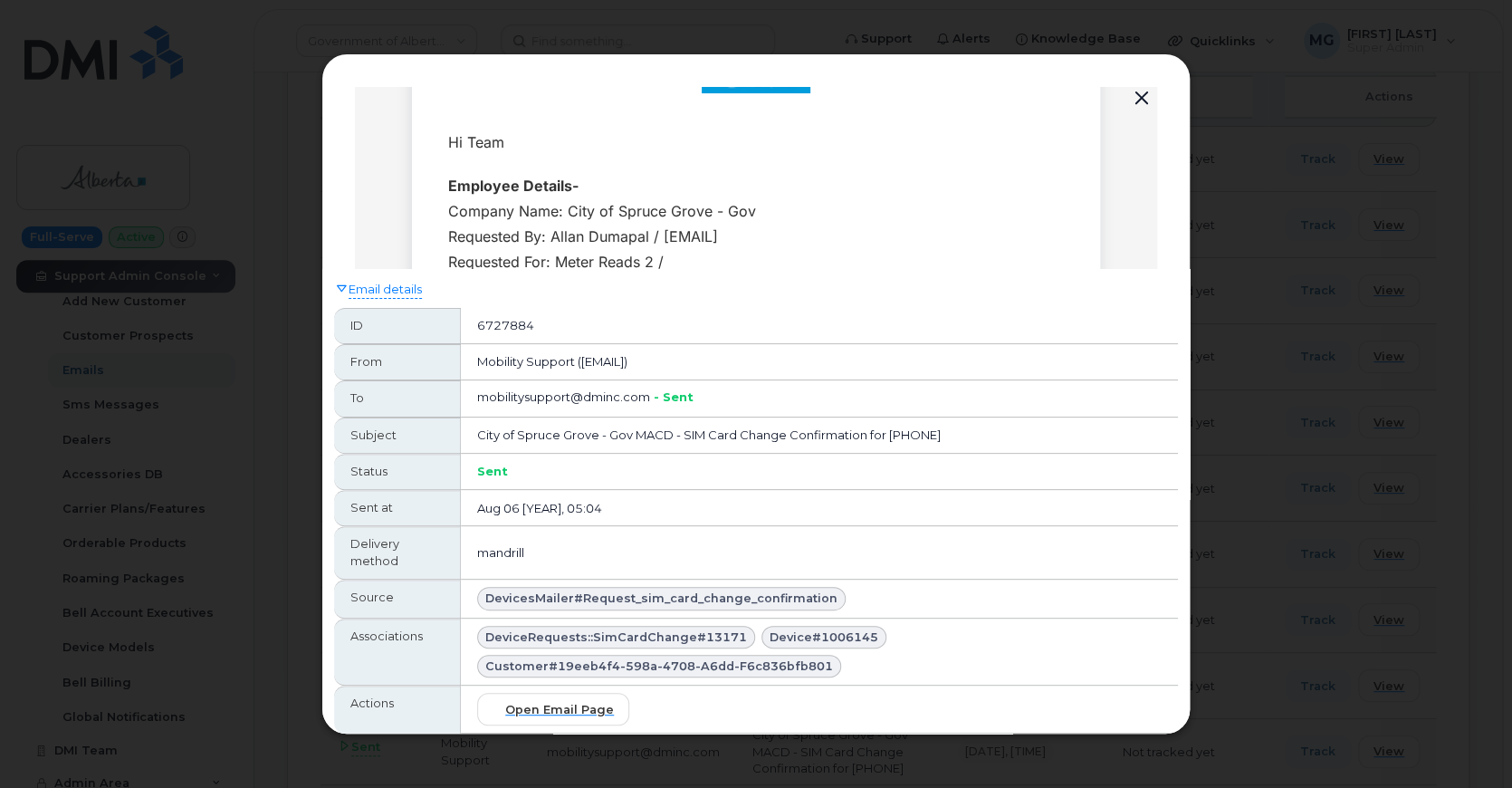 click at bounding box center (1142, 99) 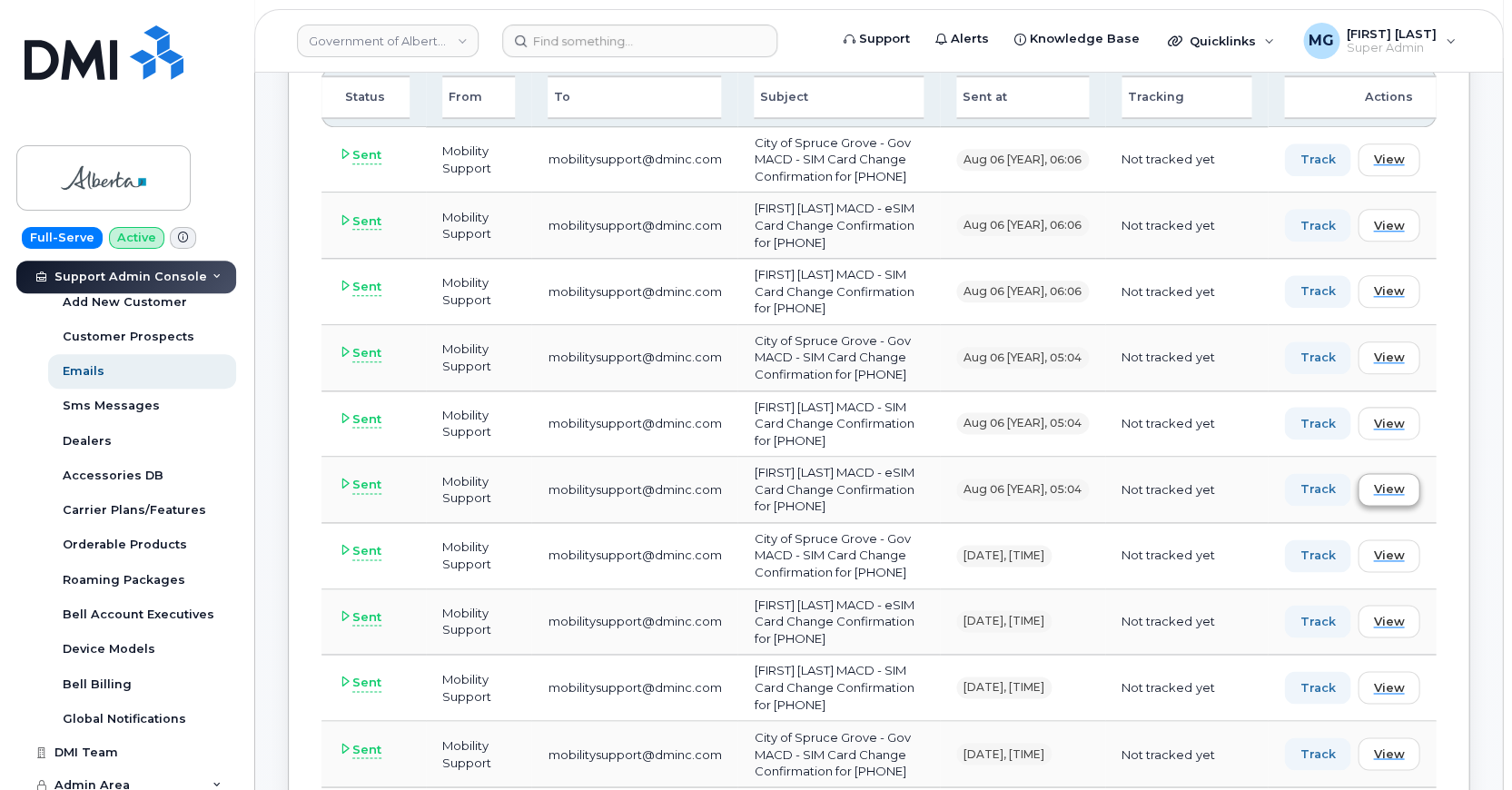 click on "View" at bounding box center (1388, 489) 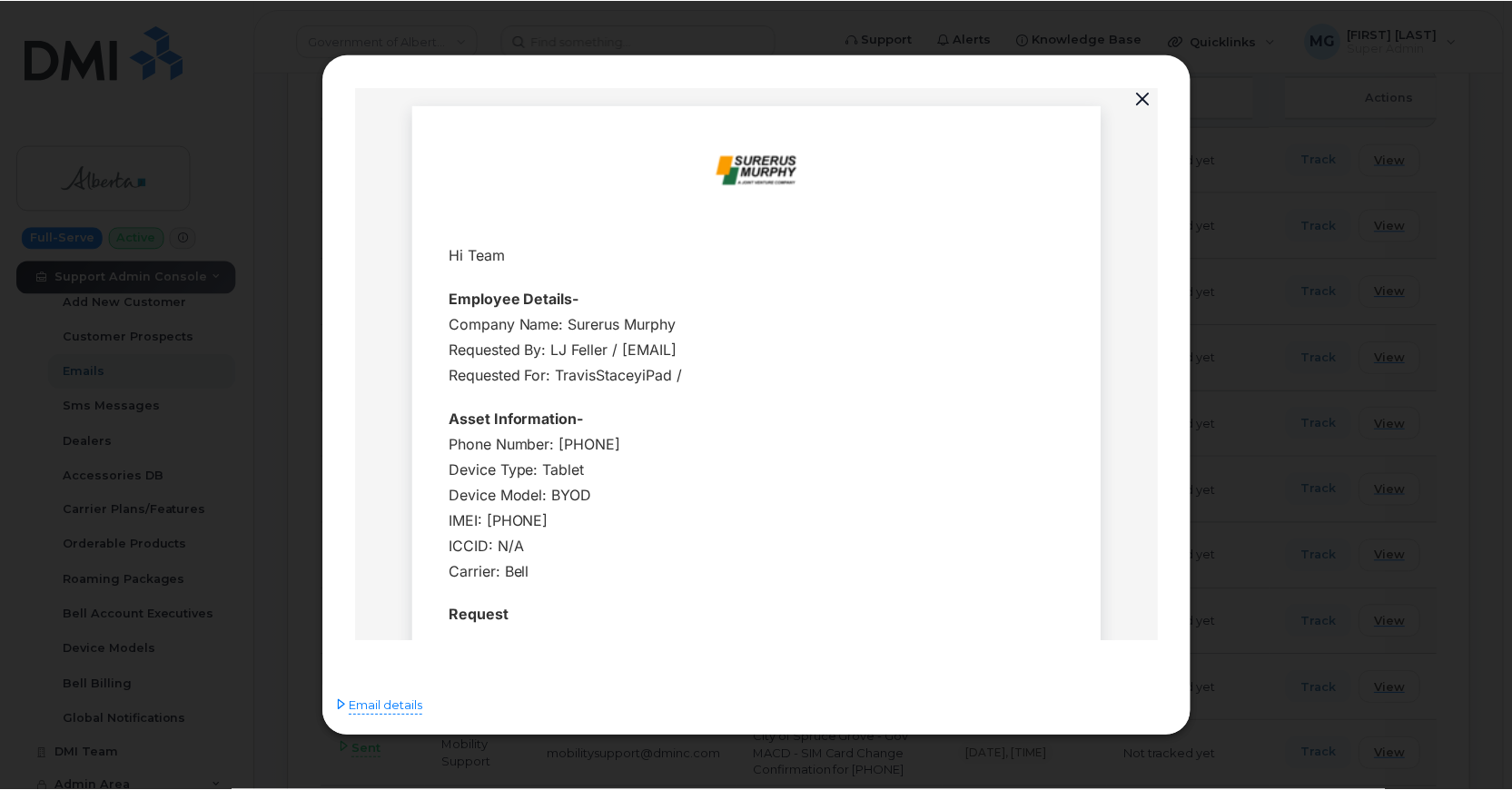scroll, scrollTop: 0, scrollLeft: 0, axis: both 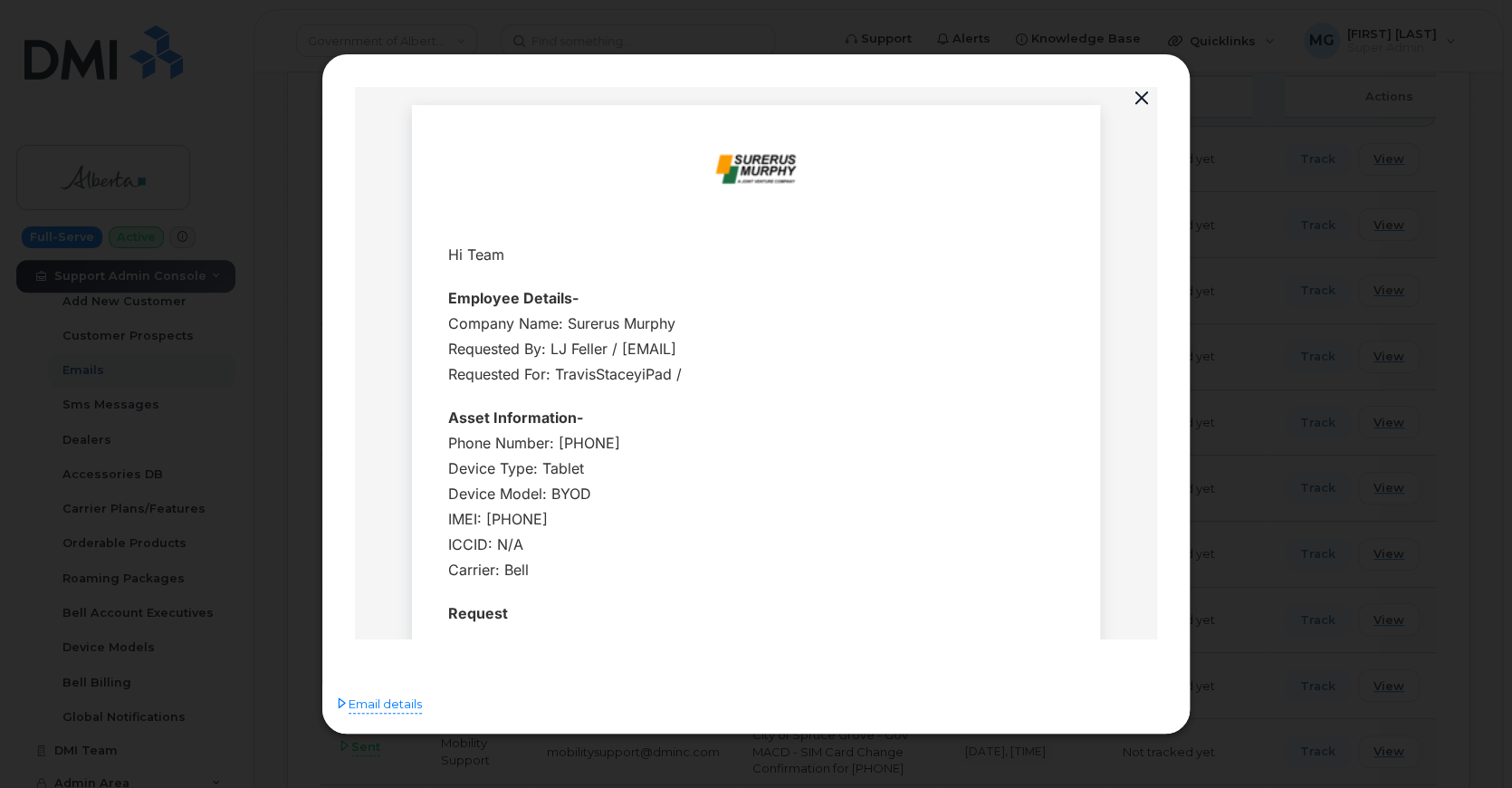 click at bounding box center (1142, 99) 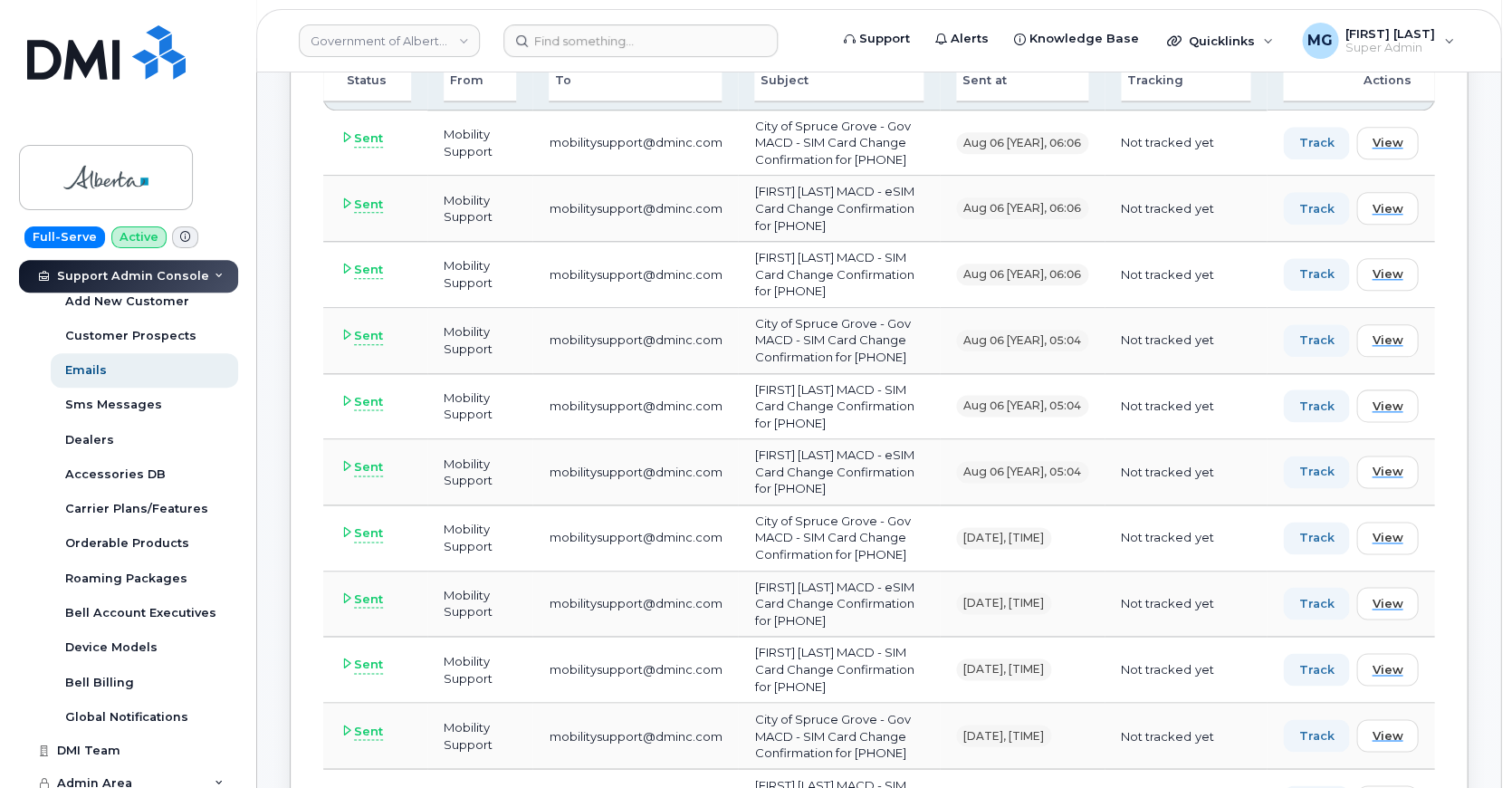 scroll, scrollTop: 476, scrollLeft: 0, axis: vertical 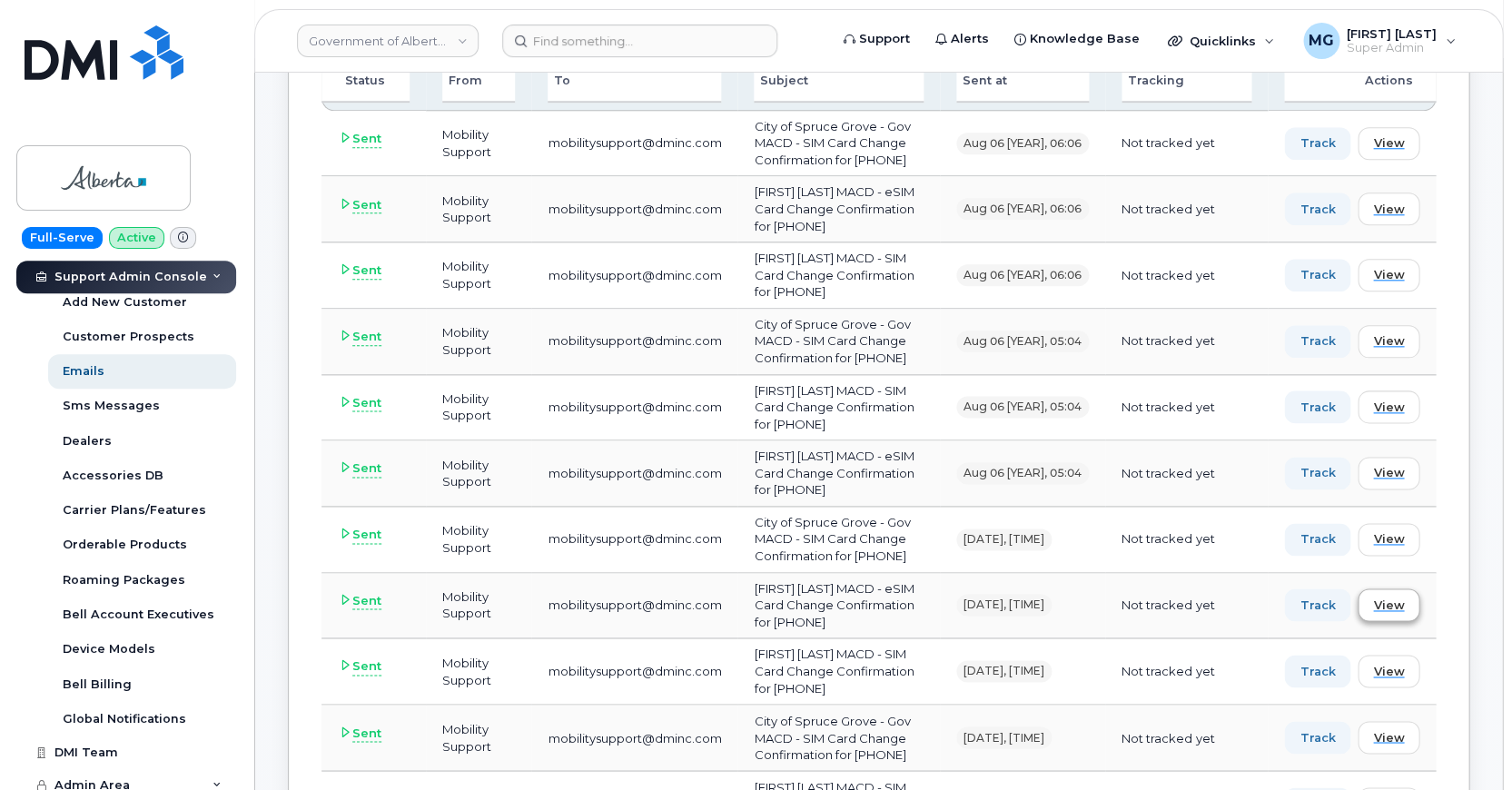 click on "View" at bounding box center (1388, 605) 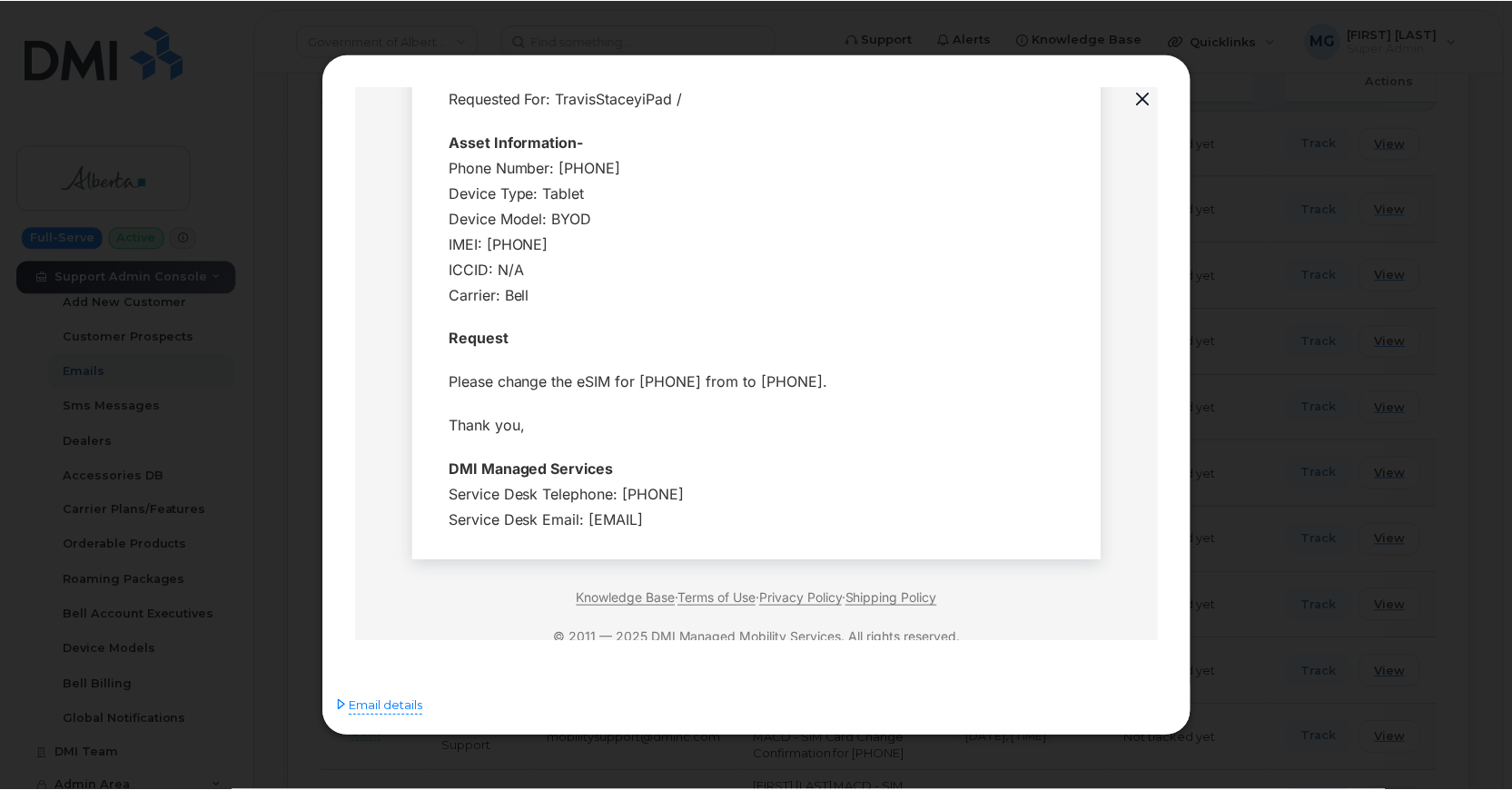 scroll, scrollTop: 279, scrollLeft: 0, axis: vertical 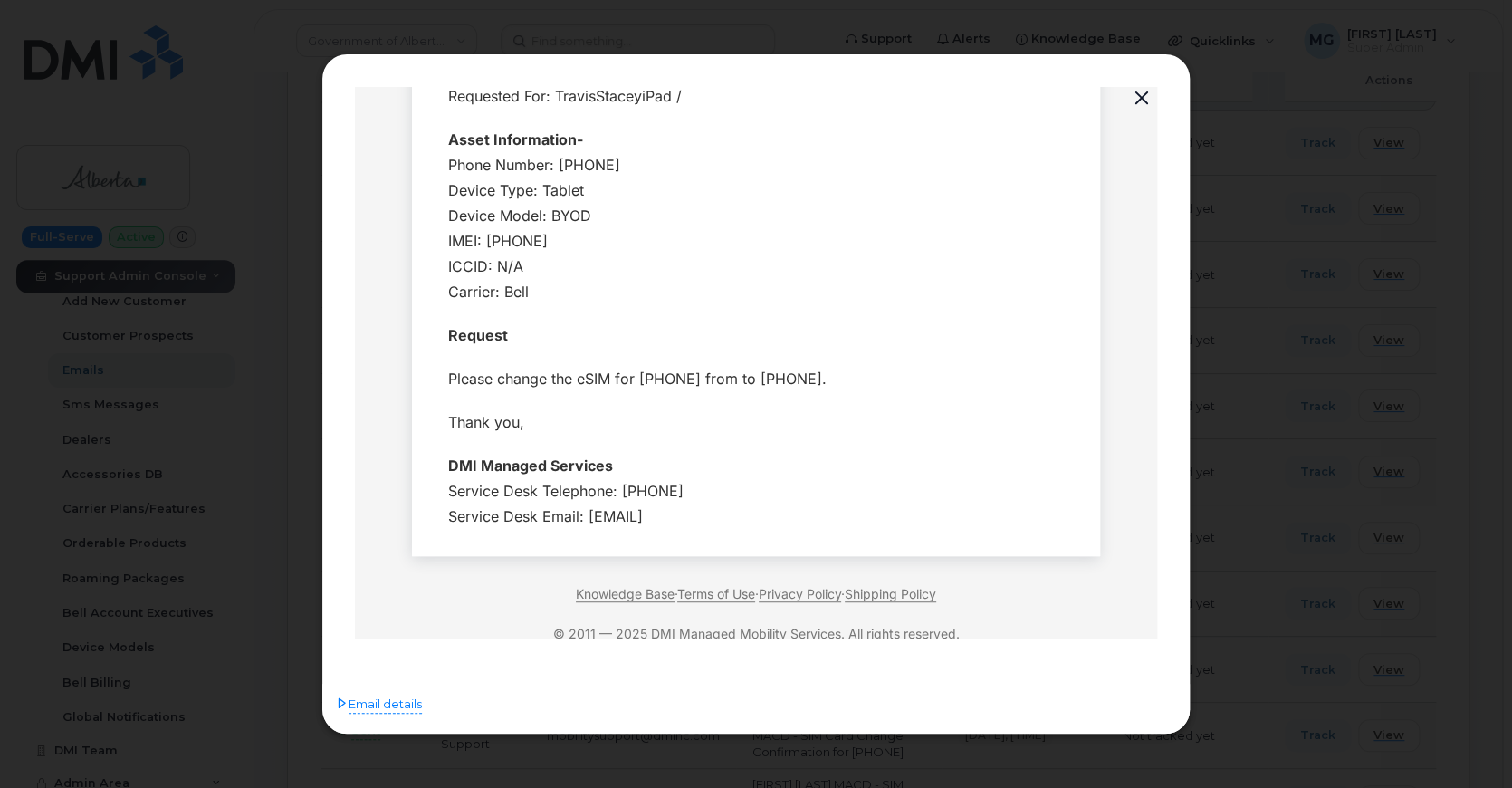 click at bounding box center (1142, 99) 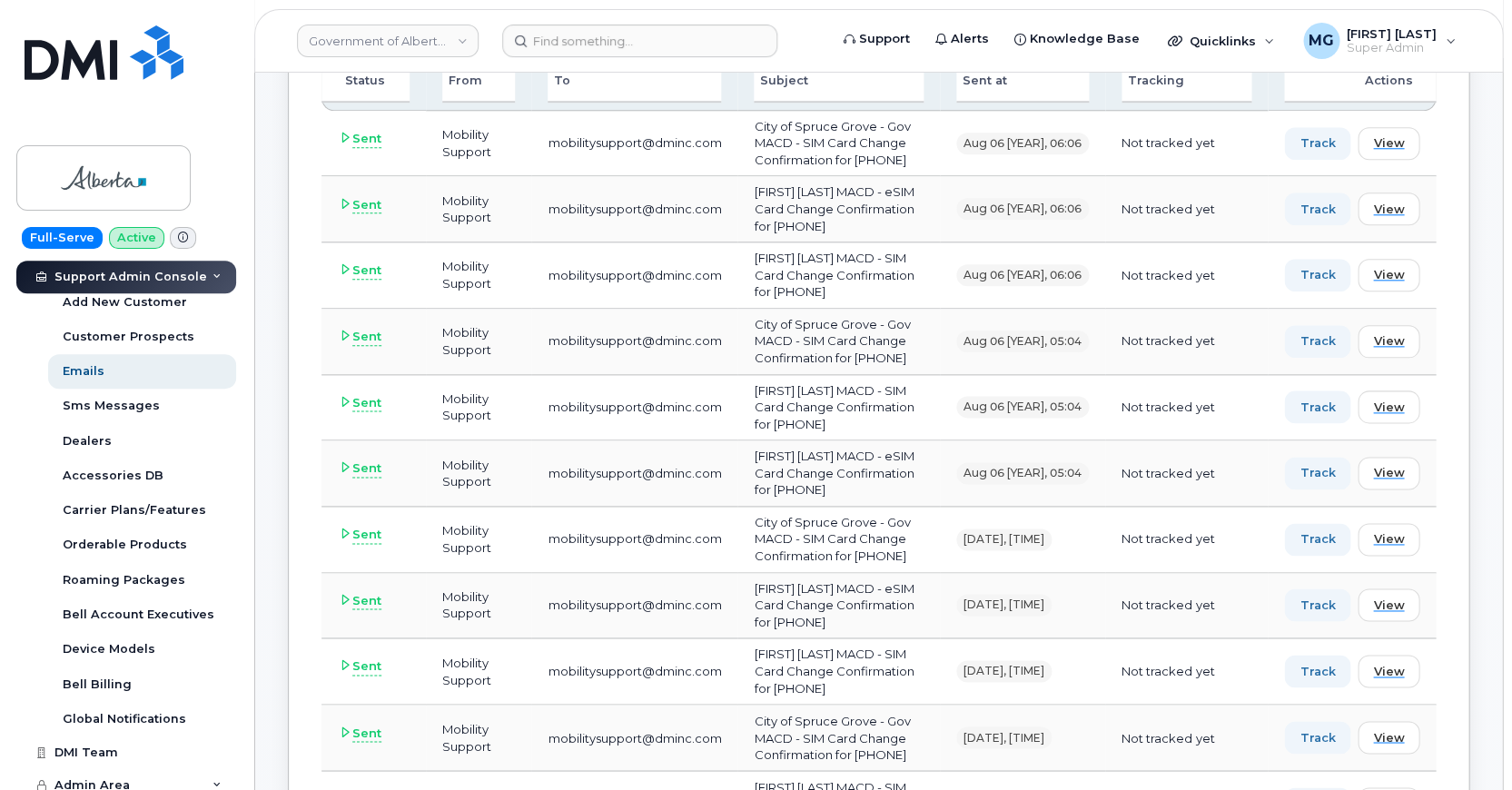 click on "City of Spruce Grove - Gov MACD - SIM Card Change Confirmation for [PHONE]" at bounding box center (838, 539) 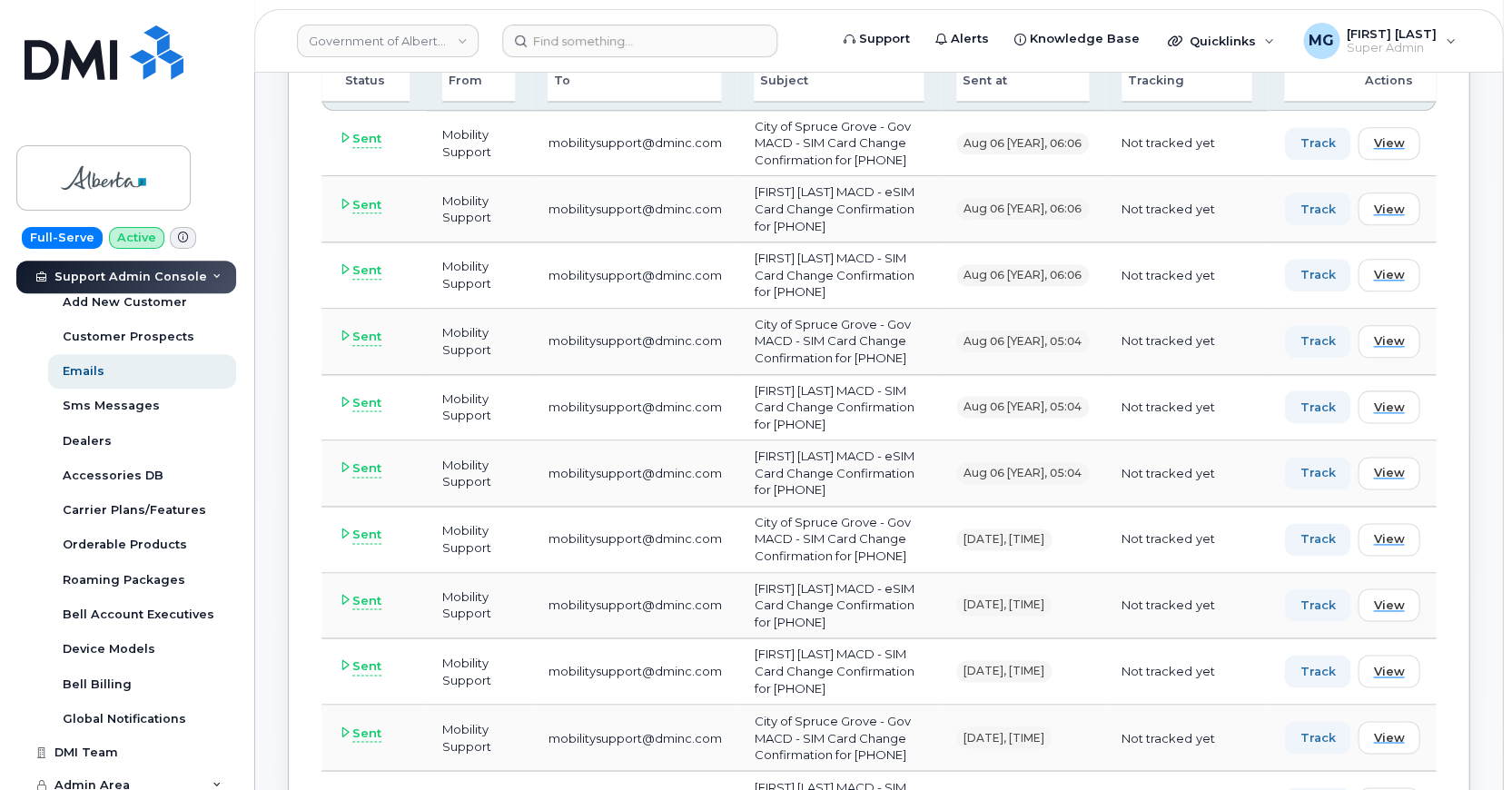 copy on "5873380393" 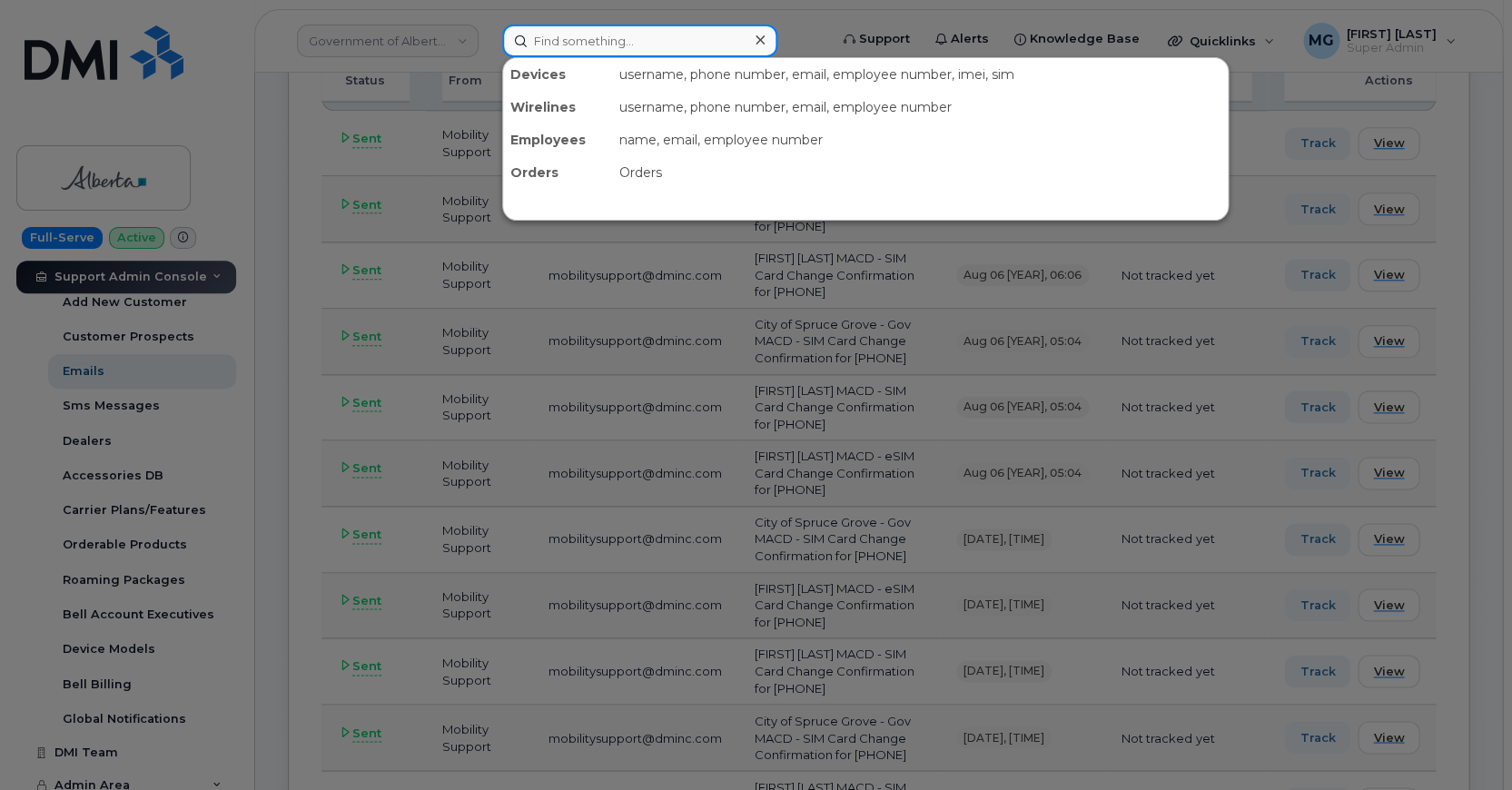 click at bounding box center [639, 41] 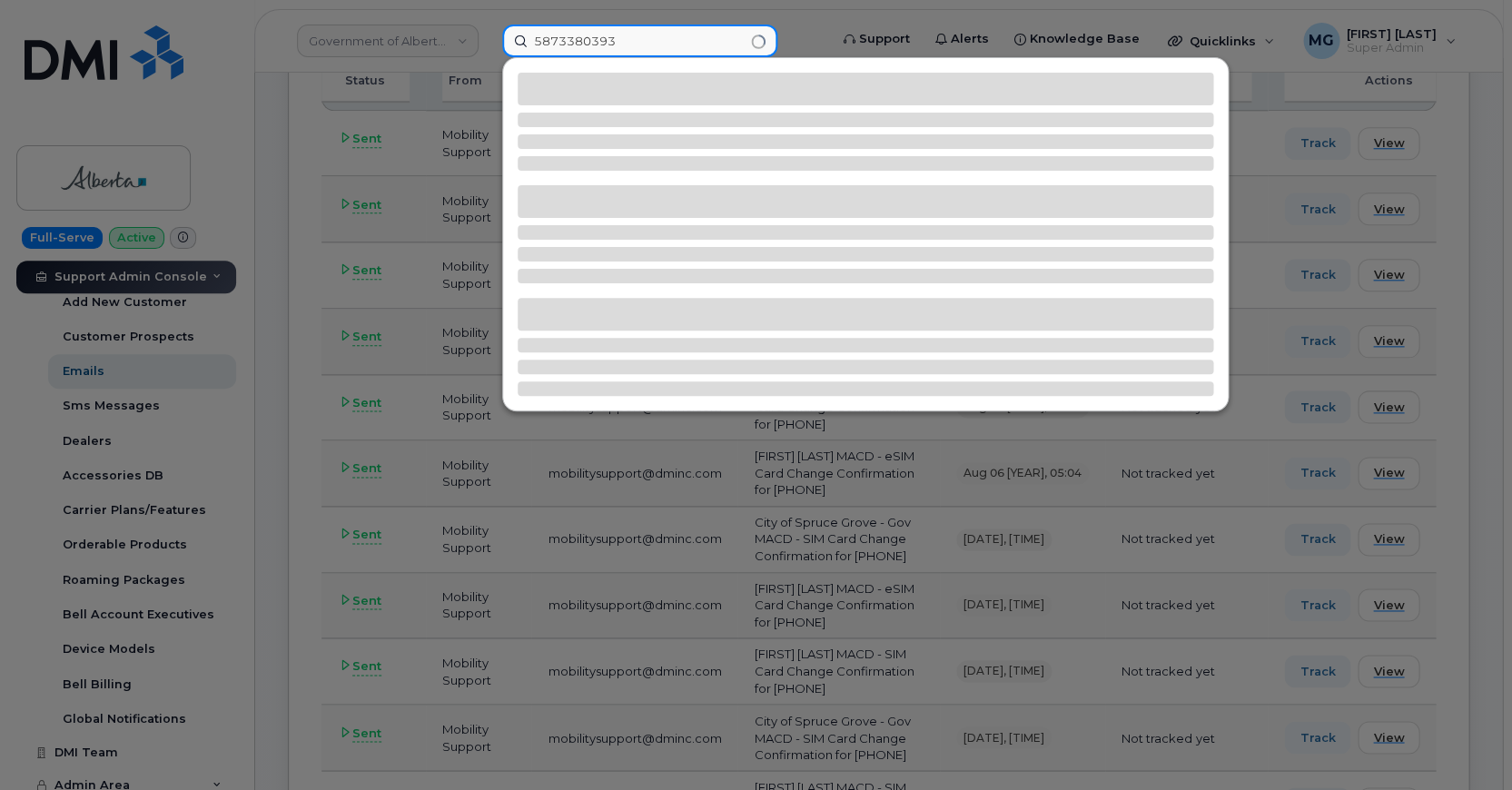 type on "5873380393" 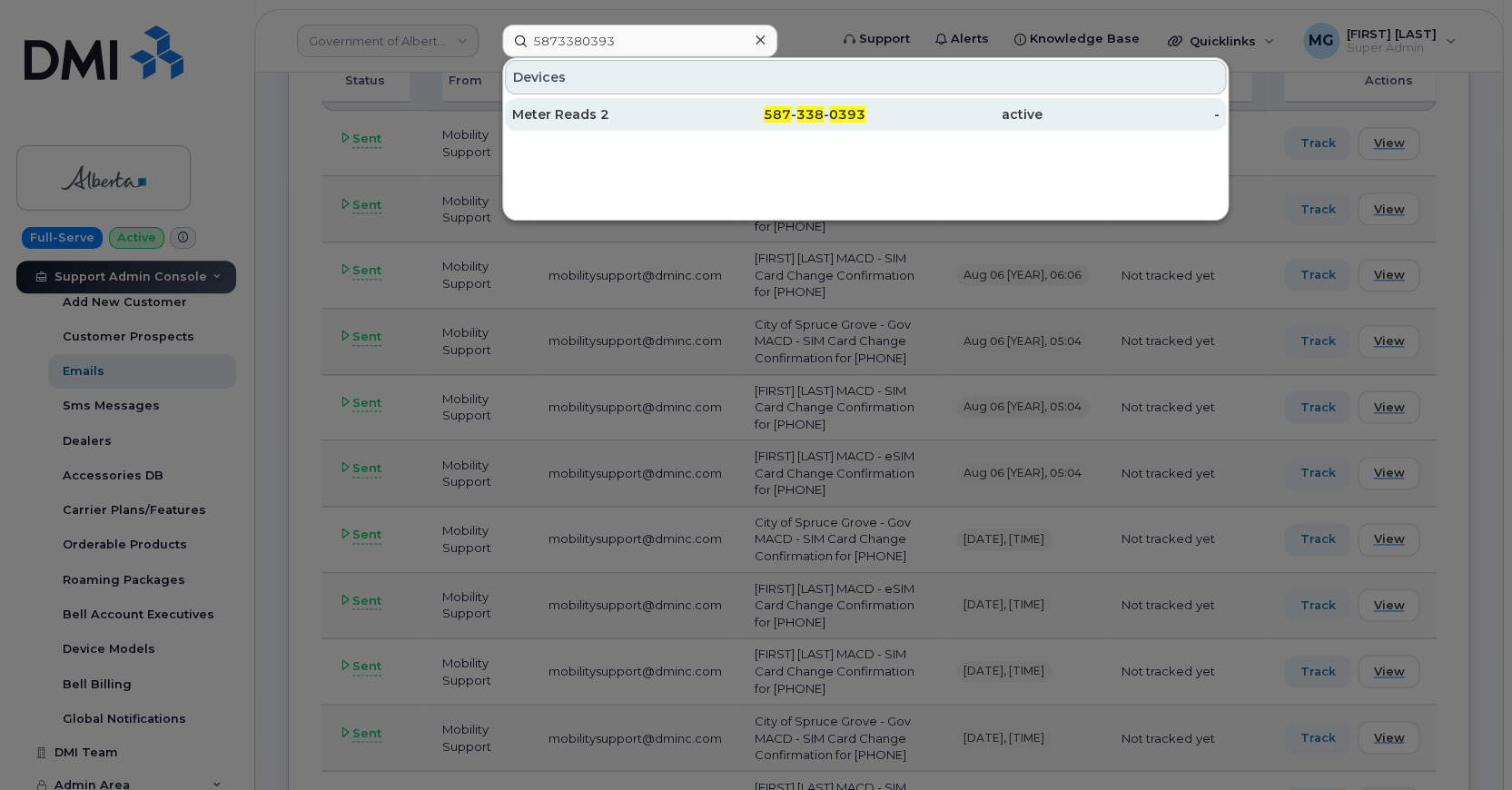 click on "Meter Reads 2" at bounding box center [600, 114] 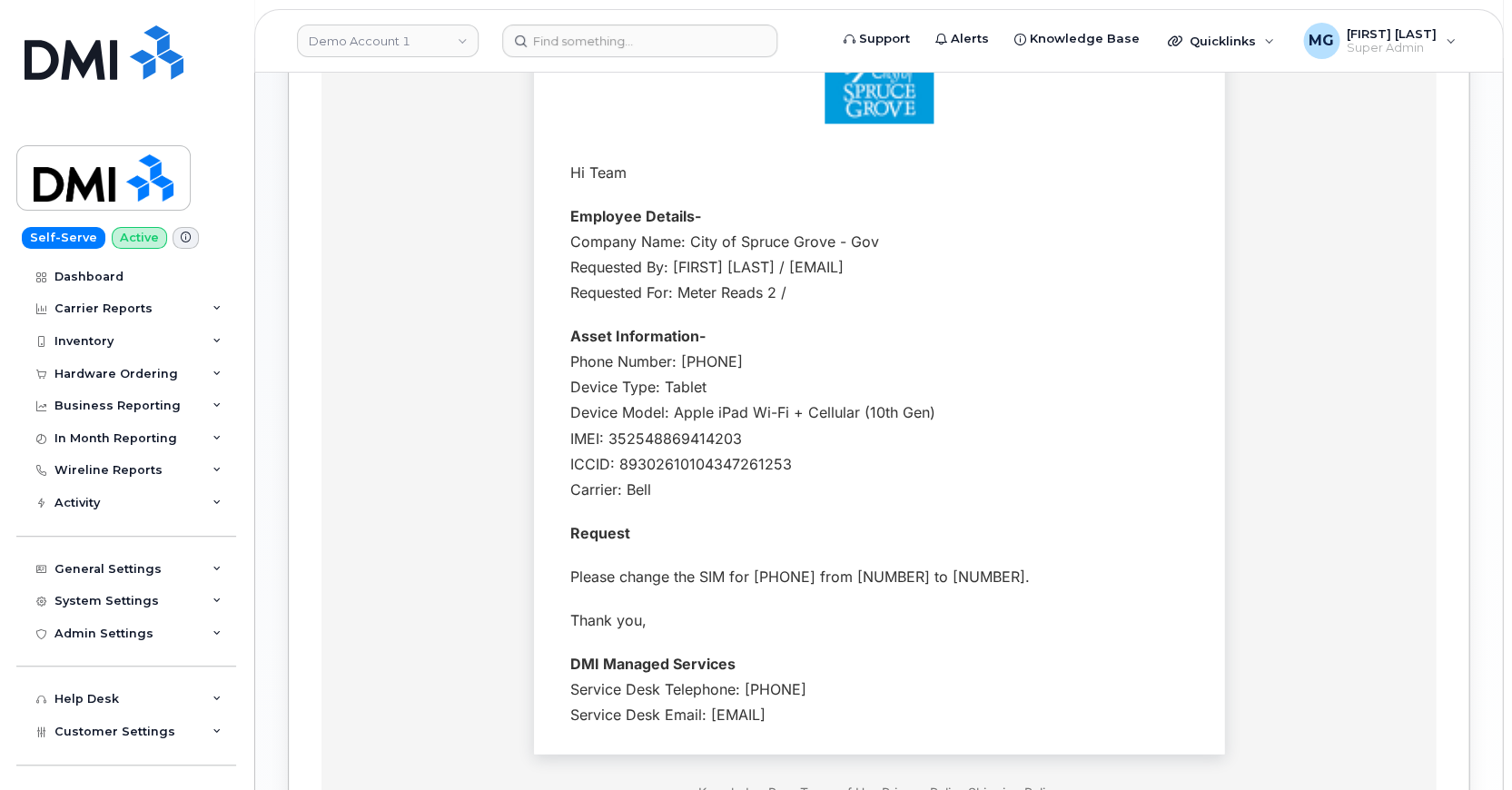 scroll, scrollTop: 718, scrollLeft: 0, axis: vertical 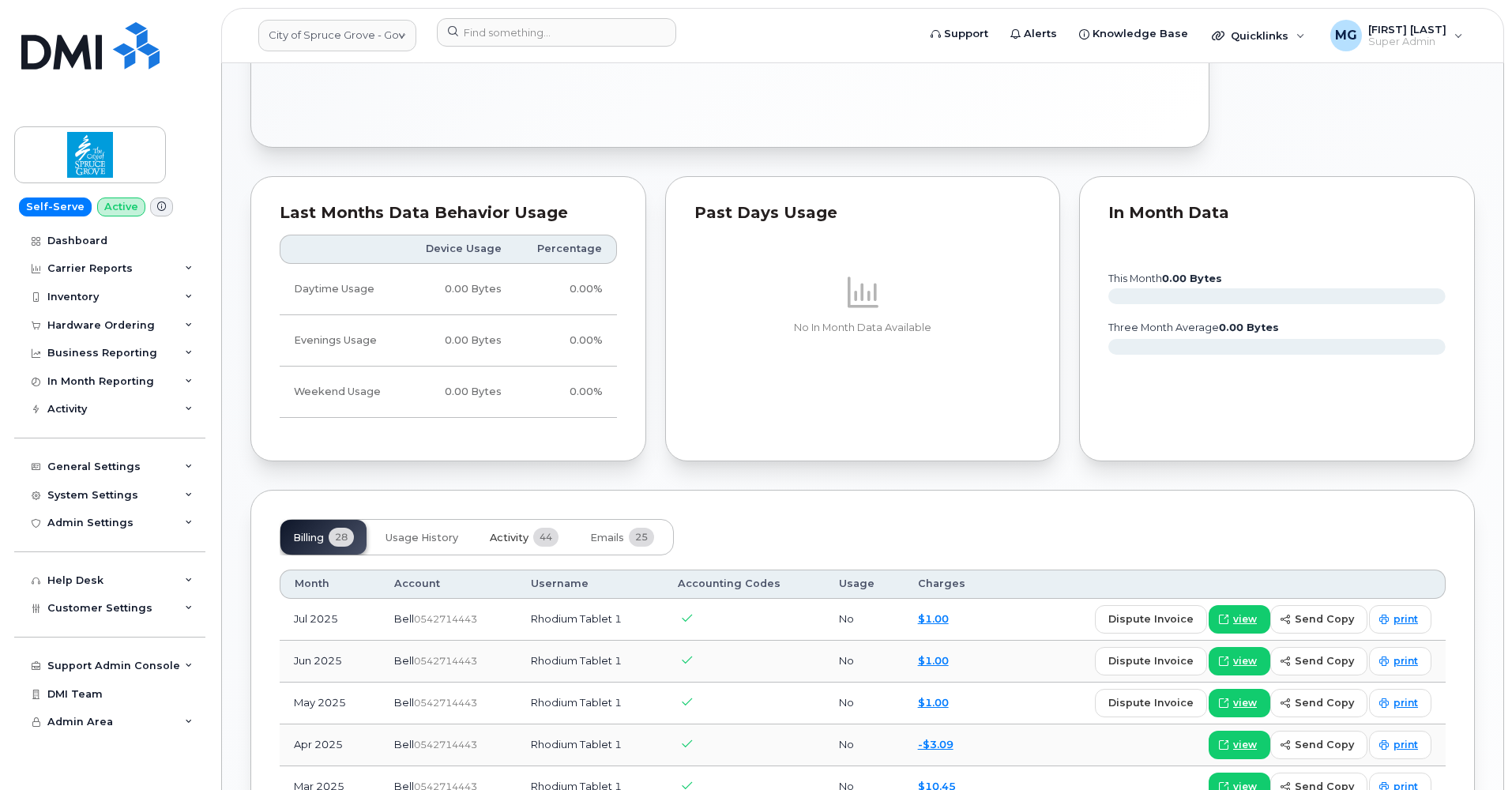 click on "Activity" at bounding box center (509, 538) 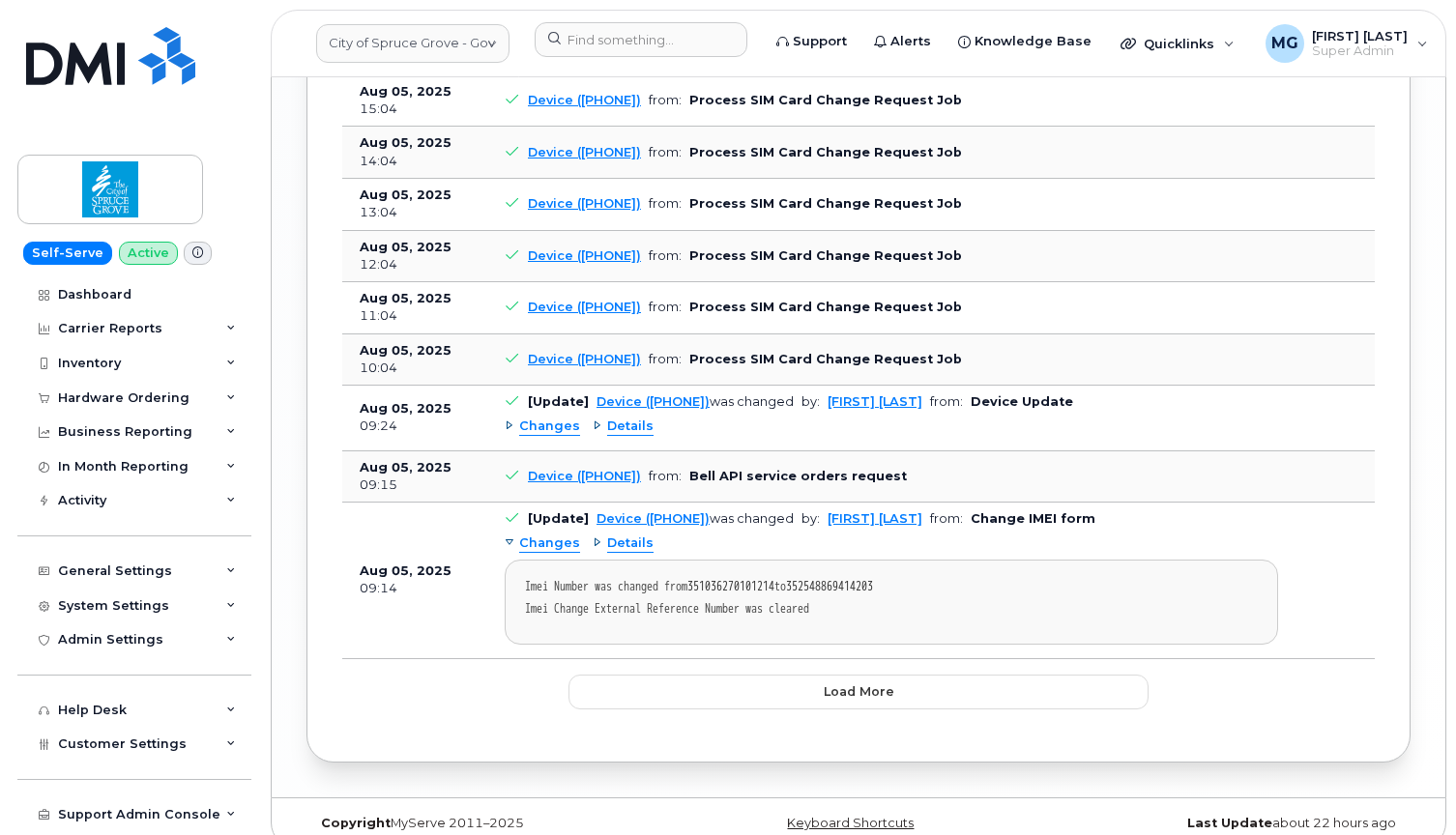 scroll, scrollTop: 2591, scrollLeft: 0, axis: vertical 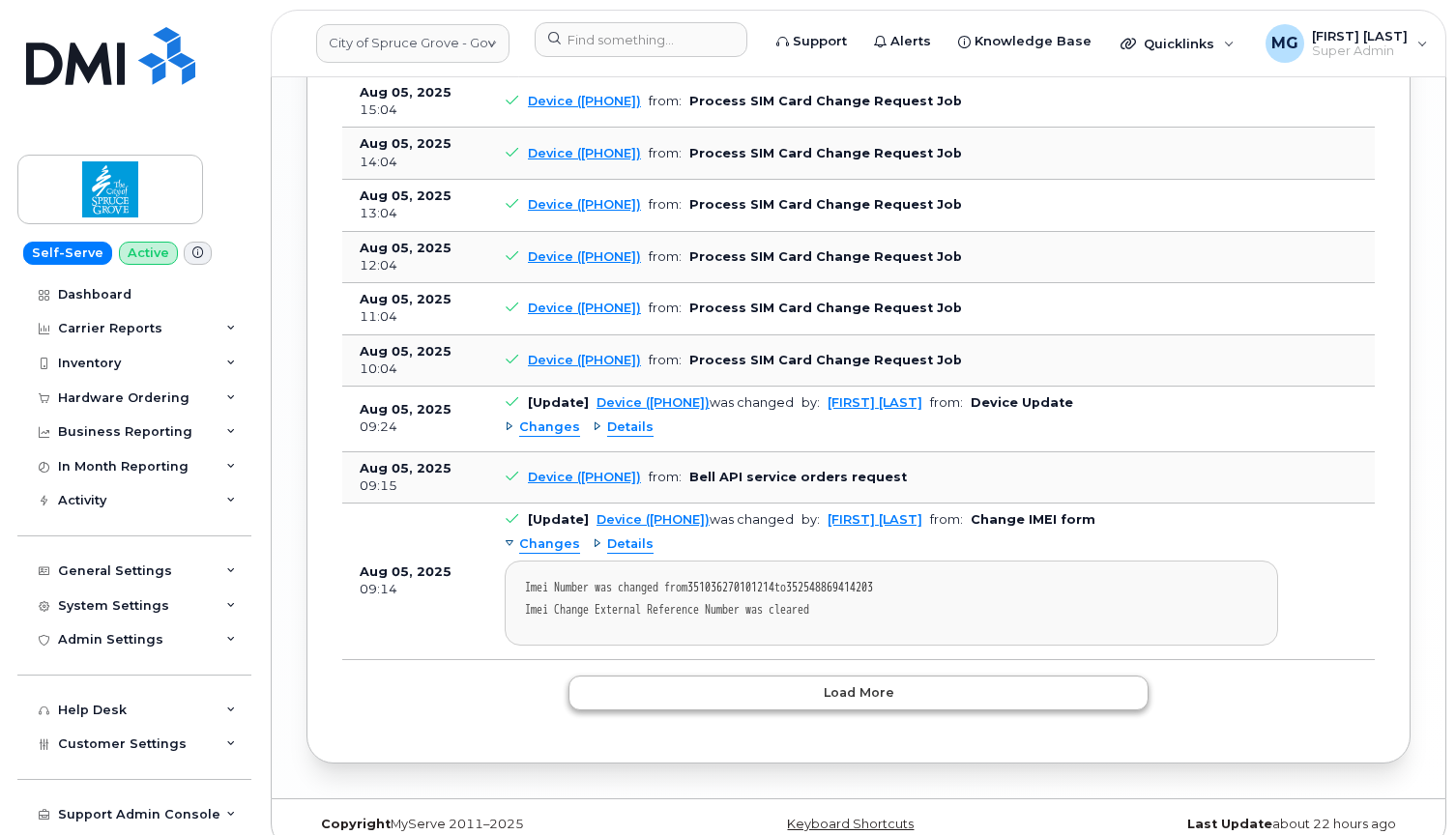 click on "Load more" at bounding box center [859, 693] 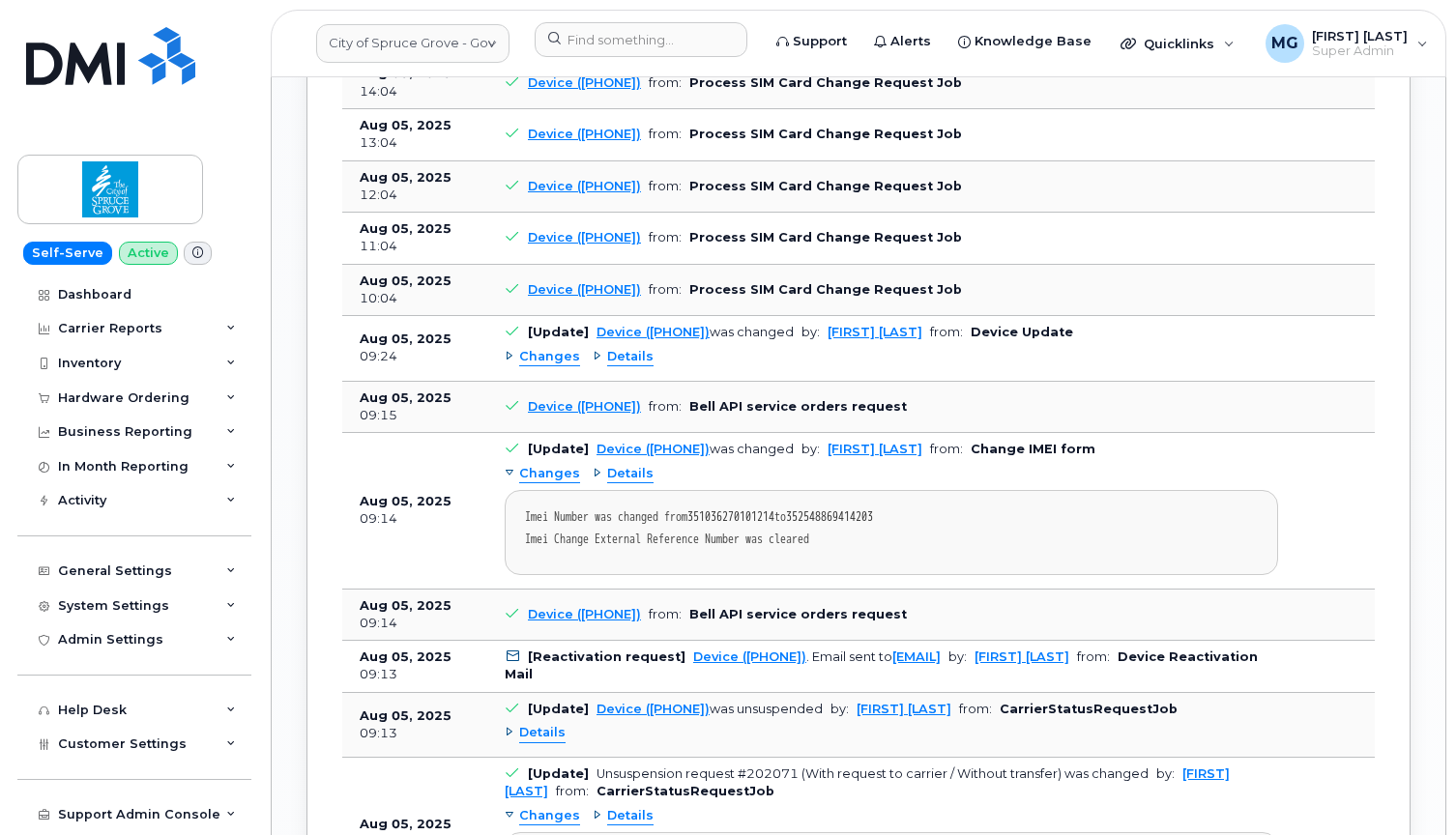 scroll, scrollTop: 2664, scrollLeft: 0, axis: vertical 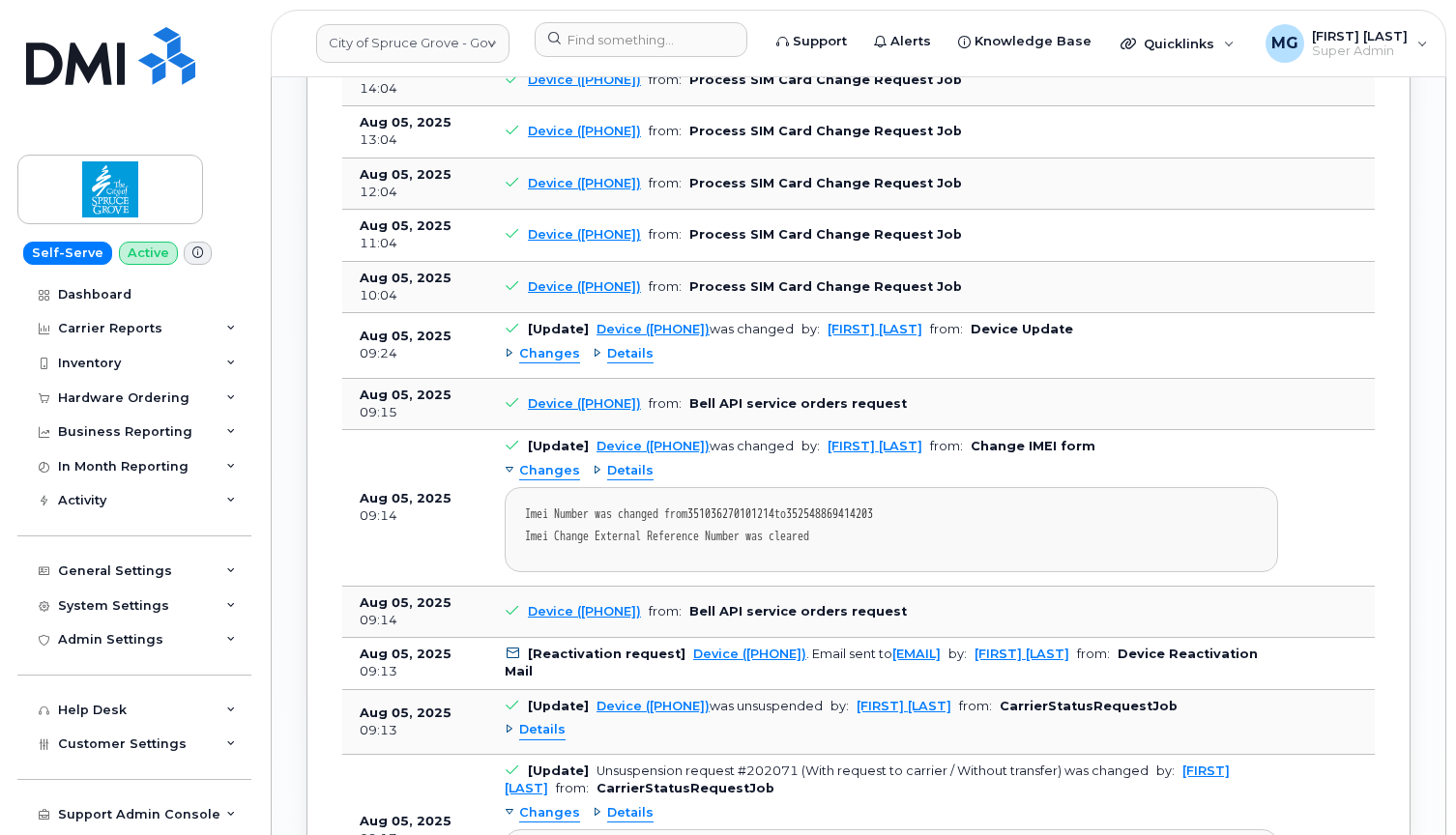 click on "Device (5873380393)" at bounding box center [584, 611] 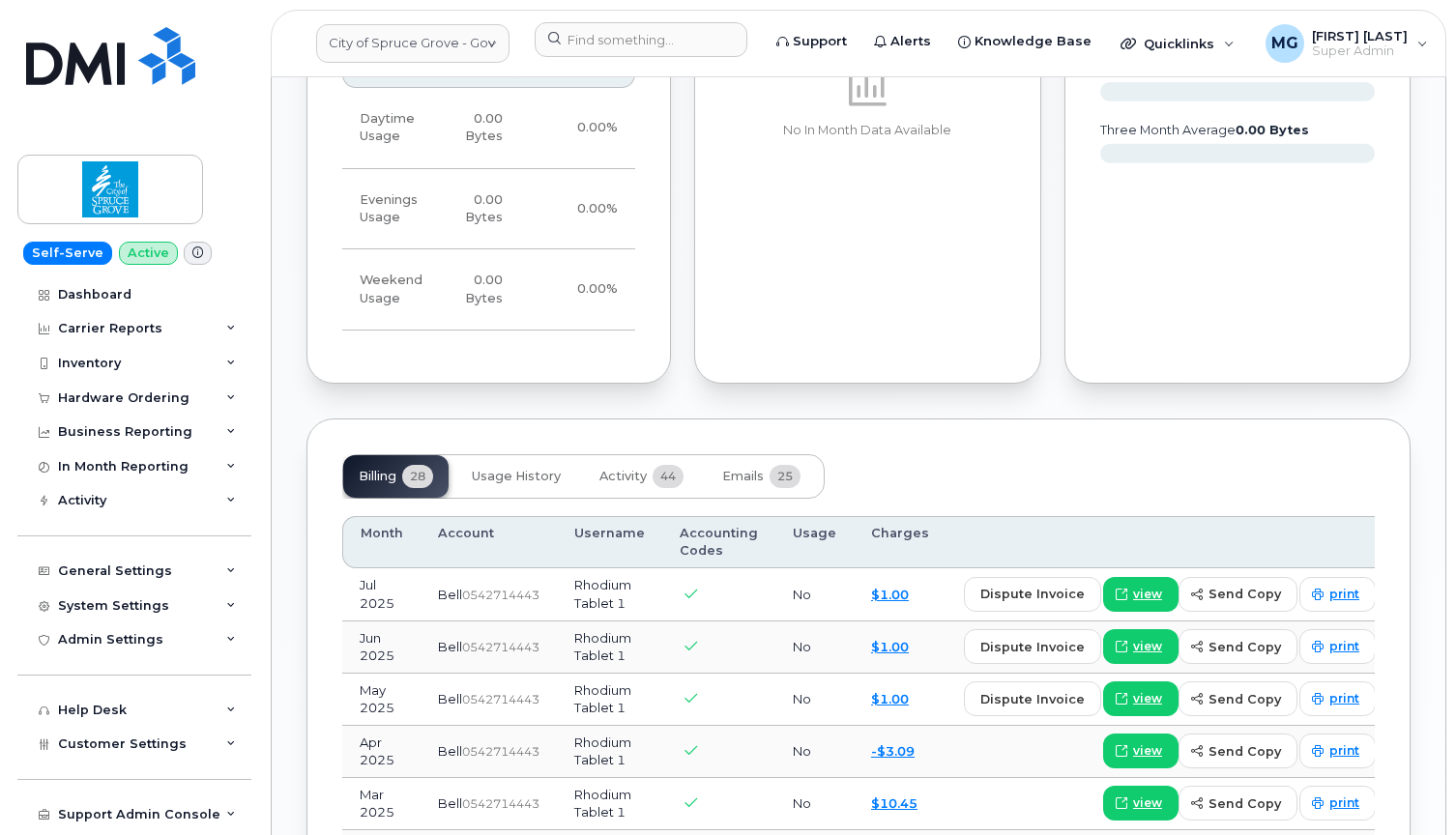scroll, scrollTop: 1188, scrollLeft: 0, axis: vertical 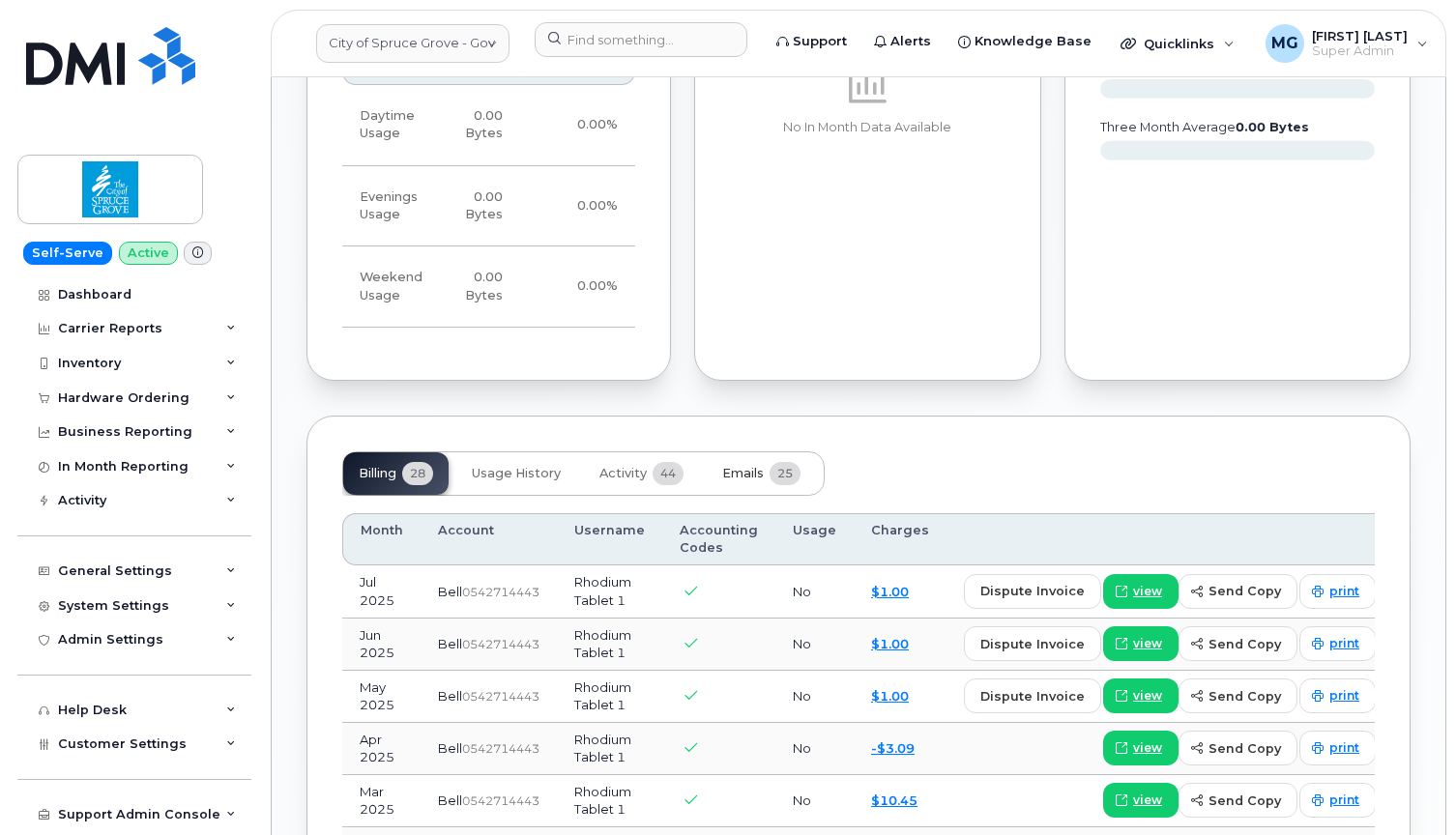 click on "Emails" at bounding box center (743, 474) 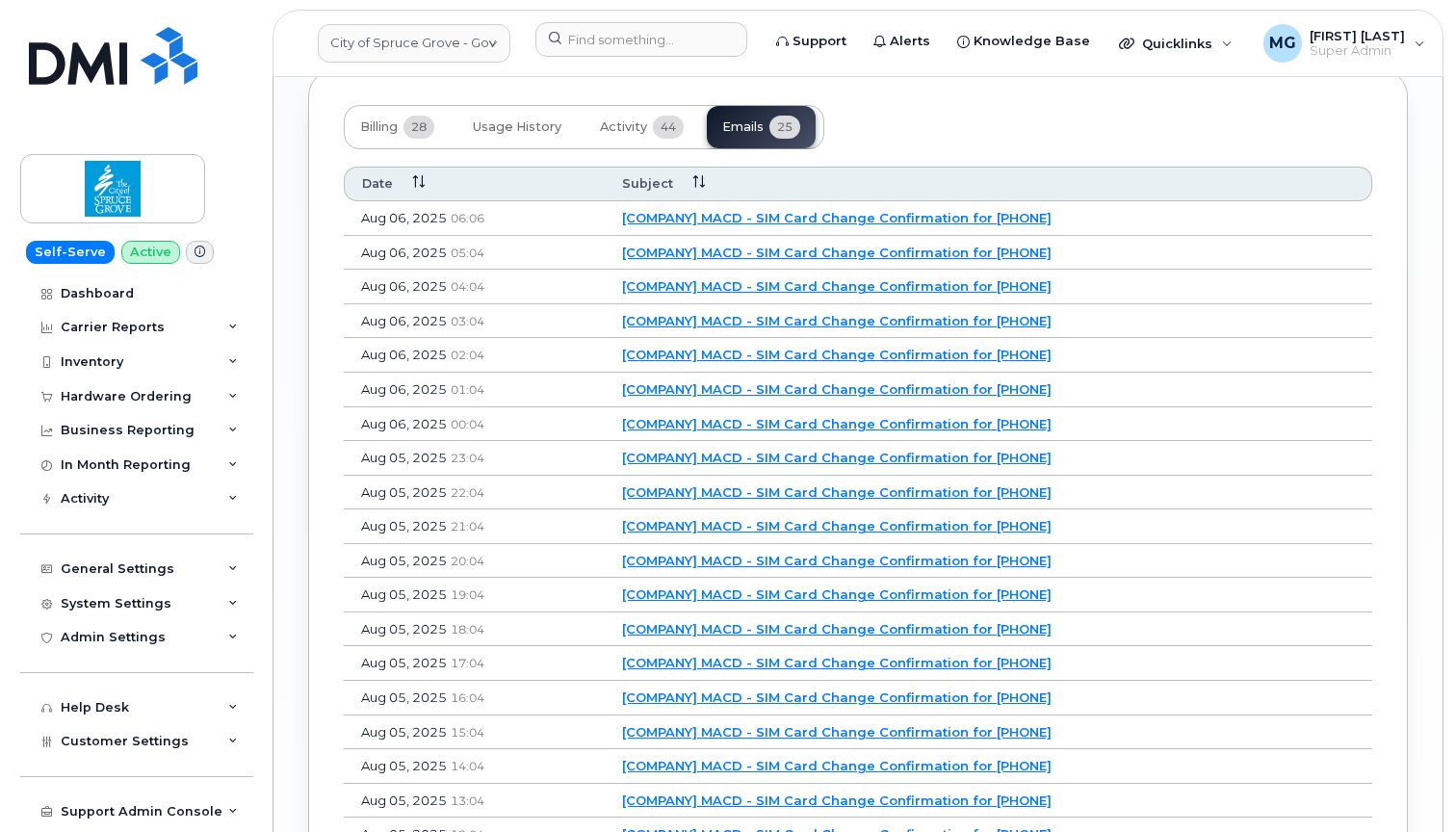 scroll, scrollTop: 1532, scrollLeft: 0, axis: vertical 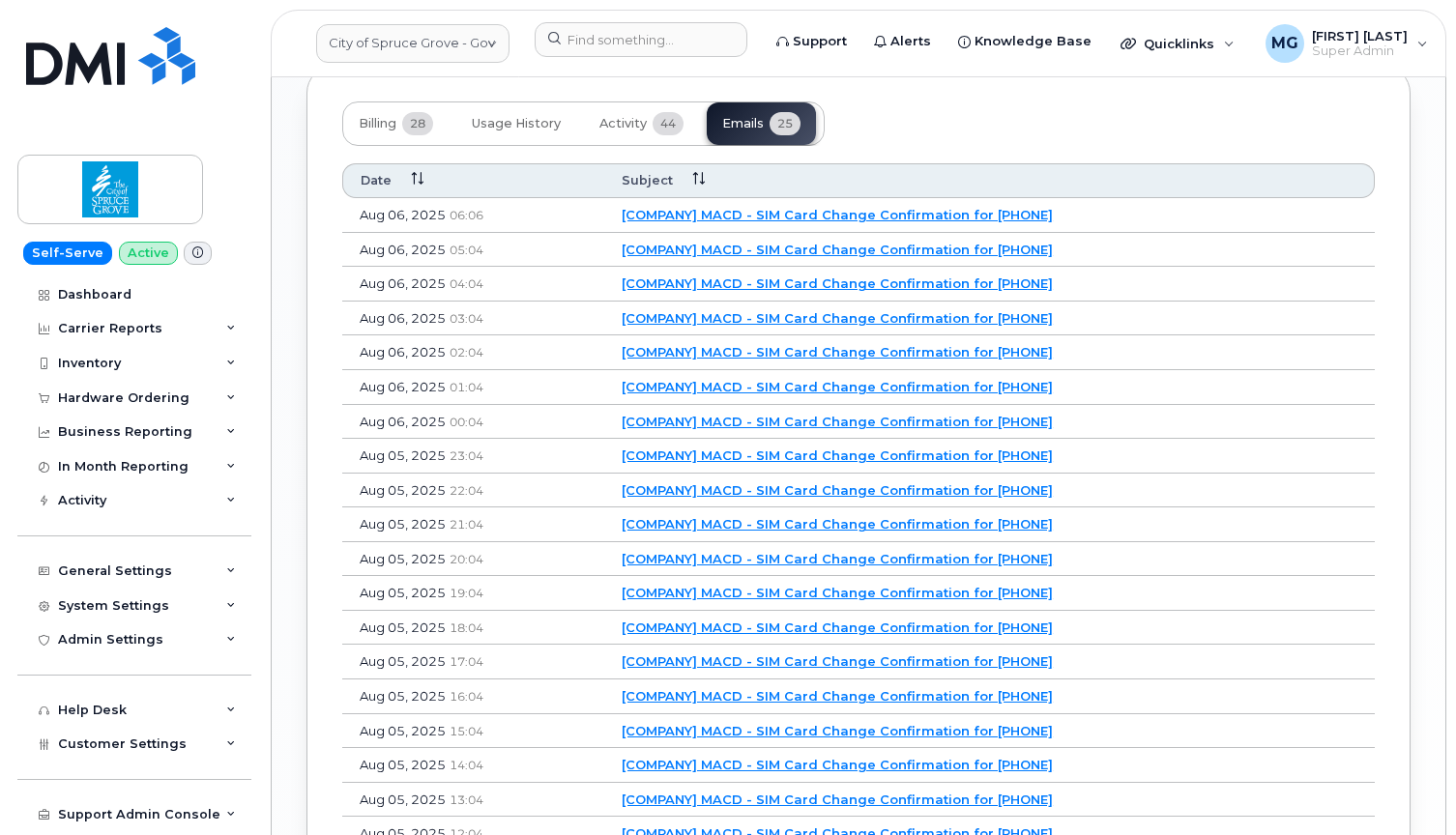 click on "City of Spruce Grove - Gov MACD - SIM Card Change Confirmation for [PHONE]" at bounding box center [837, 215] 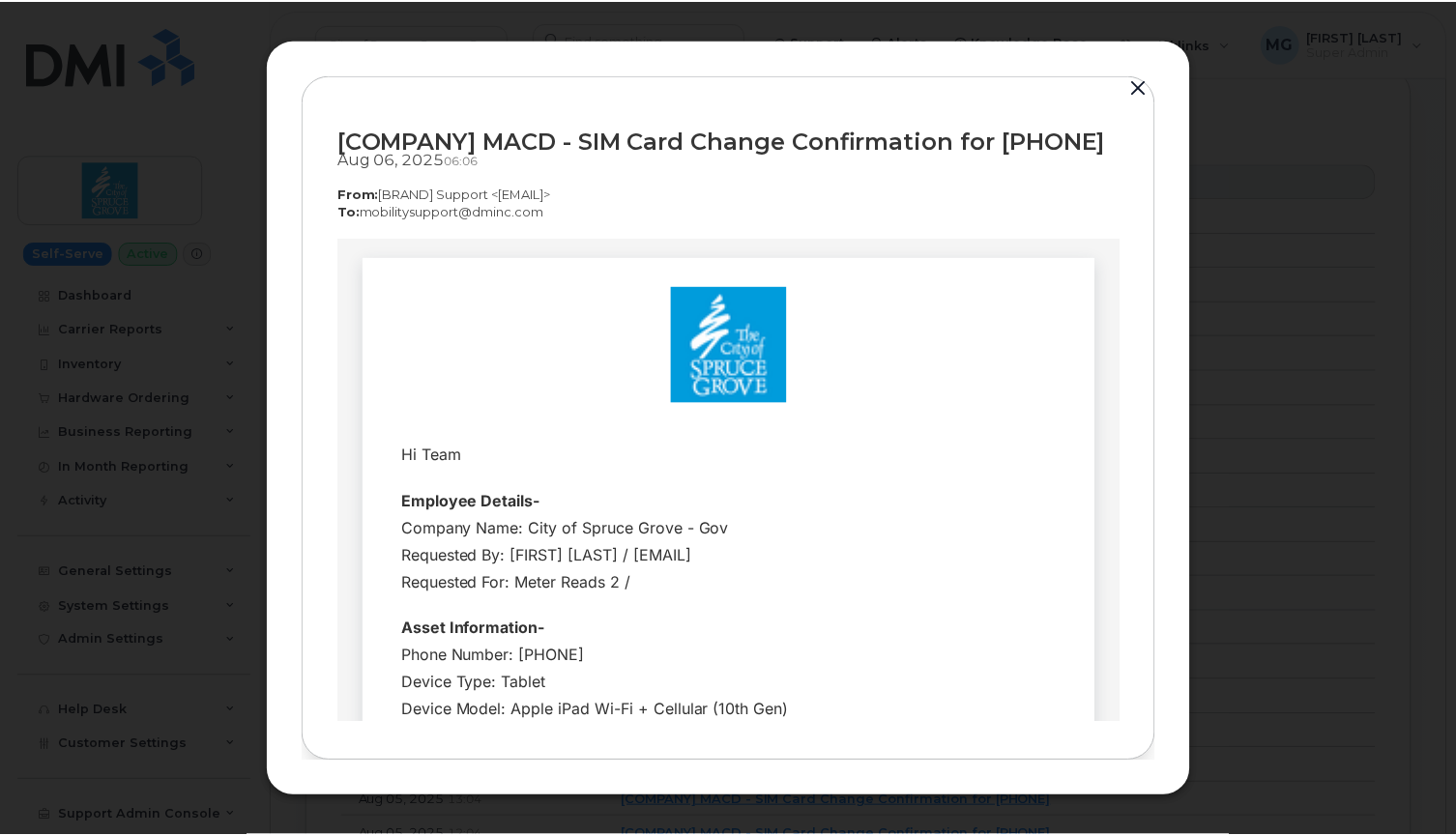 scroll, scrollTop: 0, scrollLeft: 0, axis: both 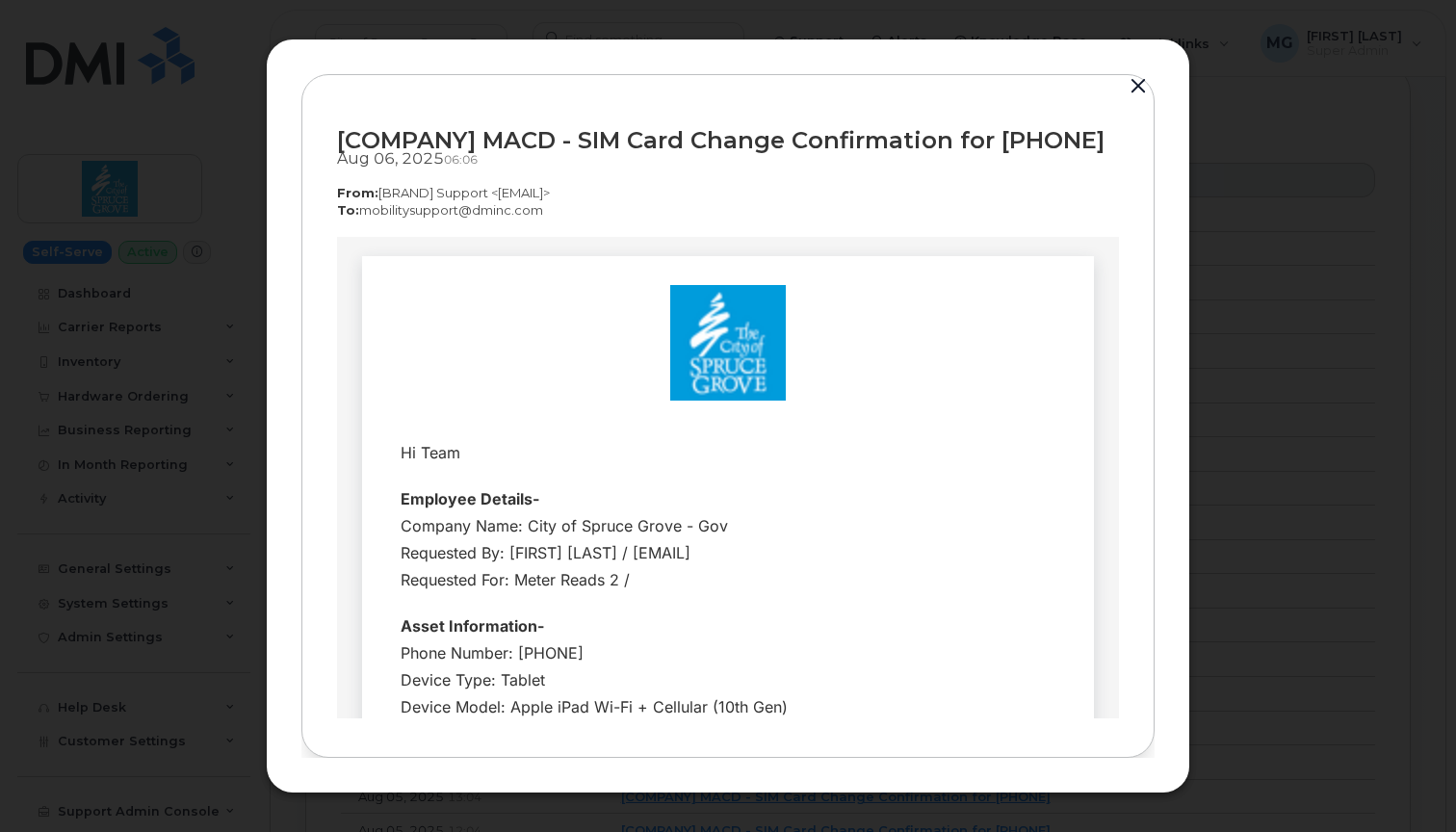 click at bounding box center (1138, 87) 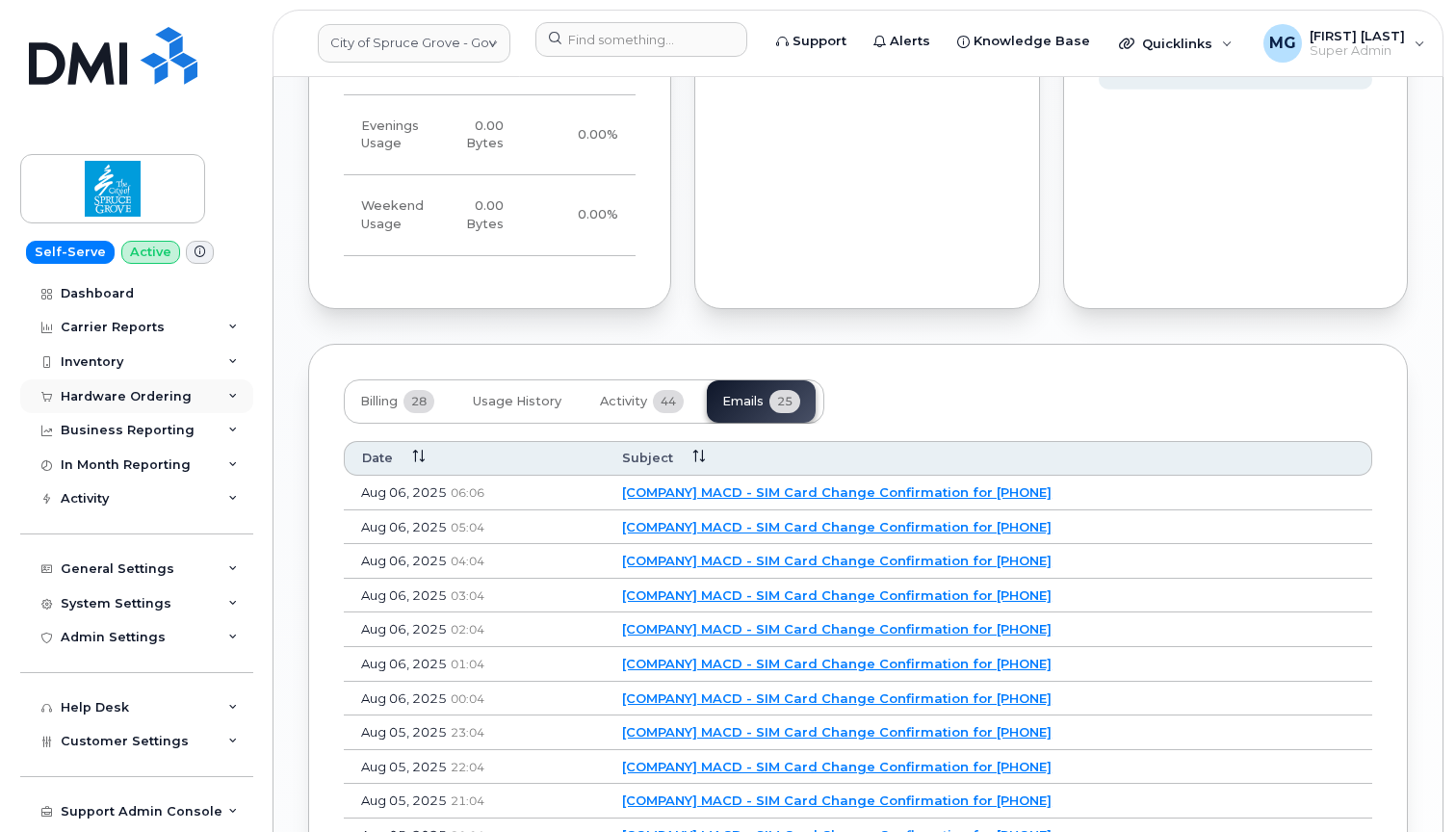 scroll, scrollTop: 1258, scrollLeft: 0, axis: vertical 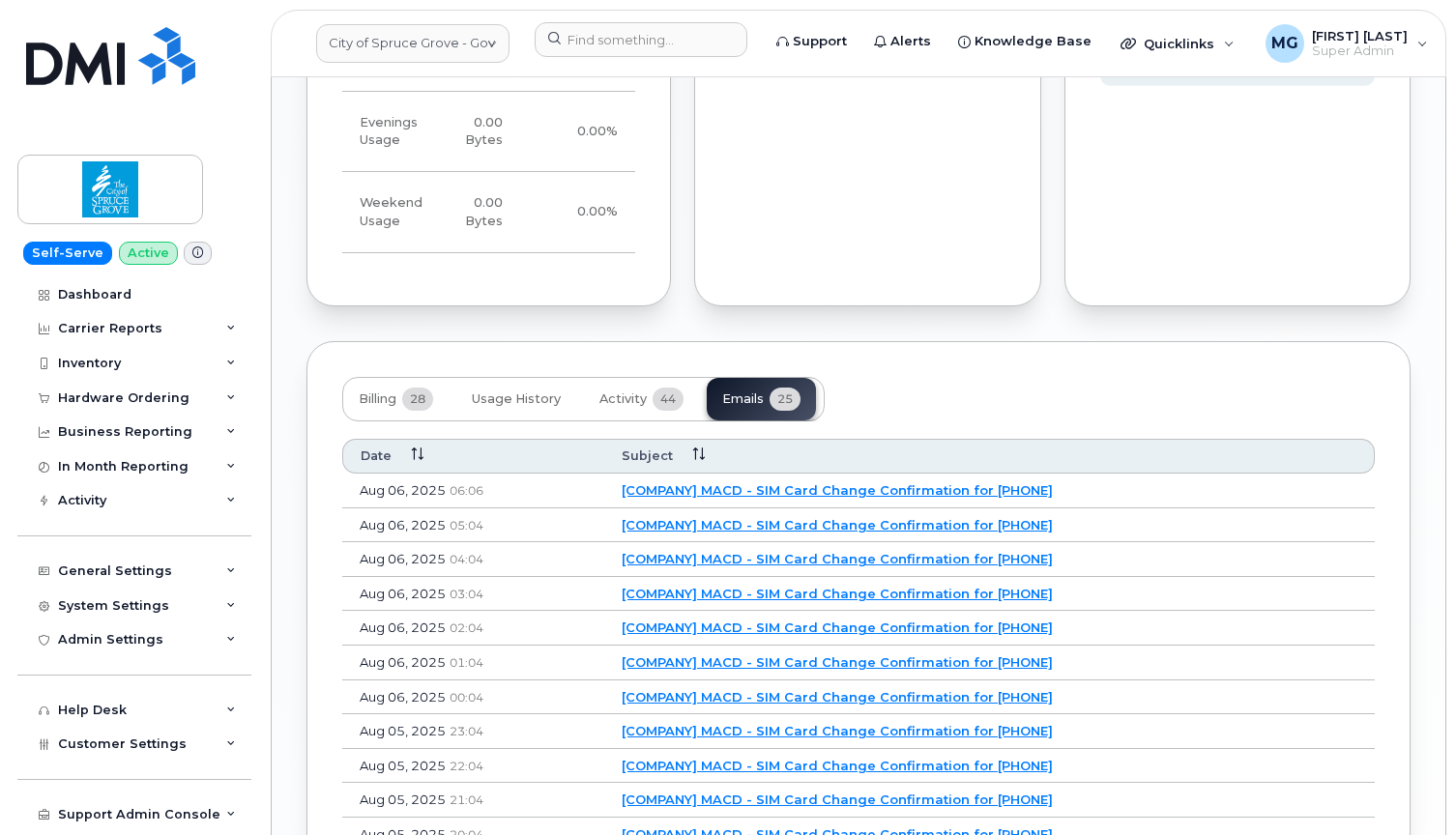 click on "City of Spruce Grove - Gov MACD - SIM Card Change Confirmation for [PHONE]" at bounding box center (837, 490) 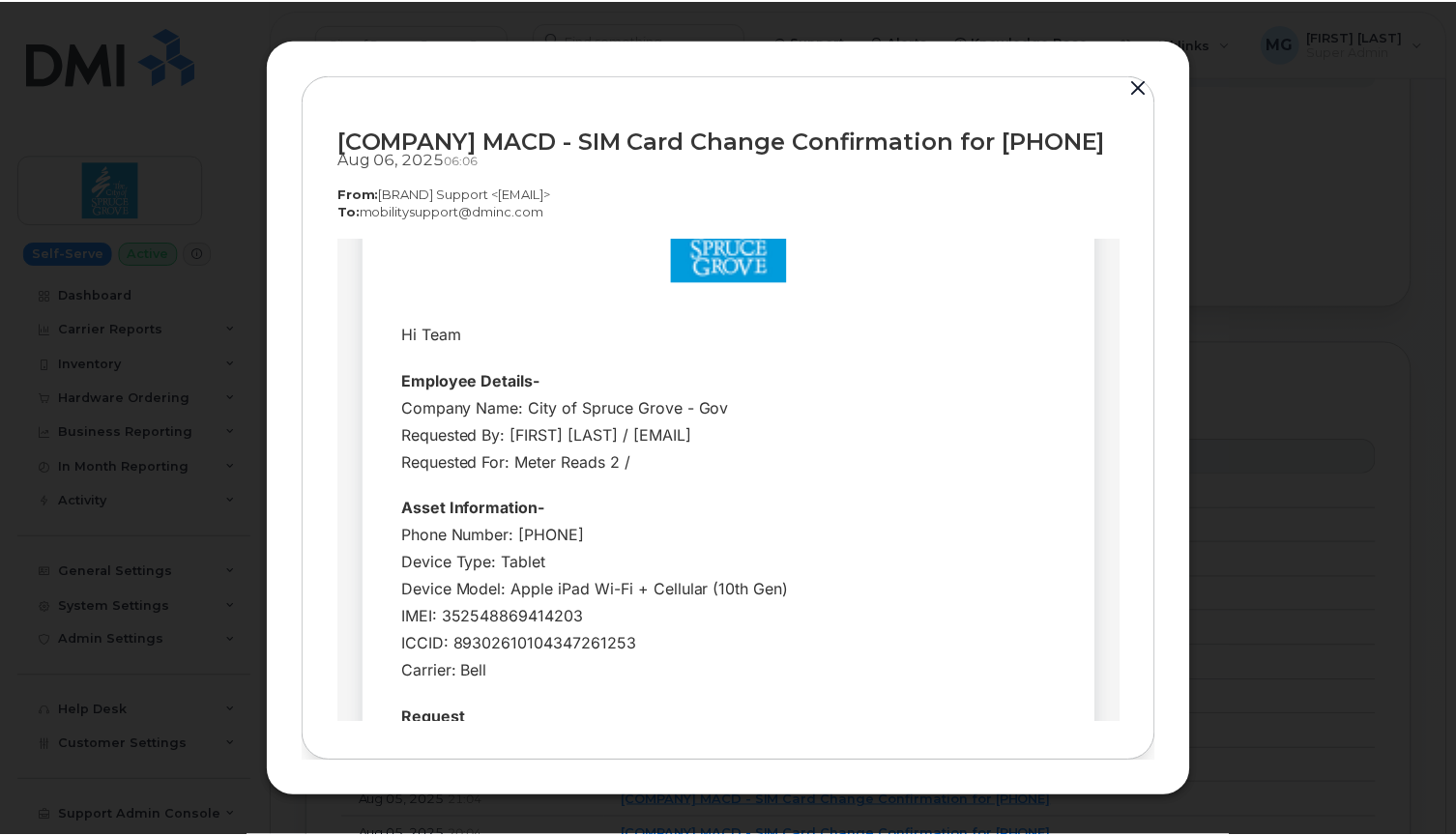 scroll, scrollTop: 108, scrollLeft: 0, axis: vertical 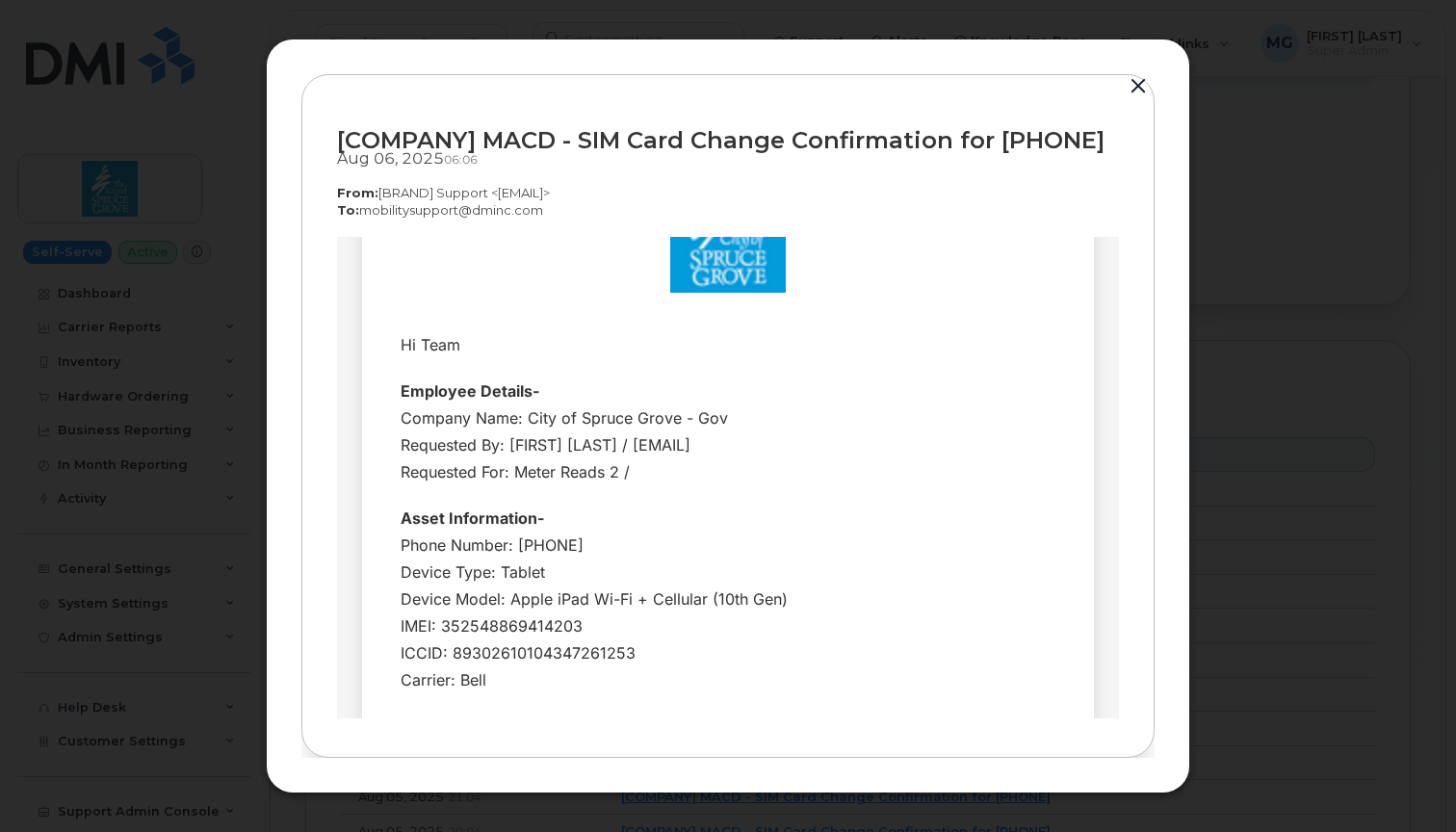 click at bounding box center [1138, 87] 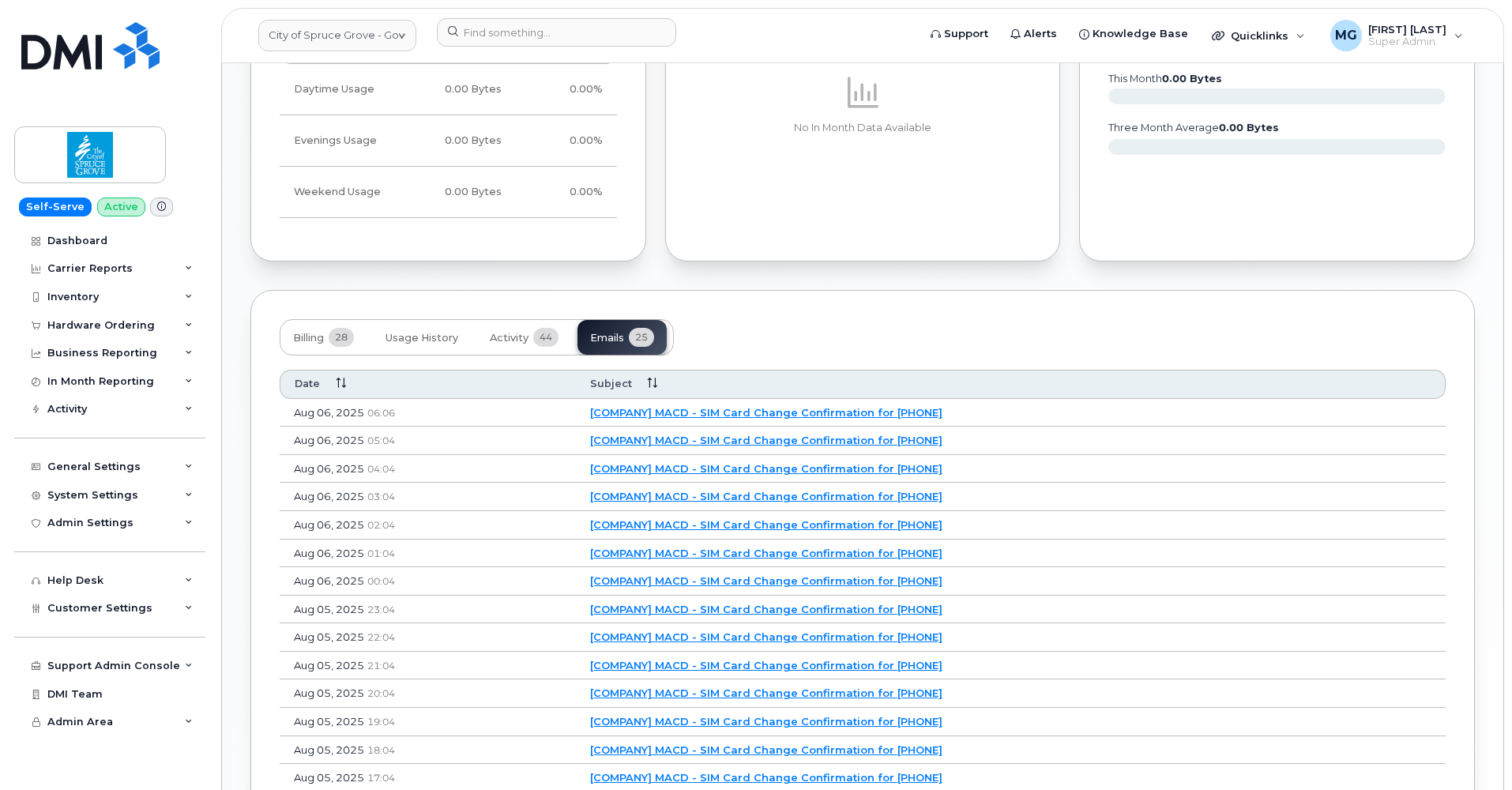 scroll, scrollTop: 970, scrollLeft: 0, axis: vertical 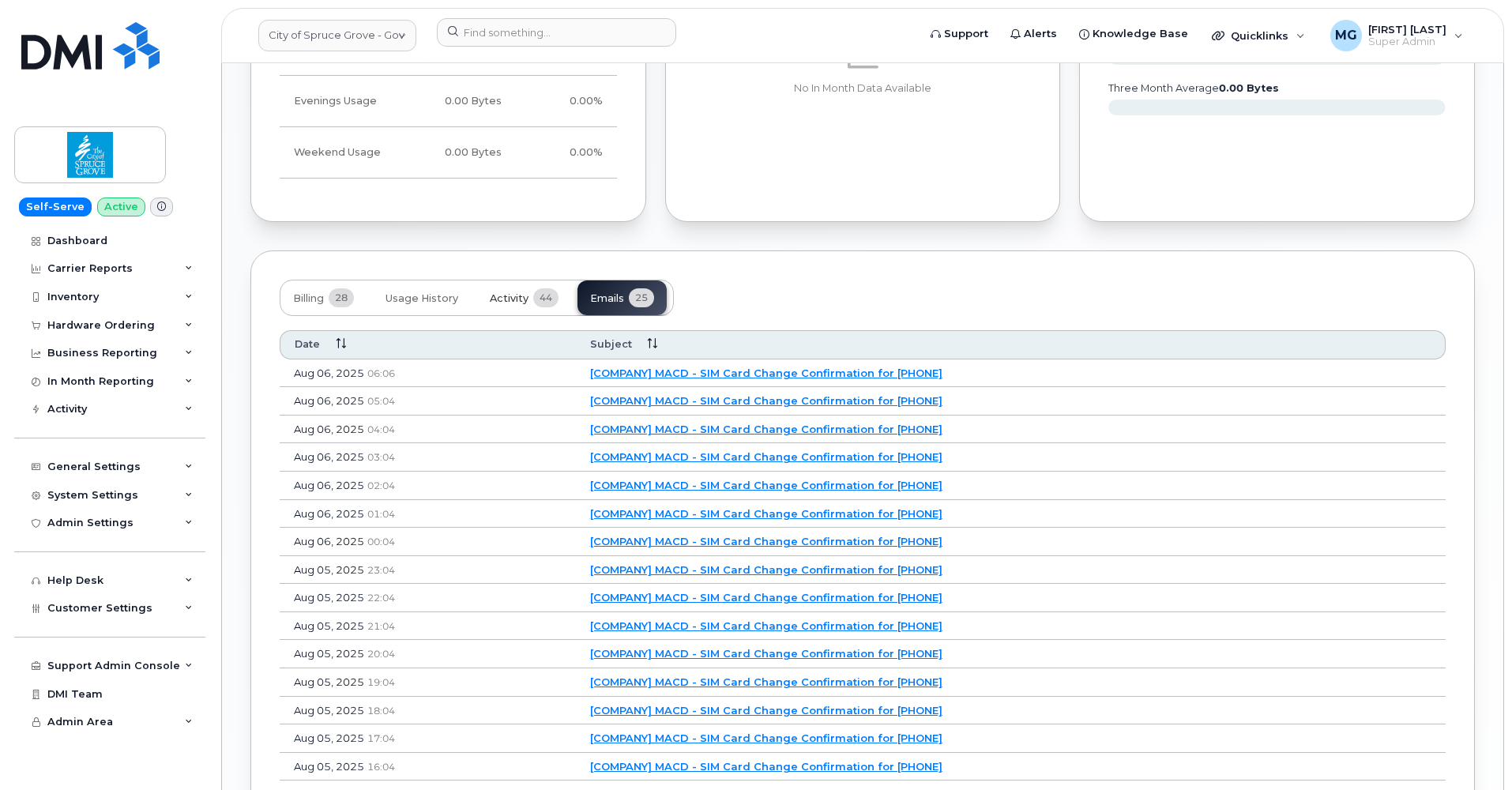 click on "Activity" at bounding box center (509, 299) 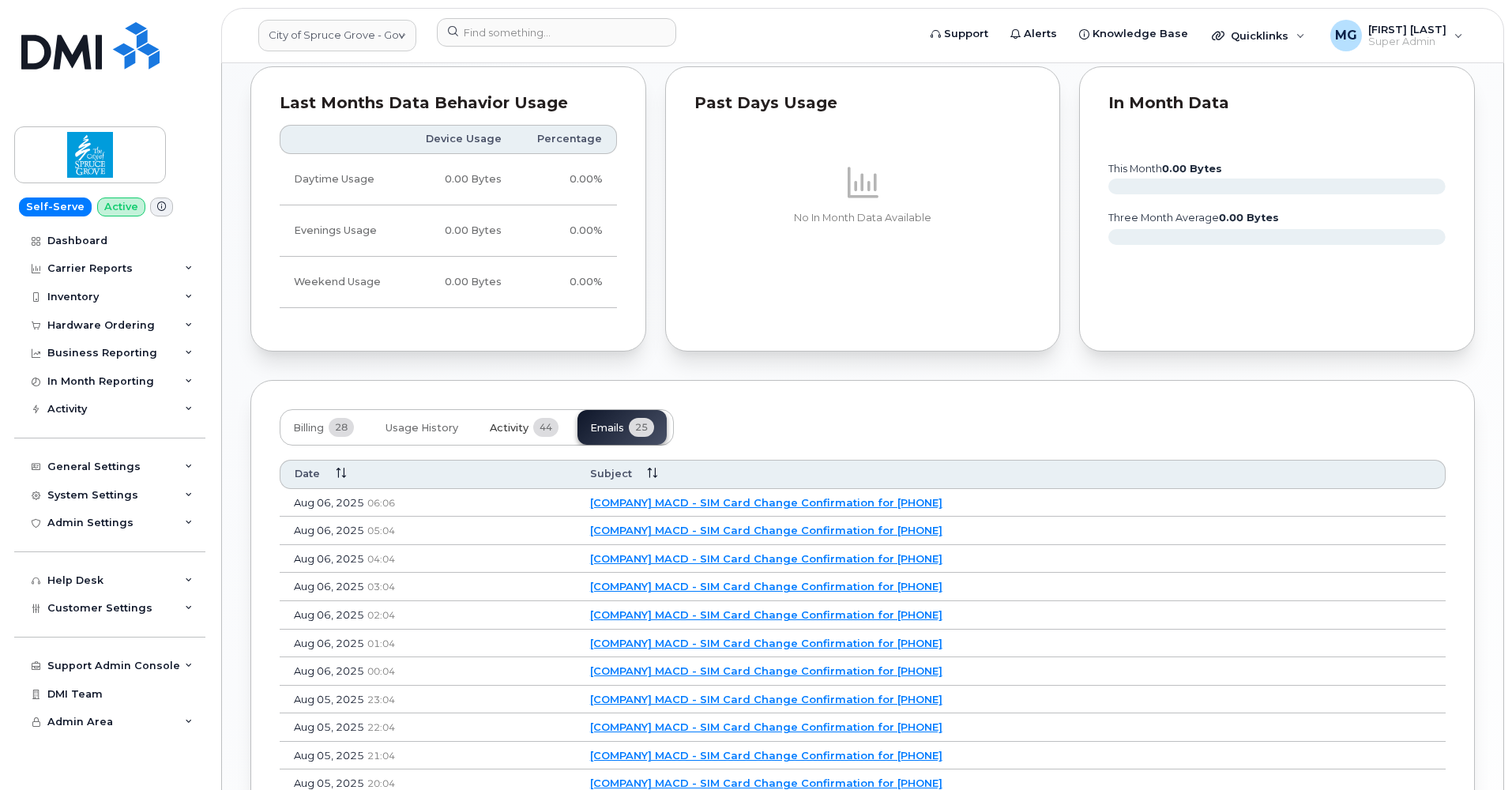 click on "0.00 Bytes" at bounding box center [460, 282] 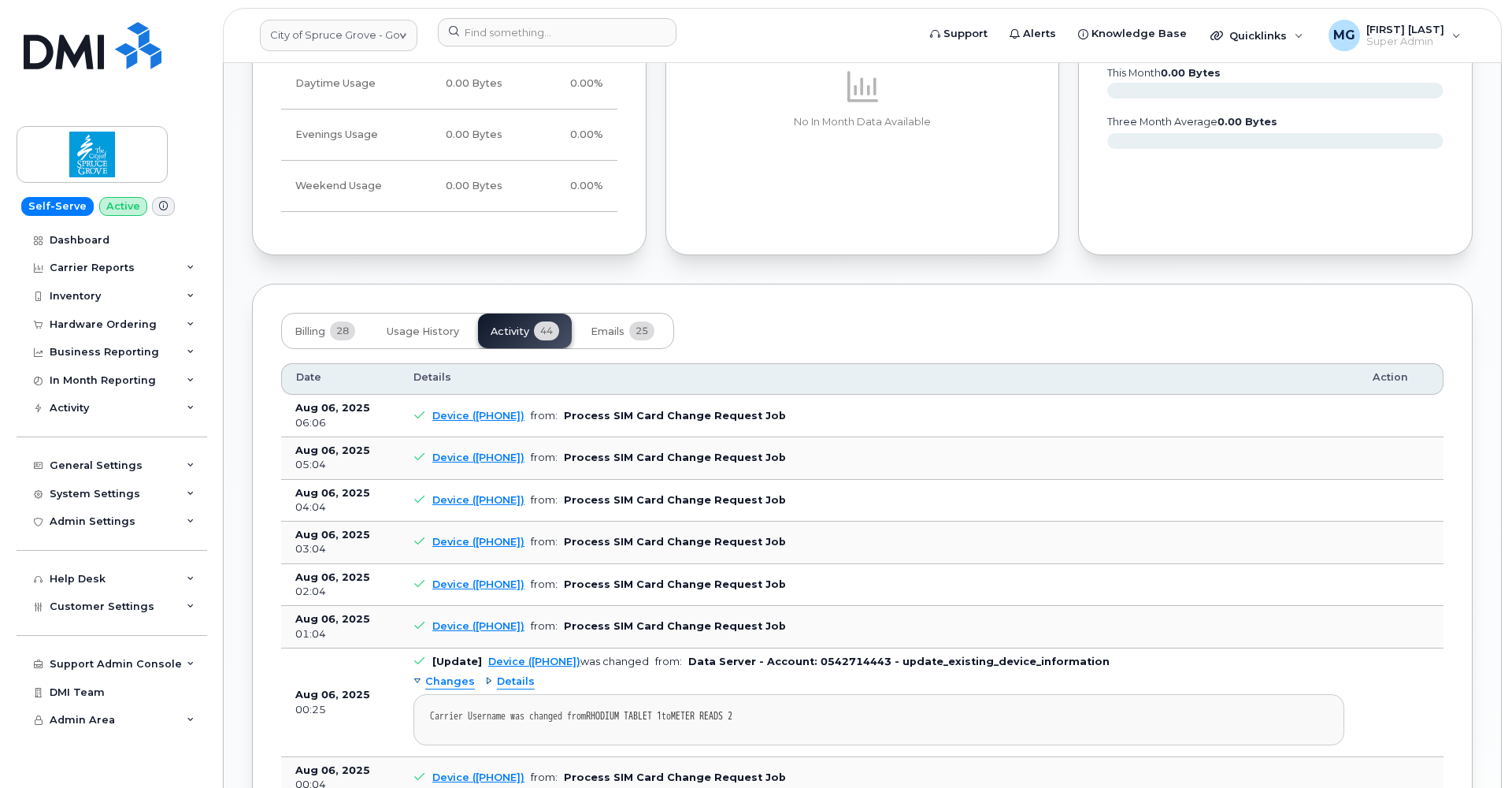 scroll, scrollTop: 925, scrollLeft: 0, axis: vertical 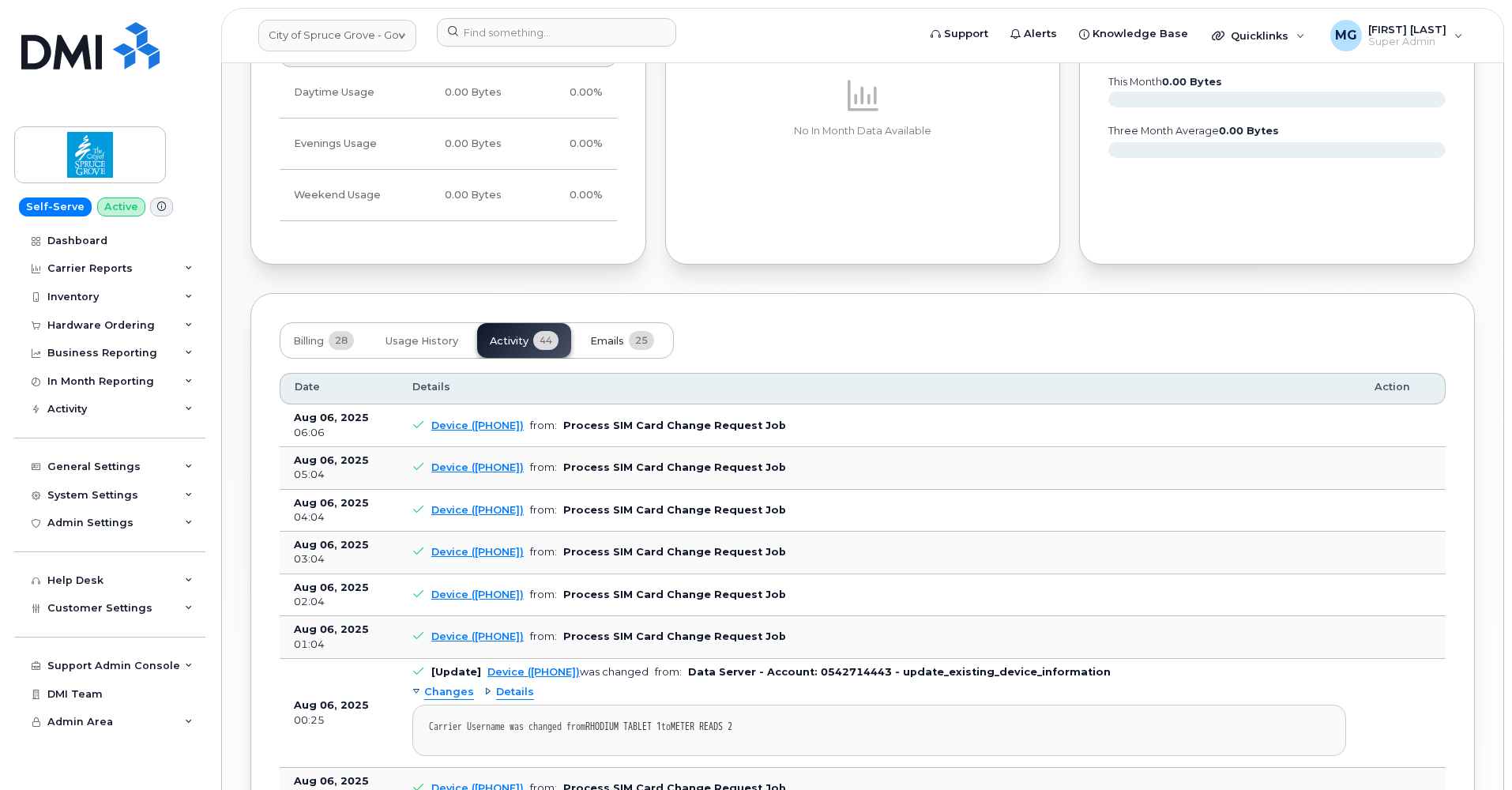 click on "Emails" at bounding box center [607, 341] 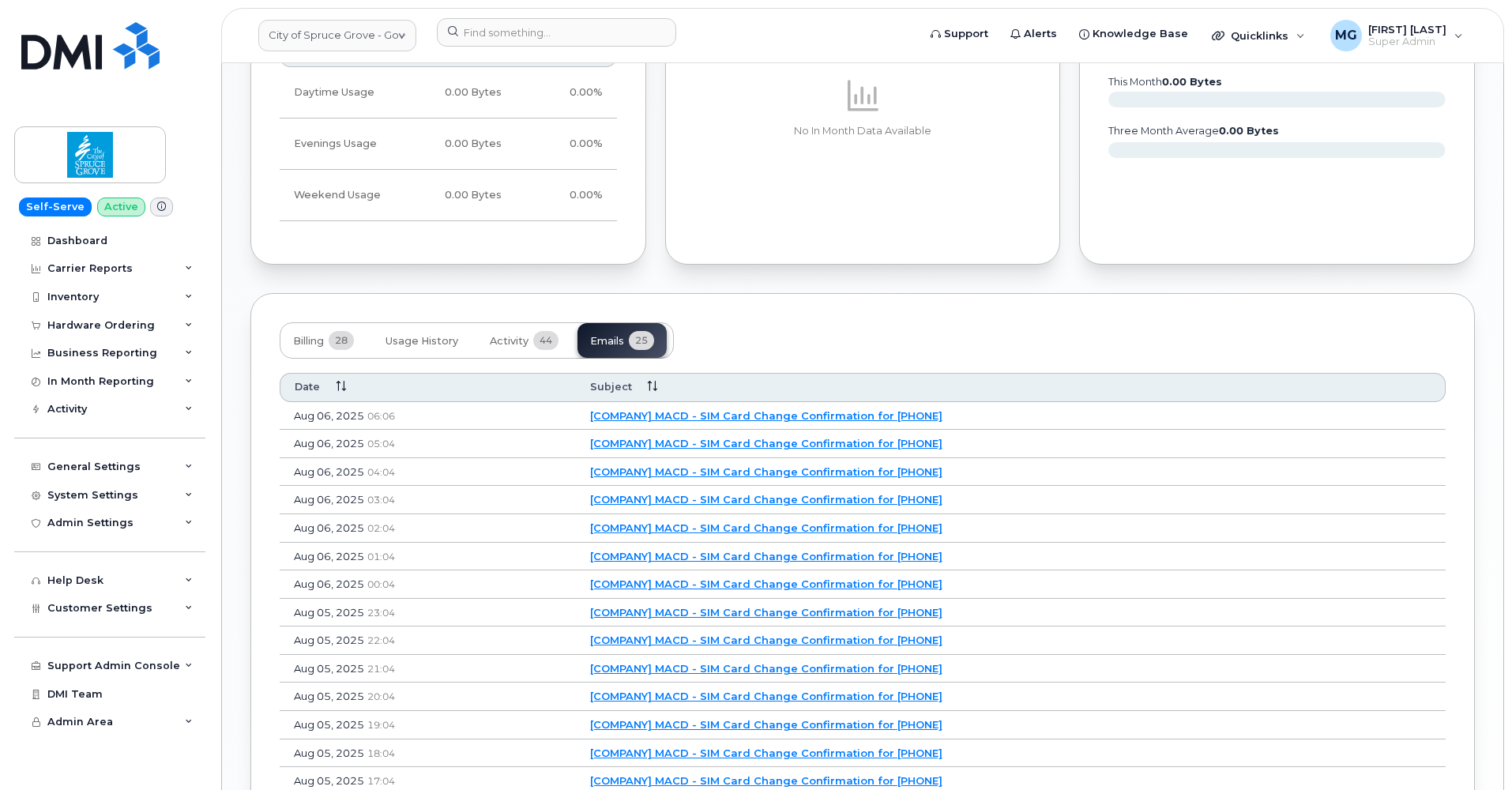 click on "City of Spruce Grove - Gov MACD - SIM Card Change Confirmation for [PHONE]" at bounding box center [766, 416] 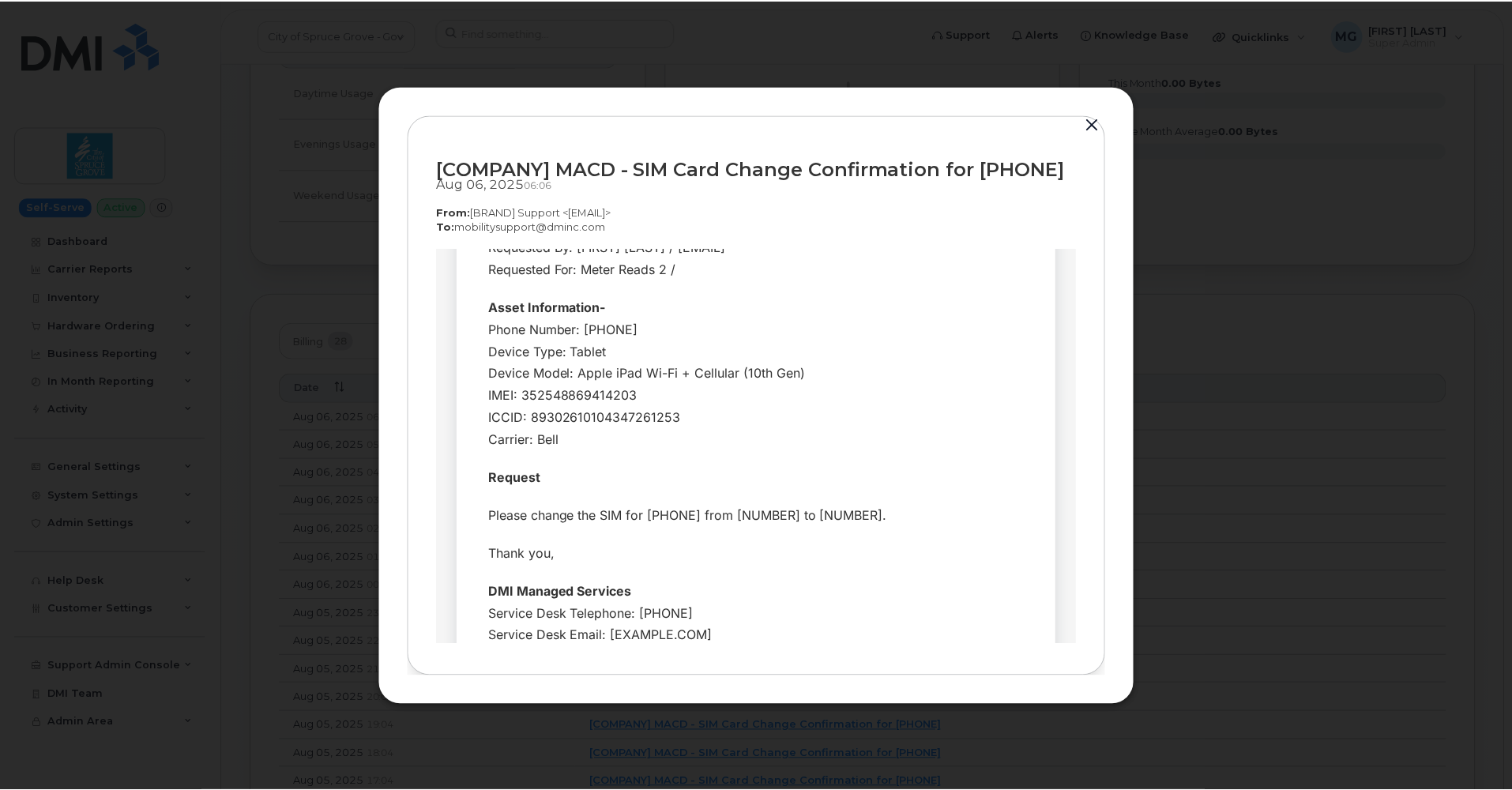 scroll, scrollTop: 270, scrollLeft: 0, axis: vertical 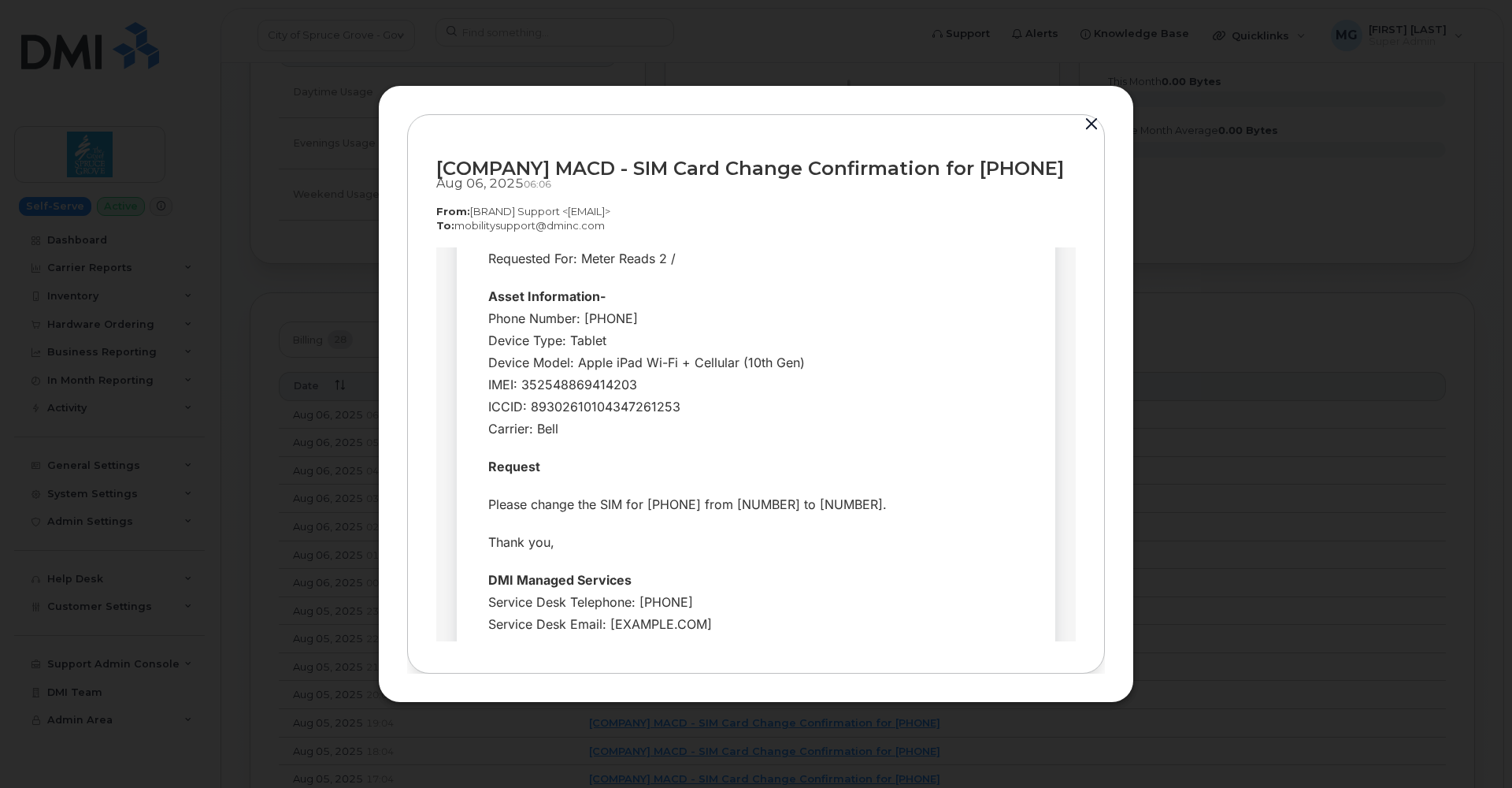 click at bounding box center [1091, 125] 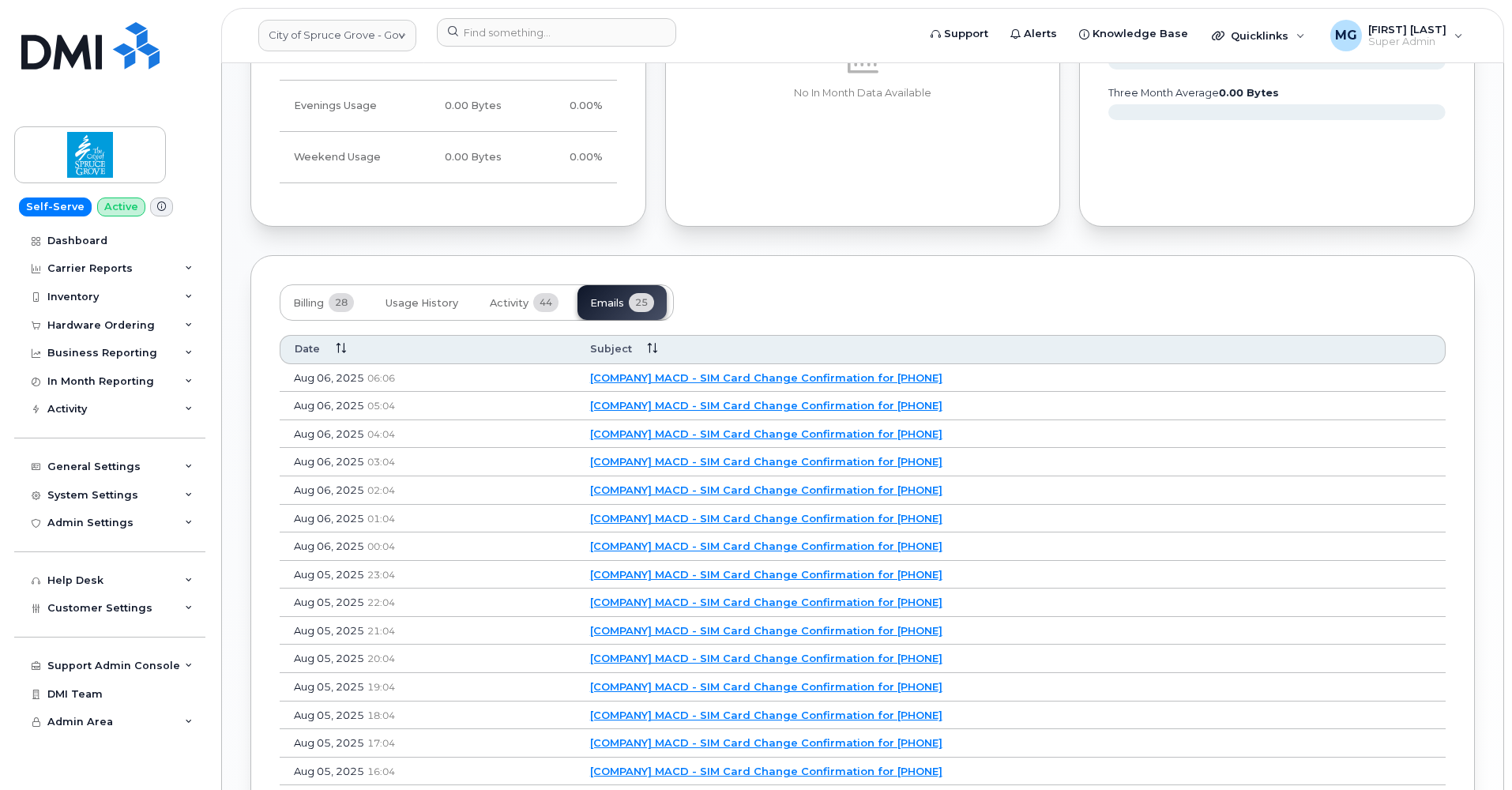 scroll, scrollTop: 962, scrollLeft: 0, axis: vertical 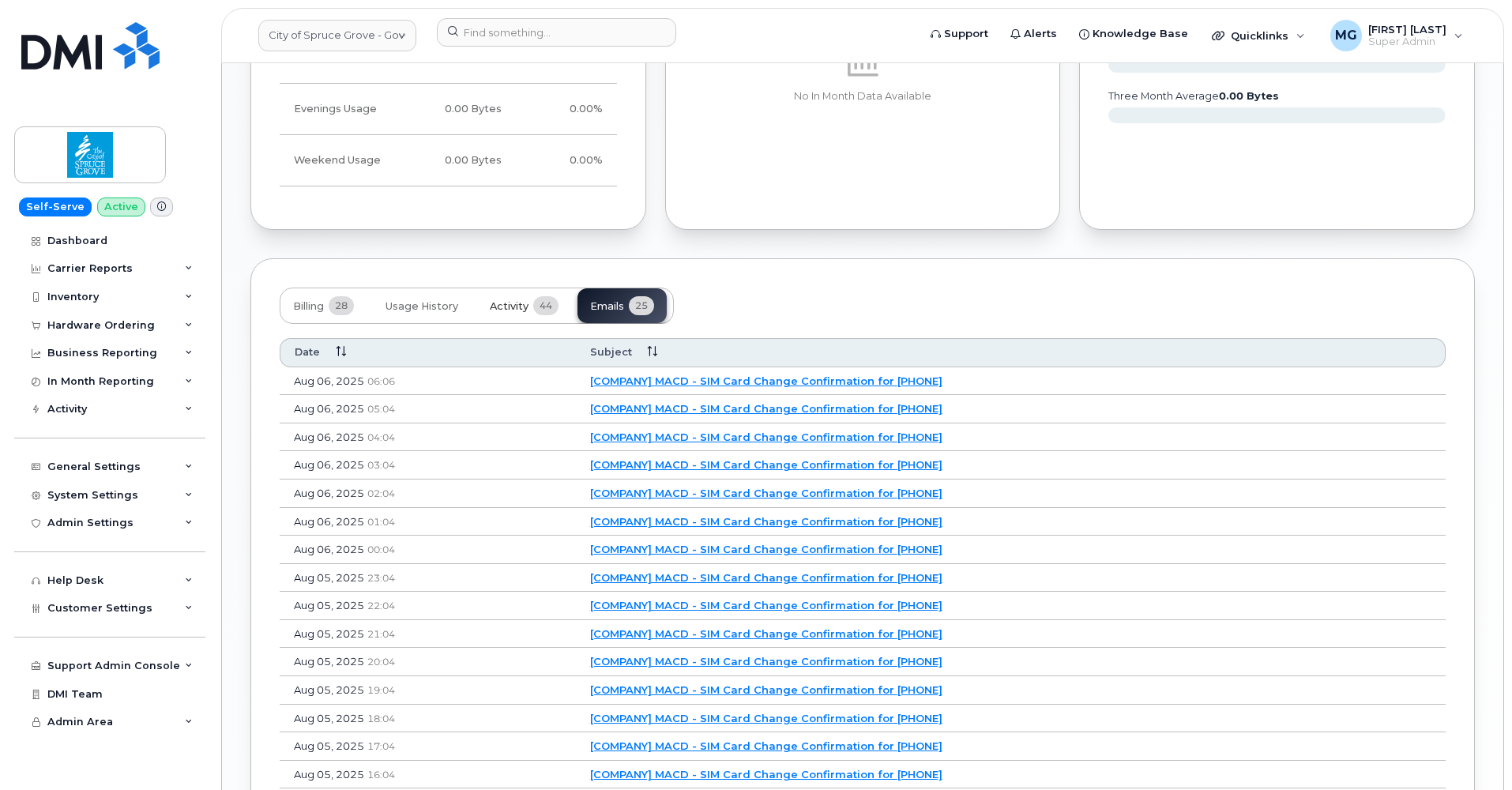 click on "Activity" at bounding box center [509, 307] 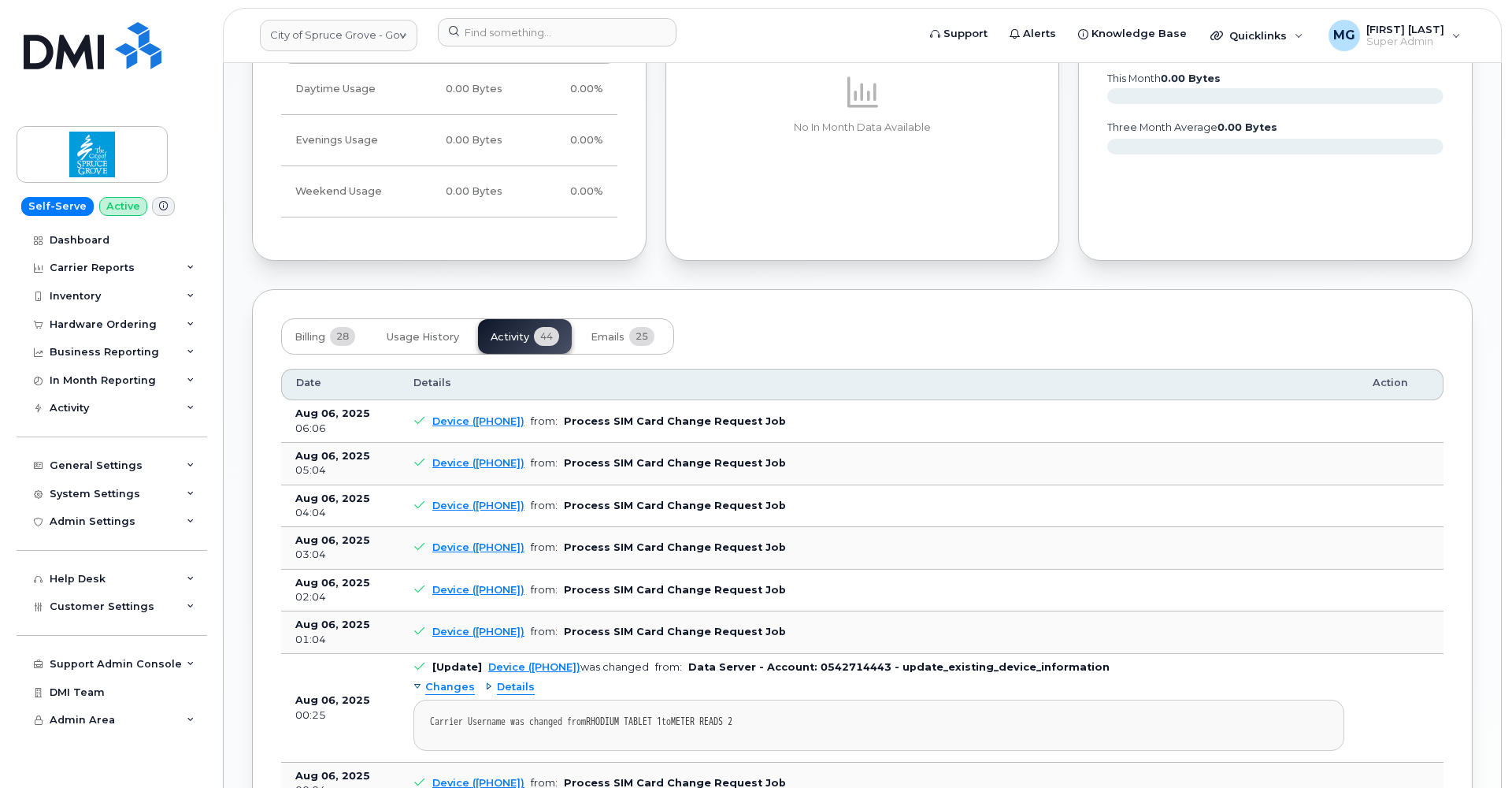 scroll, scrollTop: 931, scrollLeft: 0, axis: vertical 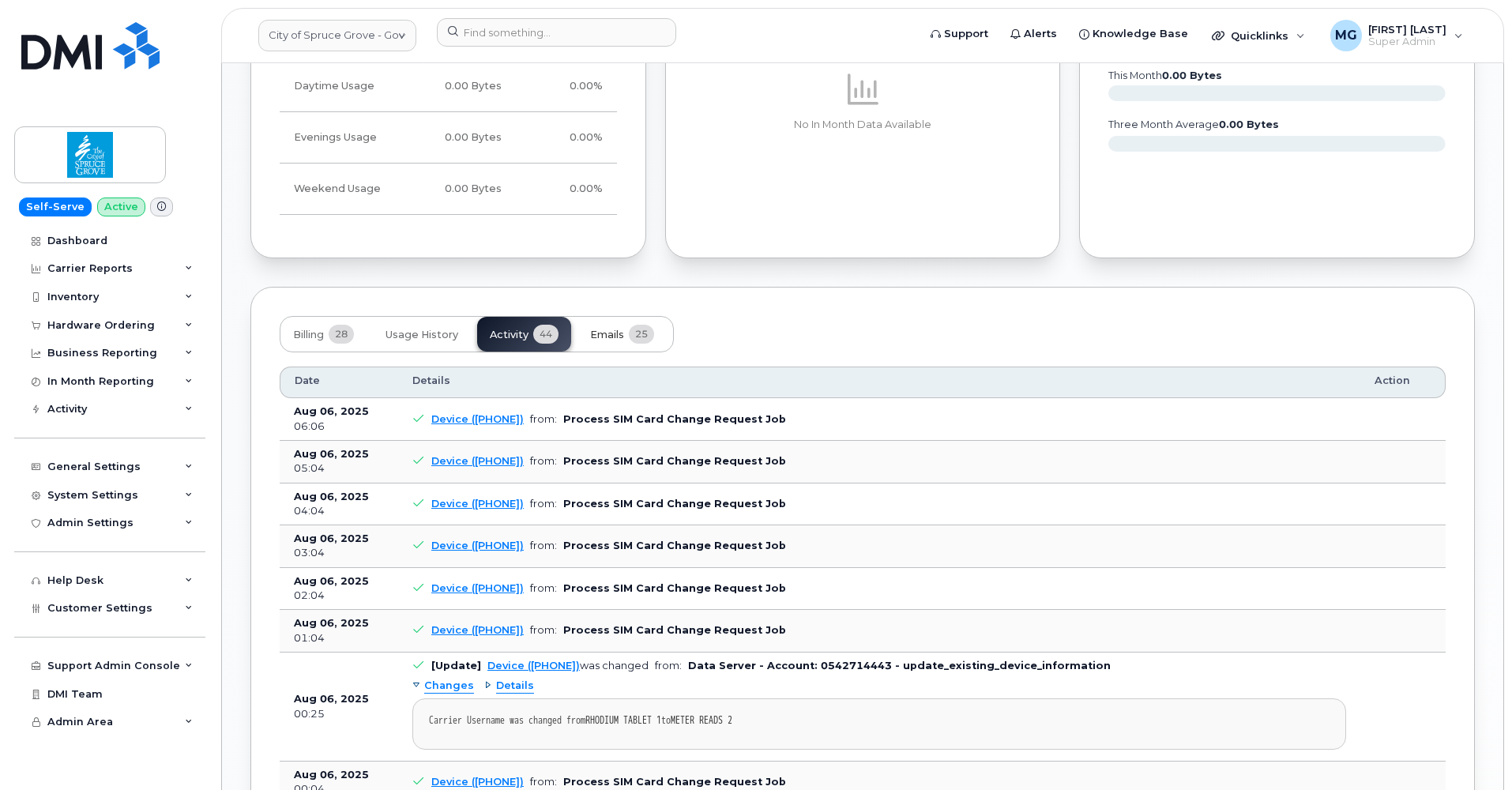 click on "Emails" at bounding box center (607, 335) 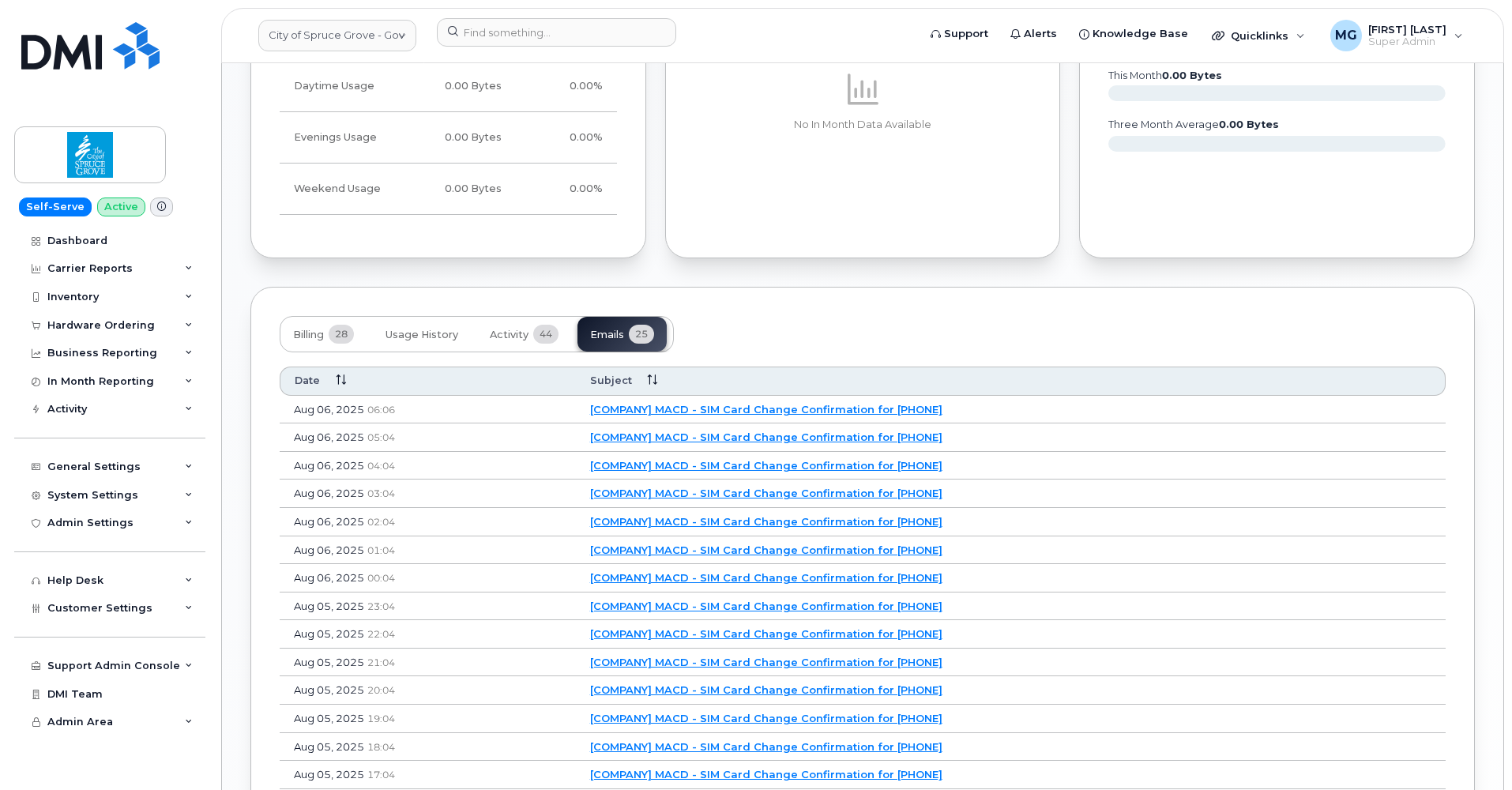 click on "City of Spruce Grove - Gov MACD - SIM Card Change Confirmation for [PHONE]" at bounding box center [766, 409] 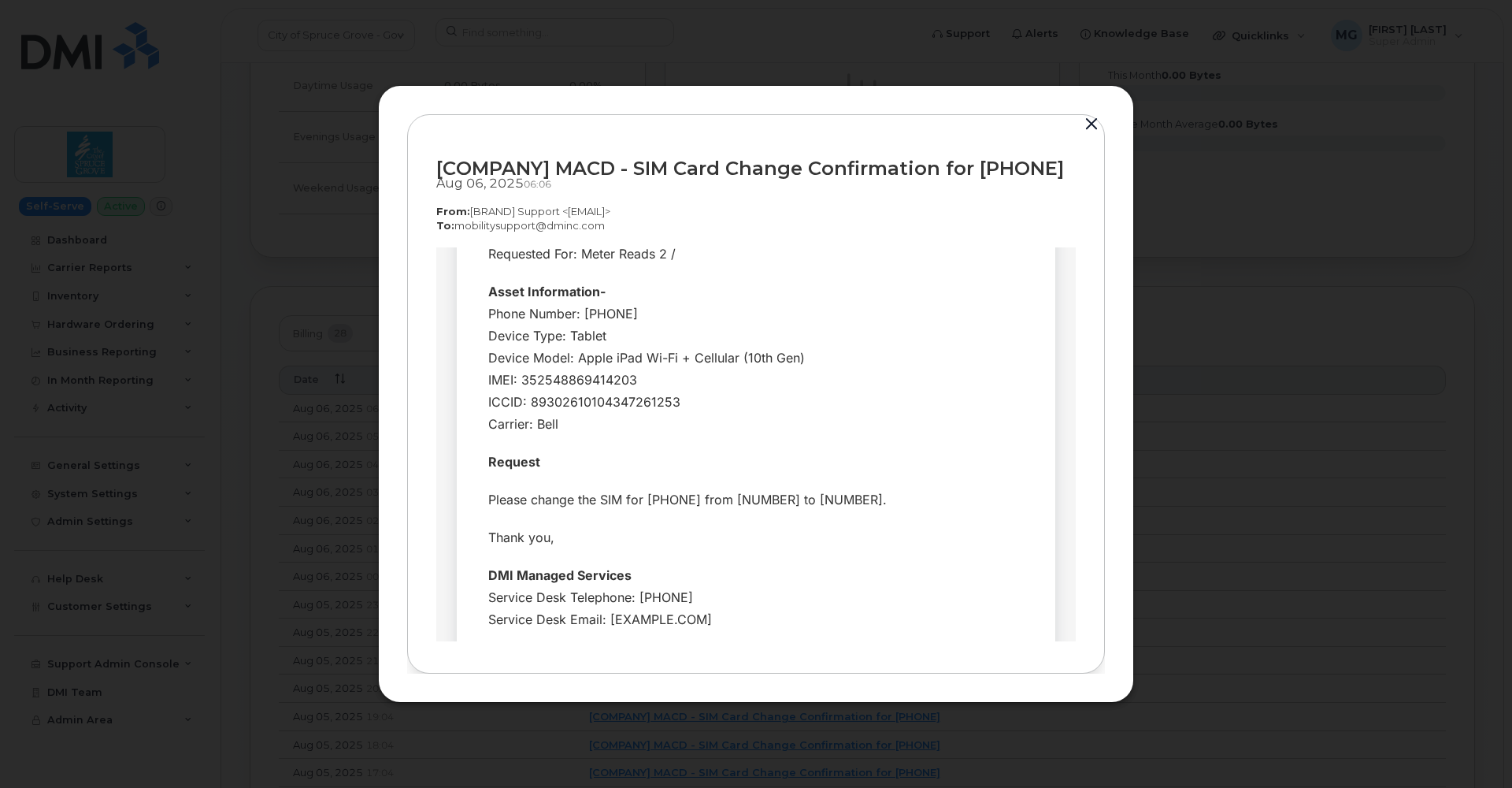 scroll, scrollTop: 272, scrollLeft: 0, axis: vertical 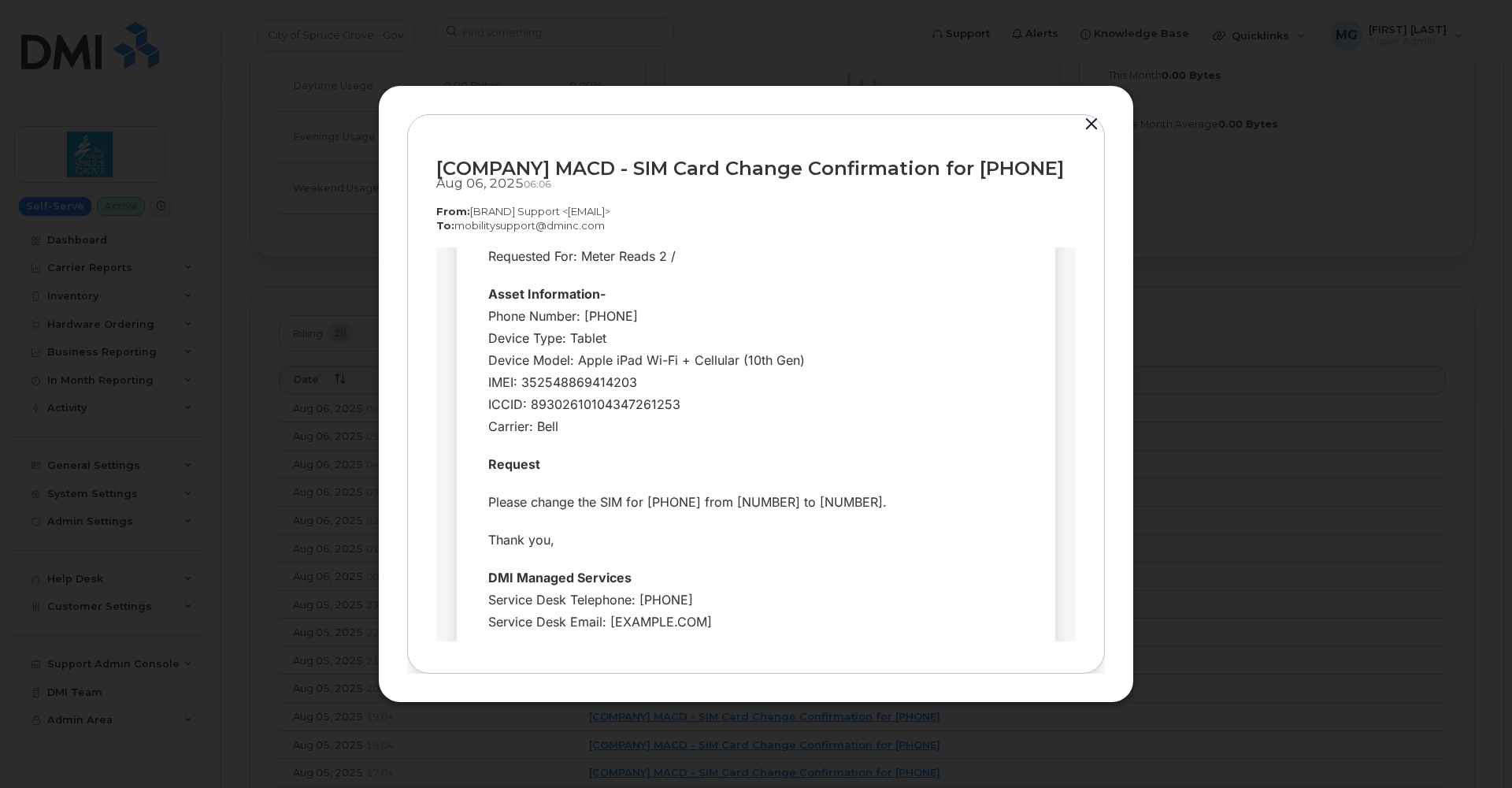 click at bounding box center (1091, 125) 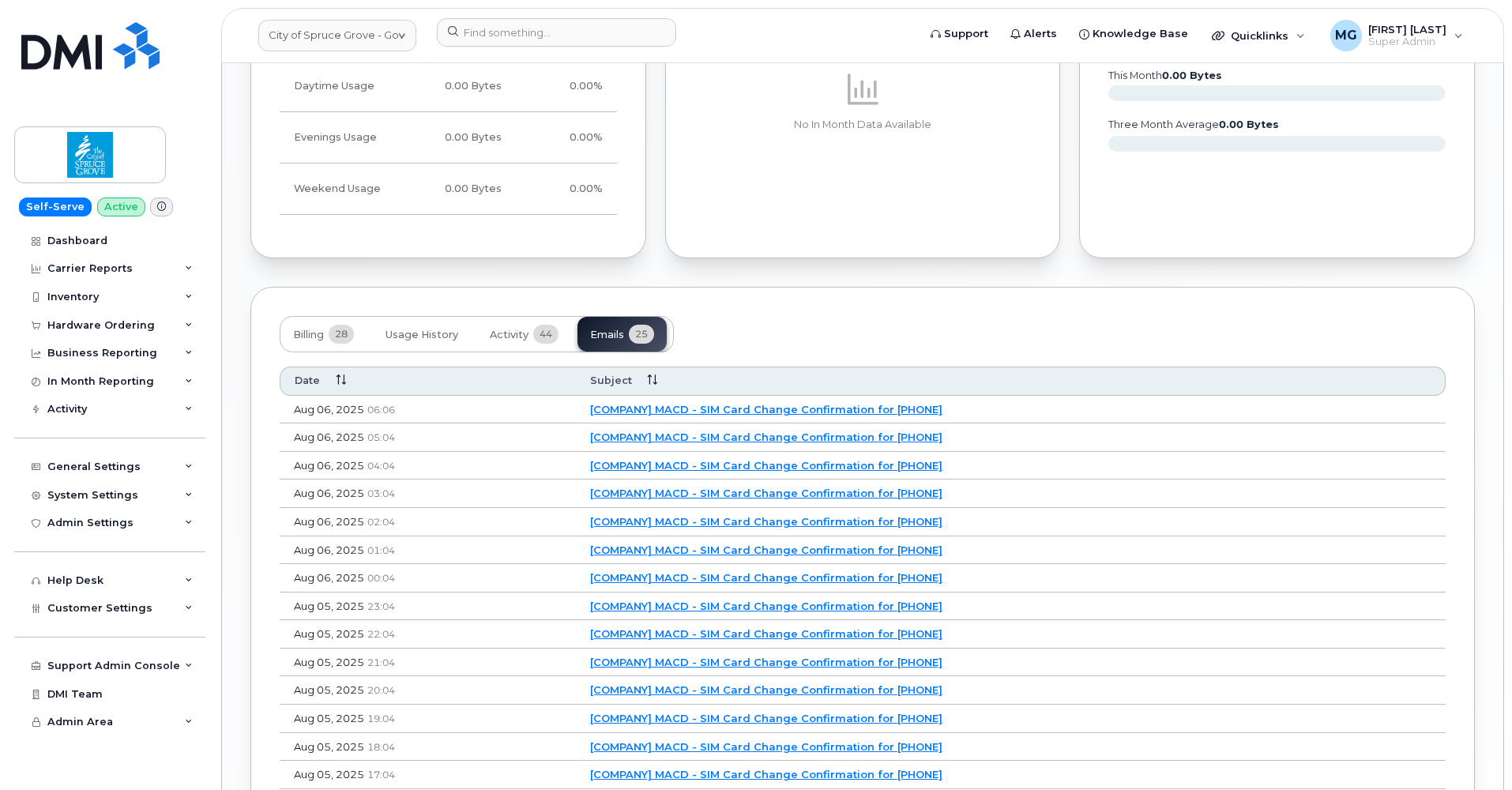 click on "City of Spruce Grove - Gov MACD - SIM Card Change Confirmation for [PHONE]" at bounding box center (766, 437) 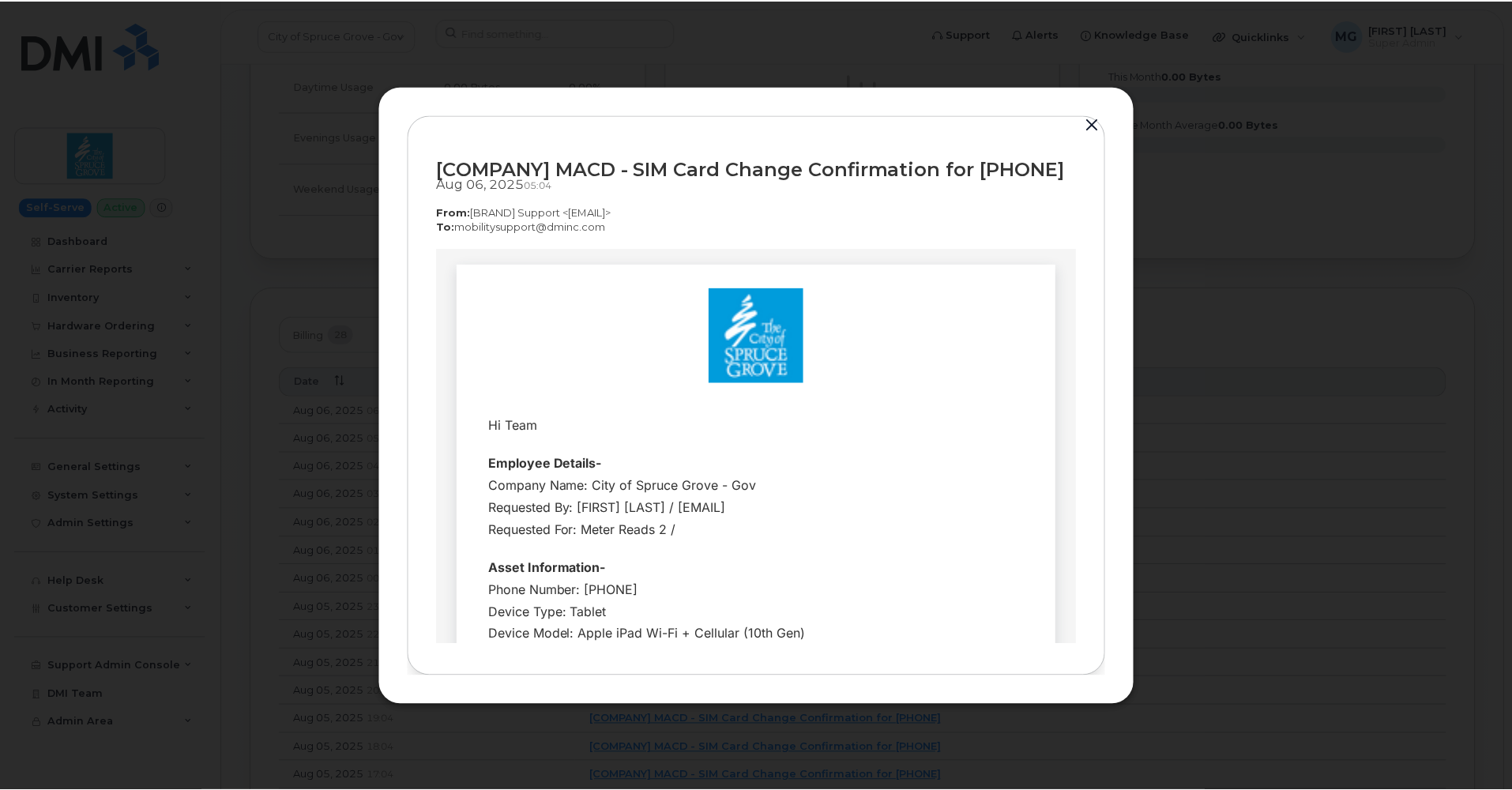 scroll, scrollTop: 0, scrollLeft: 0, axis: both 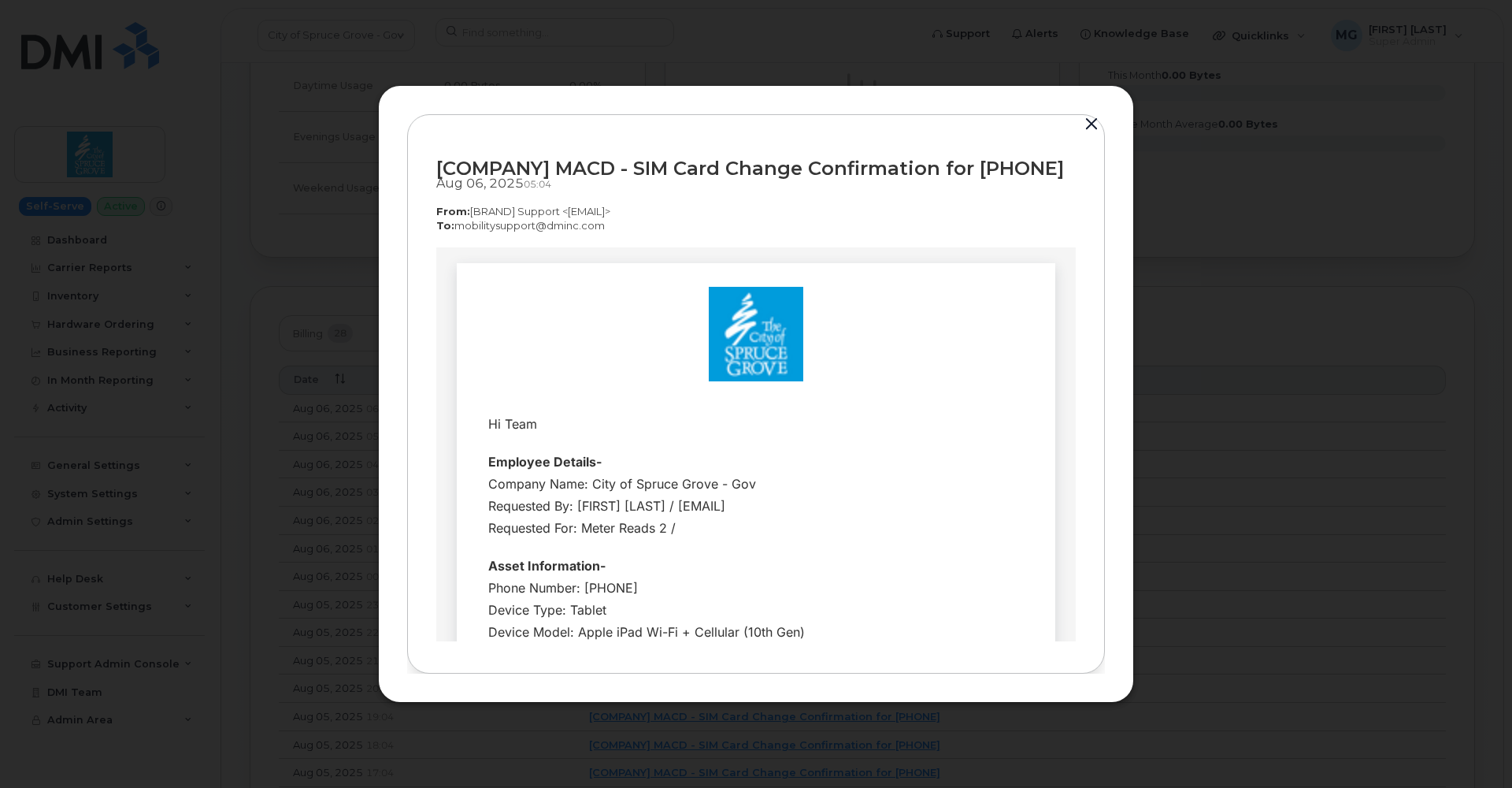 click at bounding box center [1091, 125] 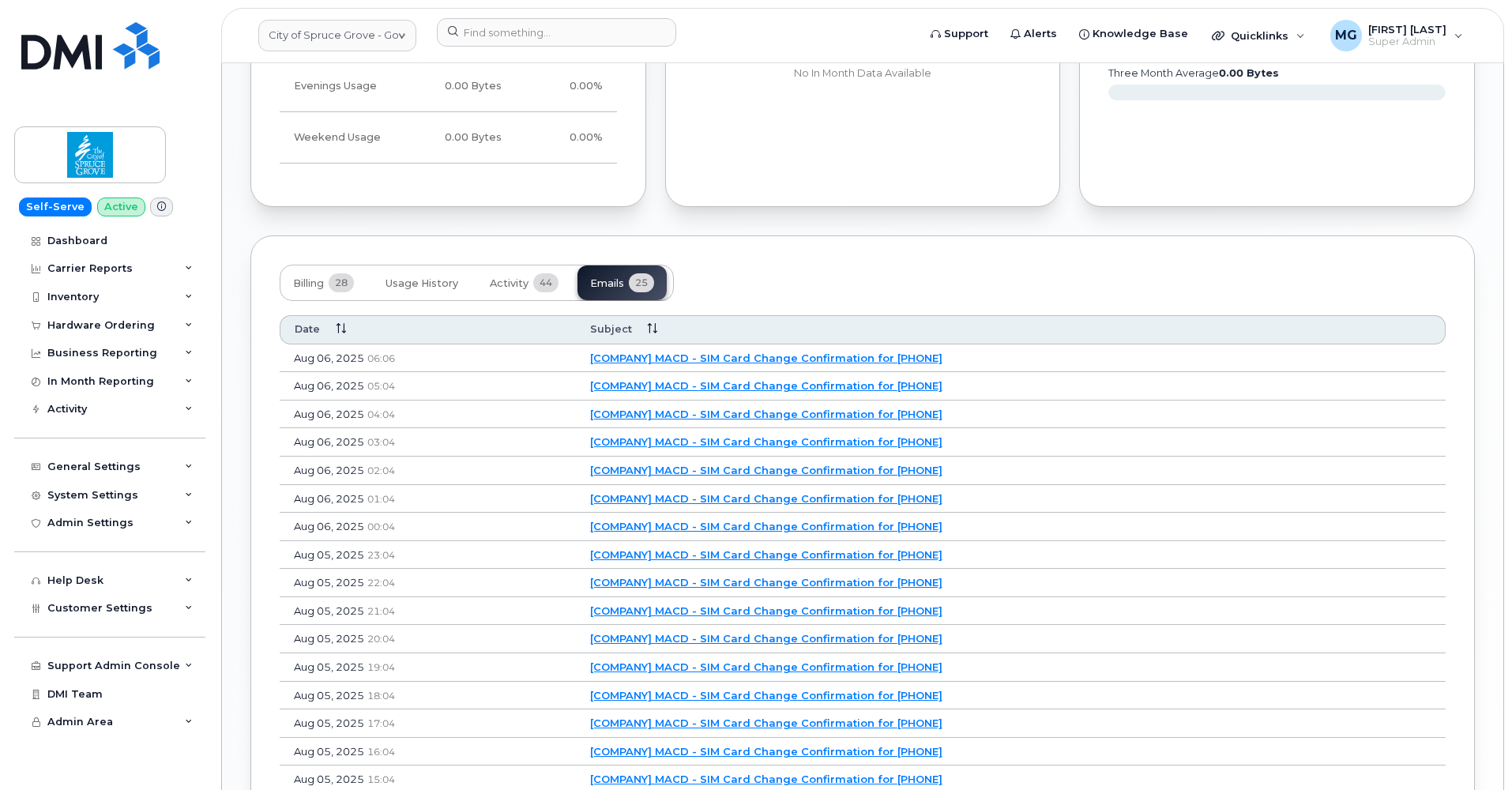 scroll, scrollTop: 985, scrollLeft: 0, axis: vertical 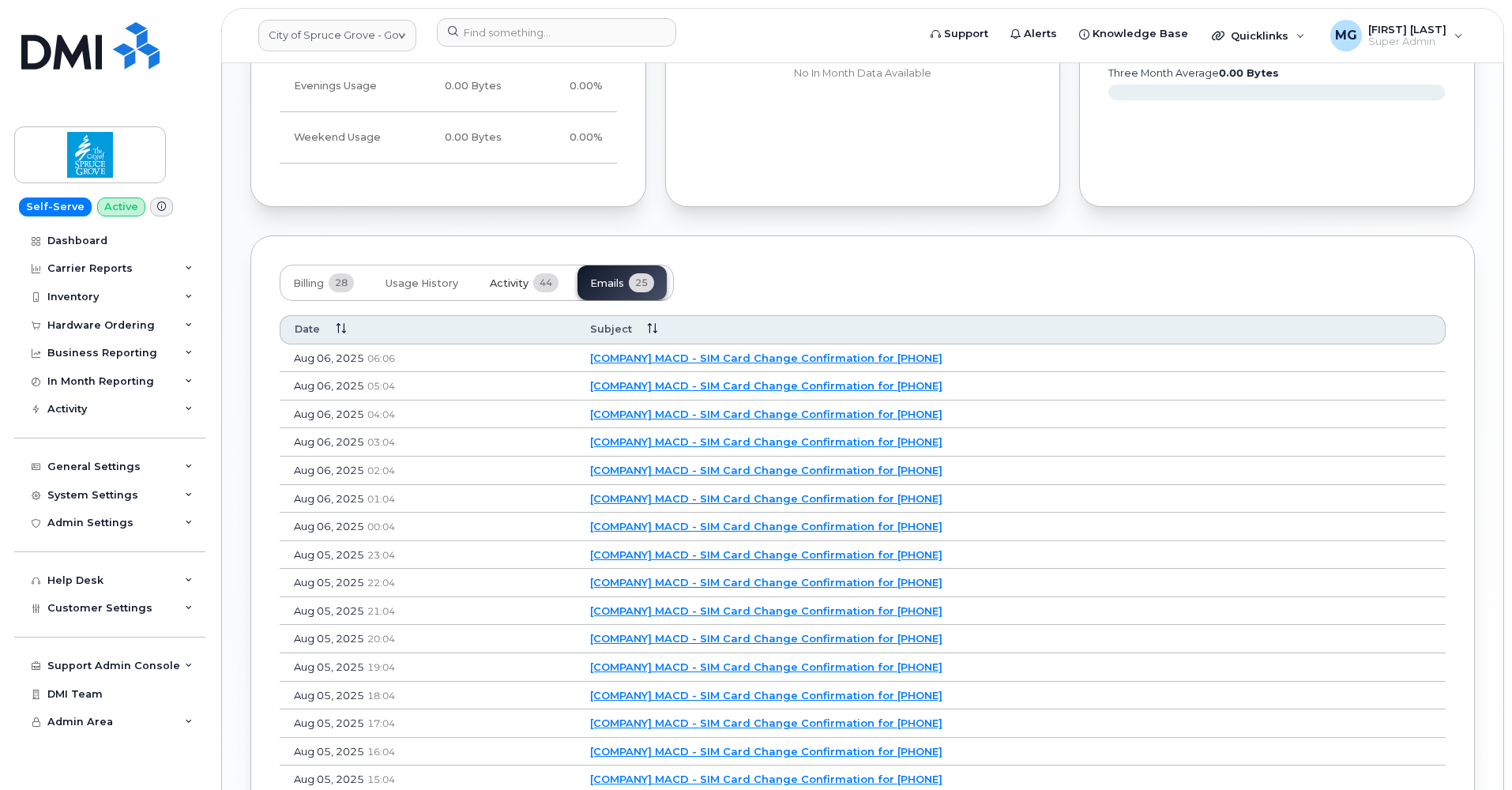 click on "Activity" at bounding box center (509, 284) 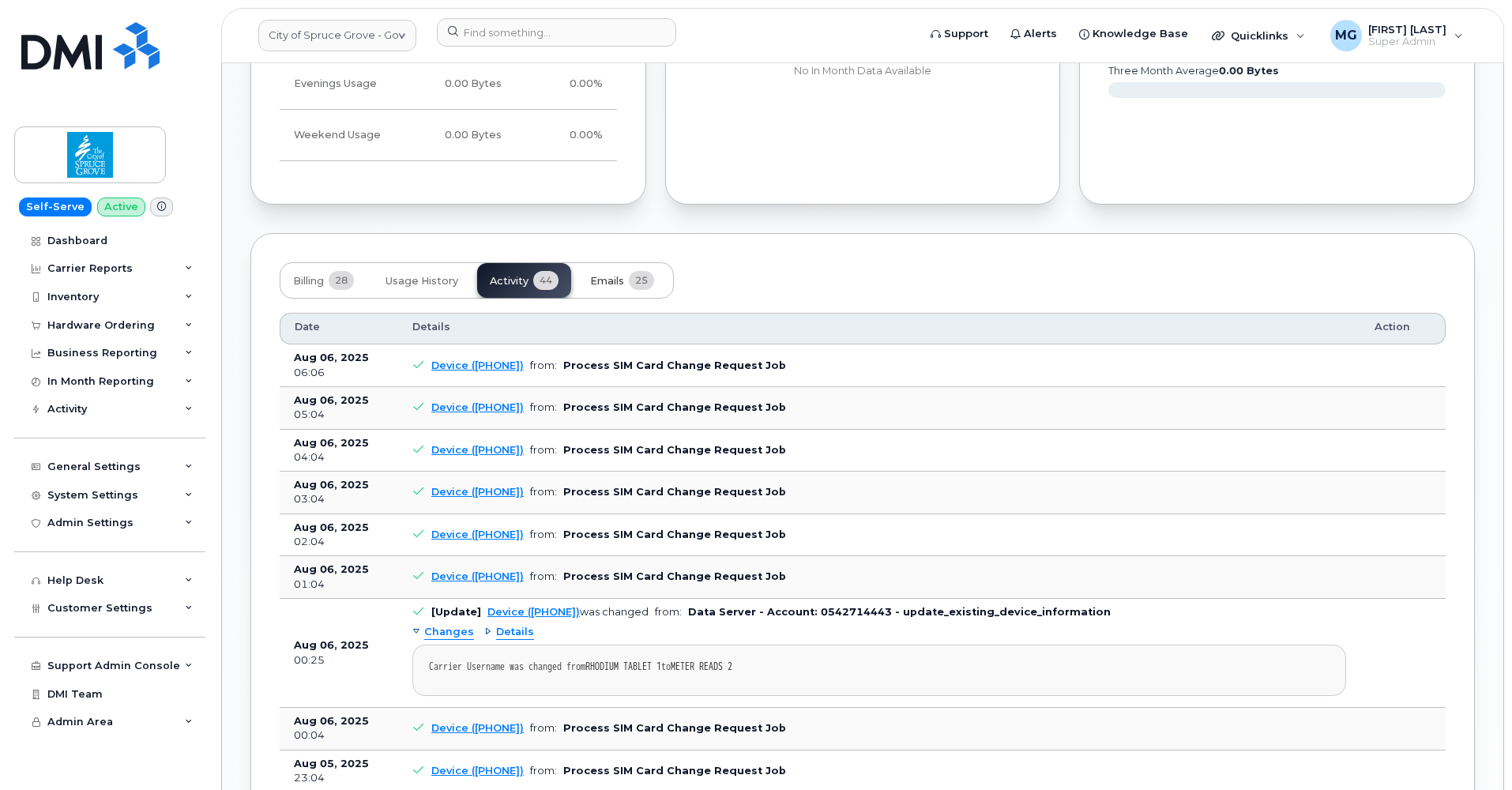 scroll, scrollTop: 988, scrollLeft: 0, axis: vertical 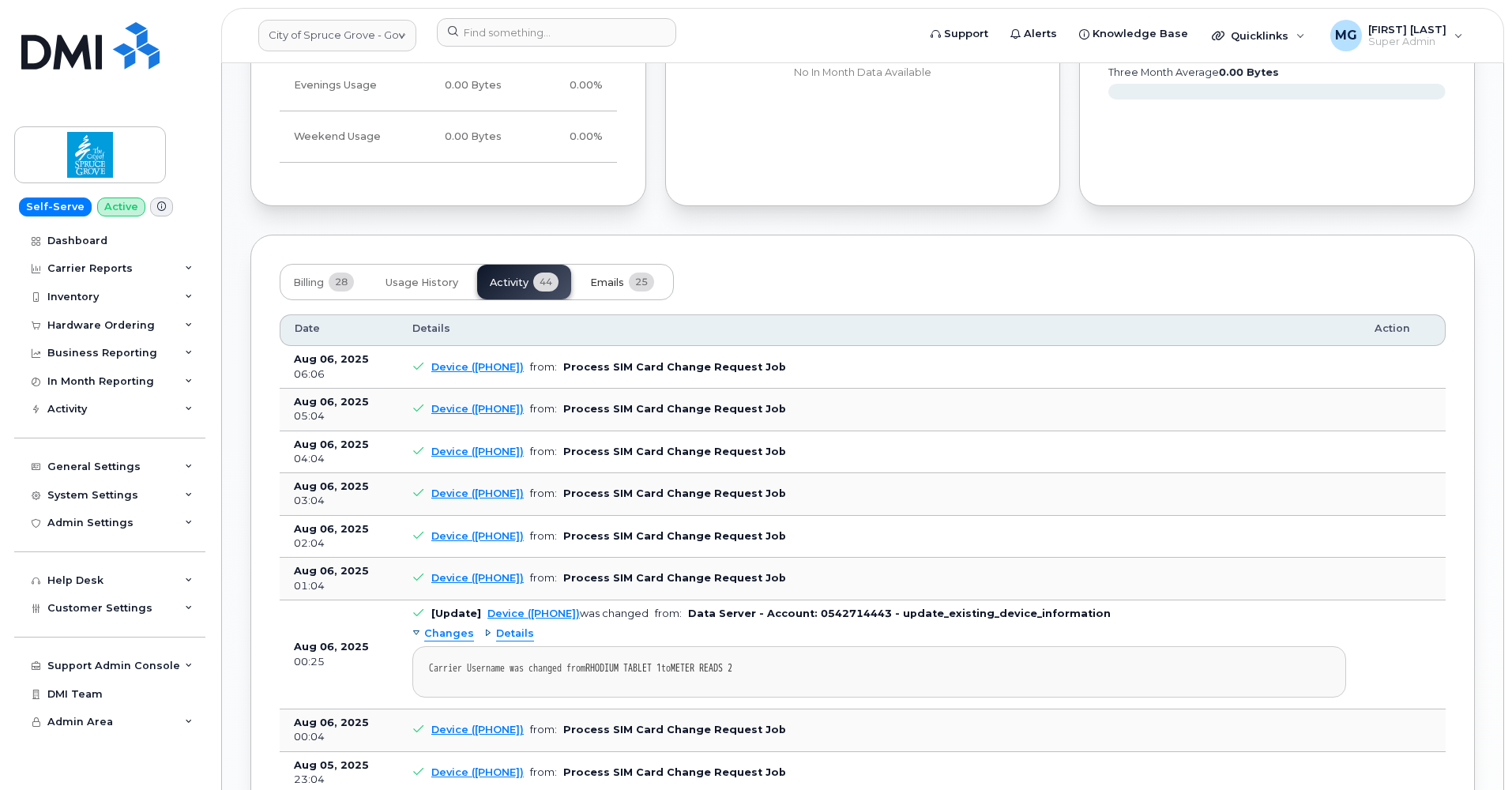 click on "Emails" at bounding box center [607, 283] 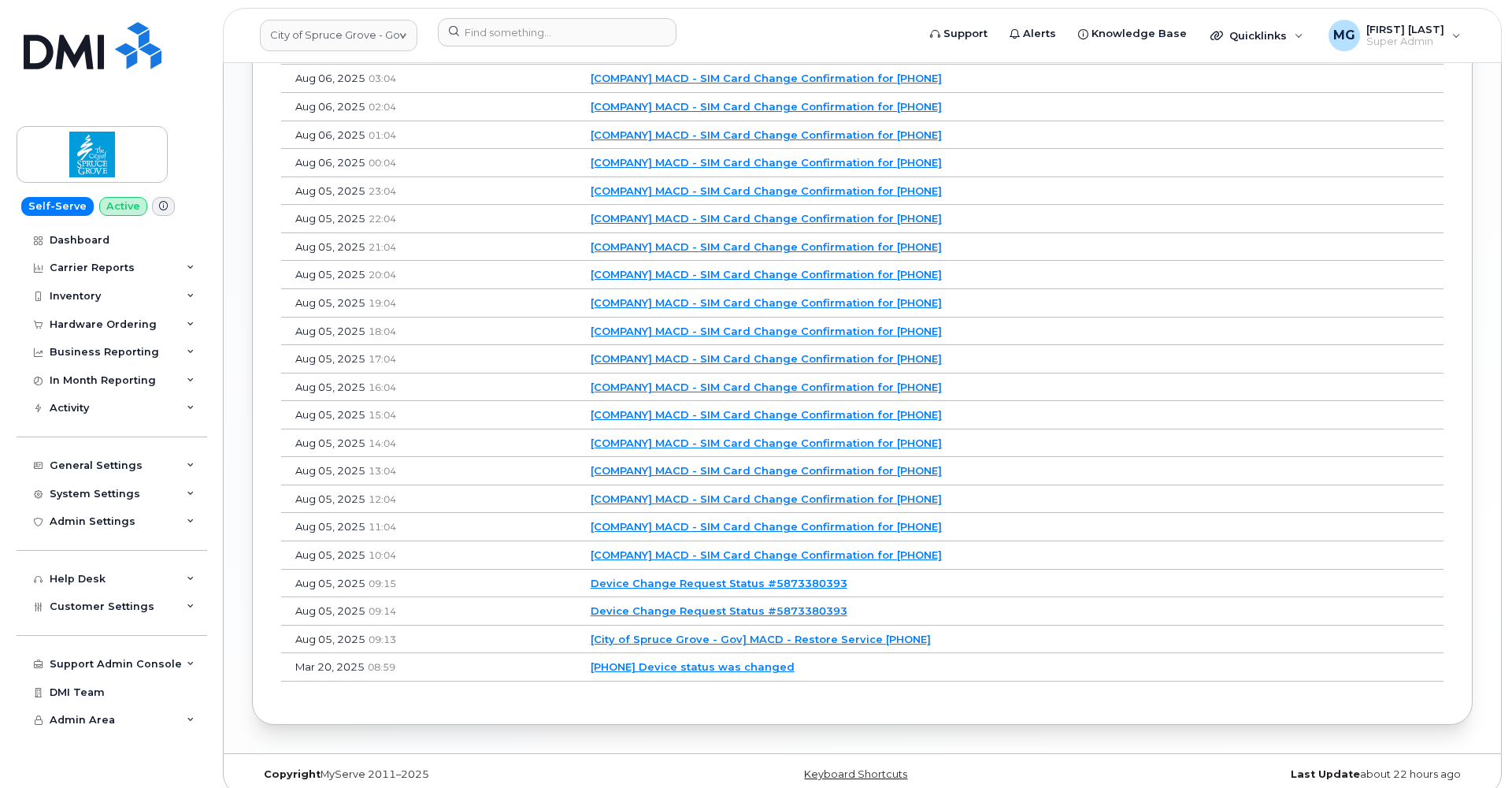 scroll, scrollTop: 1344, scrollLeft: 0, axis: vertical 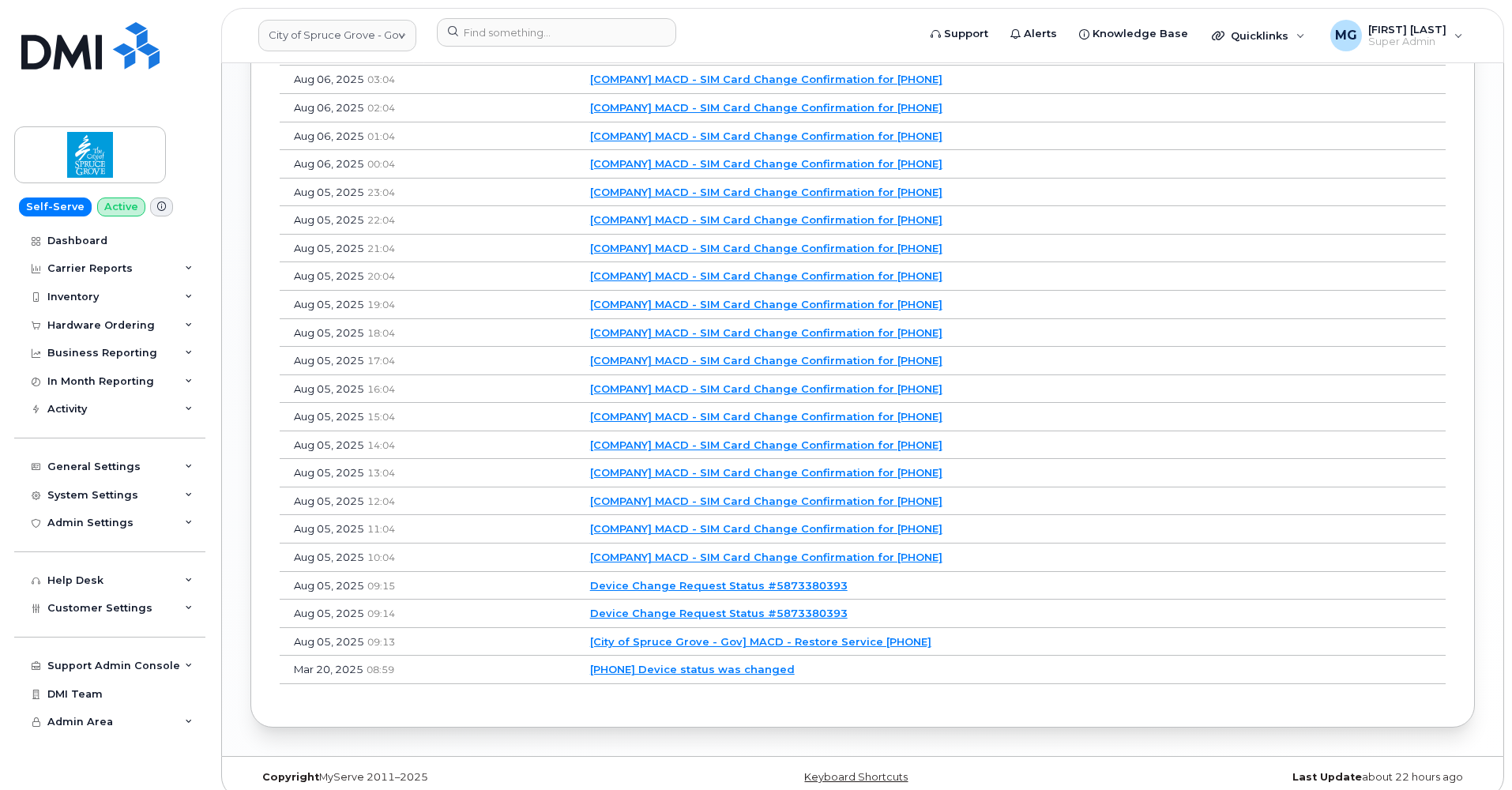 click on "City of Spruce Grove - Gov MACD - SIM Card Change Confirmation for [PHONE]" at bounding box center (766, 529) 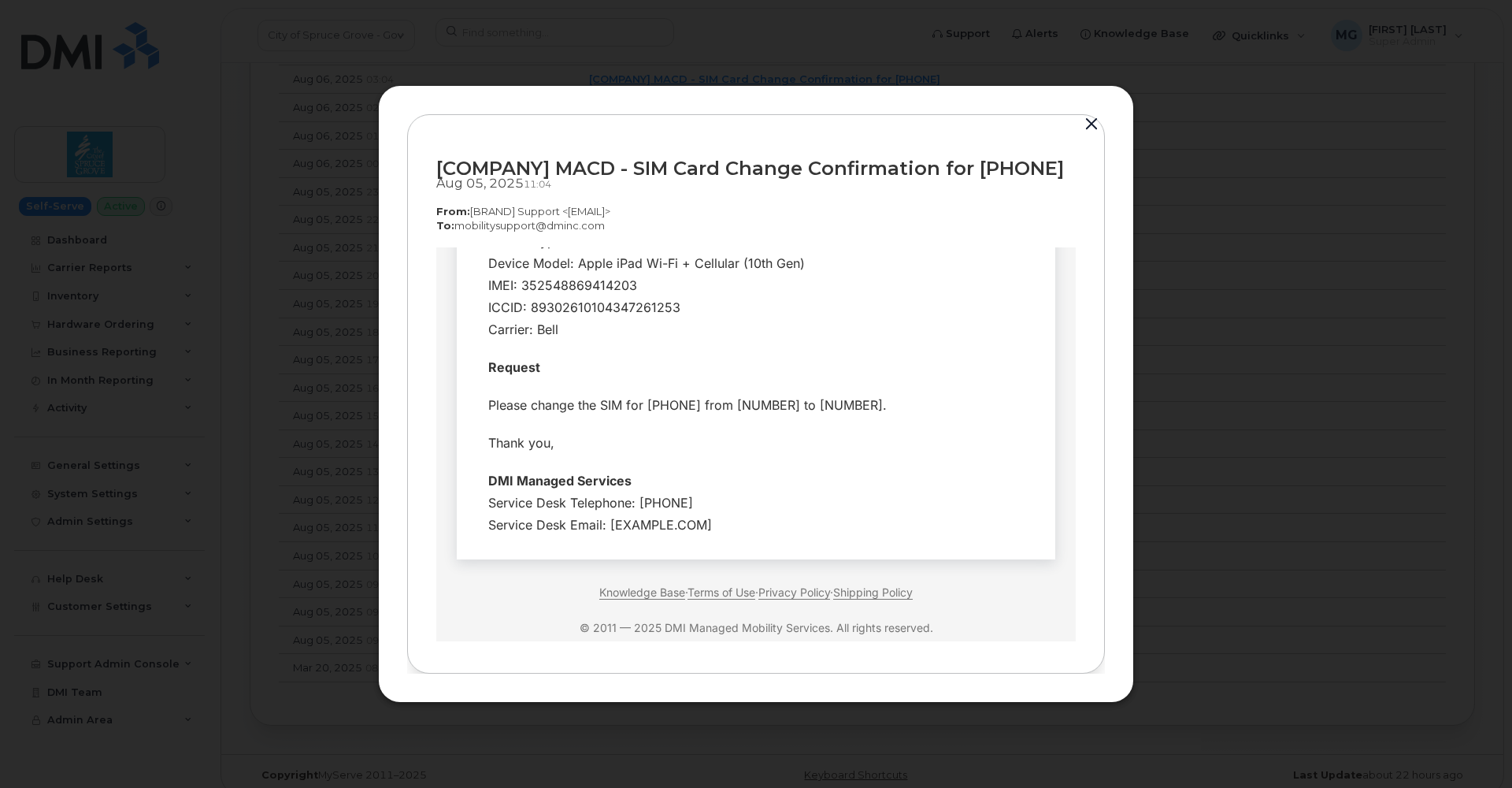 scroll, scrollTop: 367, scrollLeft: 0, axis: vertical 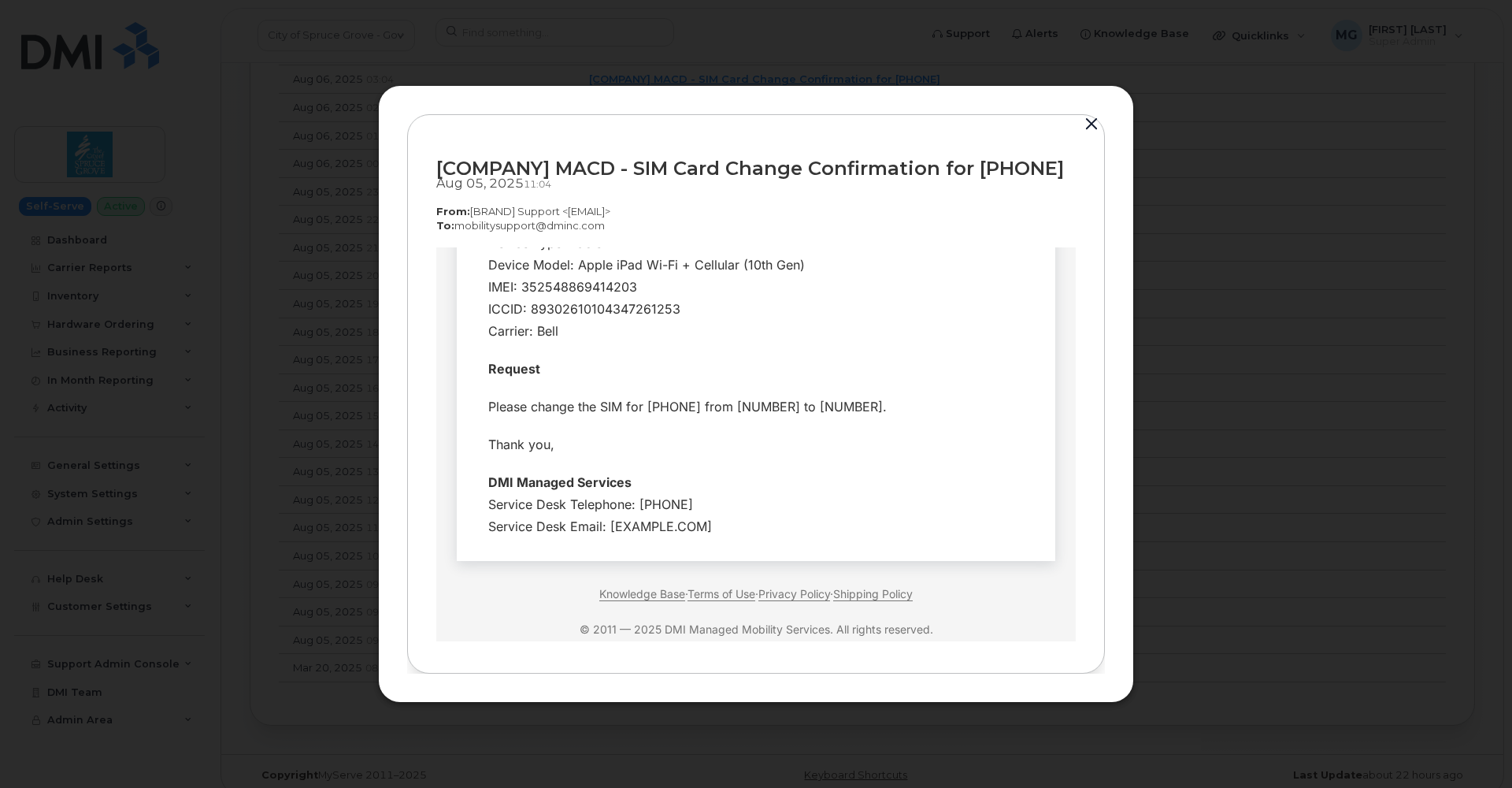 click at bounding box center [1091, 125] 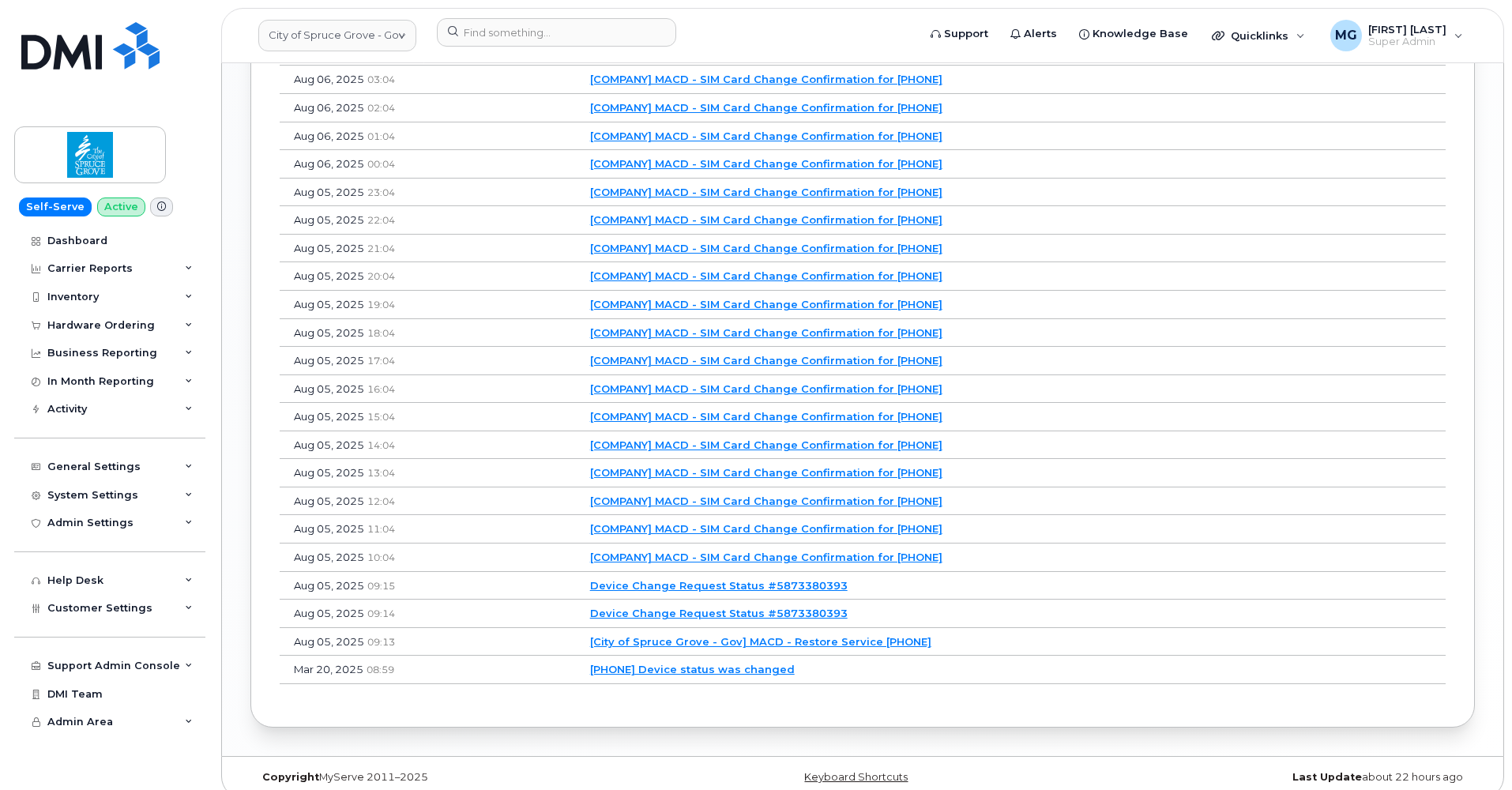 click on "City of Spruce Grove - Gov MACD - SIM Card Change Confirmation for [PHONE]" at bounding box center [766, 557] 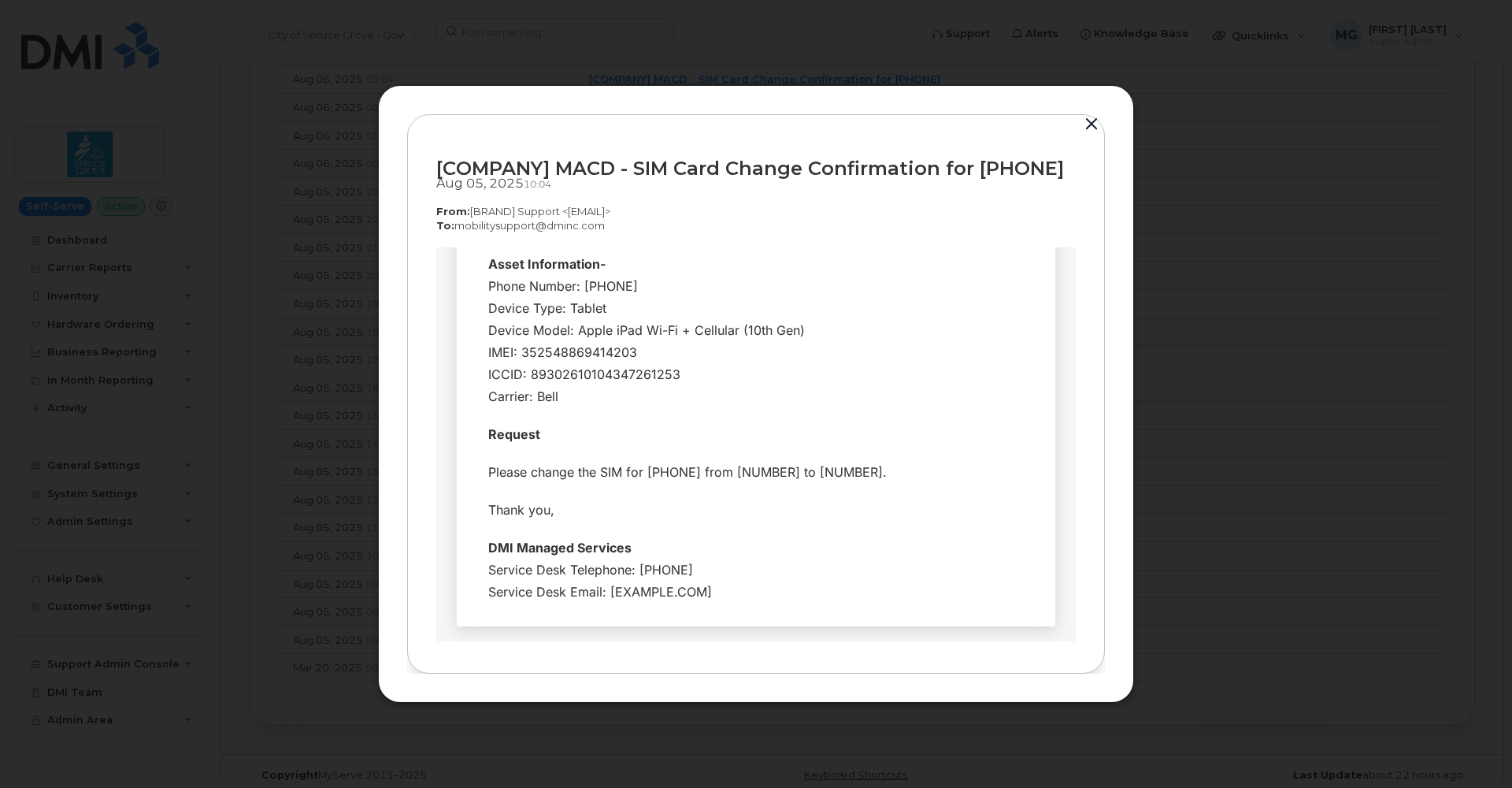 scroll, scrollTop: 324, scrollLeft: 0, axis: vertical 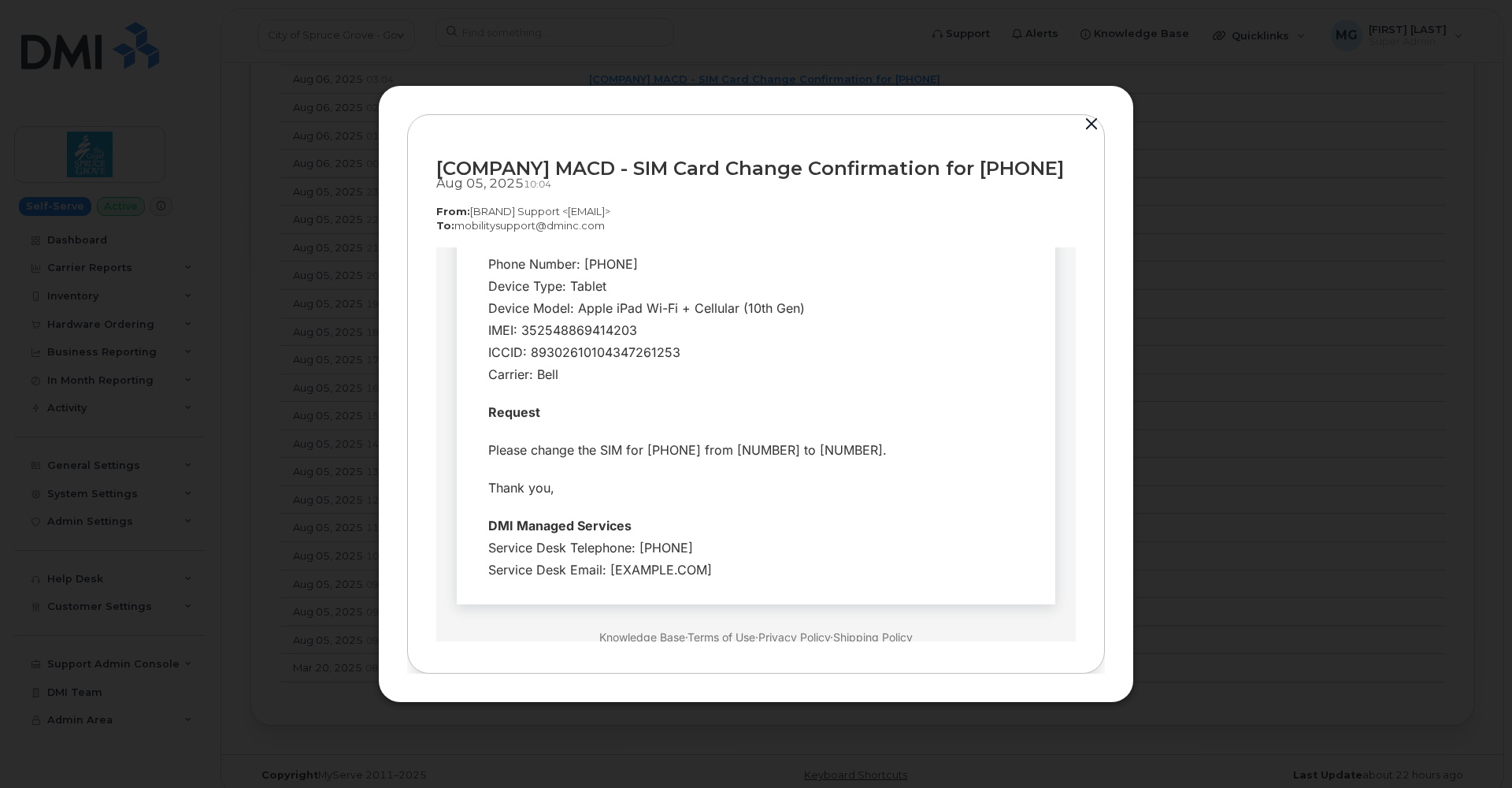 drag, startPoint x: 537, startPoint y: 448, endPoint x: 758, endPoint y: 376, distance: 232.433 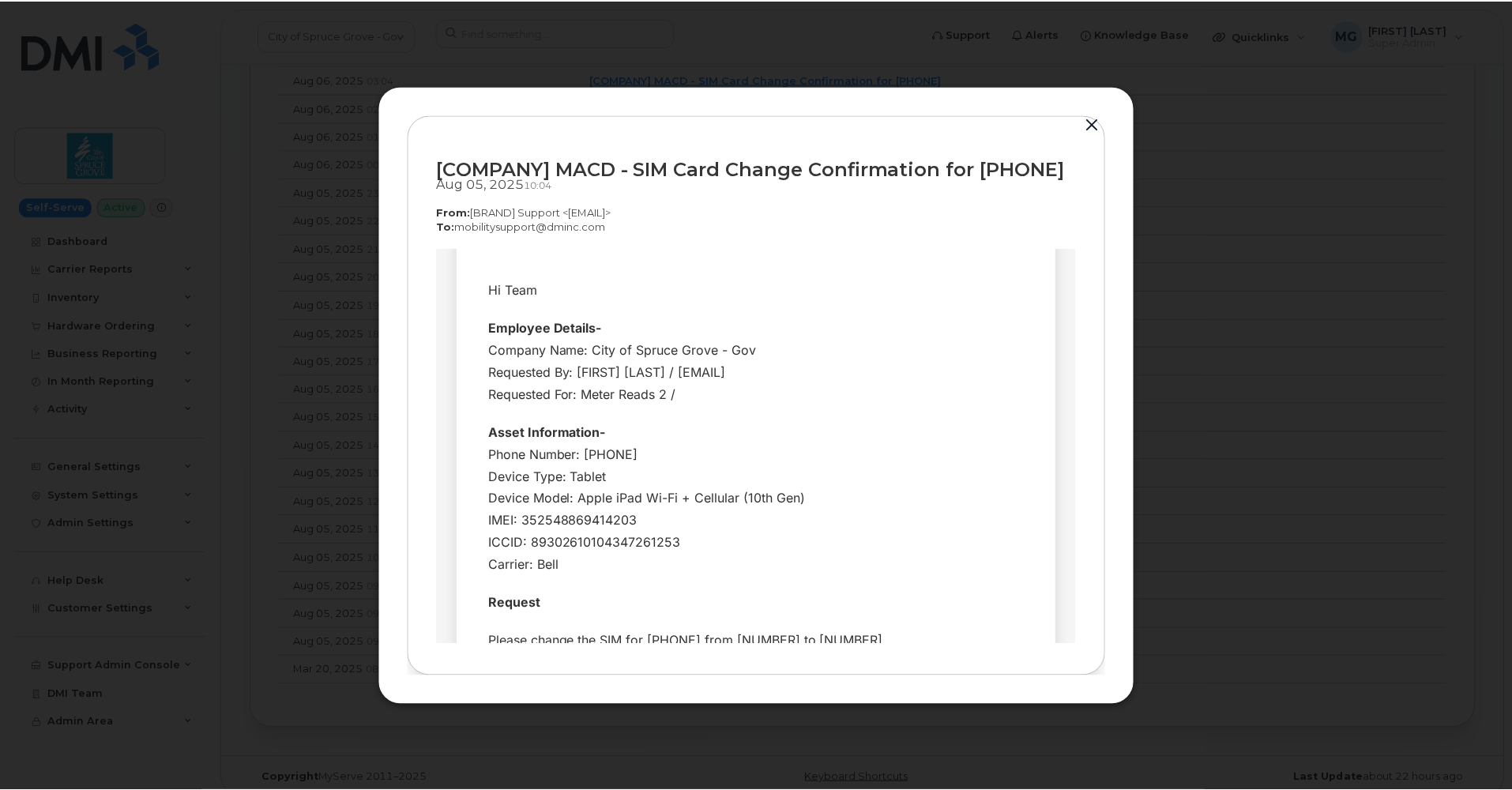 scroll, scrollTop: 96, scrollLeft: 0, axis: vertical 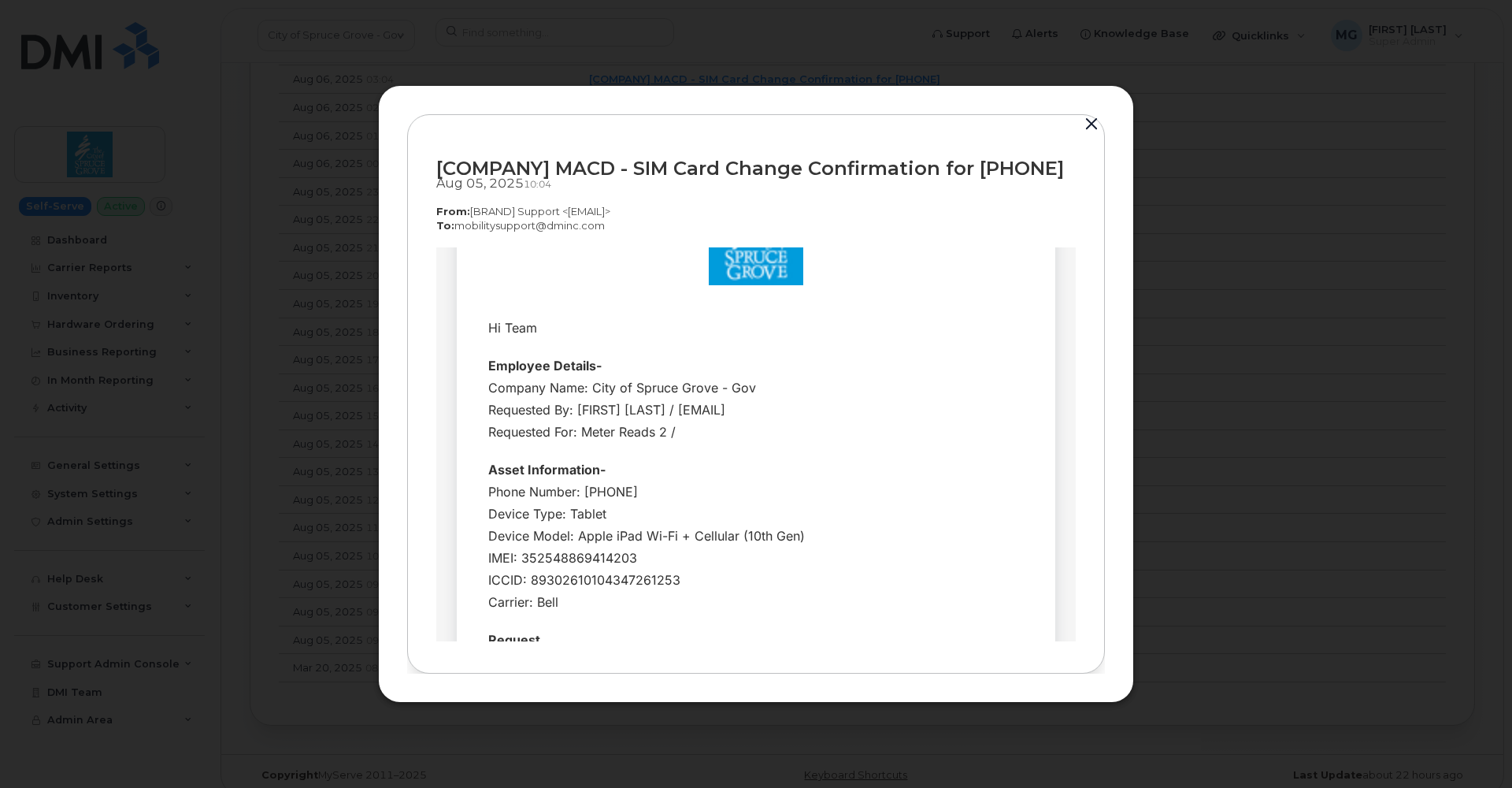 click on "City of Spruce Grove - Gov MACD - SIM Card Change Confirmation for [PHONE]" at bounding box center [756, 168] 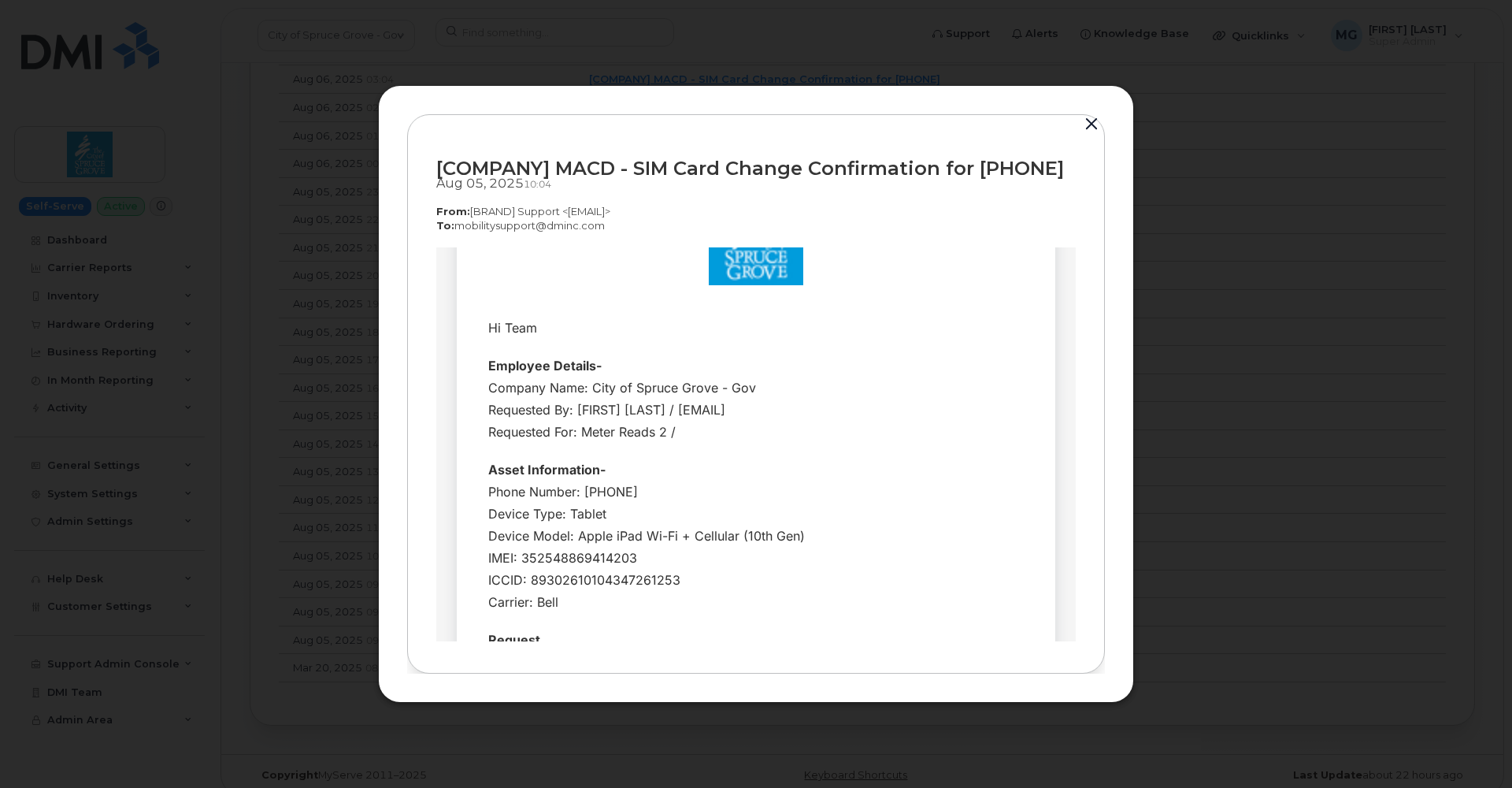 click at bounding box center (1091, 125) 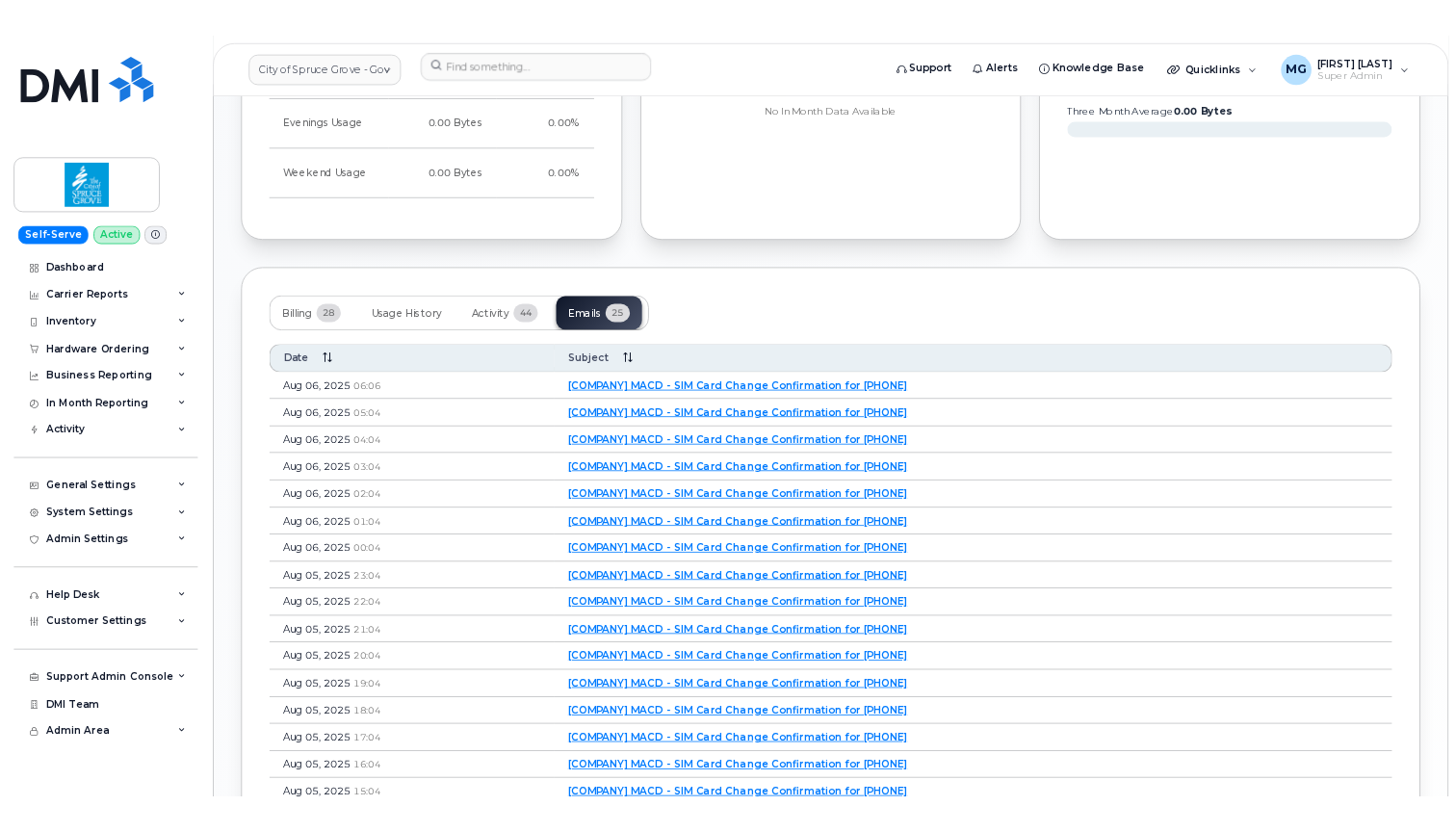 scroll, scrollTop: 1290, scrollLeft: 0, axis: vertical 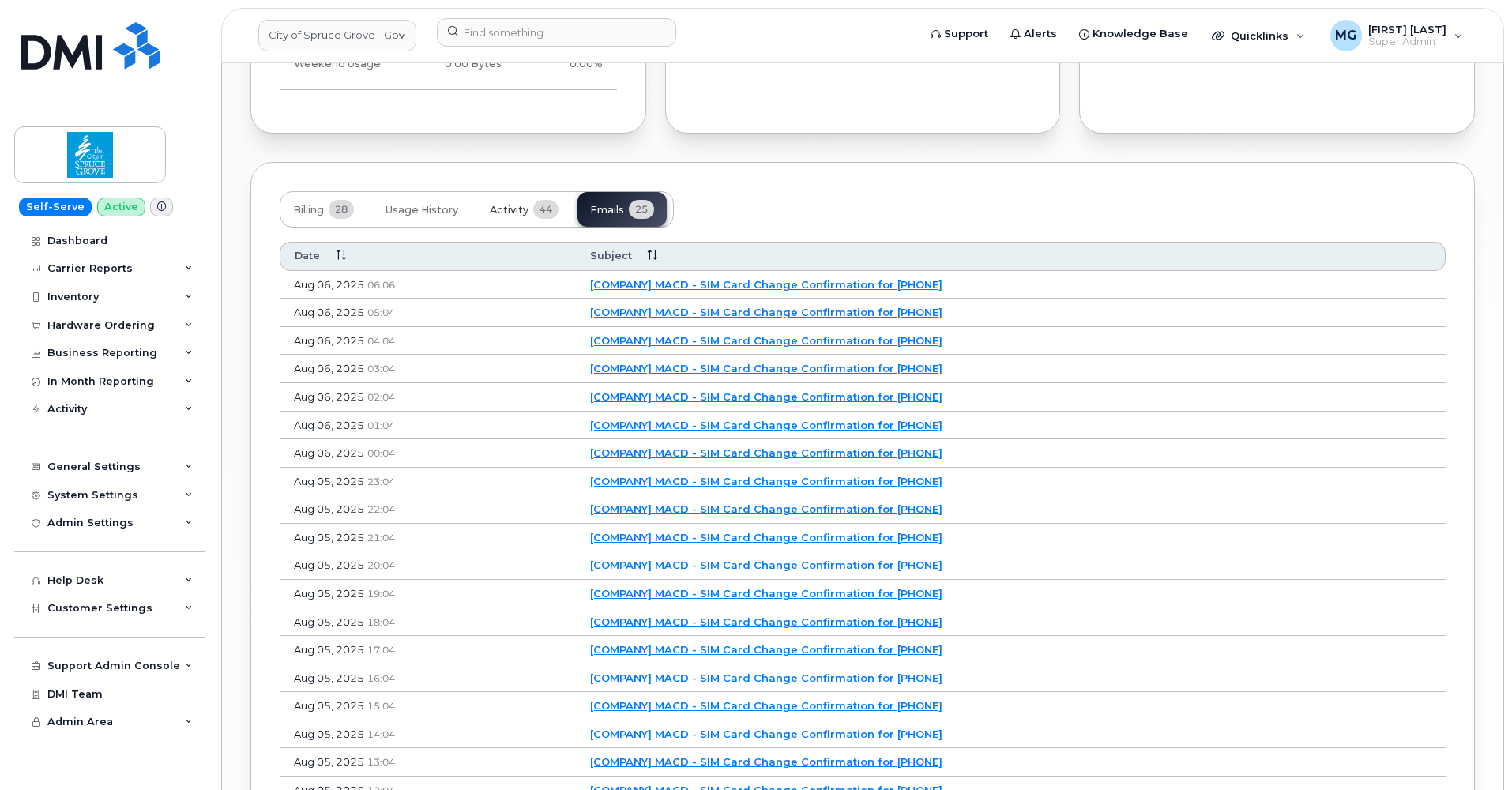 click on "Activity" at bounding box center [509, 210] 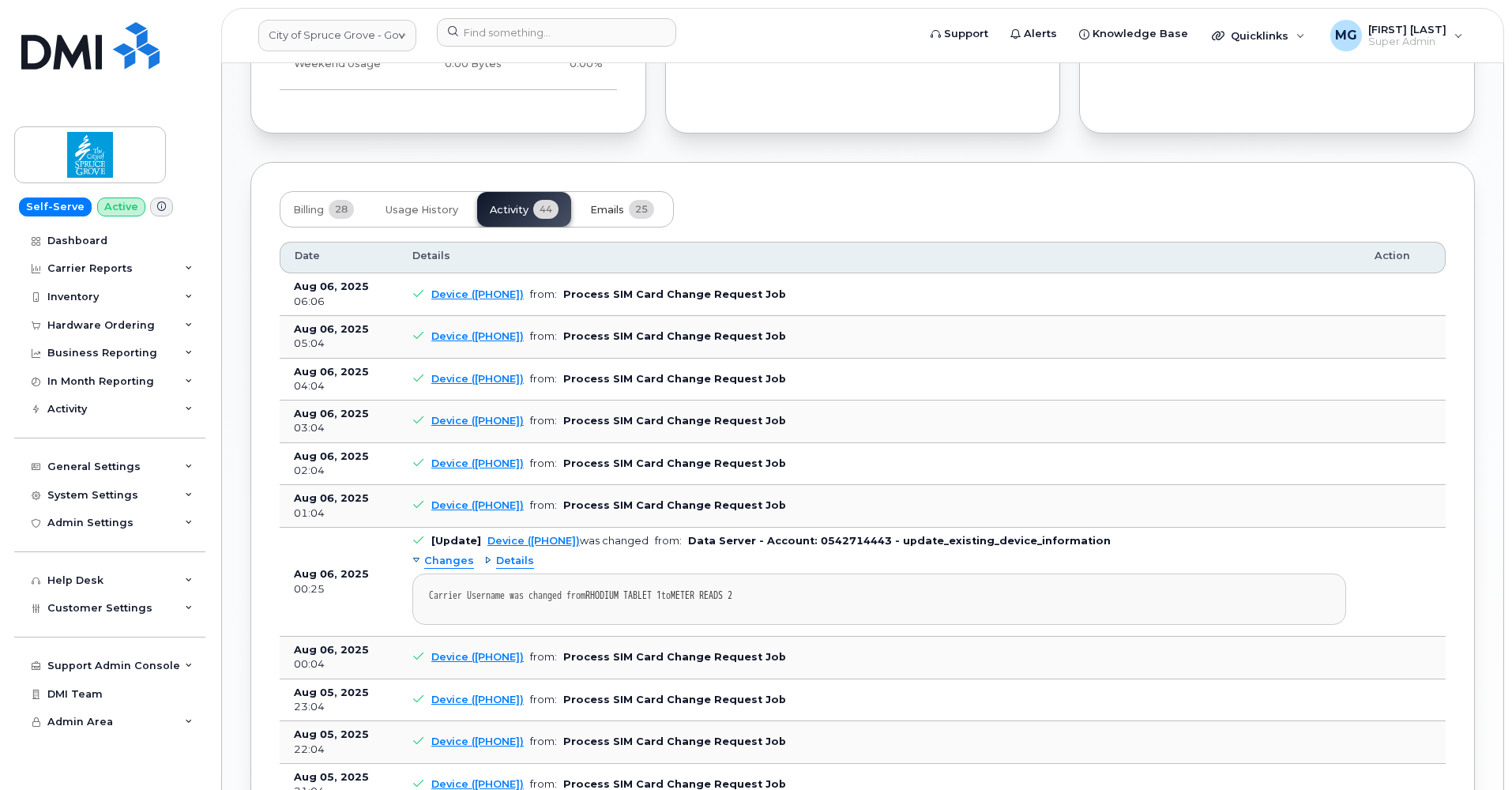 click on "Emails" at bounding box center [607, 210] 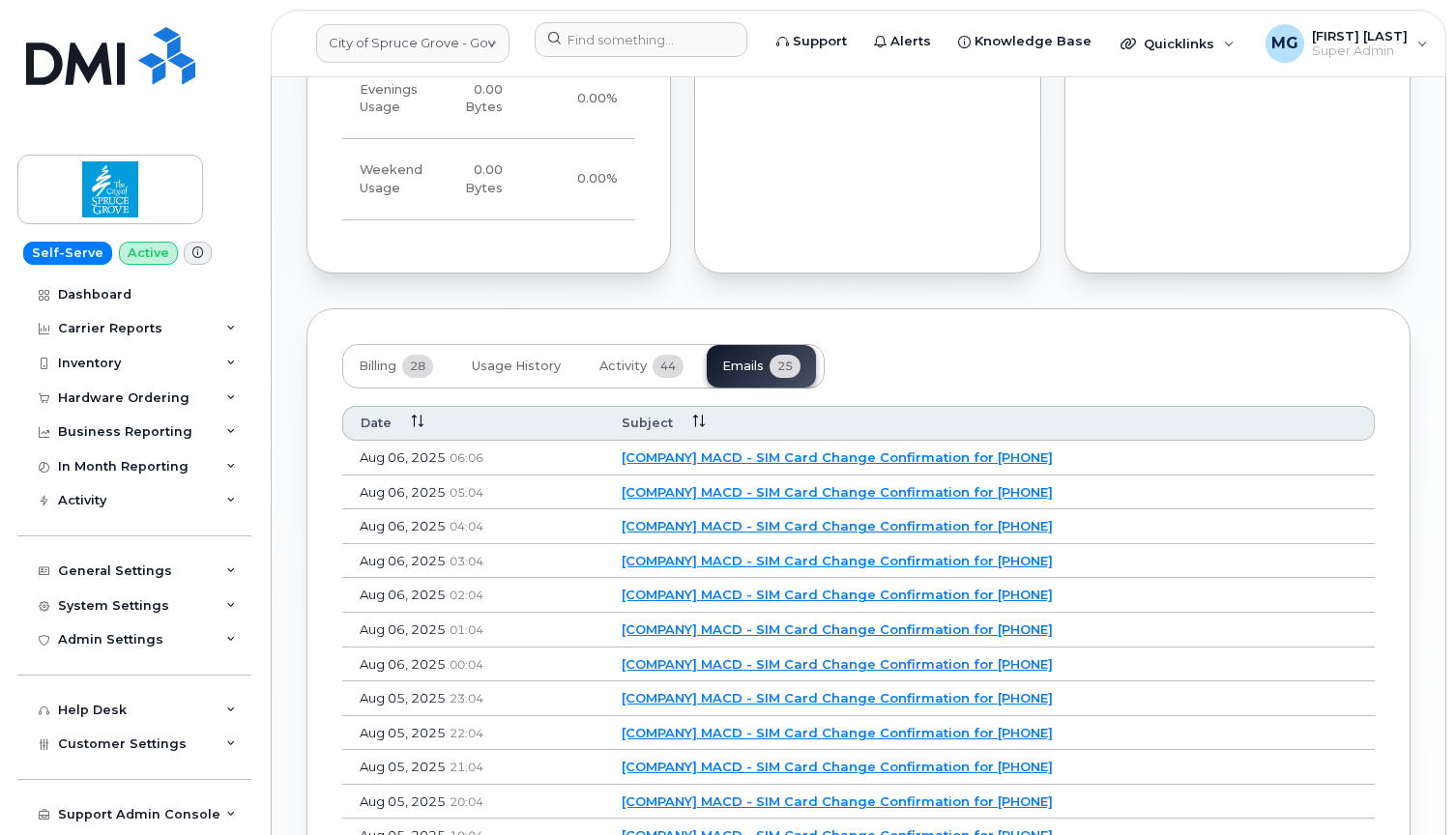 click on "City of Spruce Grove - Gov MACD - SIM Card Change Confirmation for [PHONE]" at bounding box center [837, 457] 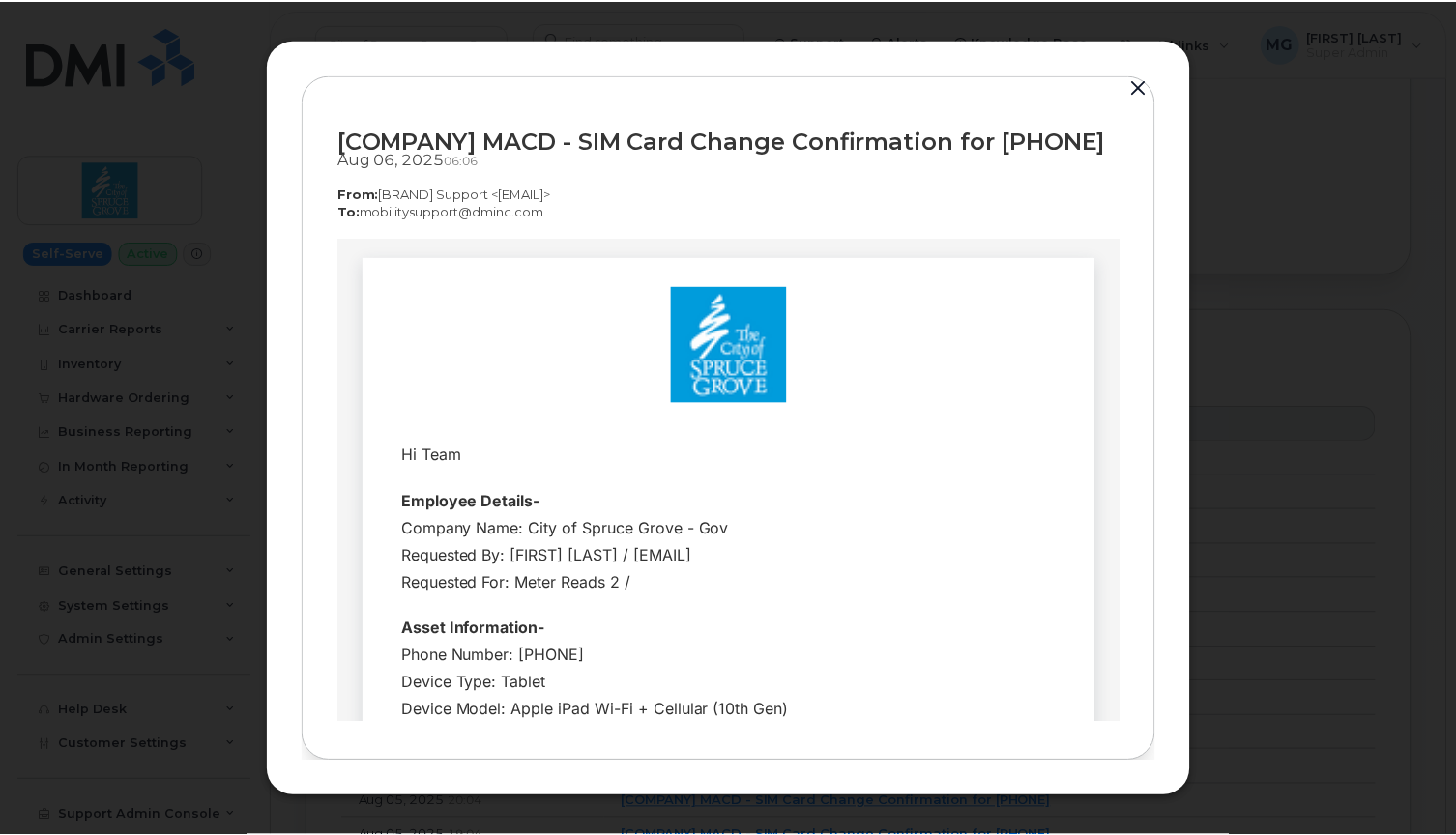 scroll, scrollTop: 0, scrollLeft: 0, axis: both 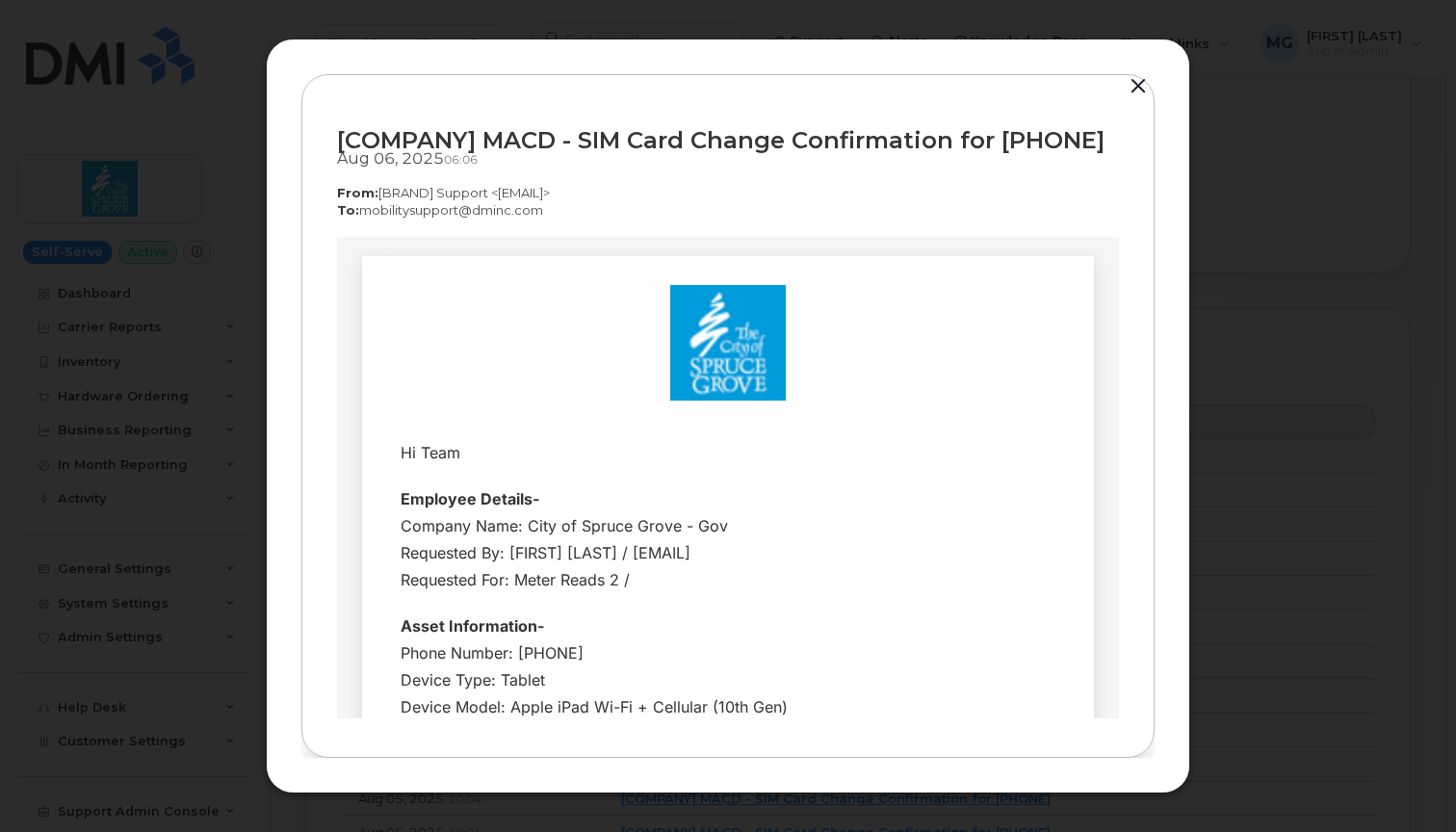 drag, startPoint x: 341, startPoint y: 124, endPoint x: 574, endPoint y: 221, distance: 252.3846 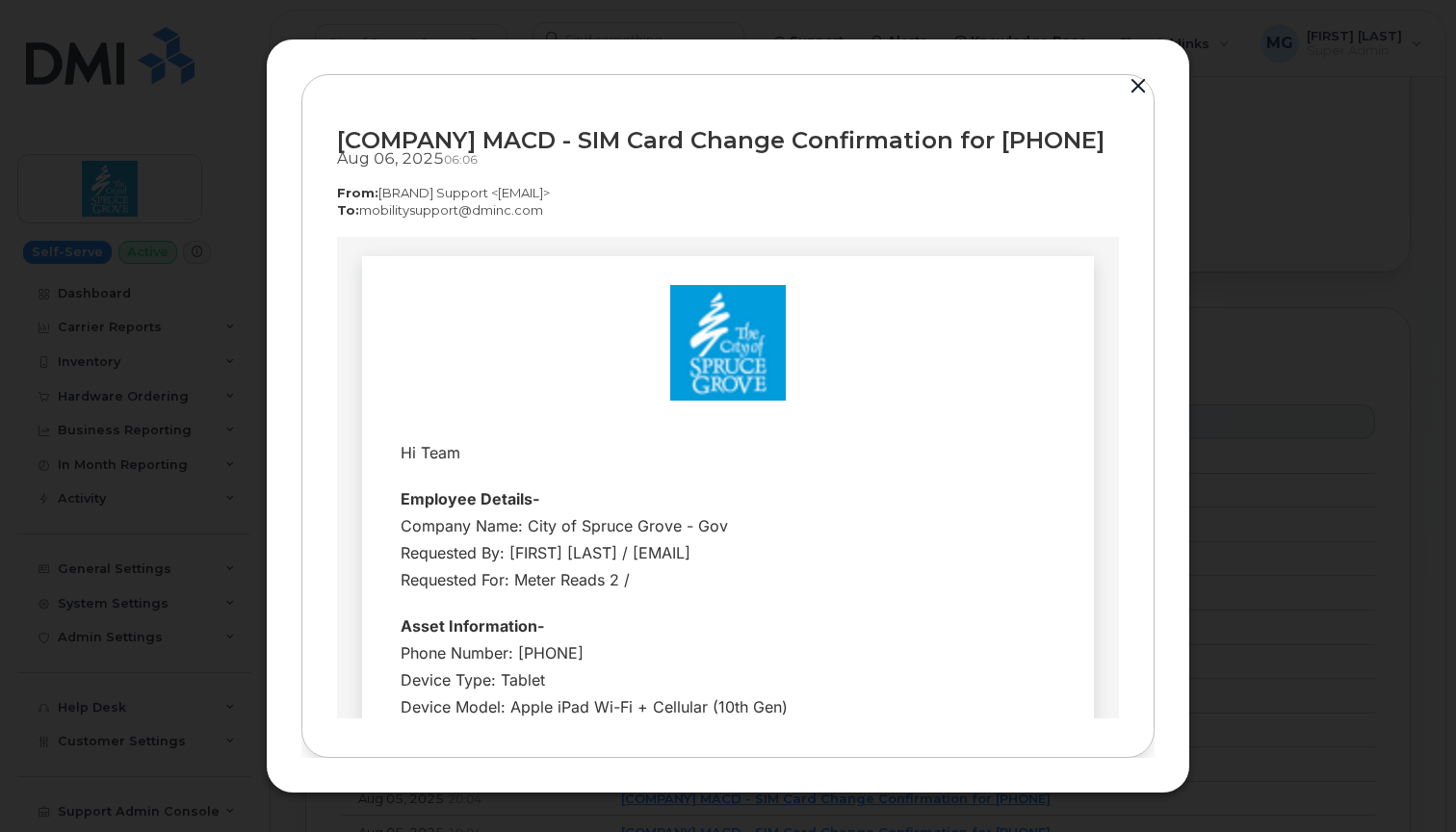 click on "City of Spruce Grove - Gov MACD - SIM Card Change Confirmation for [PHONE]" at bounding box center [728, 140] 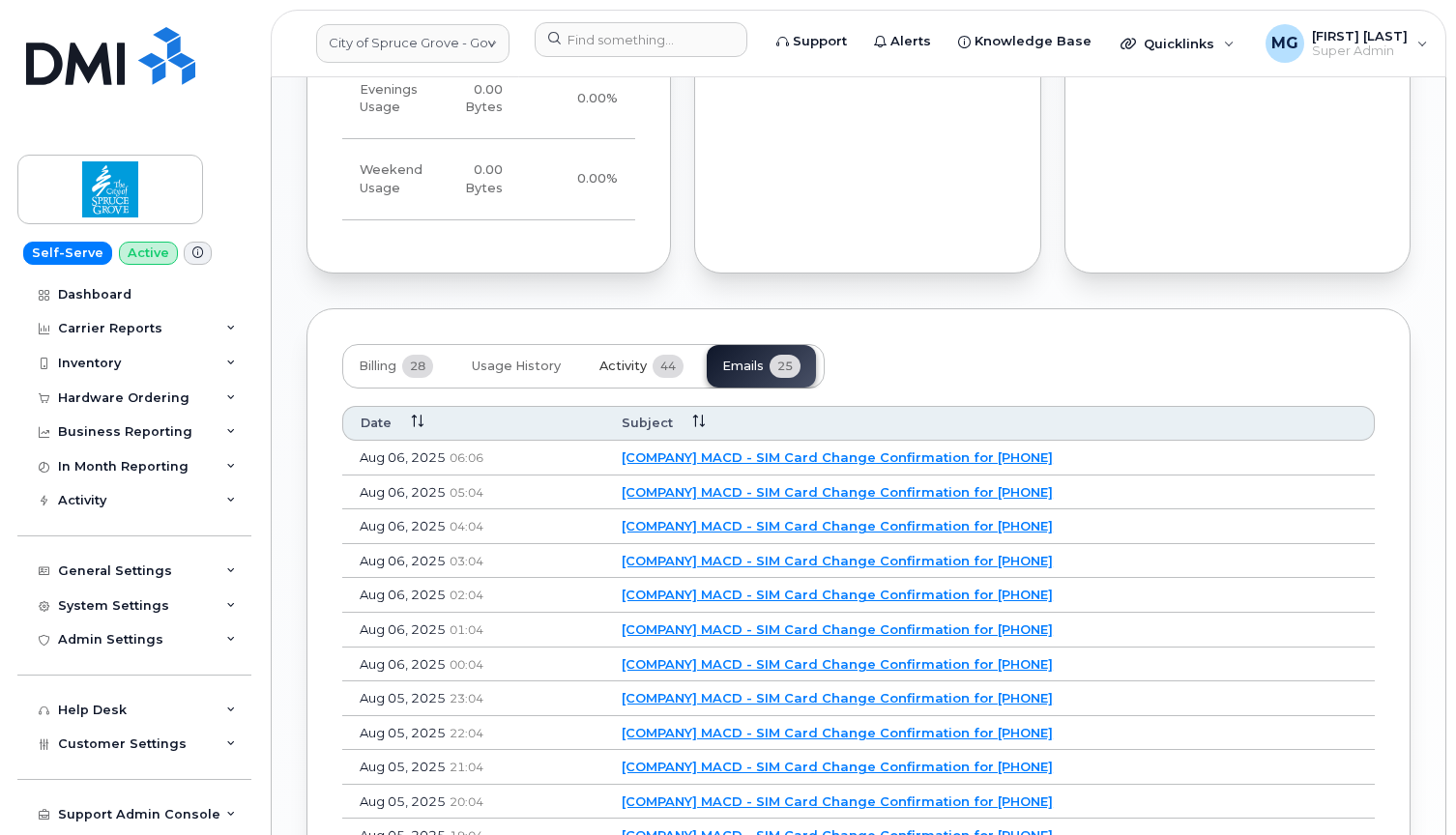 click on "Activity" at bounding box center (623, 366) 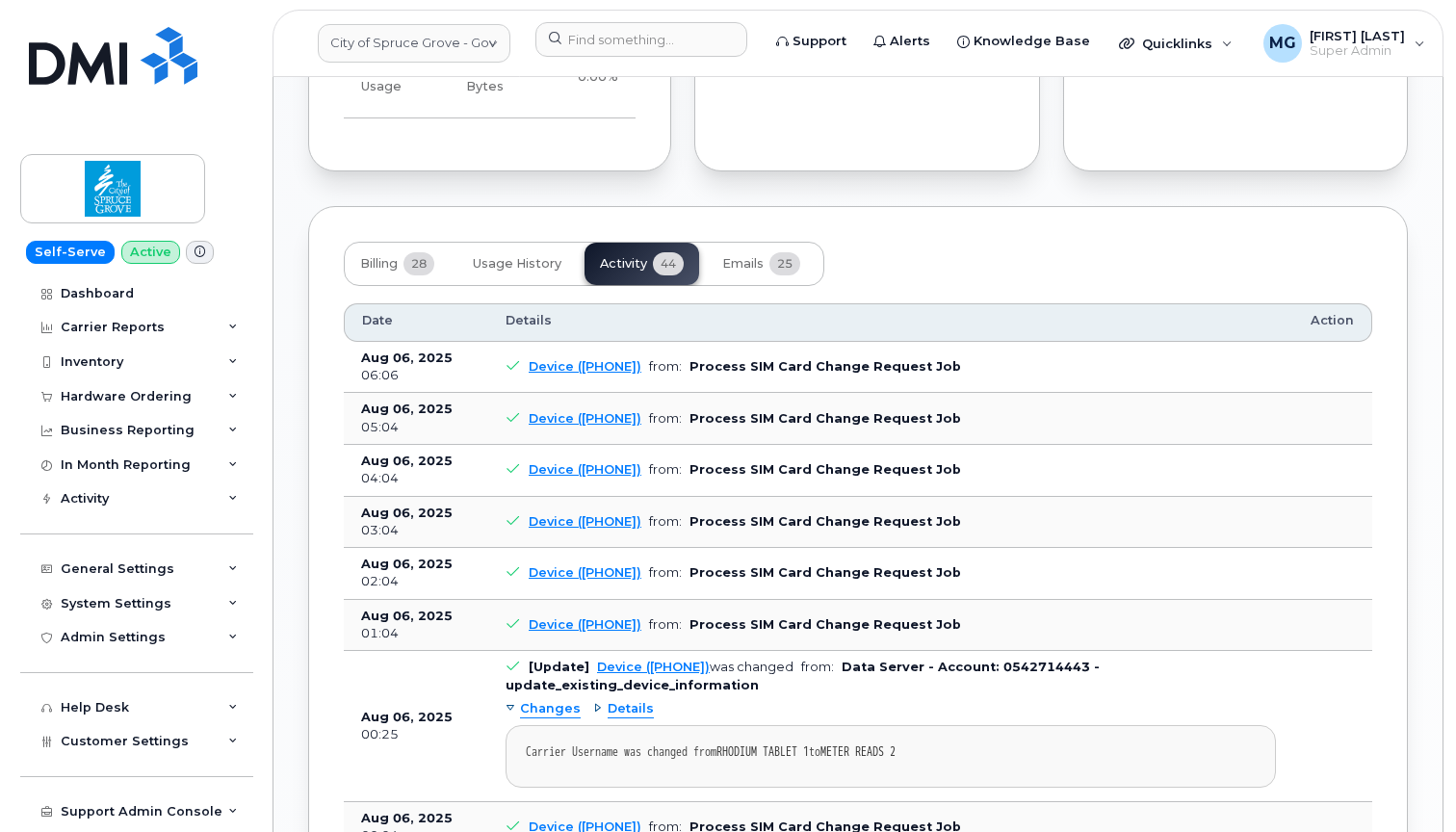 scroll, scrollTop: 1388, scrollLeft: 0, axis: vertical 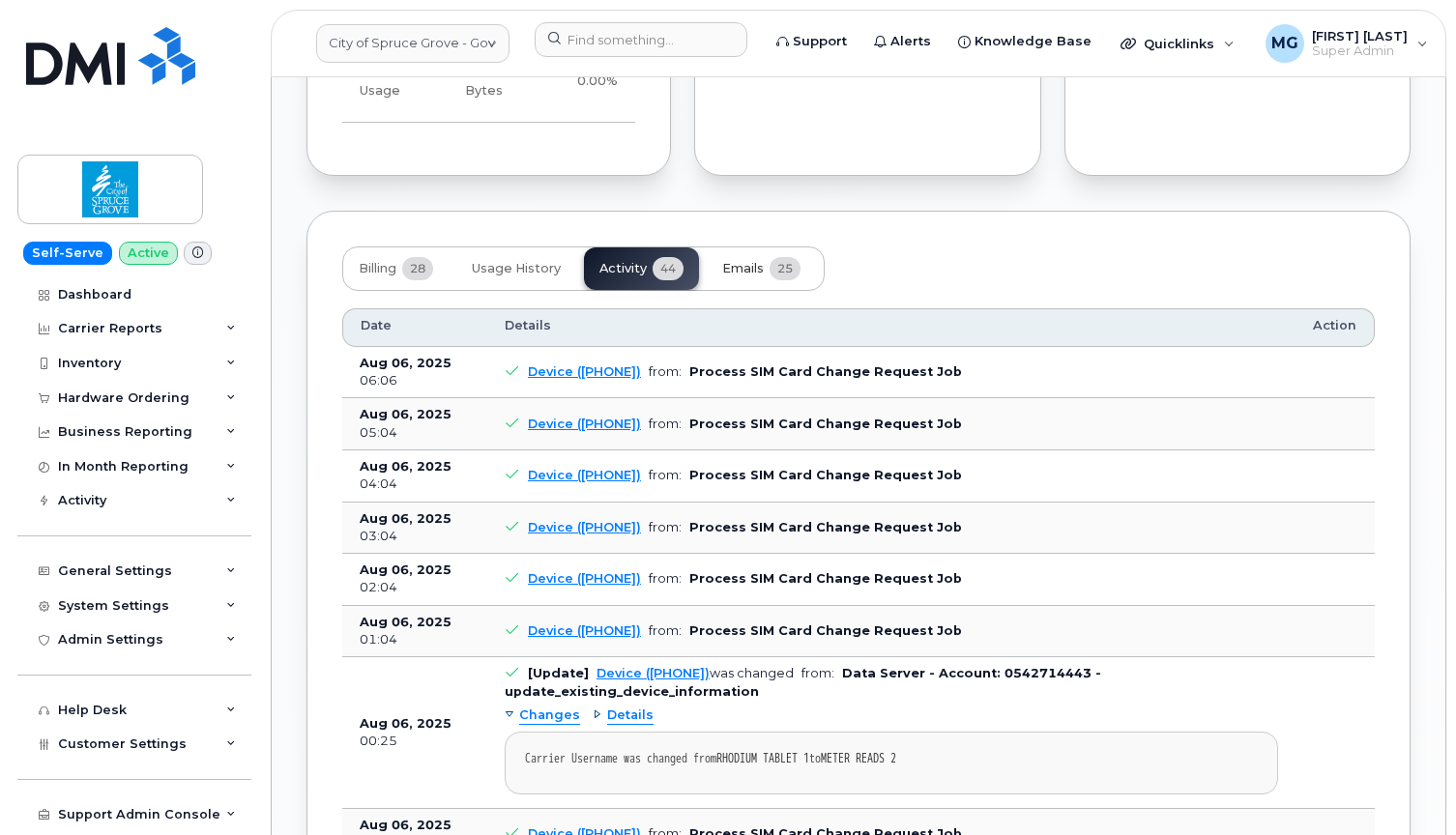 click on "Emails" at bounding box center [743, 269] 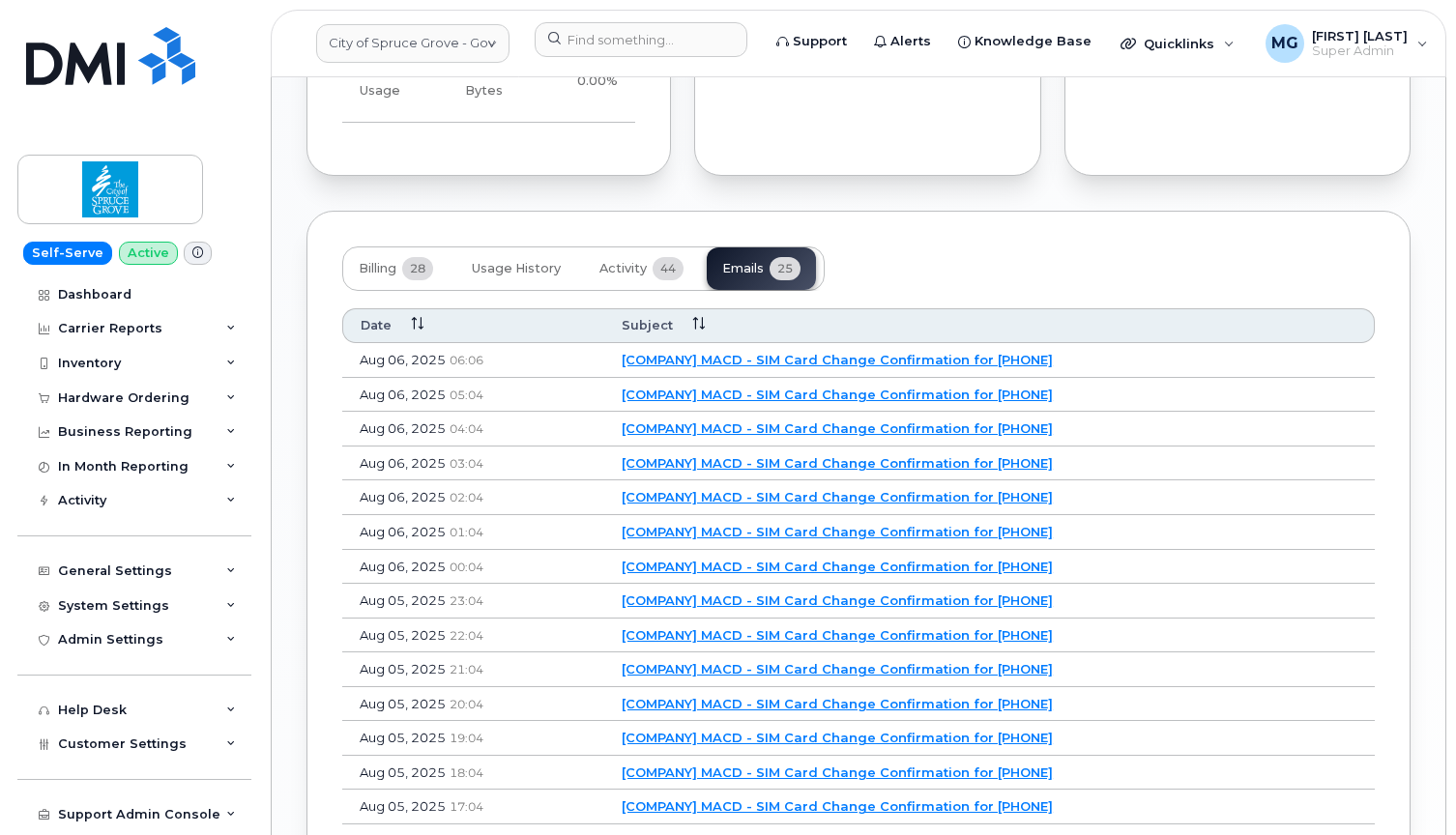 click on "City of Spruce Grove - Gov MACD - SIM Card Change Confirmation for [PHONE]" at bounding box center [837, 360] 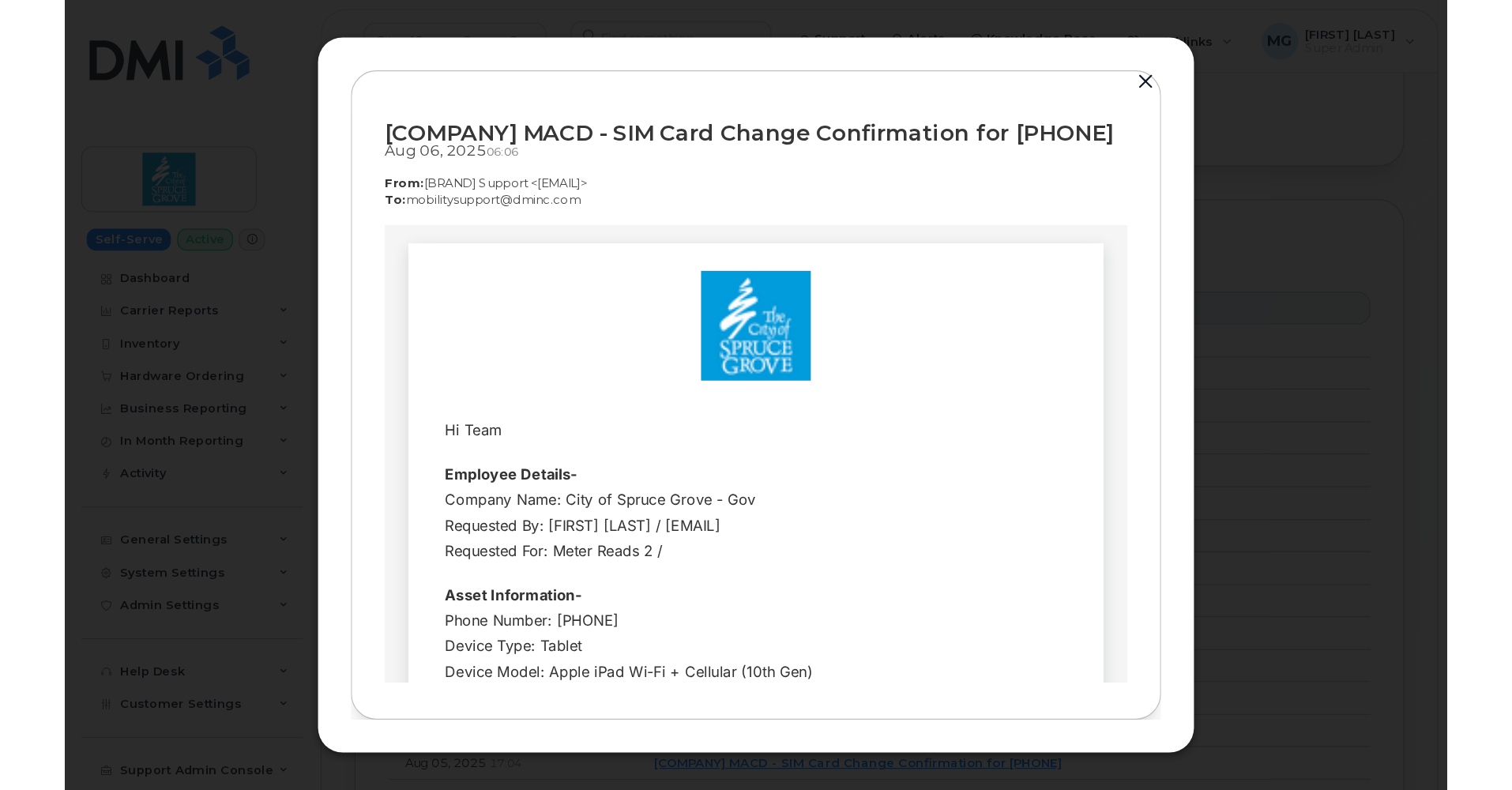 scroll, scrollTop: 0, scrollLeft: 0, axis: both 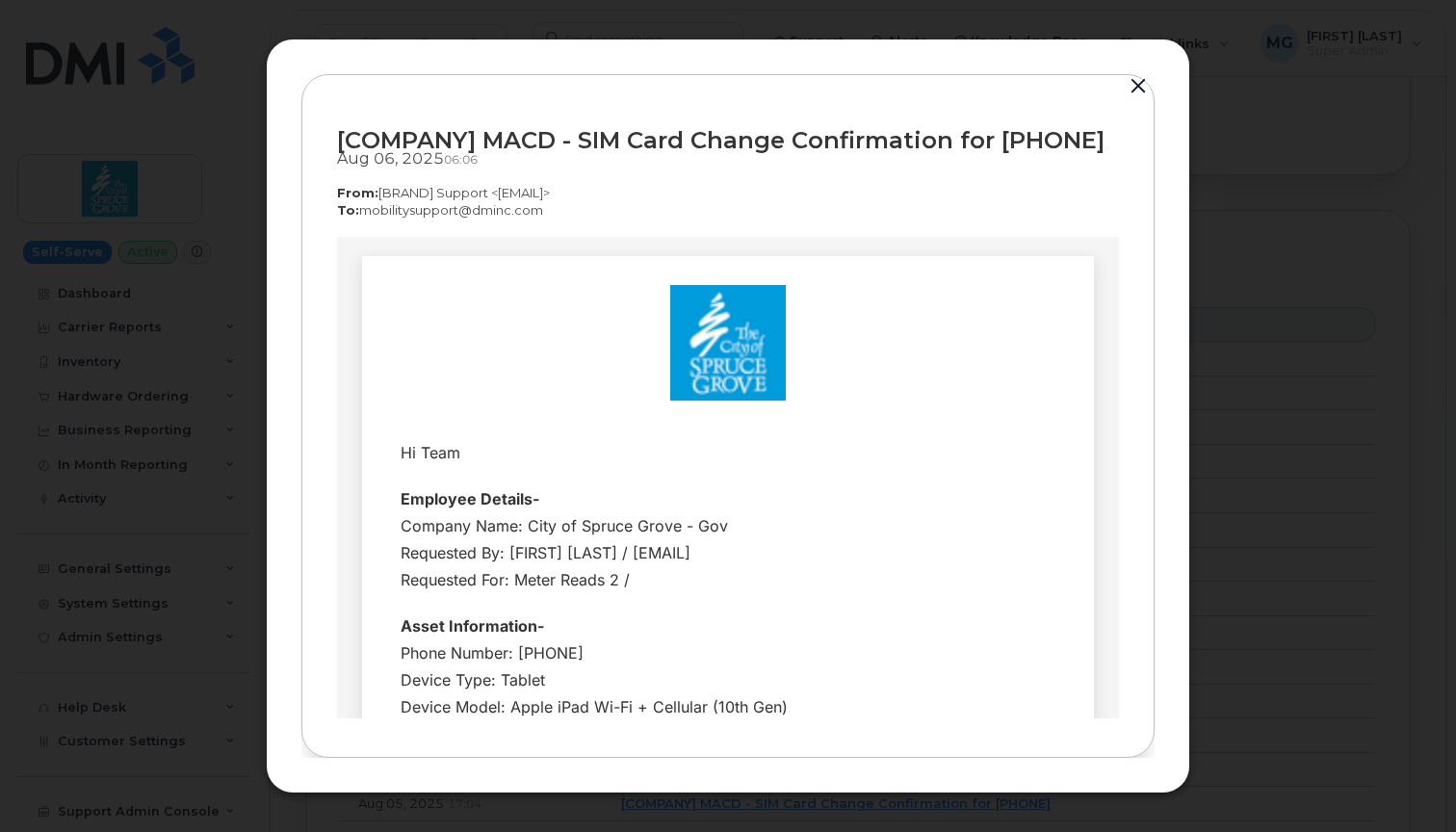 click at bounding box center (1138, 87) 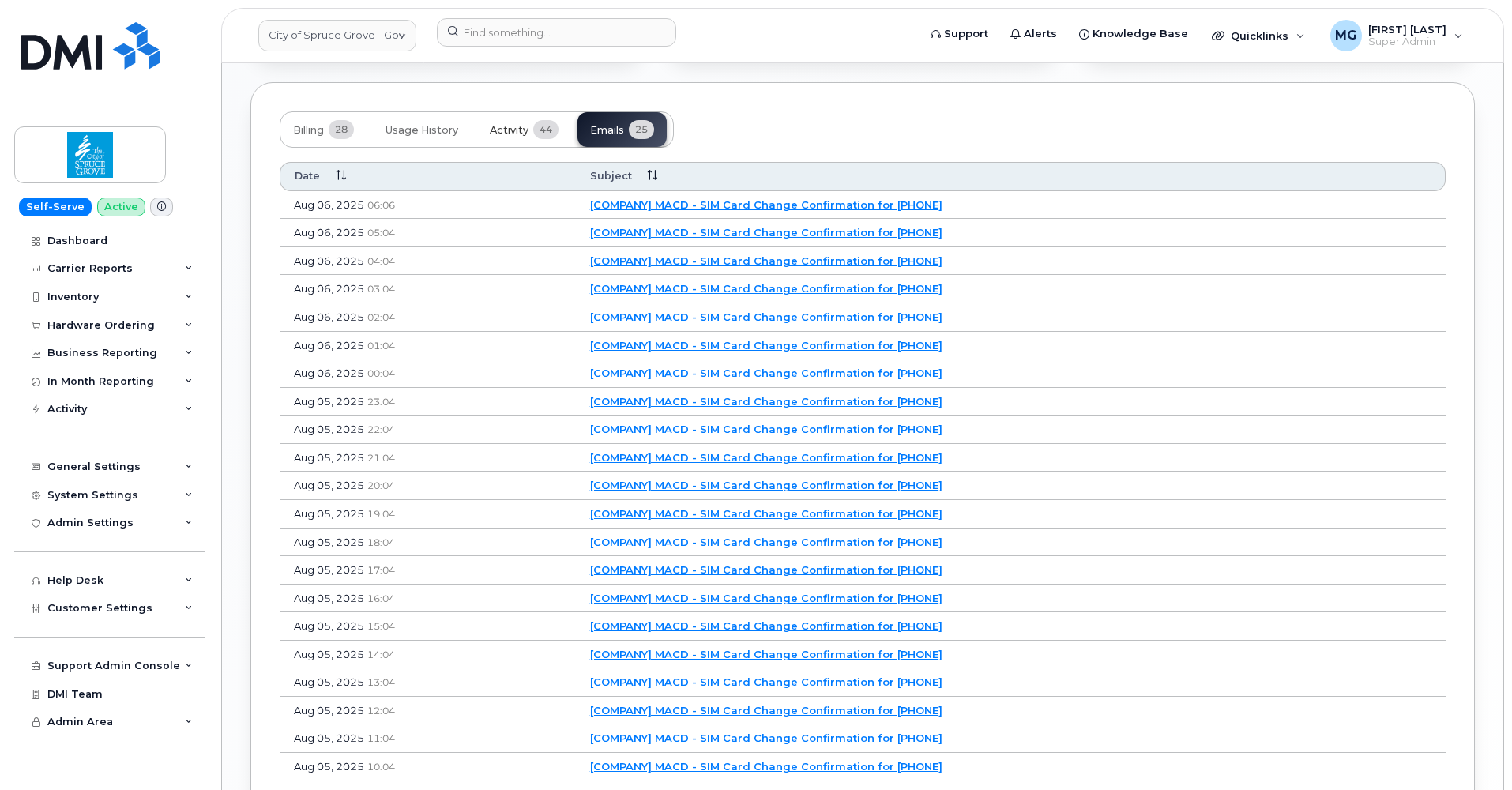 click on "Activity" at bounding box center [509, 130] 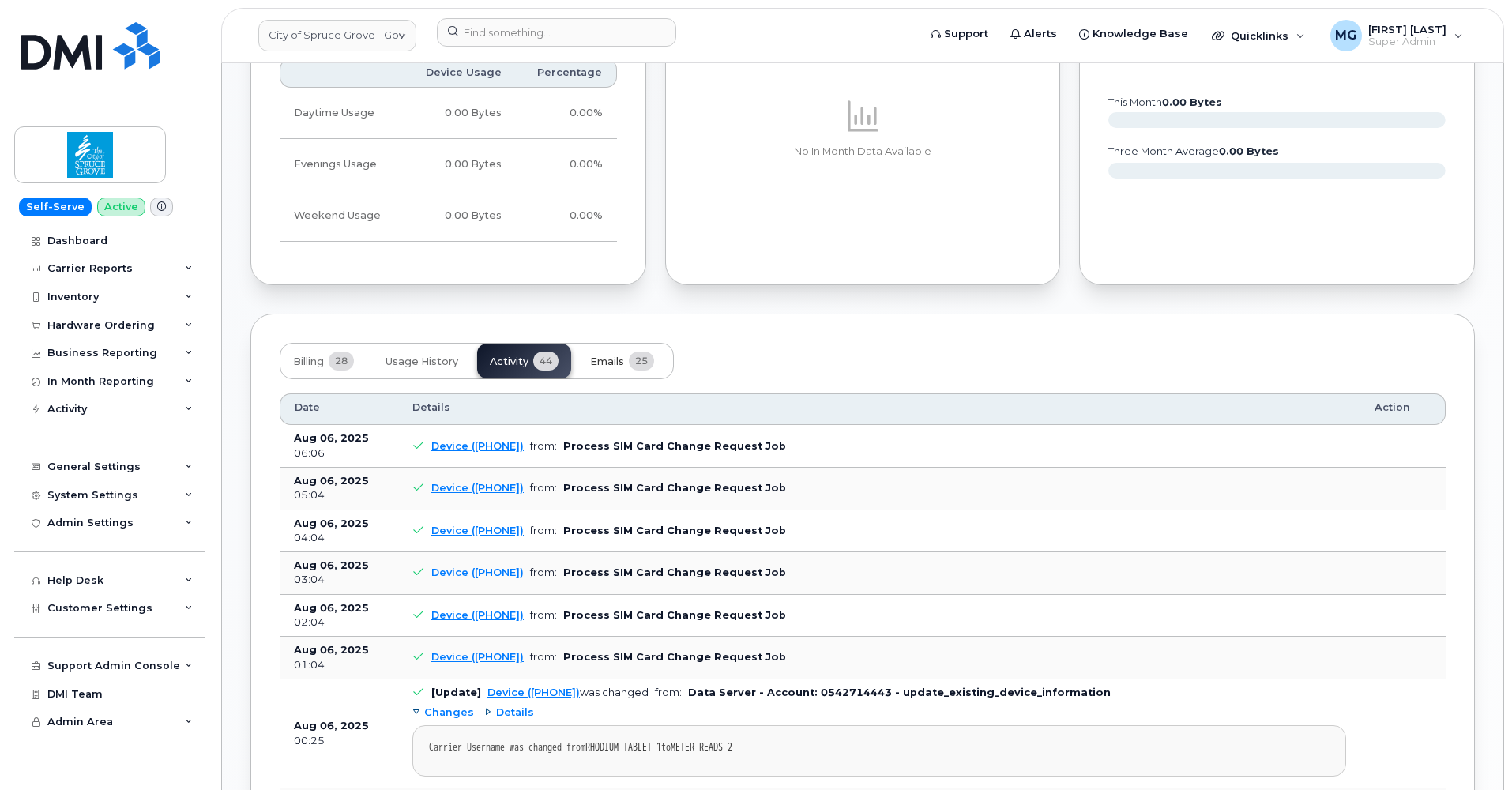 scroll, scrollTop: 908, scrollLeft: 0, axis: vertical 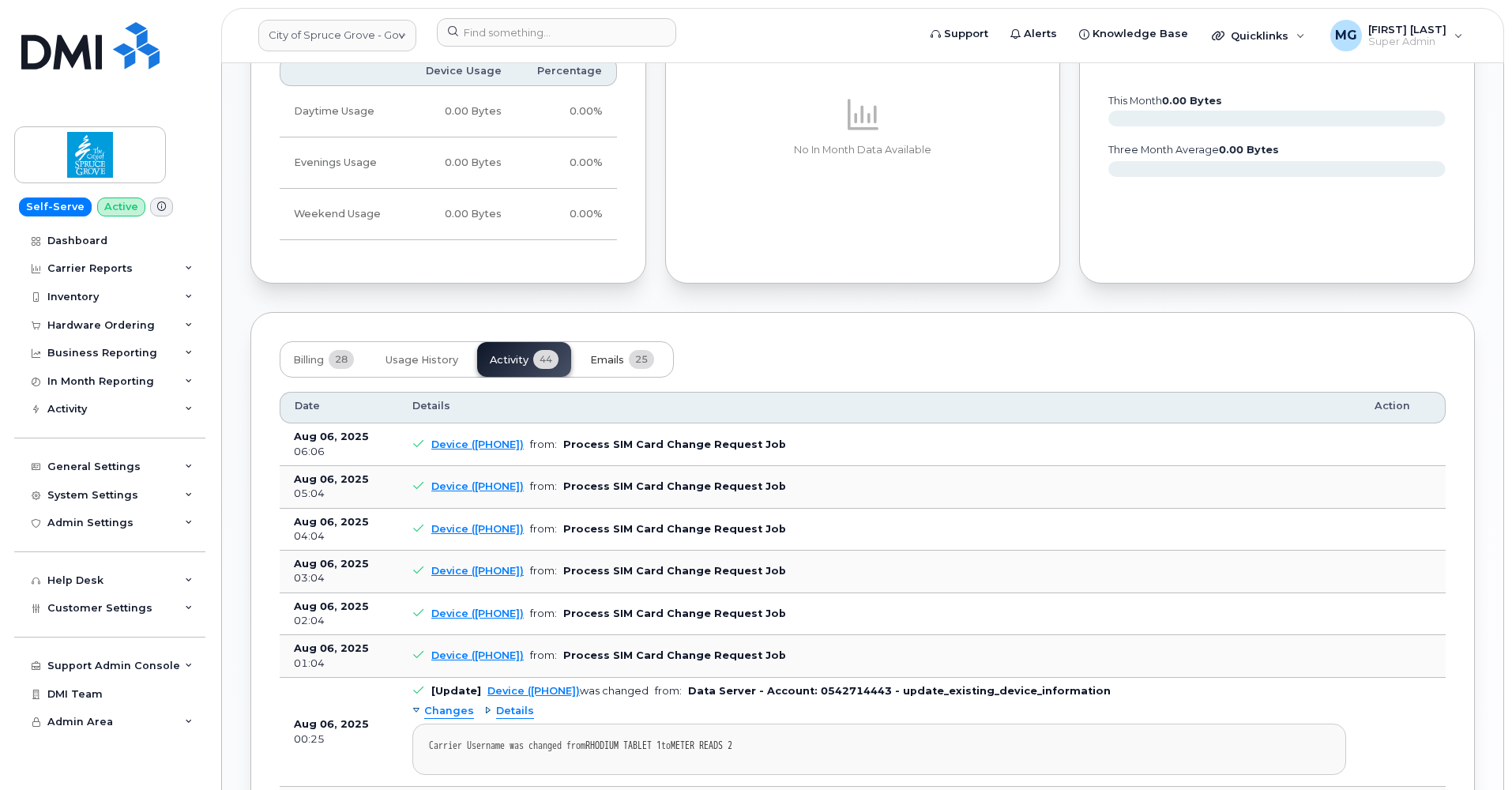 click on "Emails" at bounding box center (607, 360) 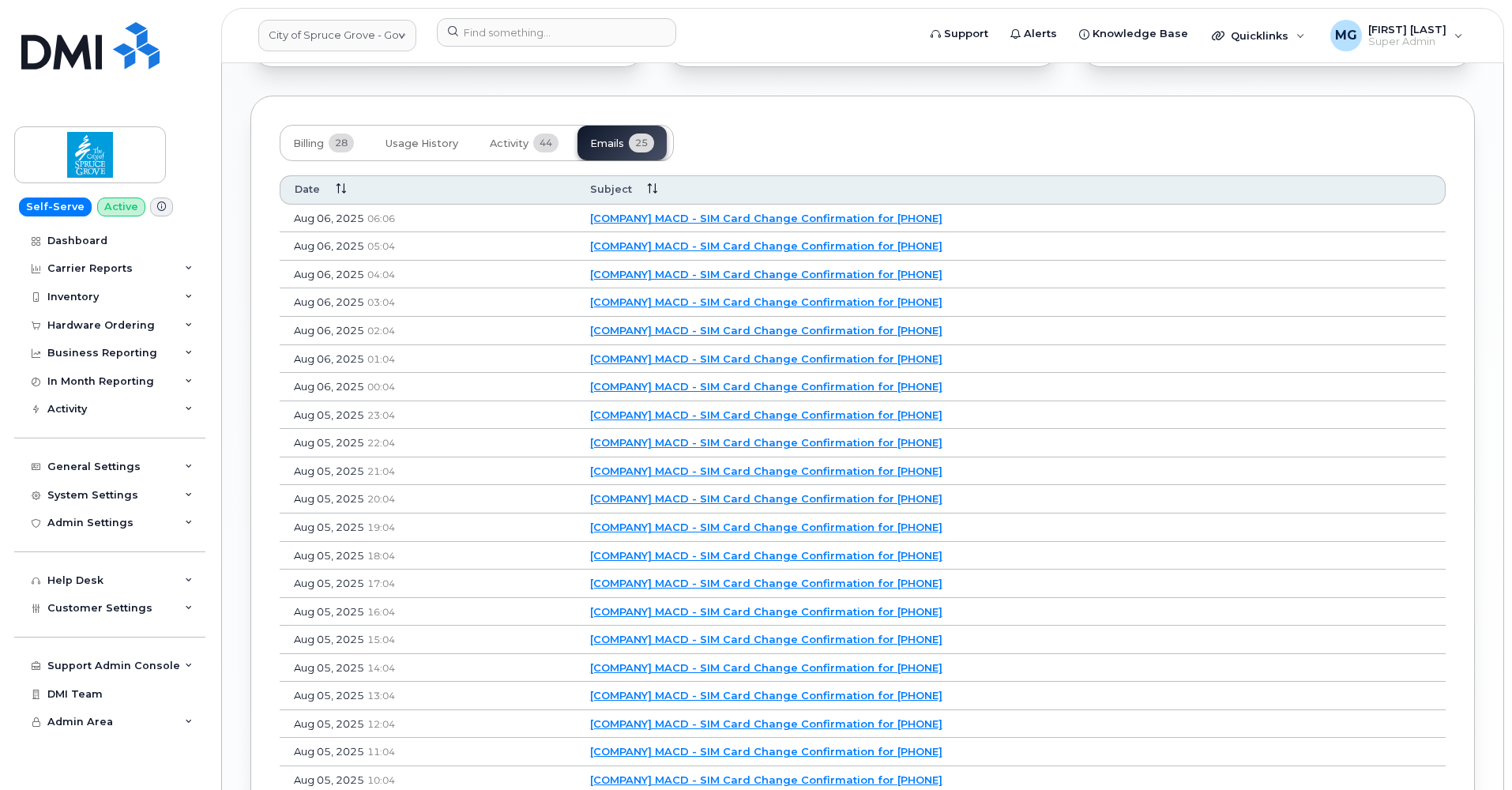 scroll, scrollTop: 1126, scrollLeft: 0, axis: vertical 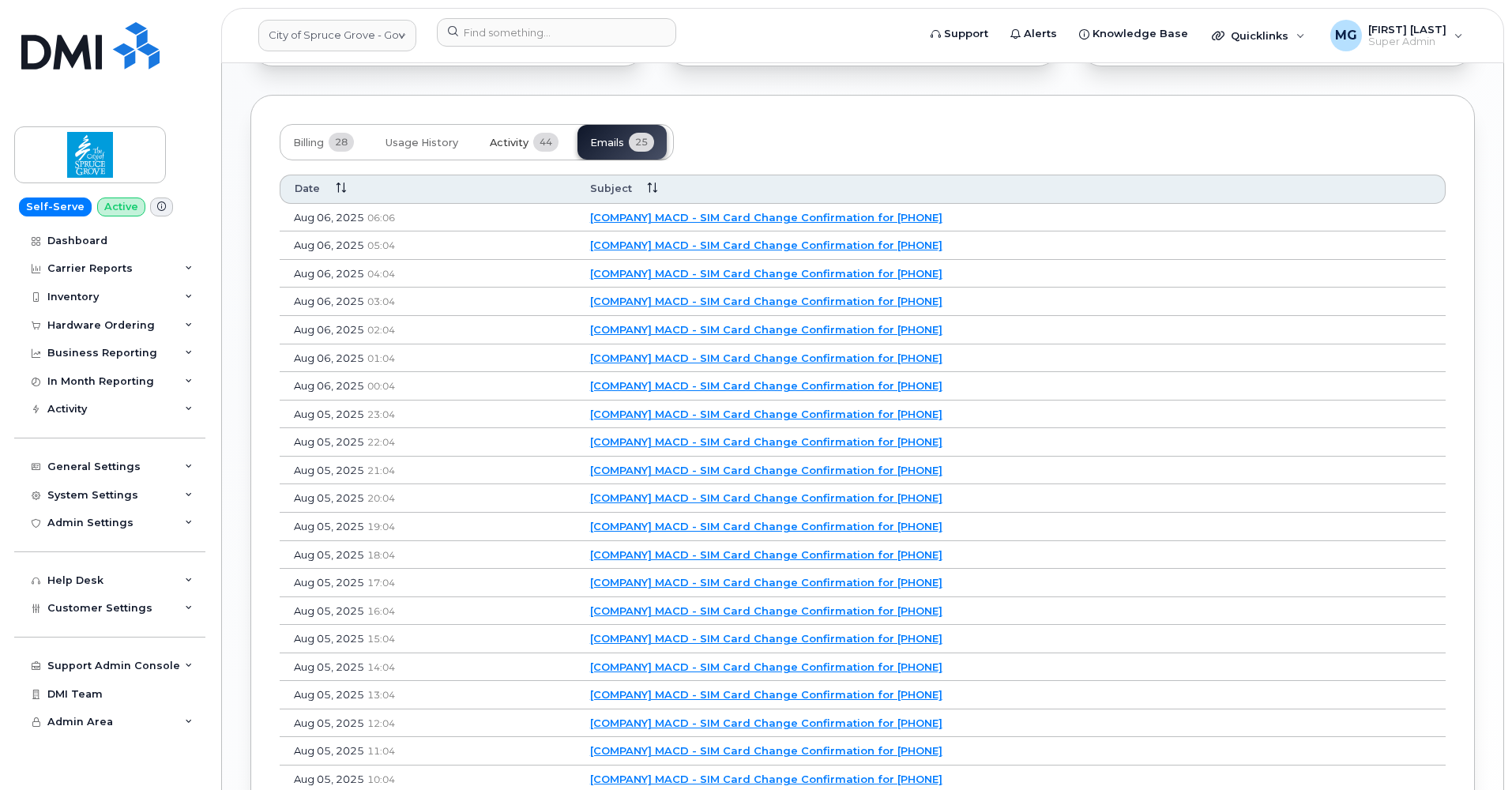 click on "Activity" at bounding box center (509, 143) 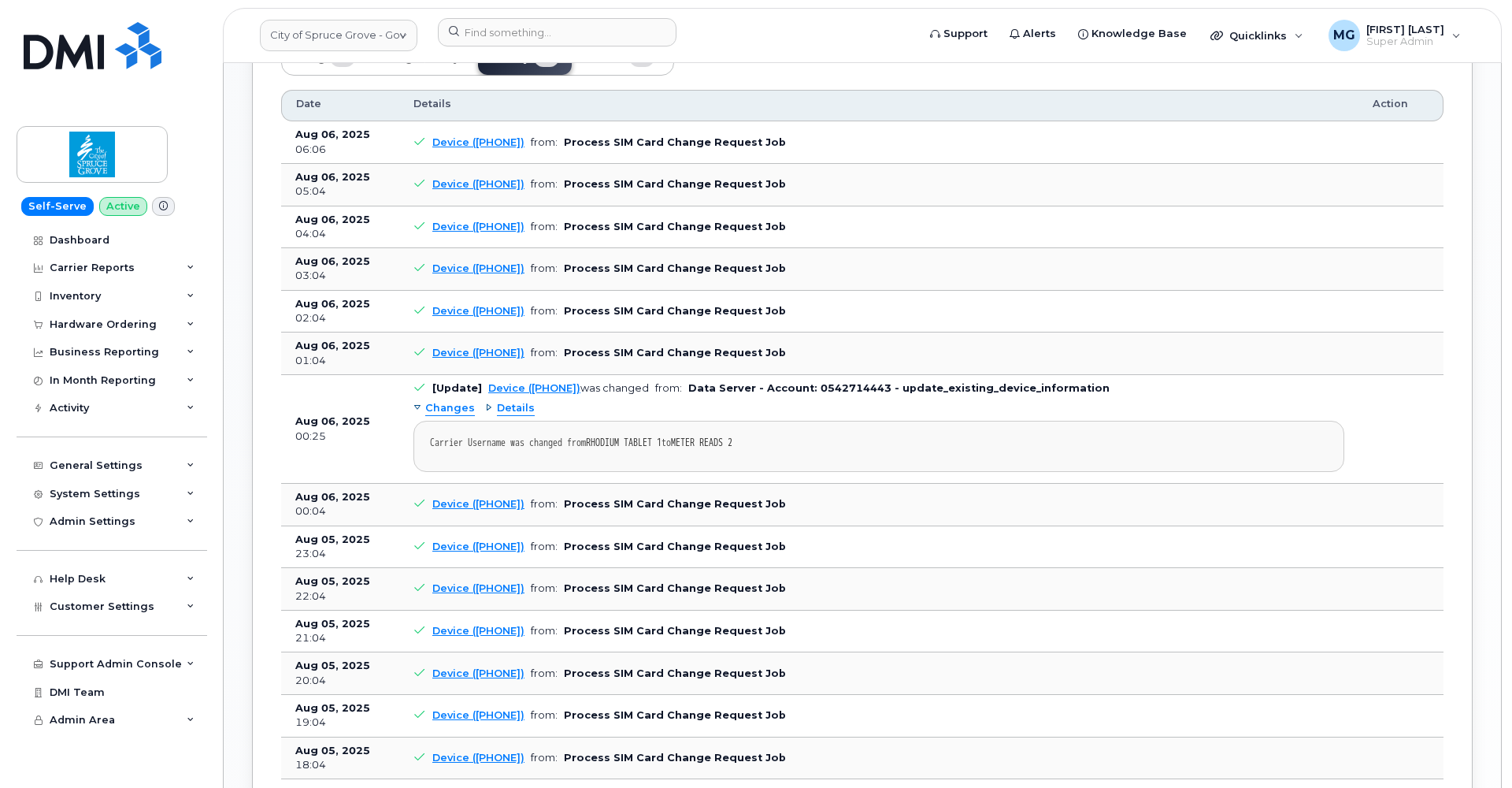 scroll, scrollTop: 1176, scrollLeft: 0, axis: vertical 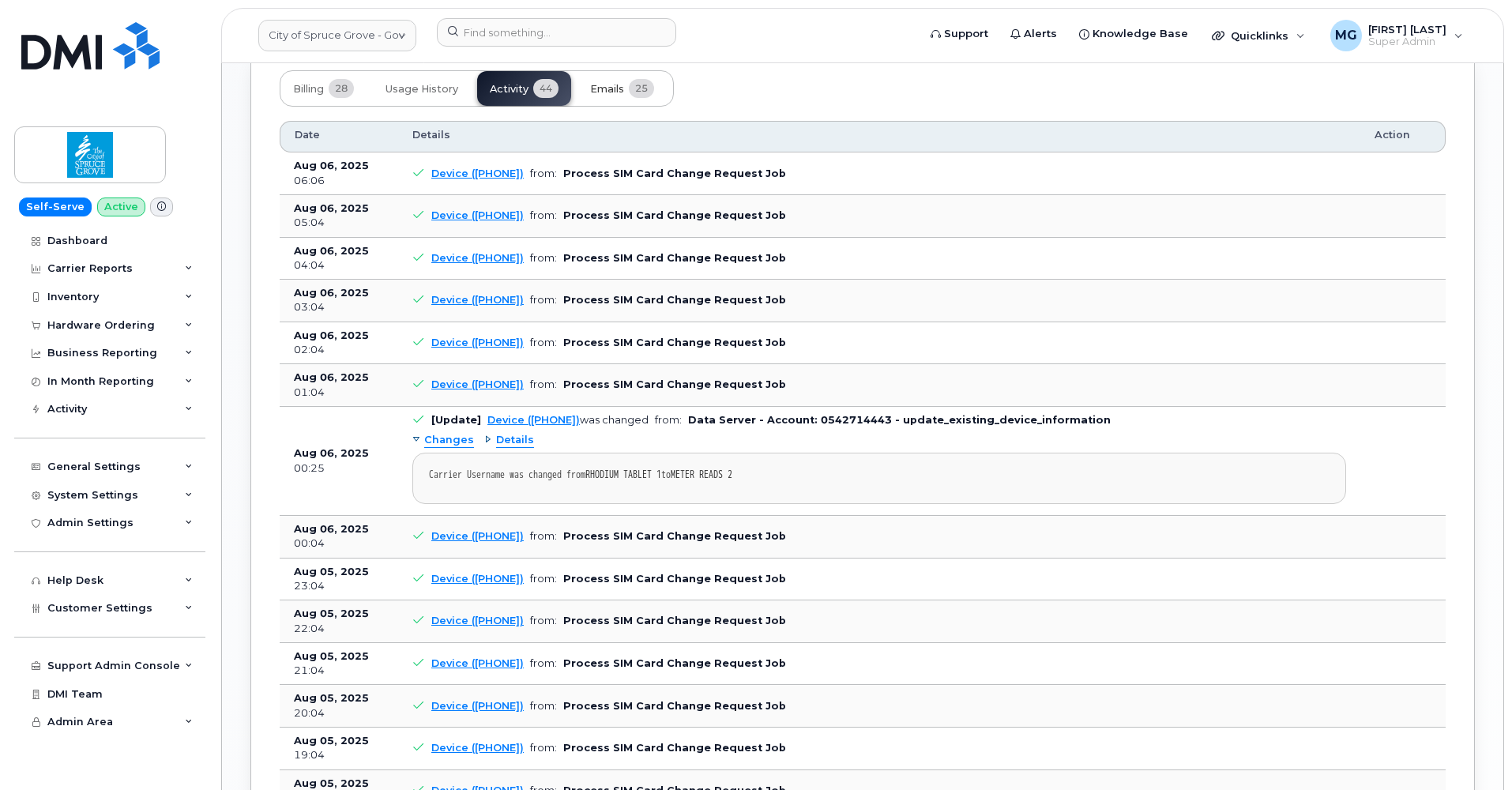 click on "Emails" at bounding box center [607, 89] 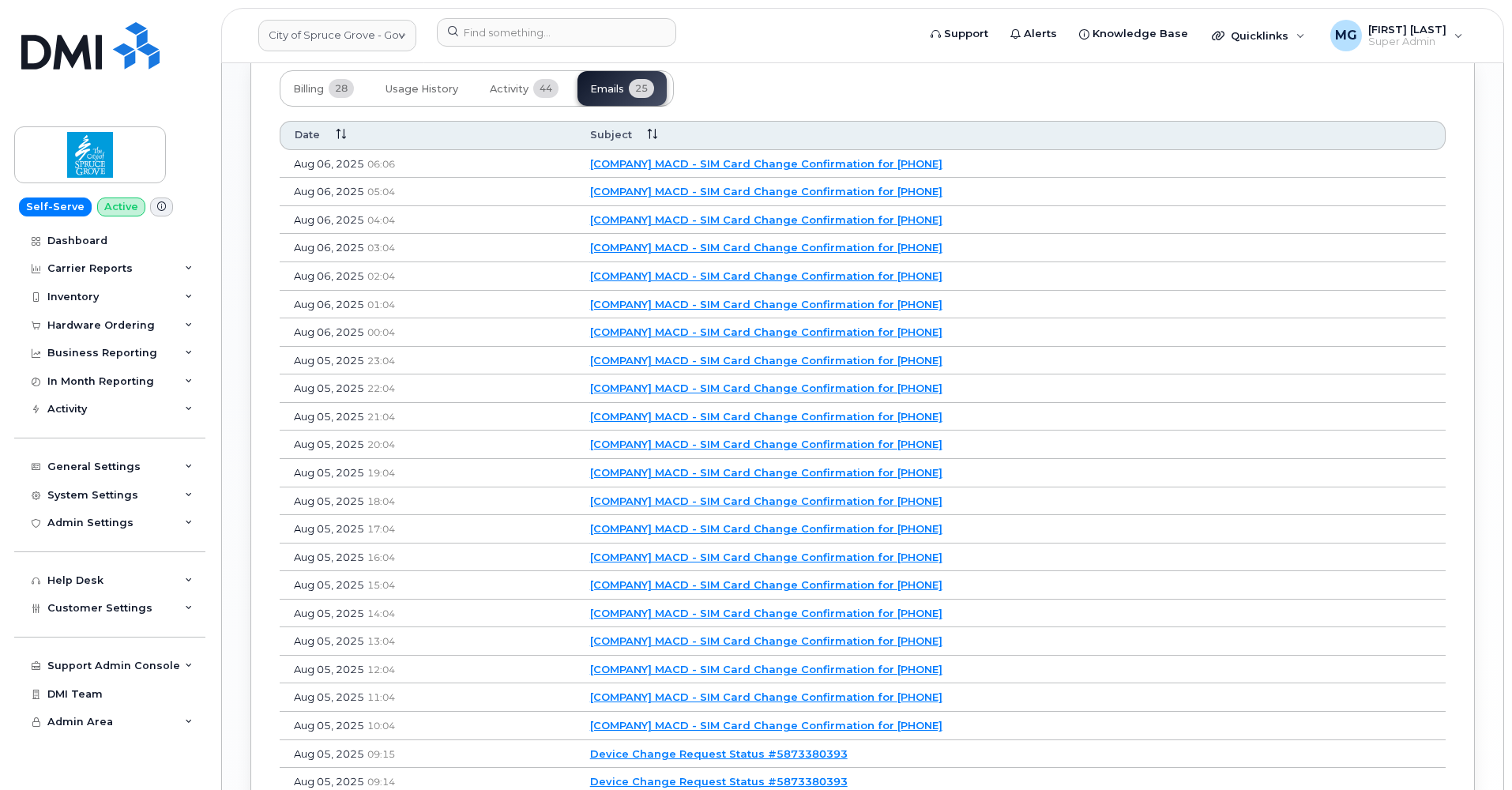 click on "City of Spruce Grove - Gov MACD - SIM Card Change Confirmation for [PHONE]" at bounding box center (766, 164) 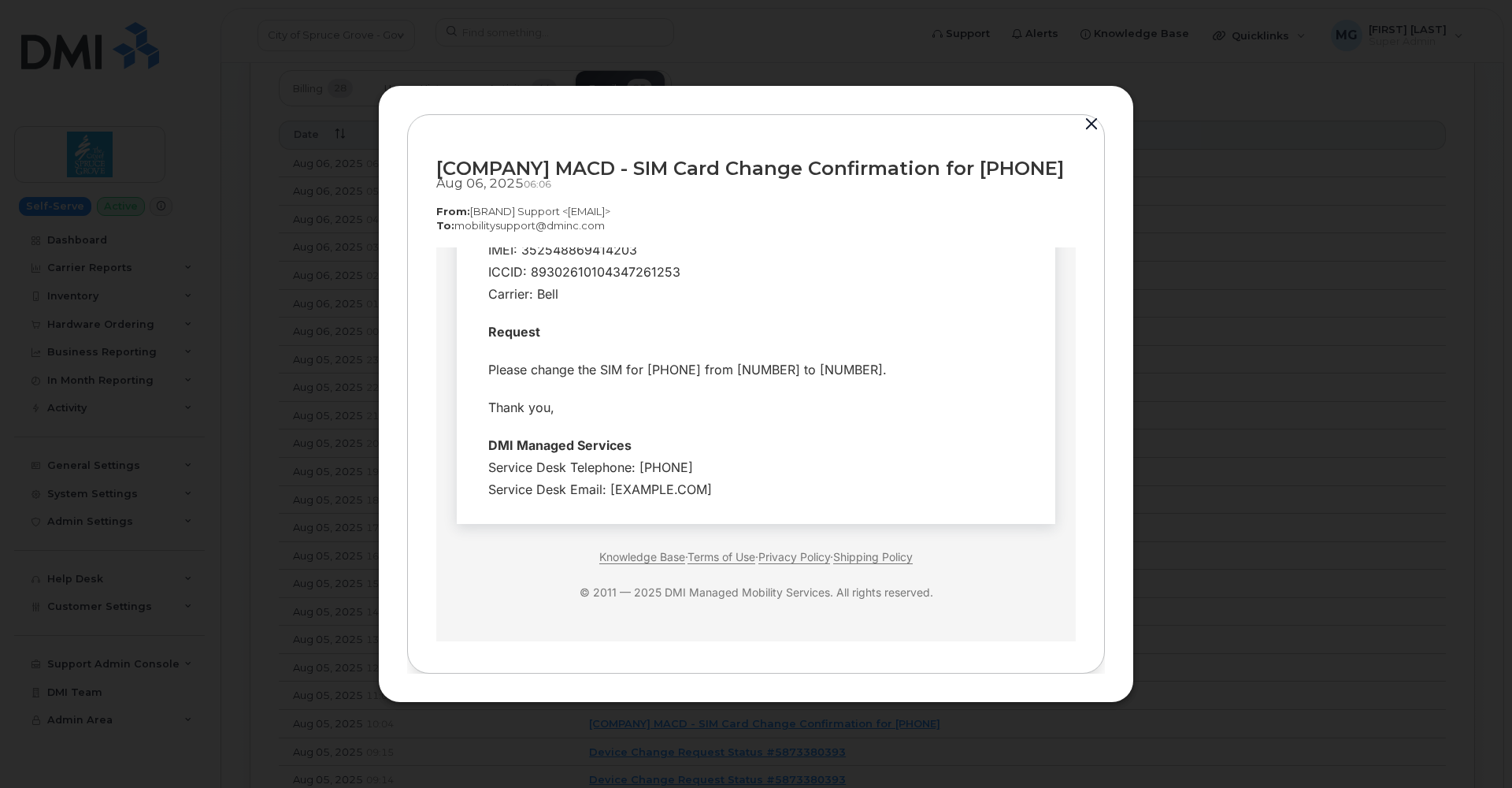 scroll, scrollTop: 426, scrollLeft: 0, axis: vertical 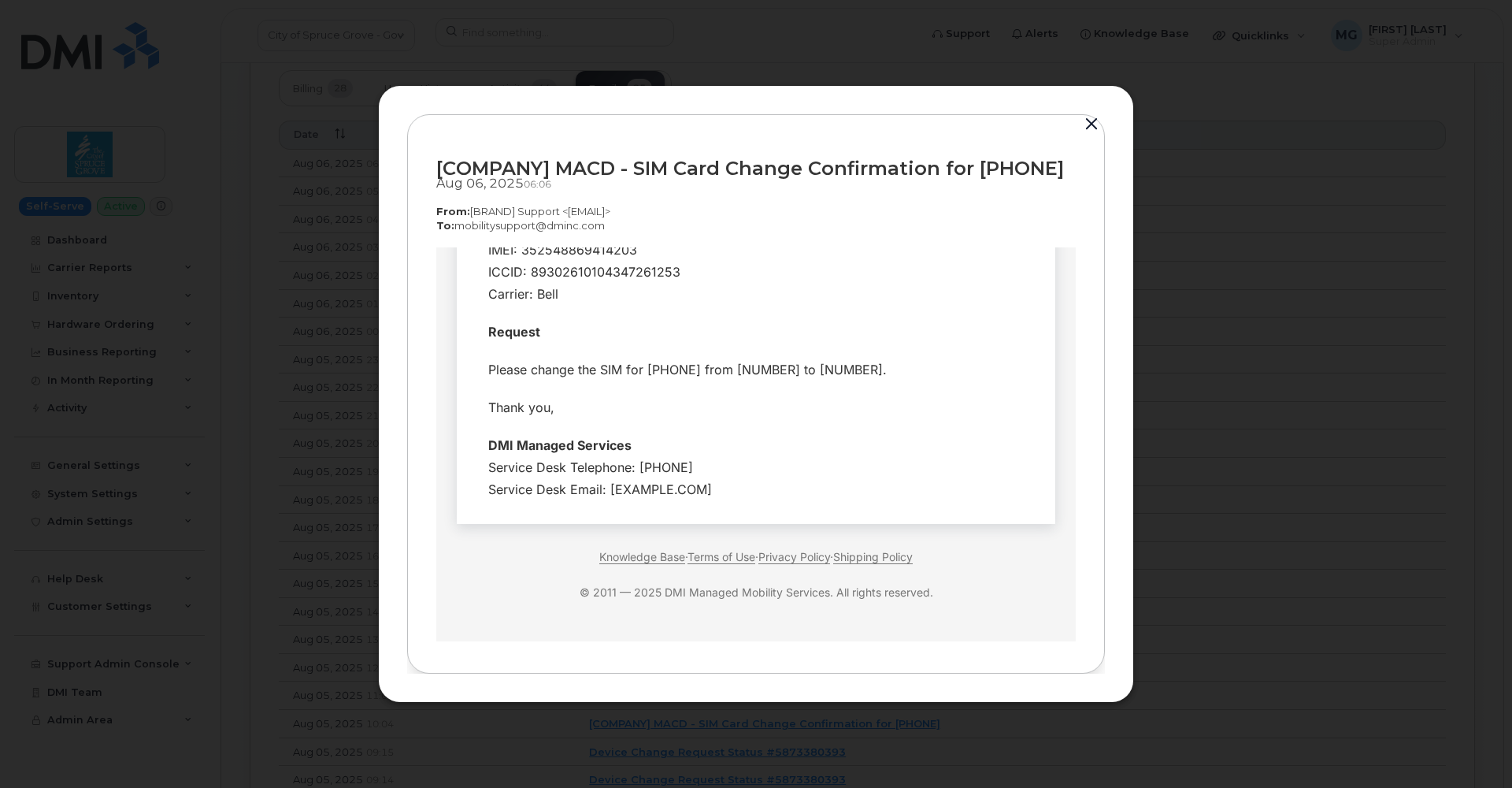 click on "City of Spruce Grove - Gov MACD - SIM Card Change Confirmation for [PHONE]" at bounding box center [756, 168] 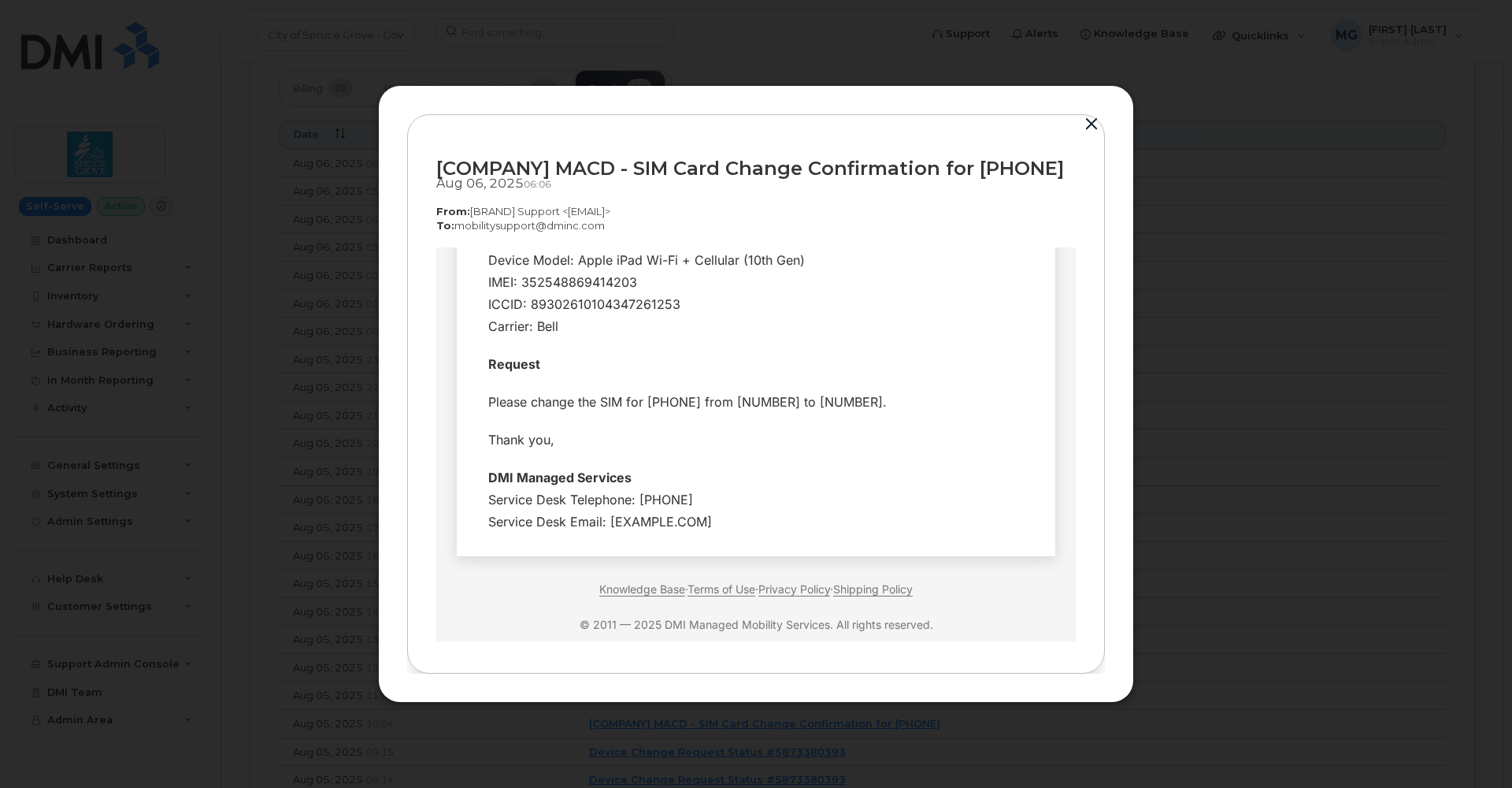 scroll, scrollTop: 349, scrollLeft: 0, axis: vertical 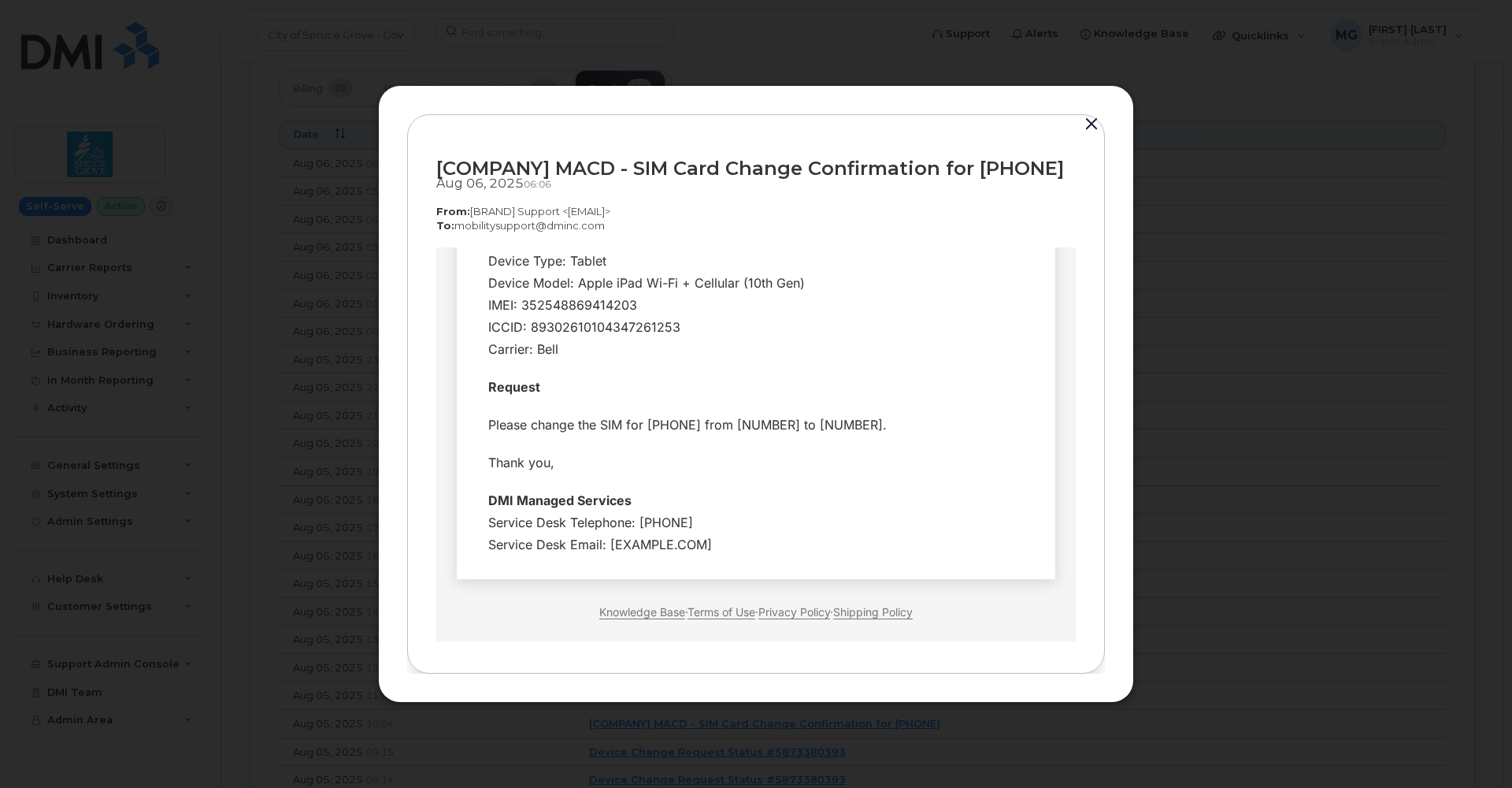 drag, startPoint x: 773, startPoint y: 159, endPoint x: 772, endPoint y: 173, distance: 14.035669 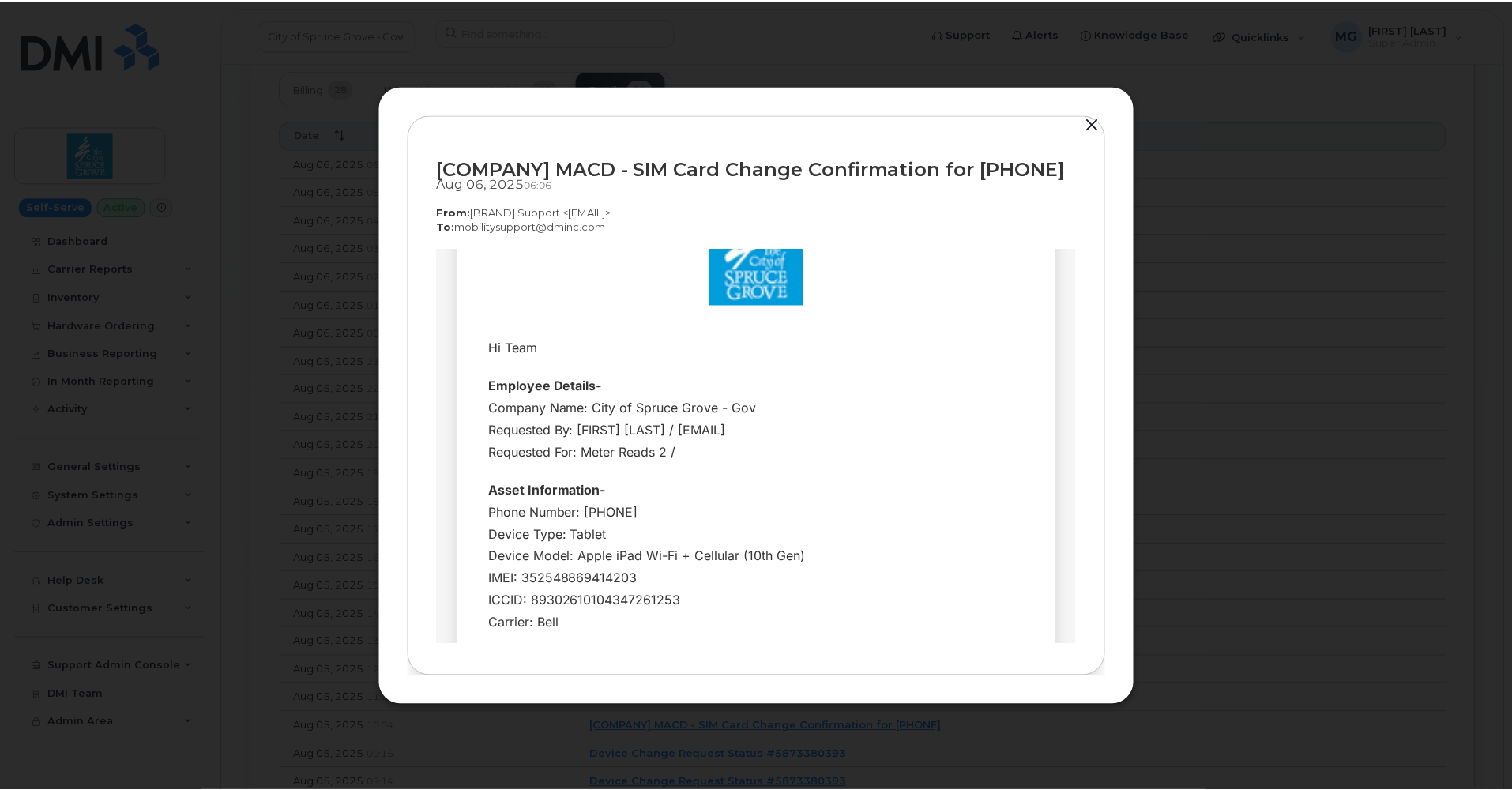 scroll, scrollTop: 72, scrollLeft: 0, axis: vertical 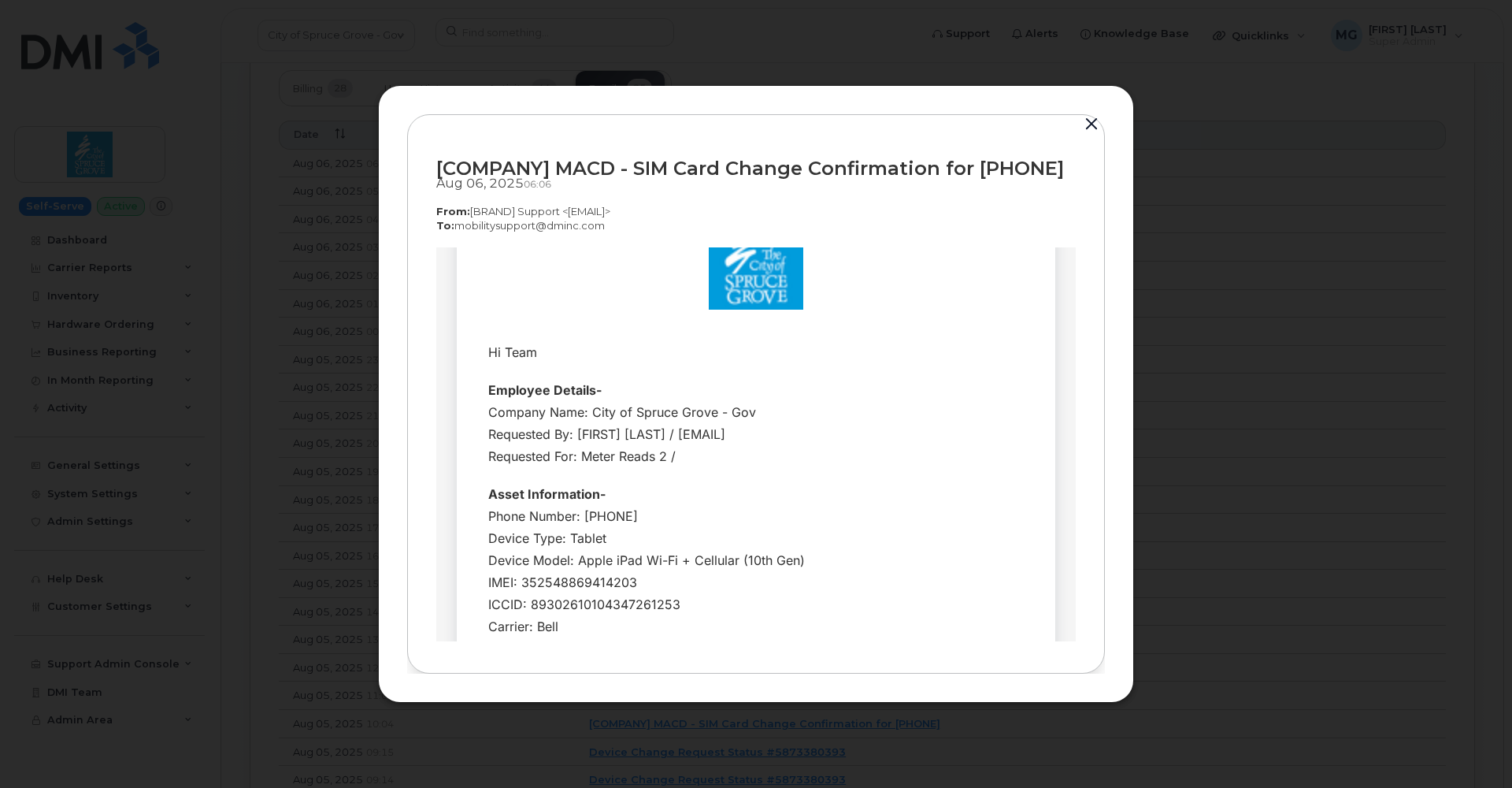 click at bounding box center [1091, 125] 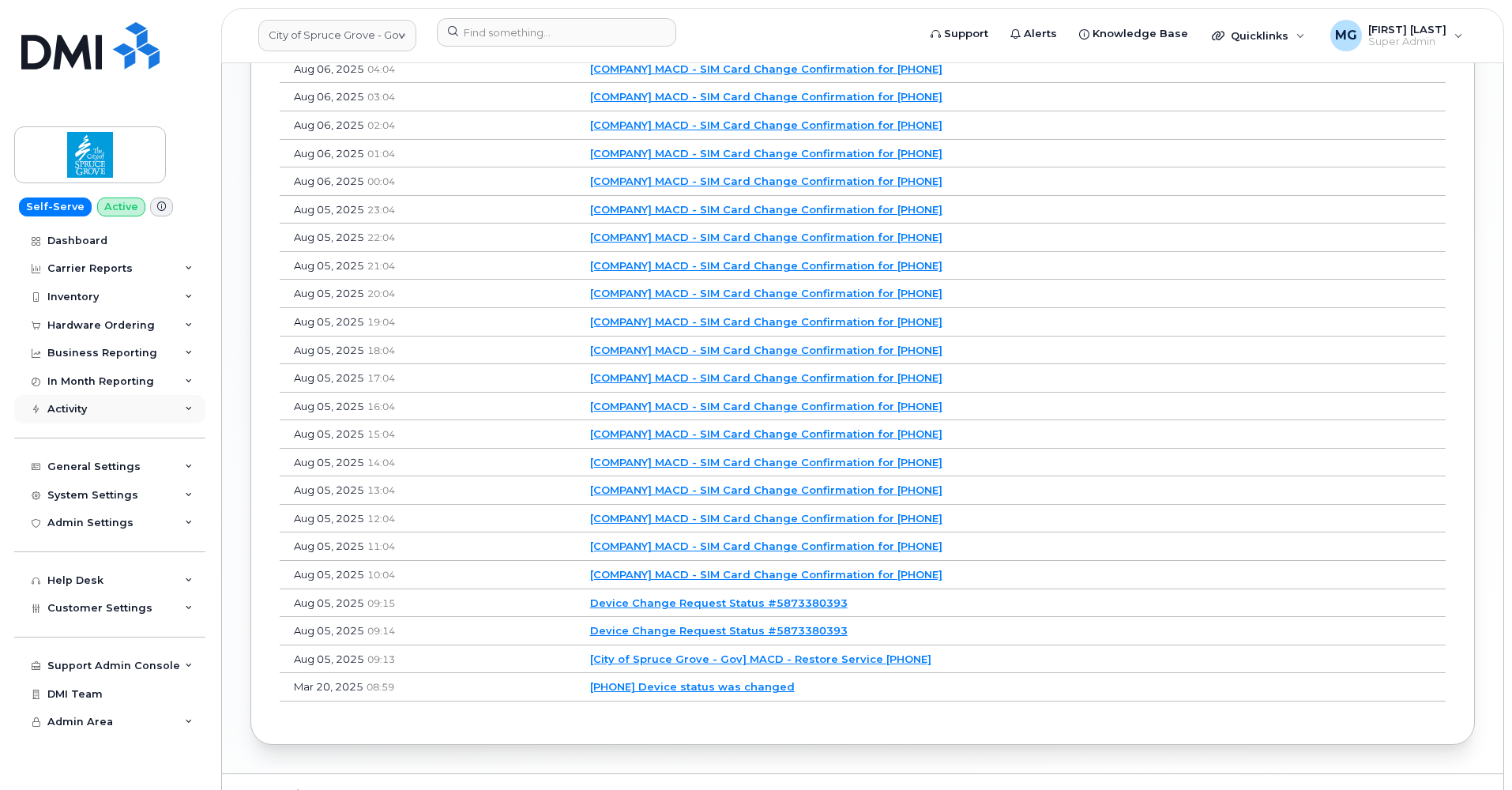 scroll, scrollTop: 1326, scrollLeft: 0, axis: vertical 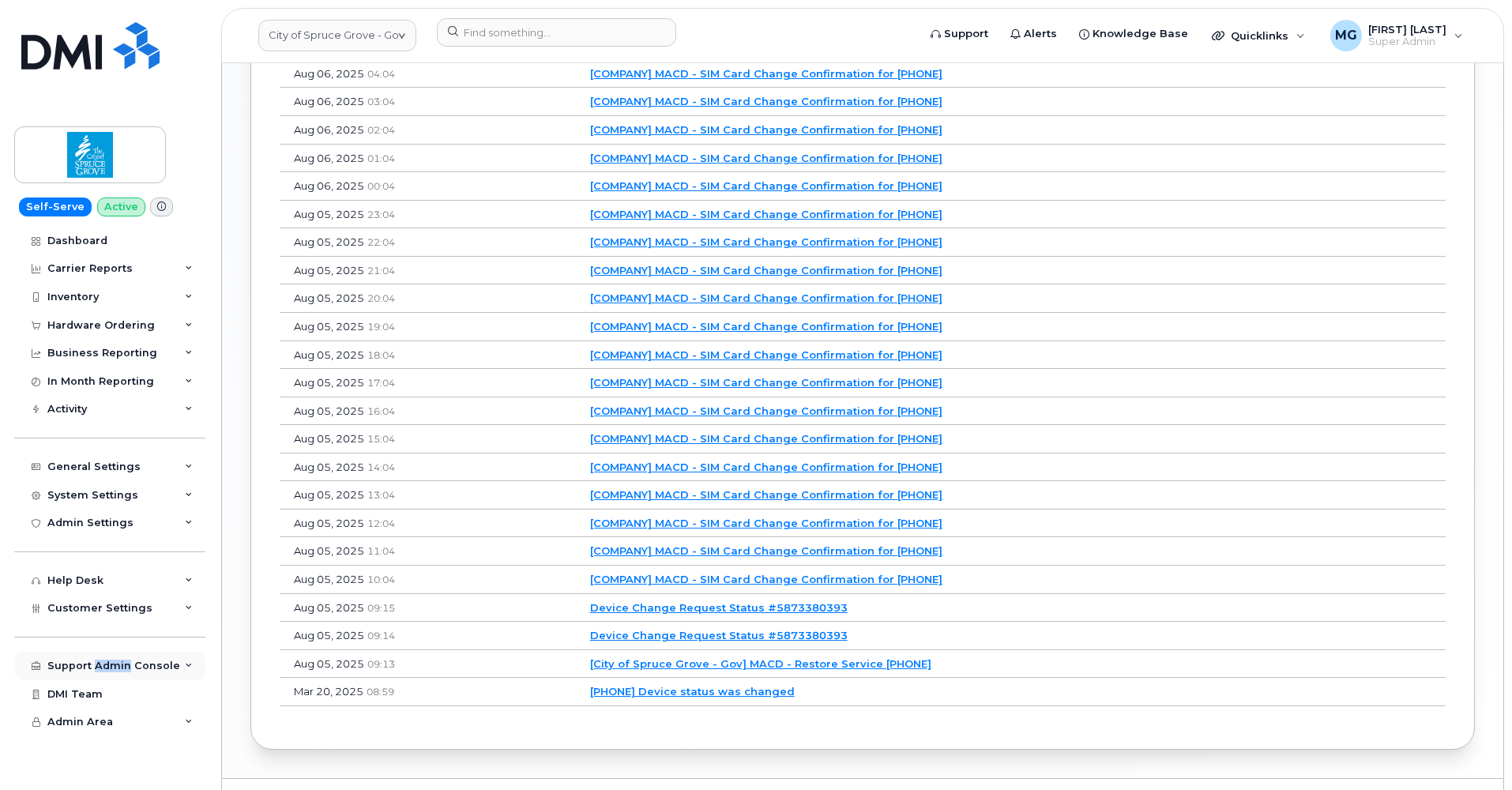 click on "Support Admin Console" at bounding box center (114, 666) 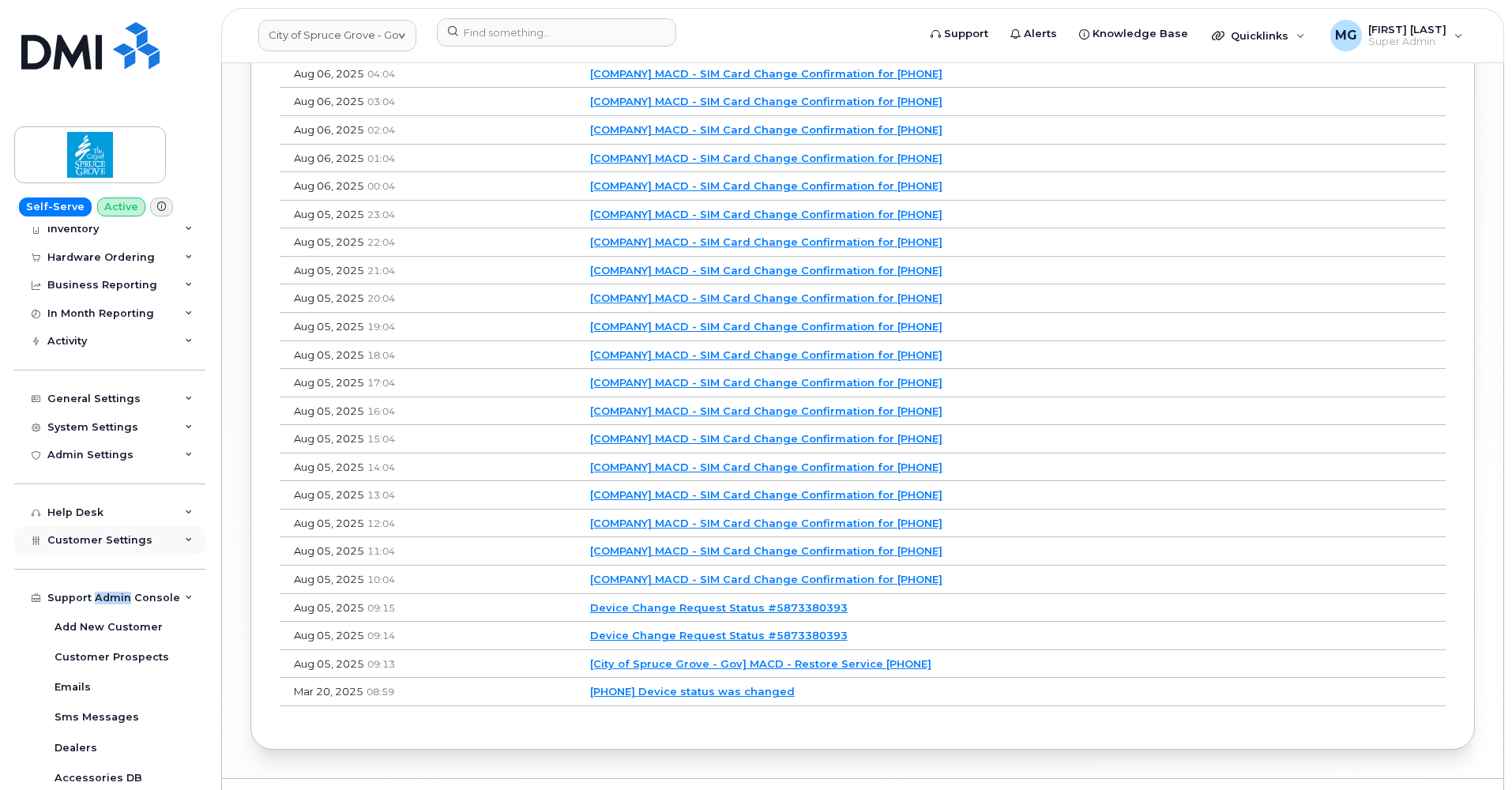 scroll, scrollTop: 95, scrollLeft: 0, axis: vertical 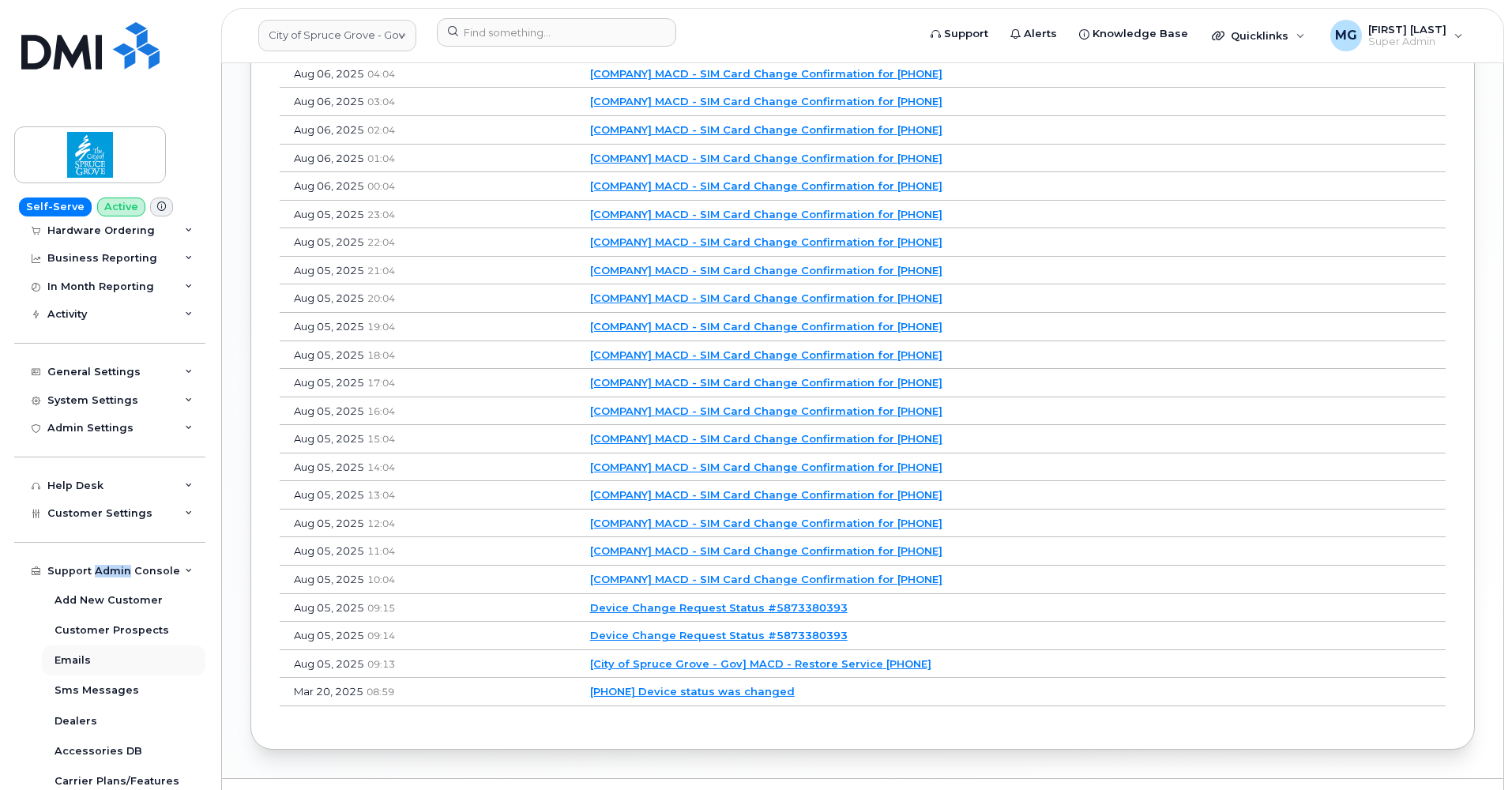 click on "Emails" at bounding box center (73, 660) 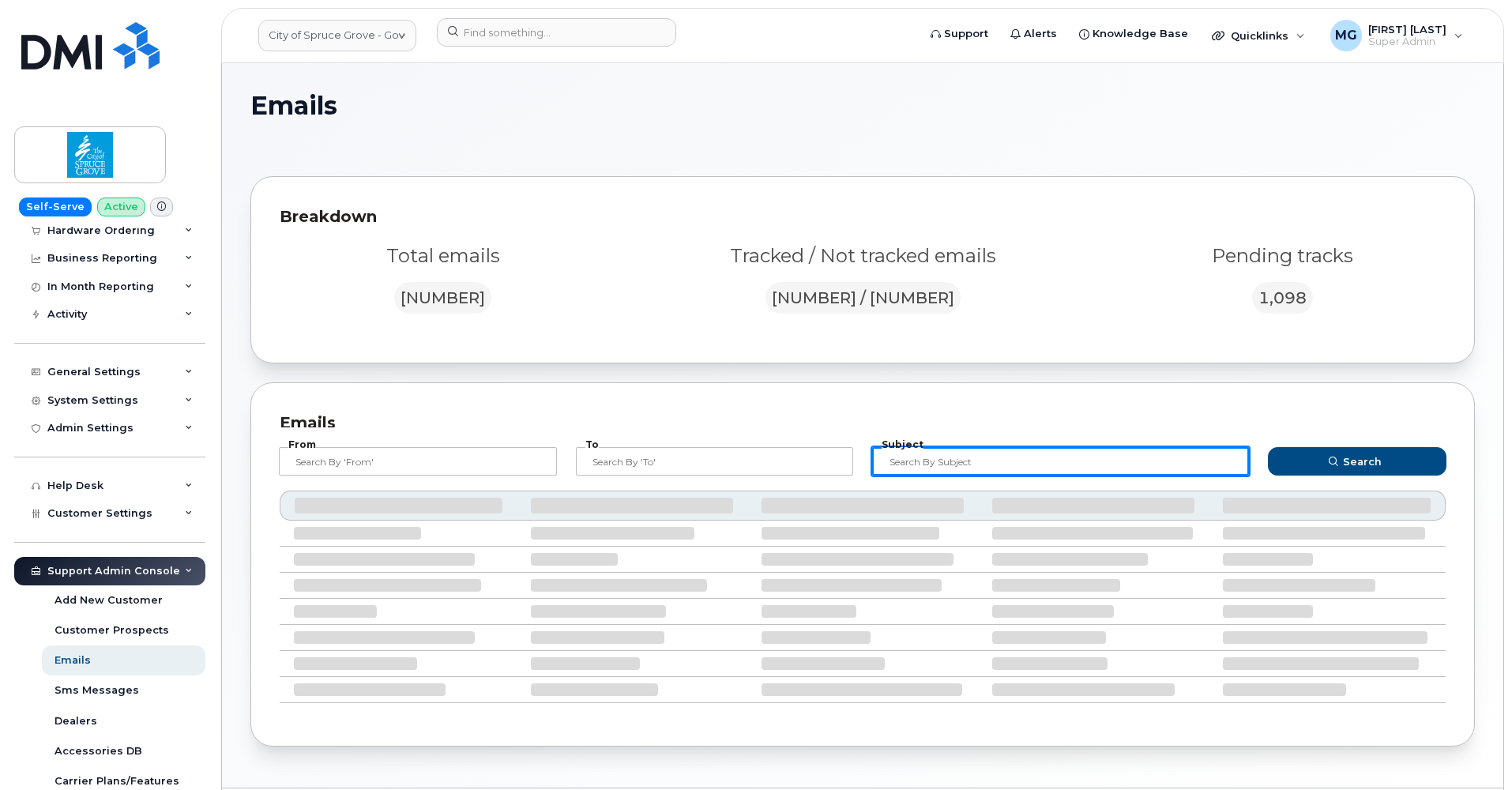 click at bounding box center [1060, 461] 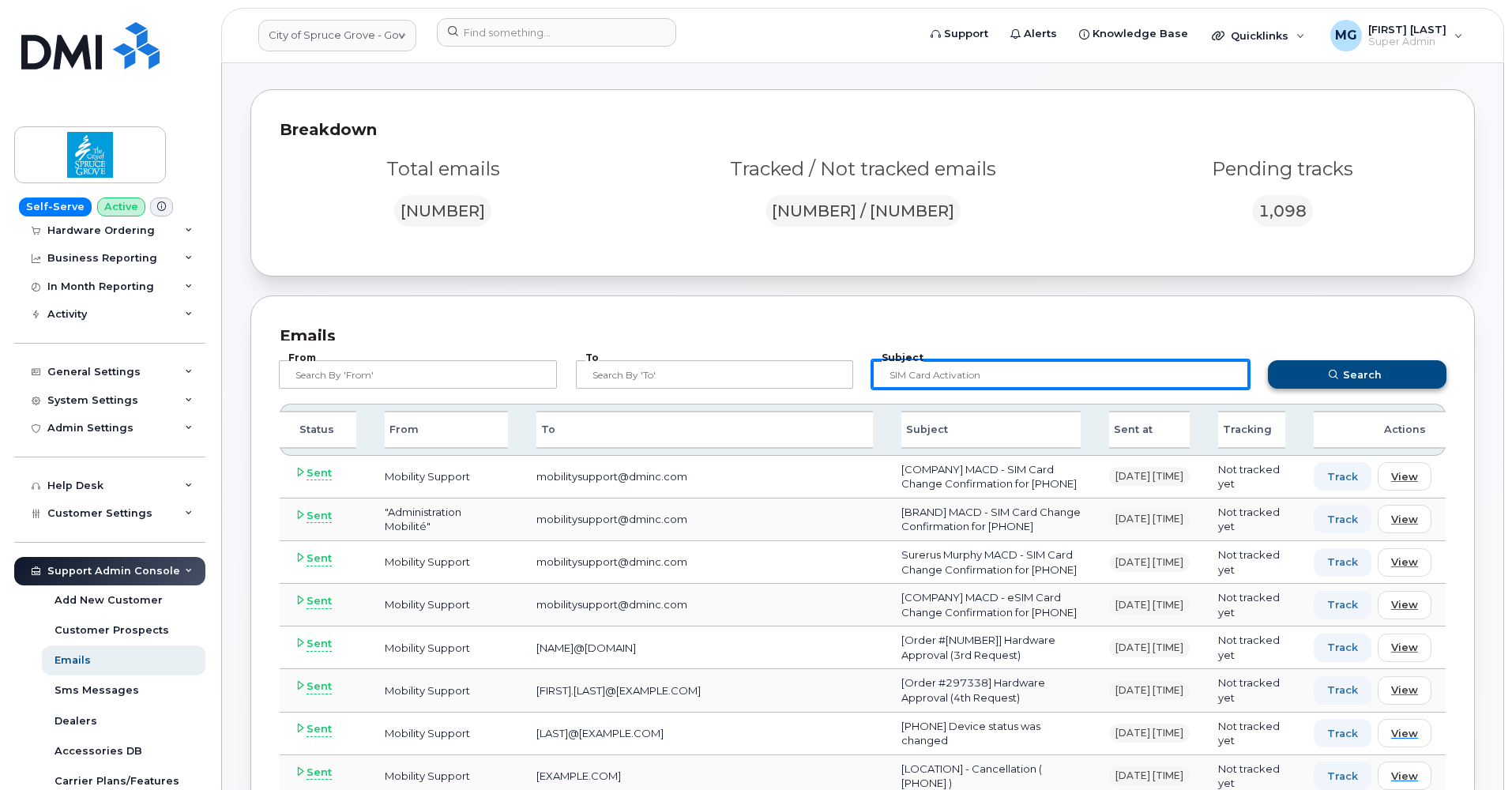 scroll, scrollTop: 72, scrollLeft: 0, axis: vertical 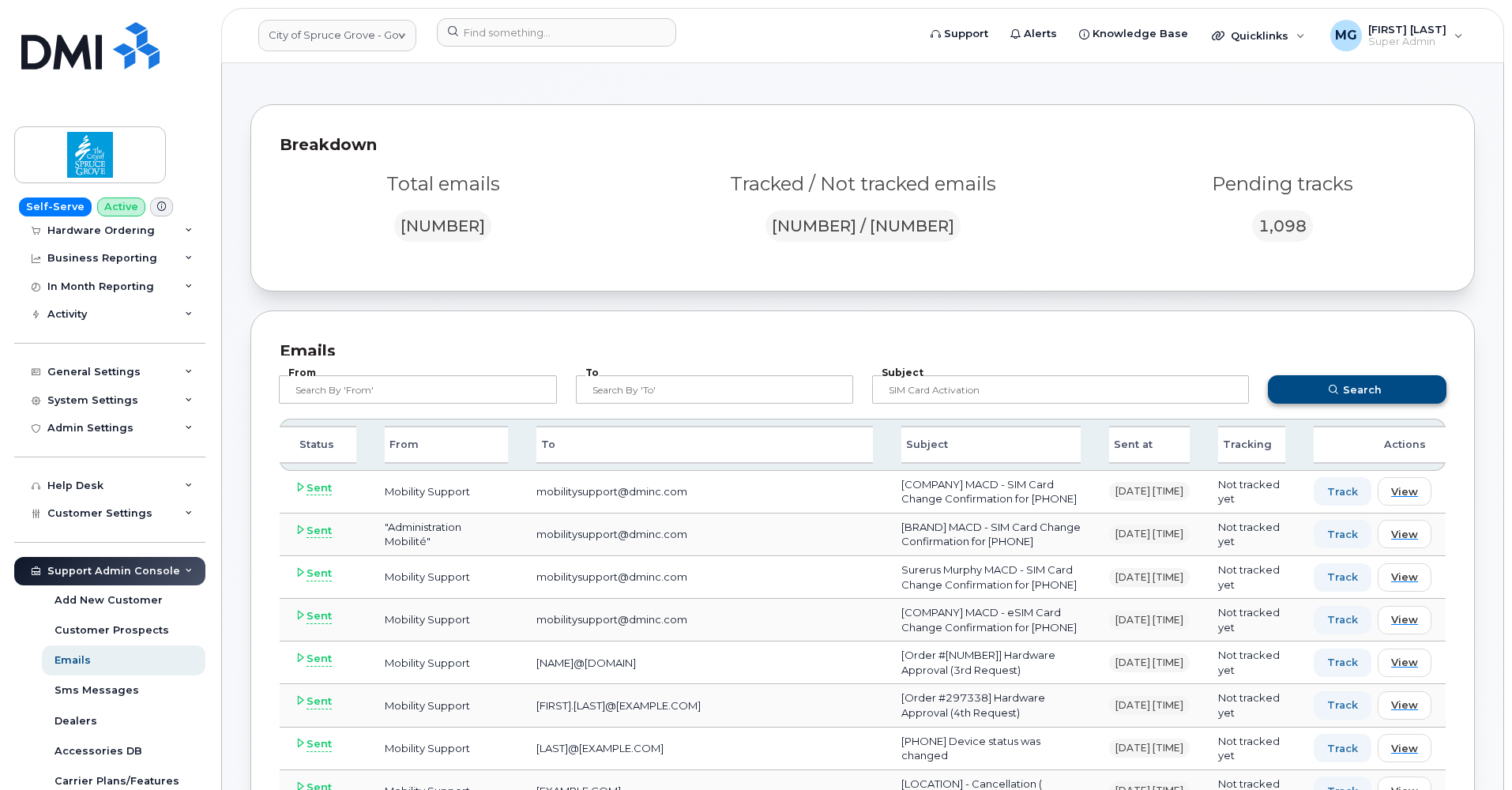 click on "Search" at bounding box center [1362, 389] 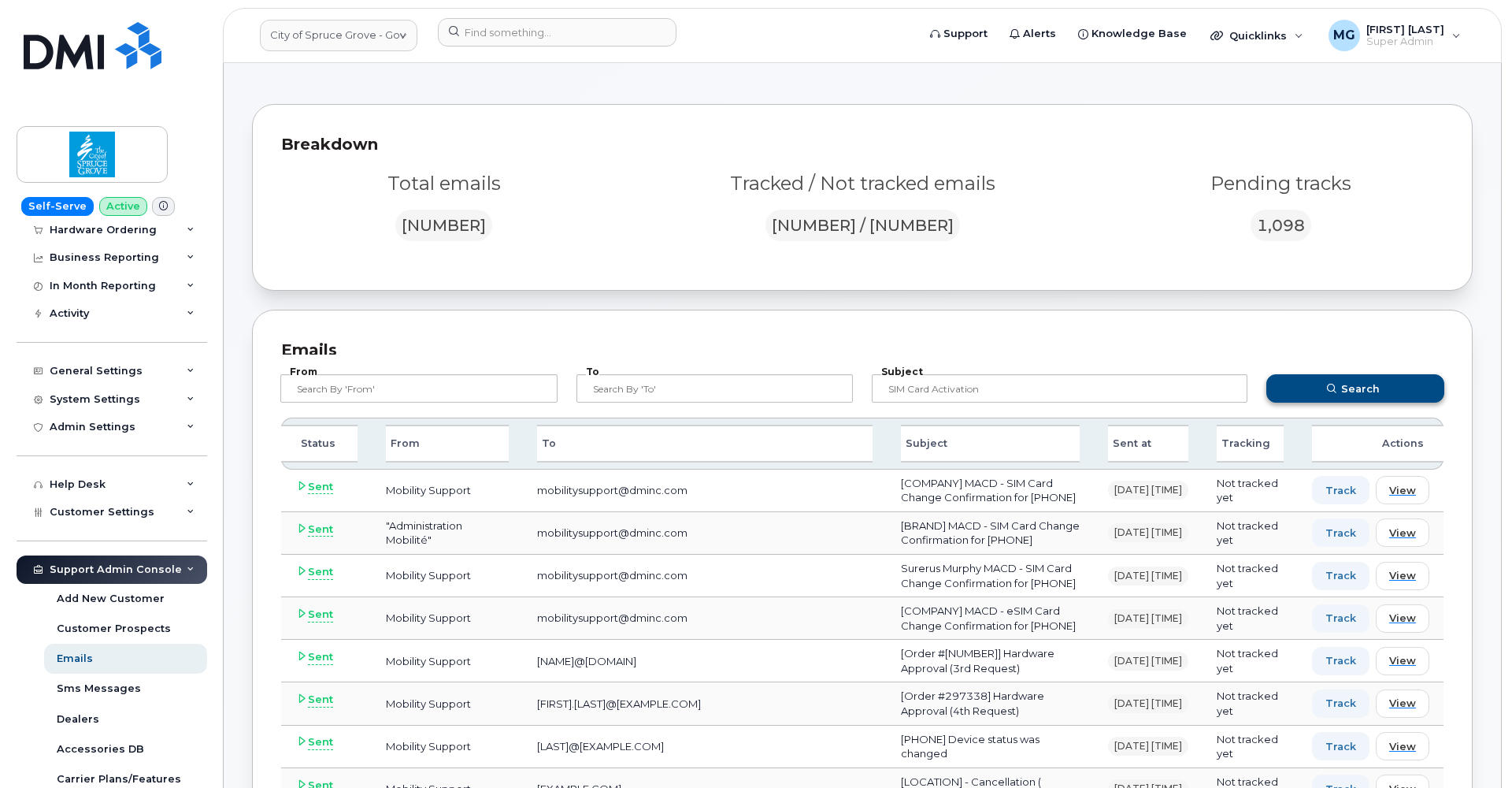 scroll, scrollTop: 47, scrollLeft: 0, axis: vertical 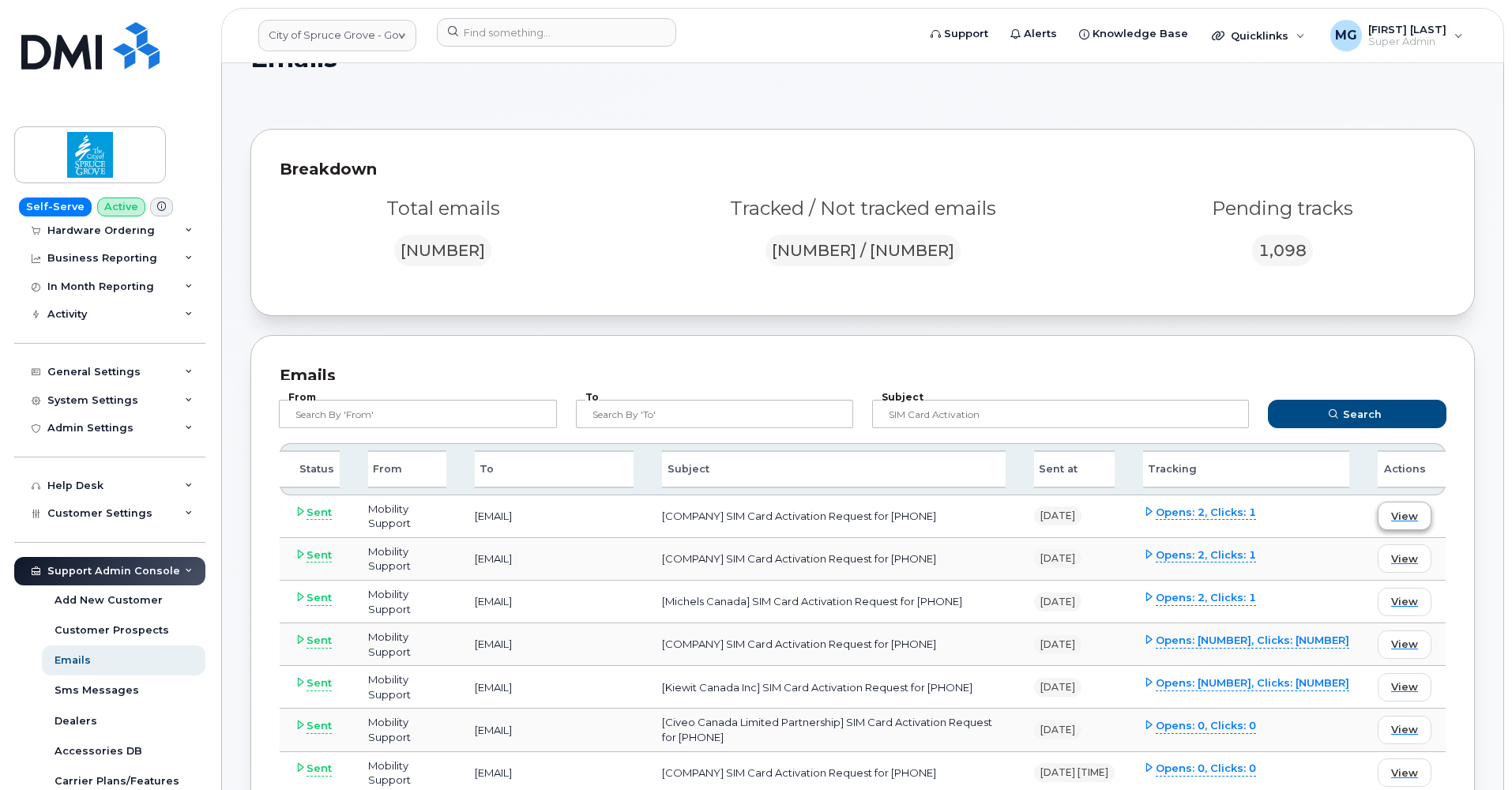 click on "View" at bounding box center [1405, 516] 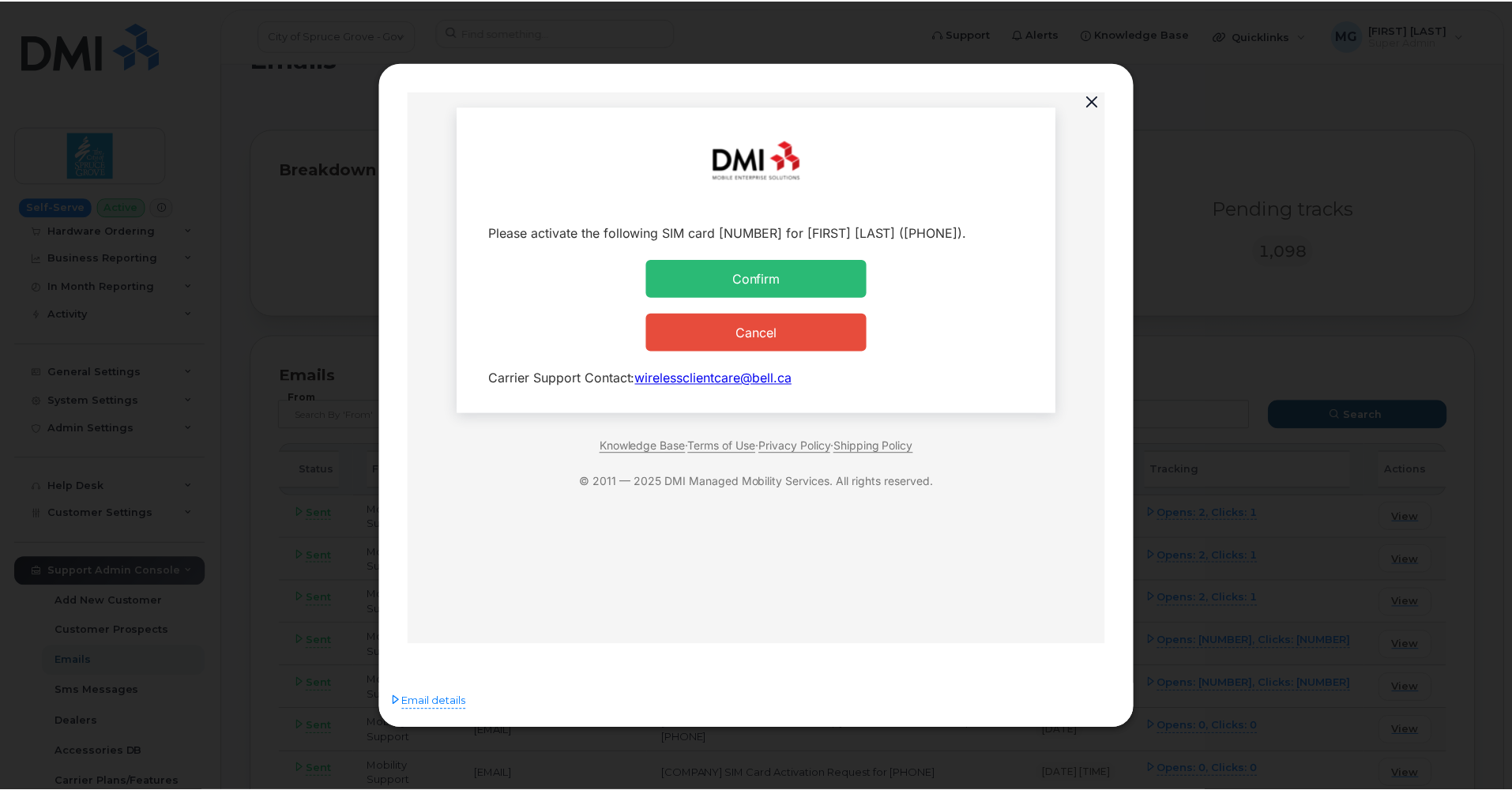 scroll, scrollTop: 0, scrollLeft: 0, axis: both 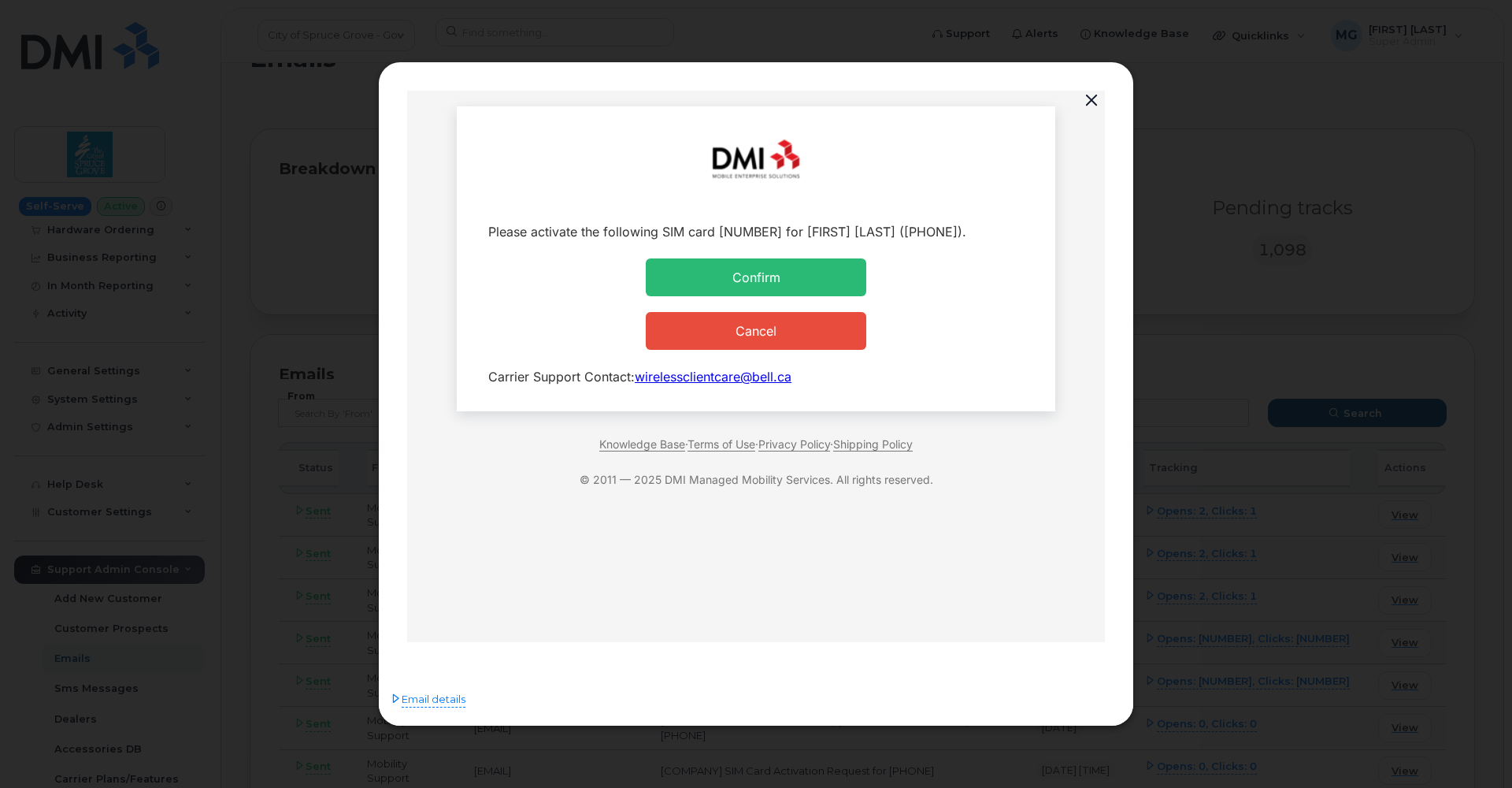 click at bounding box center (1091, 101) 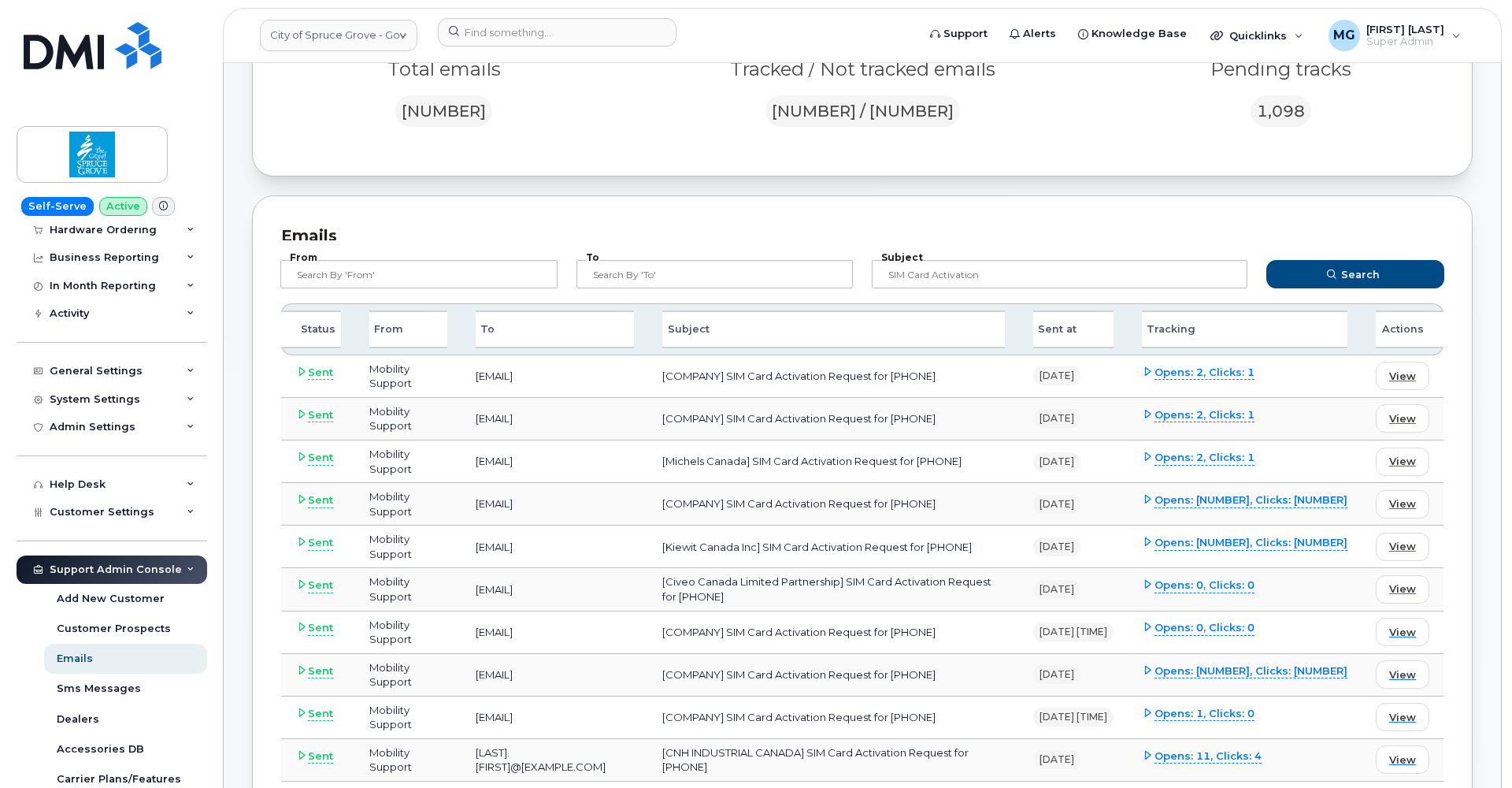 scroll, scrollTop: 188, scrollLeft: 0, axis: vertical 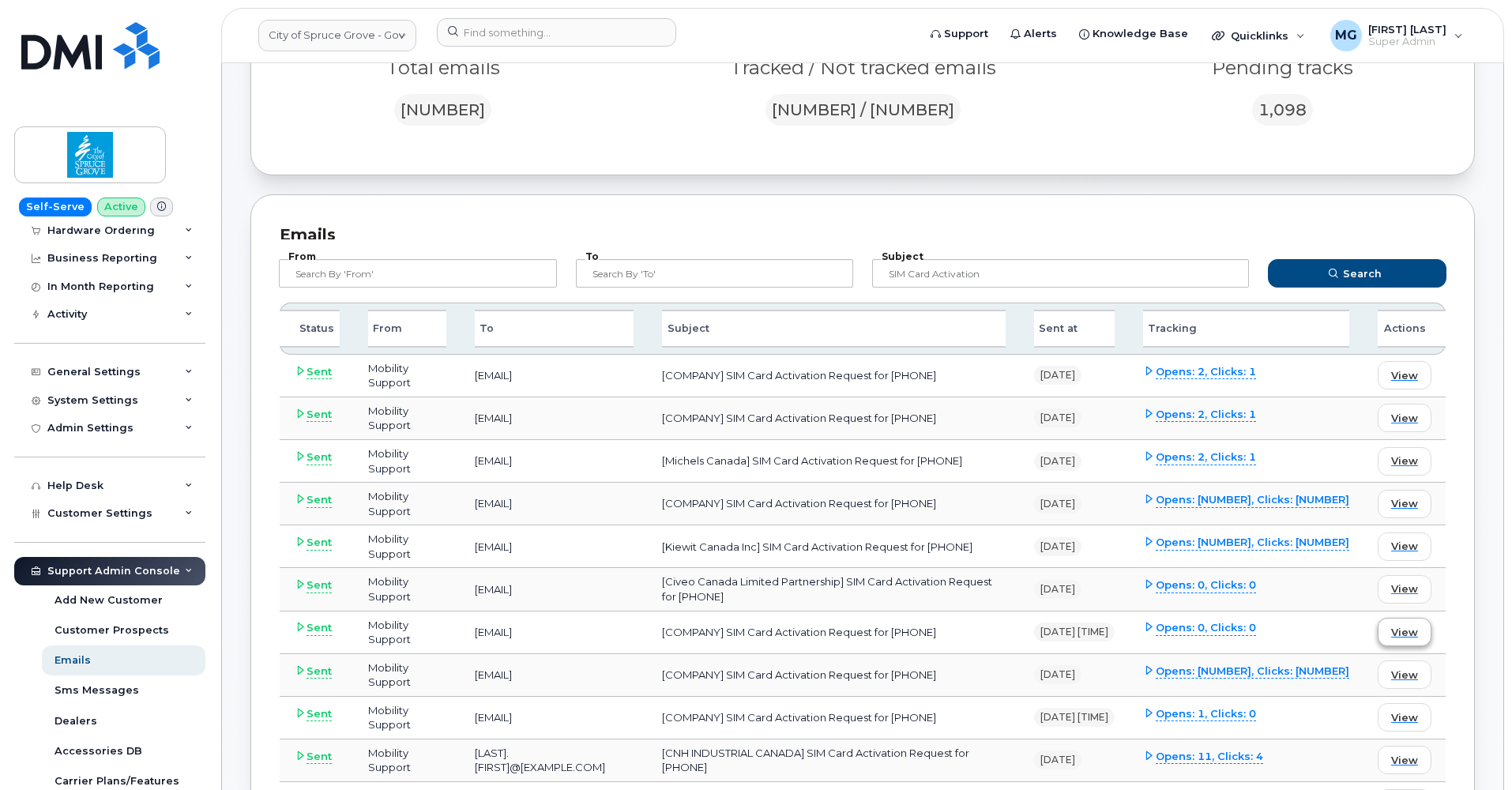 click on "View" at bounding box center (1405, 632) 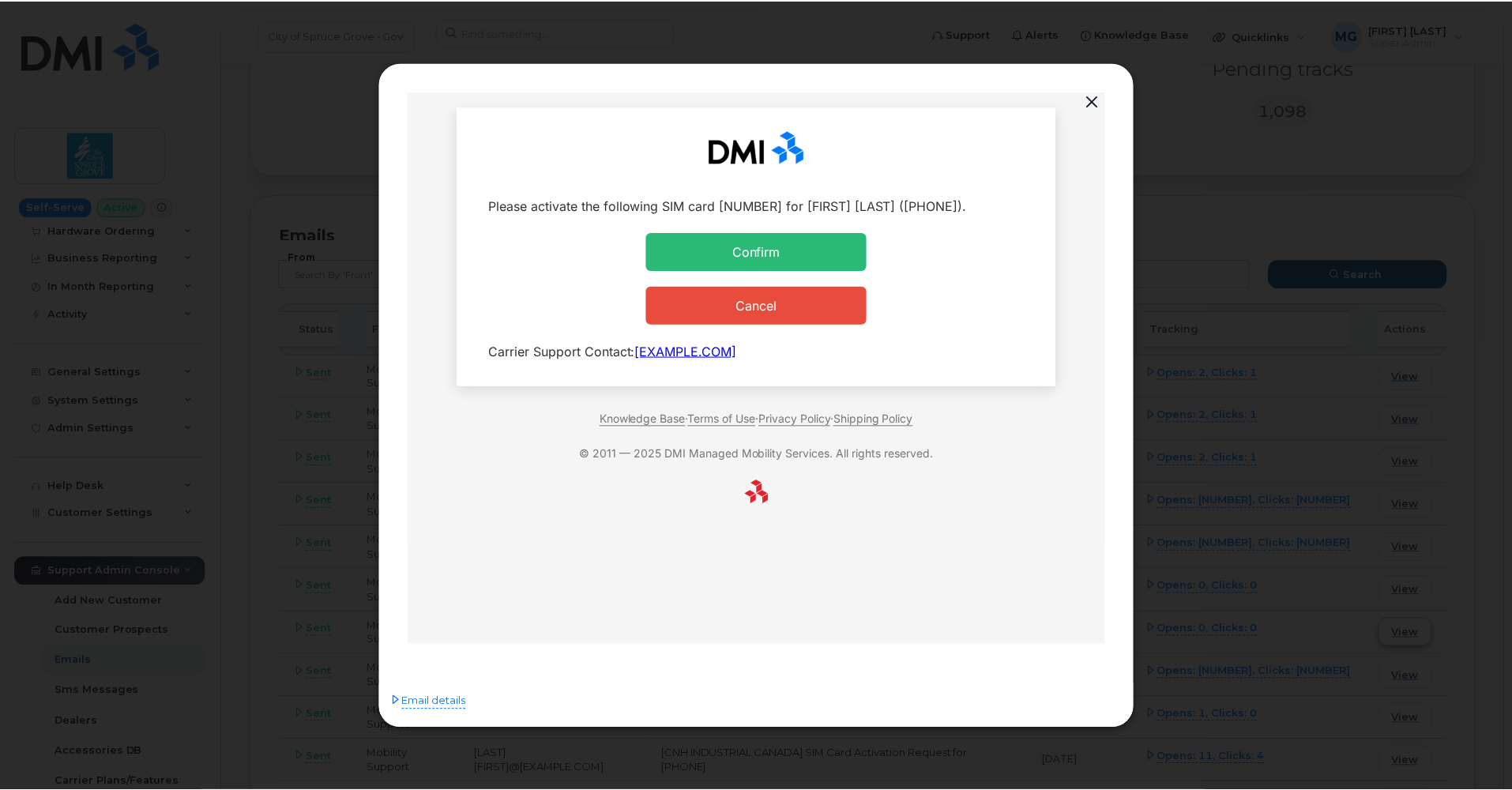 scroll, scrollTop: 0, scrollLeft: 0, axis: both 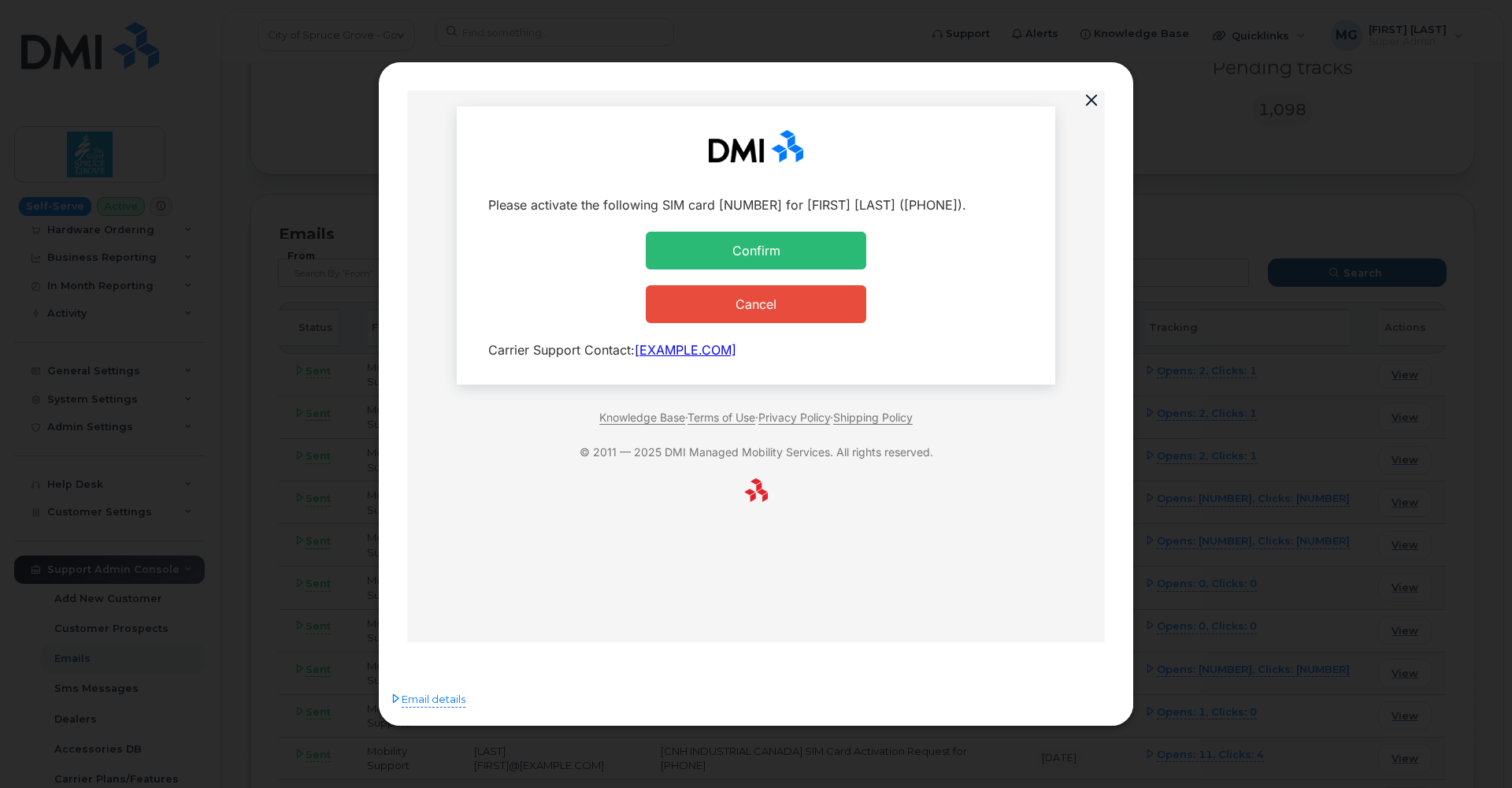 click at bounding box center (1091, 101) 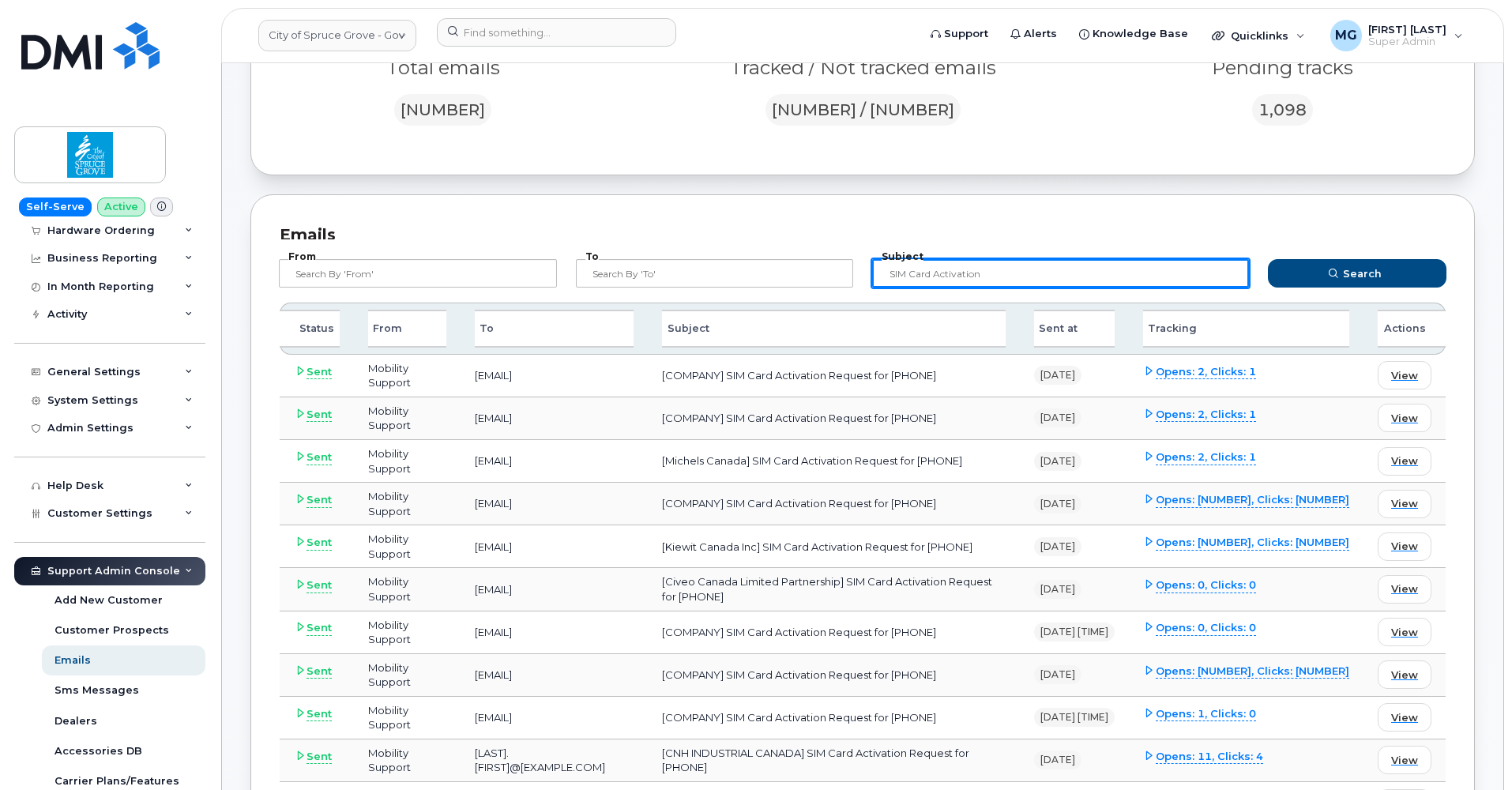 drag, startPoint x: 1021, startPoint y: 278, endPoint x: 888, endPoint y: 273, distance: 133.09395 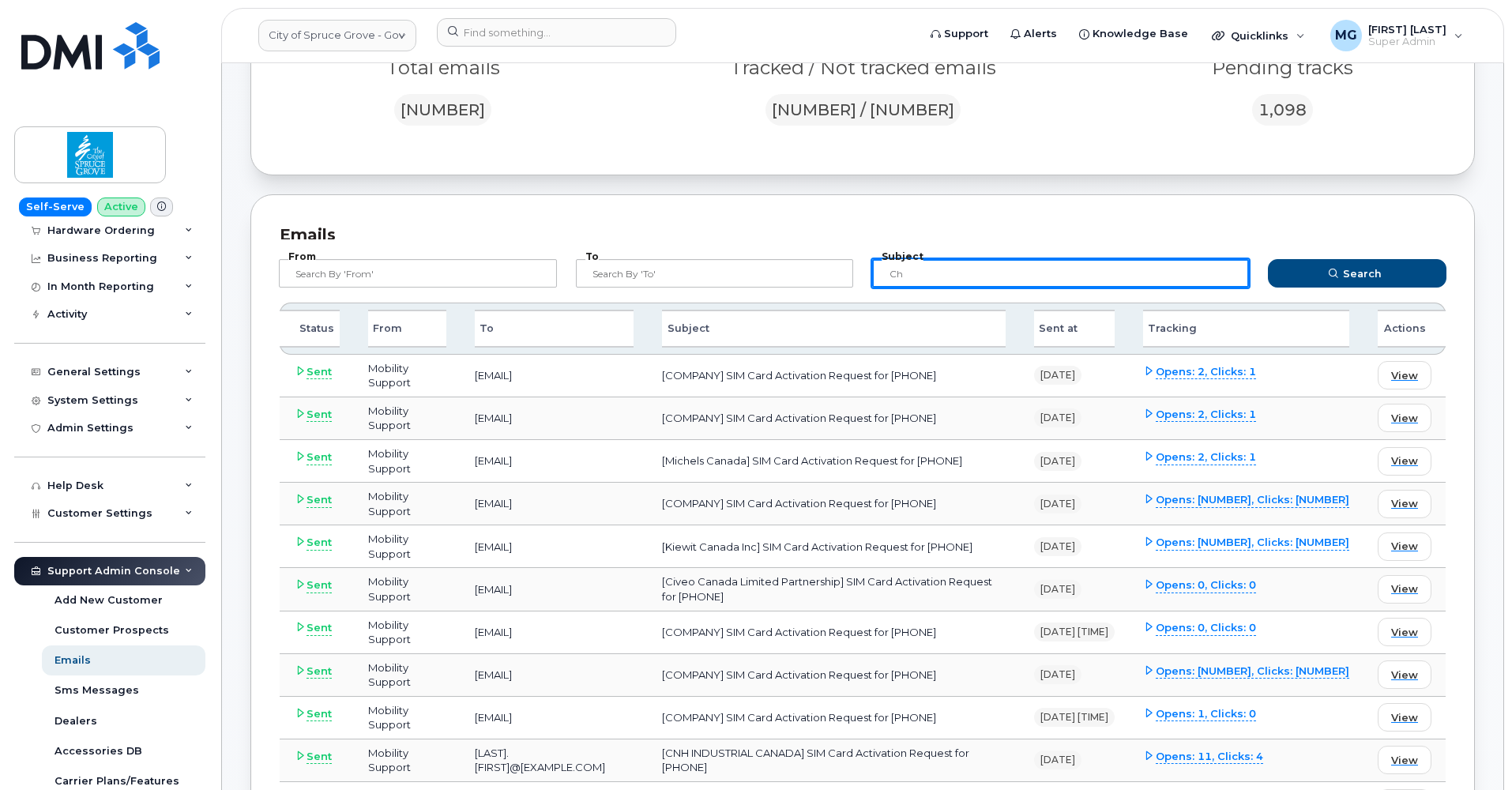 type on "C" 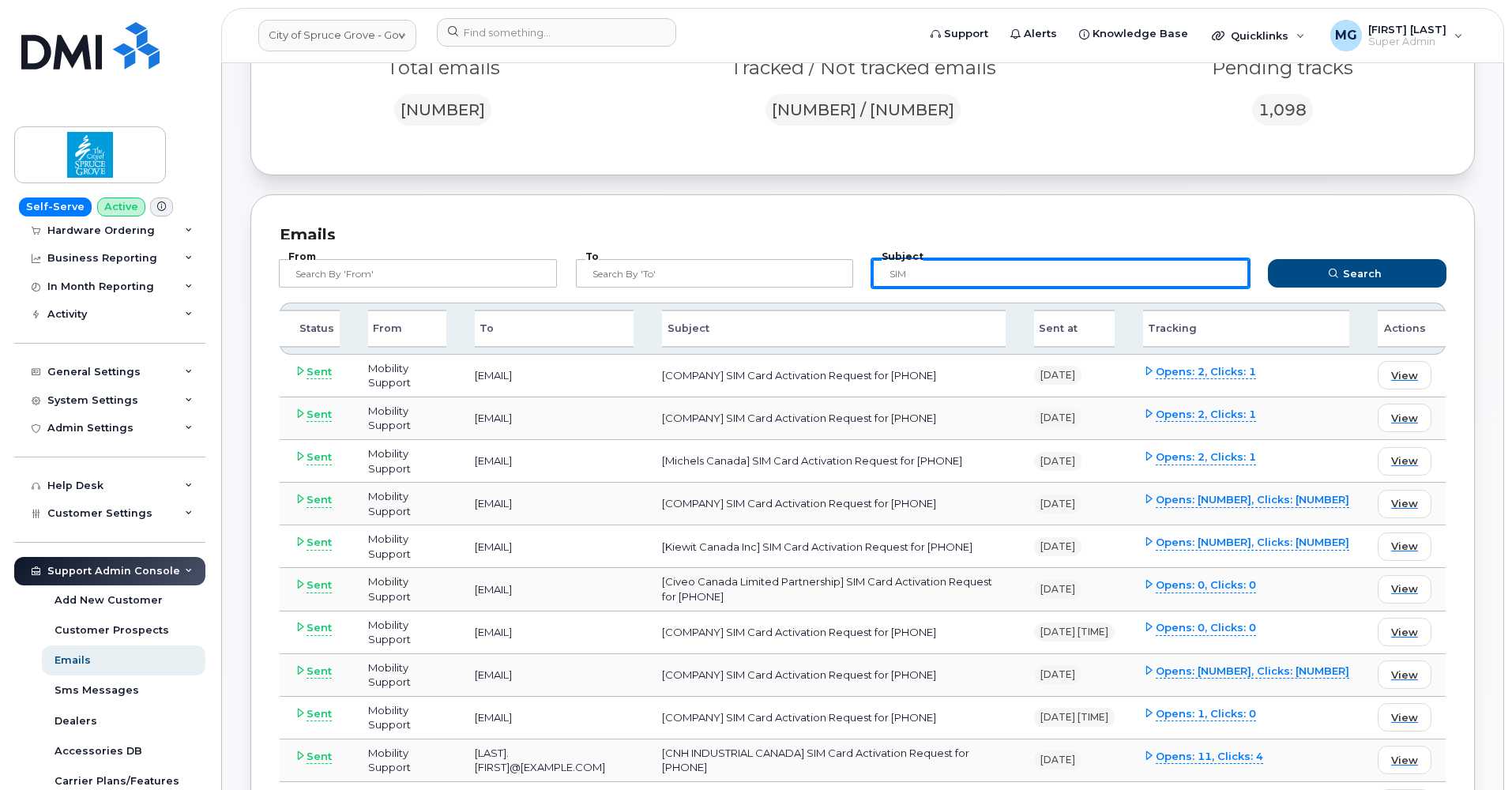 scroll, scrollTop: 189, scrollLeft: 0, axis: vertical 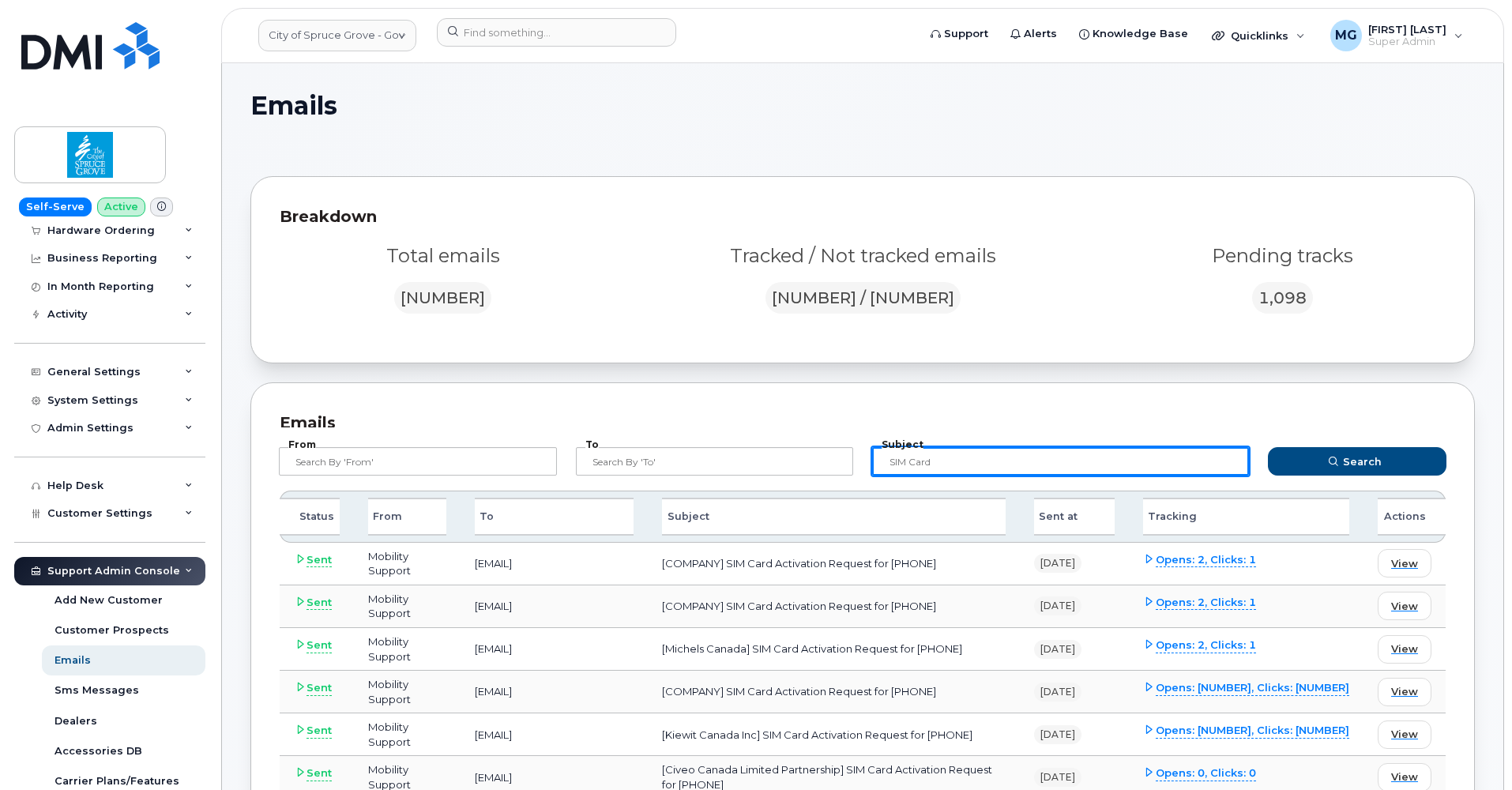type on "SIM Card" 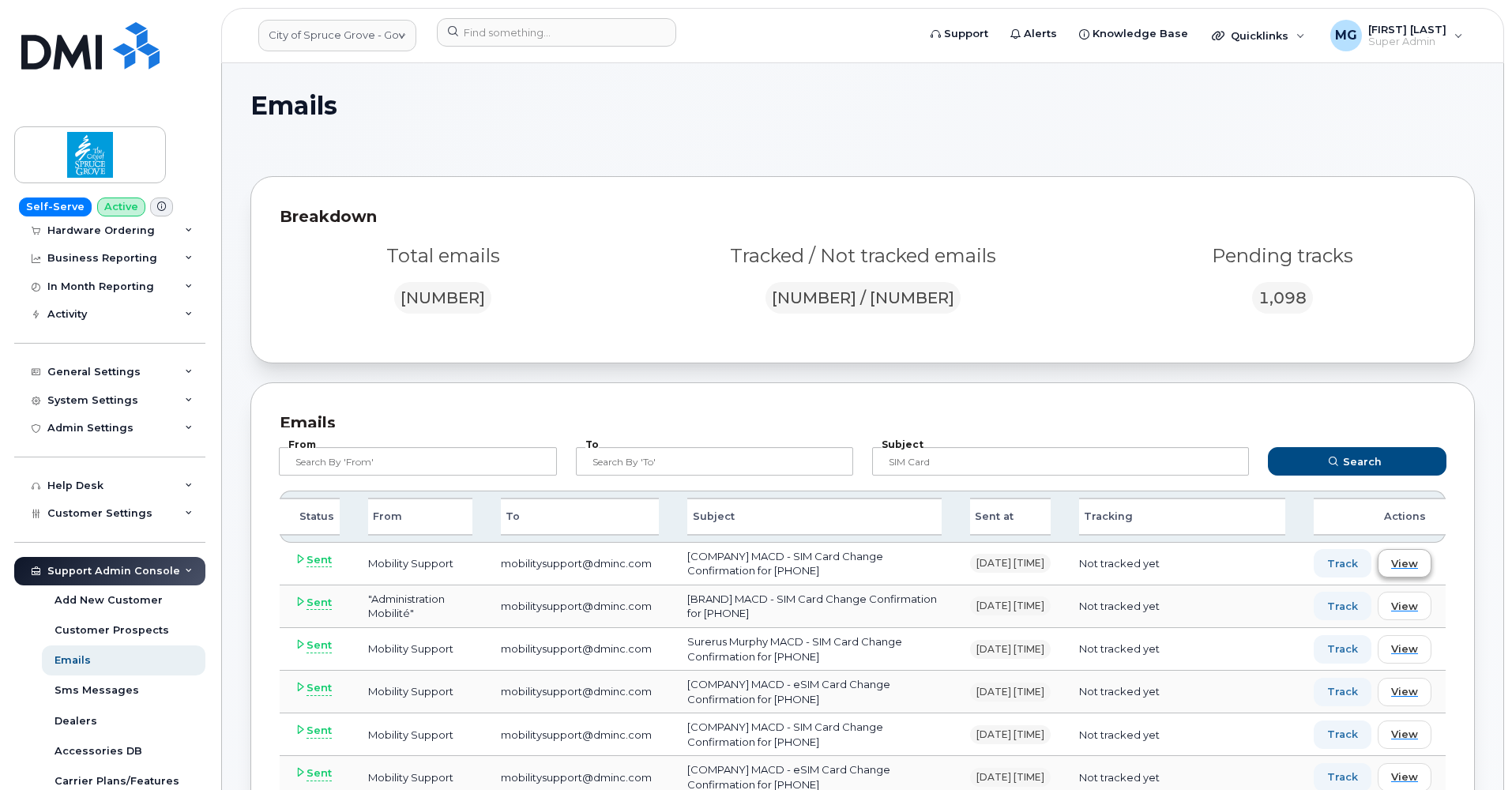 click on "View" at bounding box center (1405, 563) 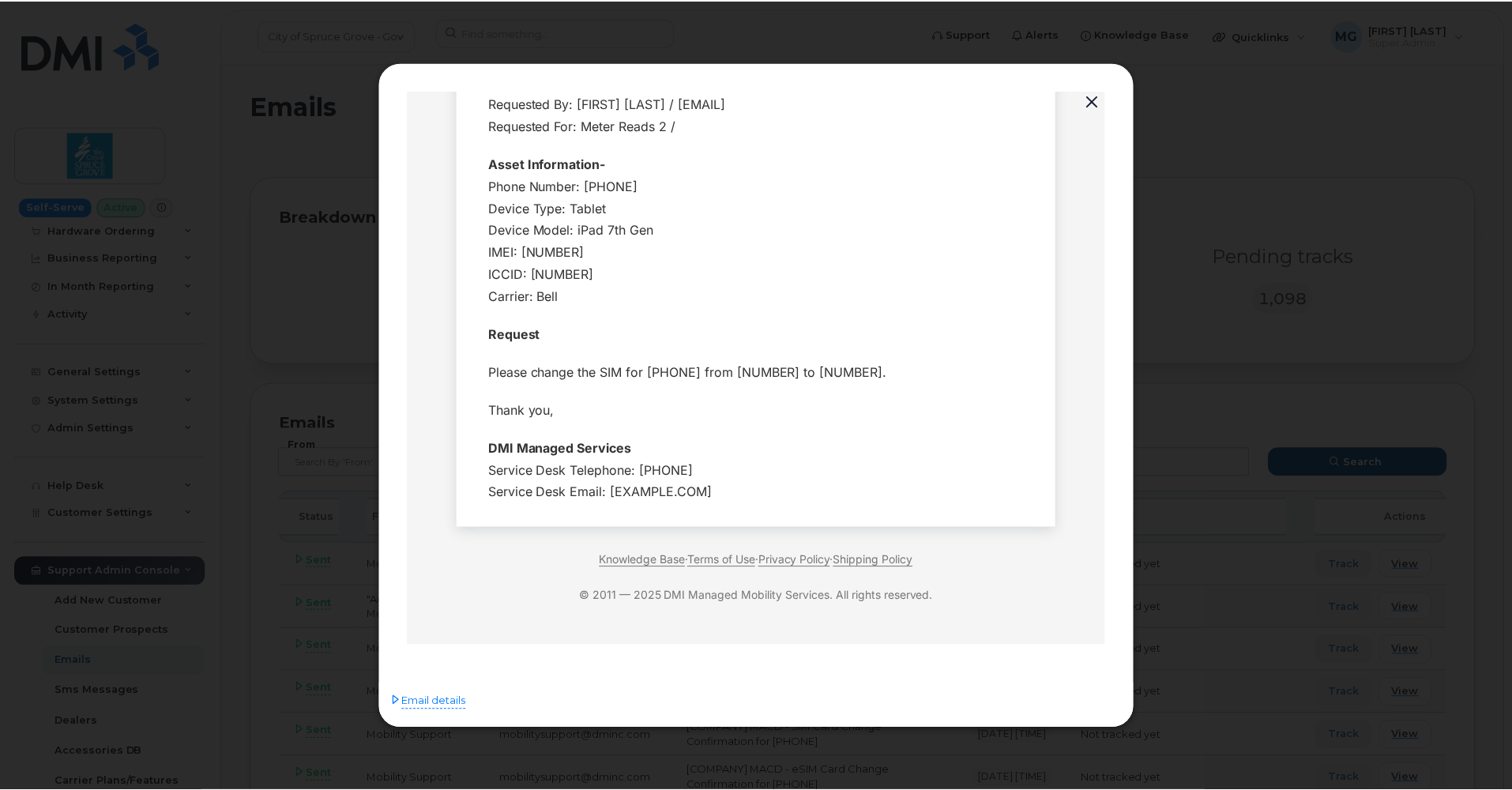 scroll, scrollTop: 269, scrollLeft: 0, axis: vertical 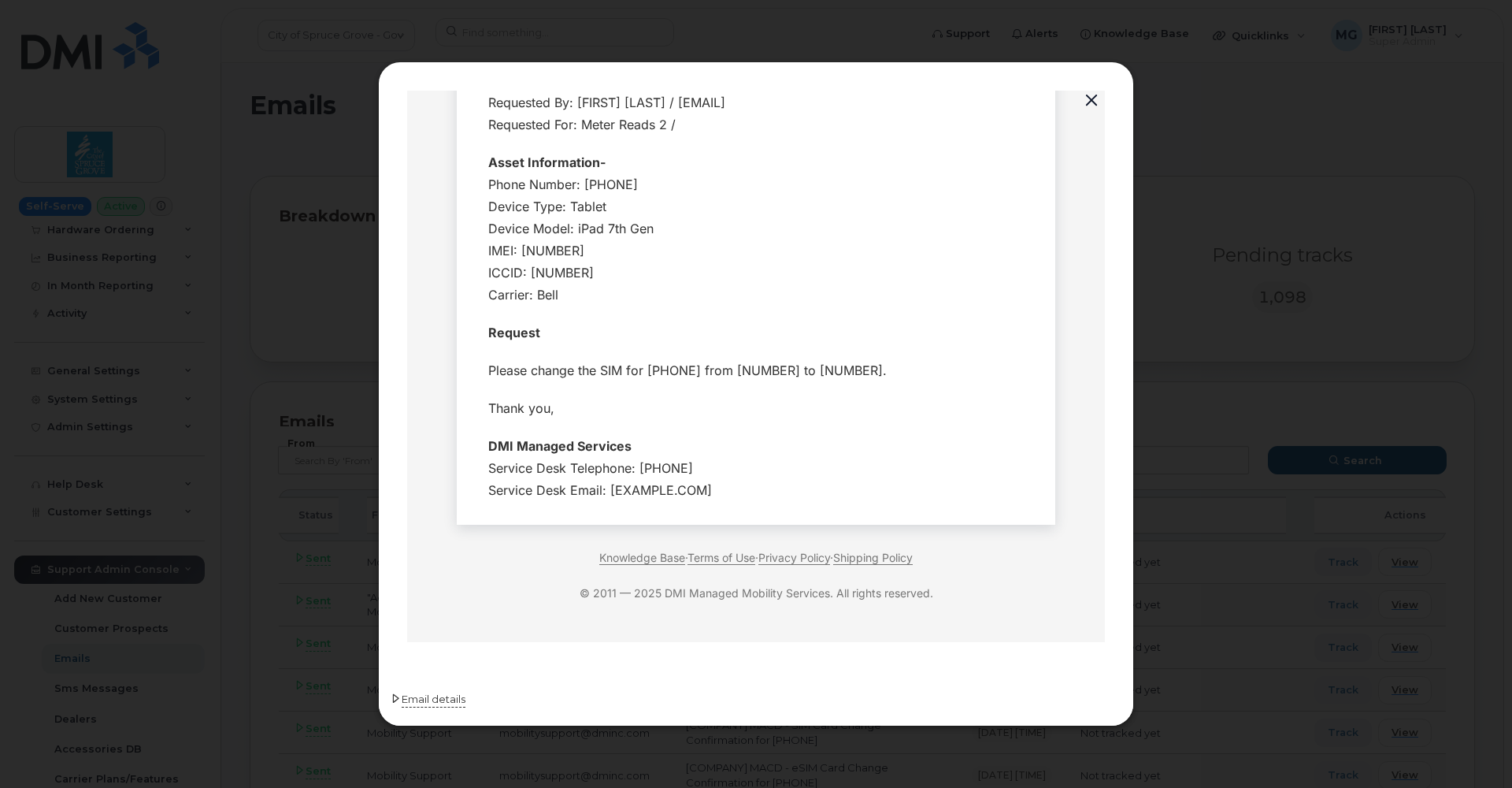 click on "Email details" at bounding box center (433, 700) 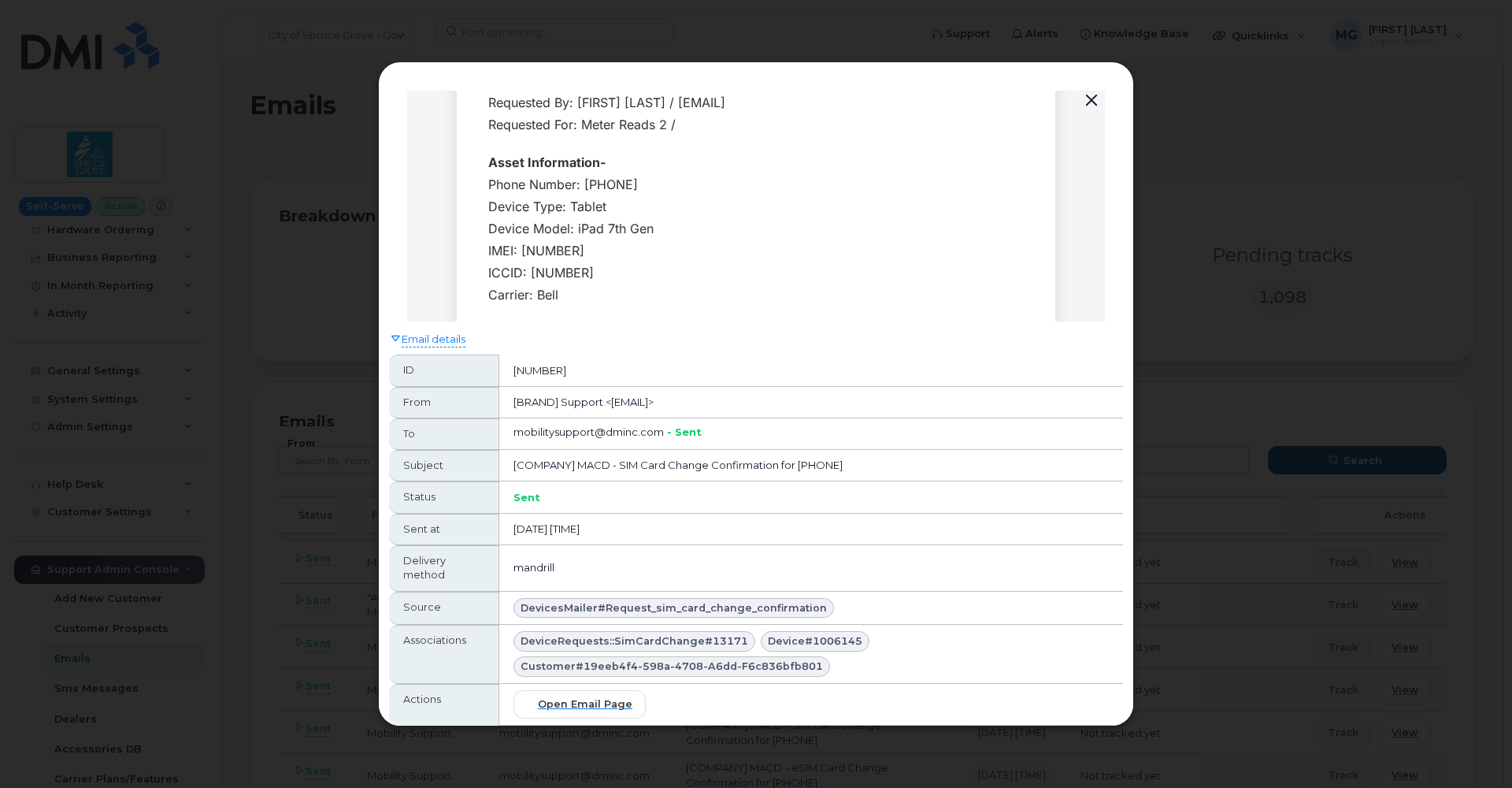 click on "Phone Number: 5873380393   Device Type: Tablet   Device Model: iPad 7th Gen   IMEI: 351036270101214   ICCID: 89302610207717962366   Carrier: Bell" at bounding box center [756, 240] 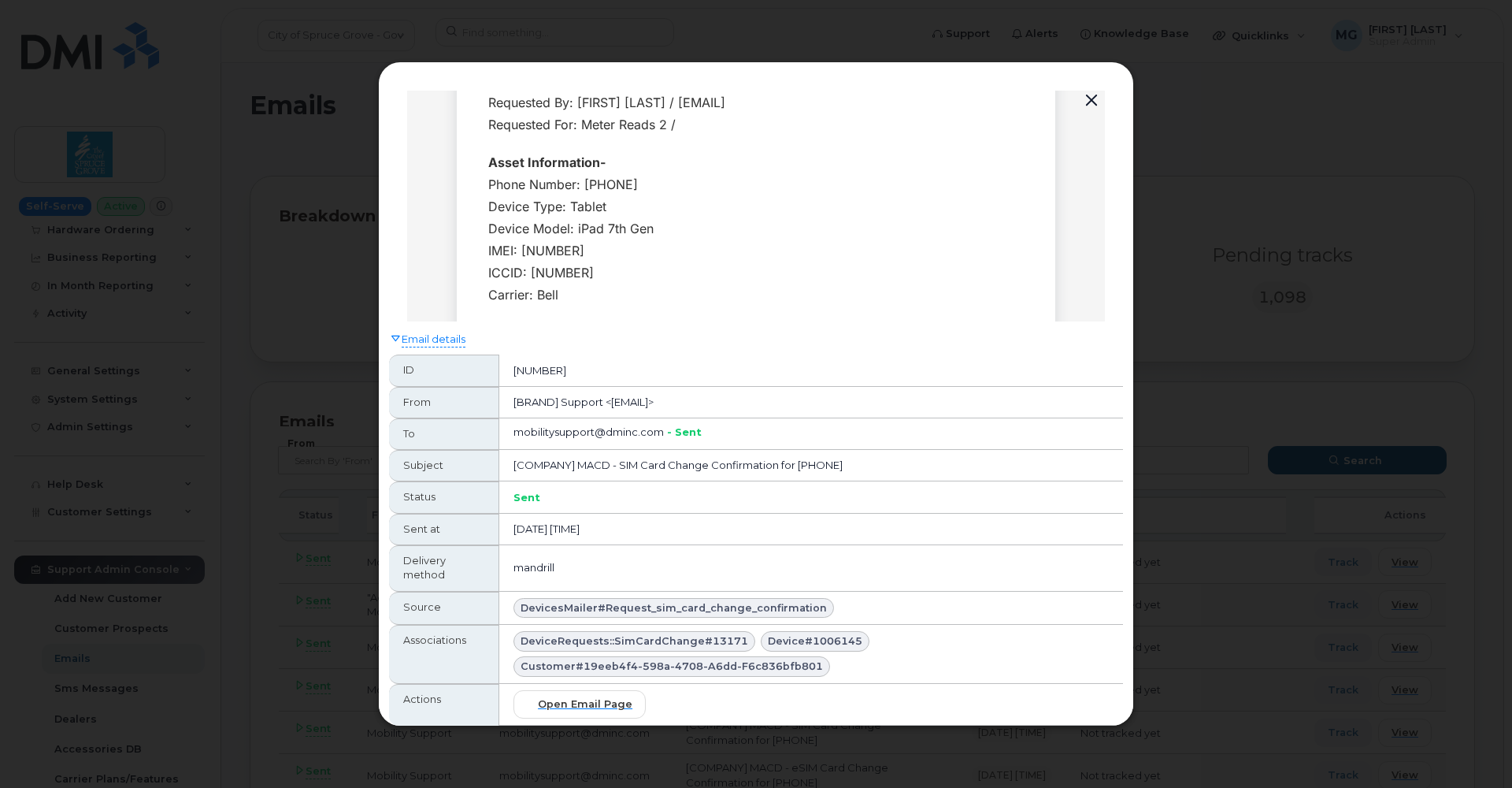 click at bounding box center [1091, 101] 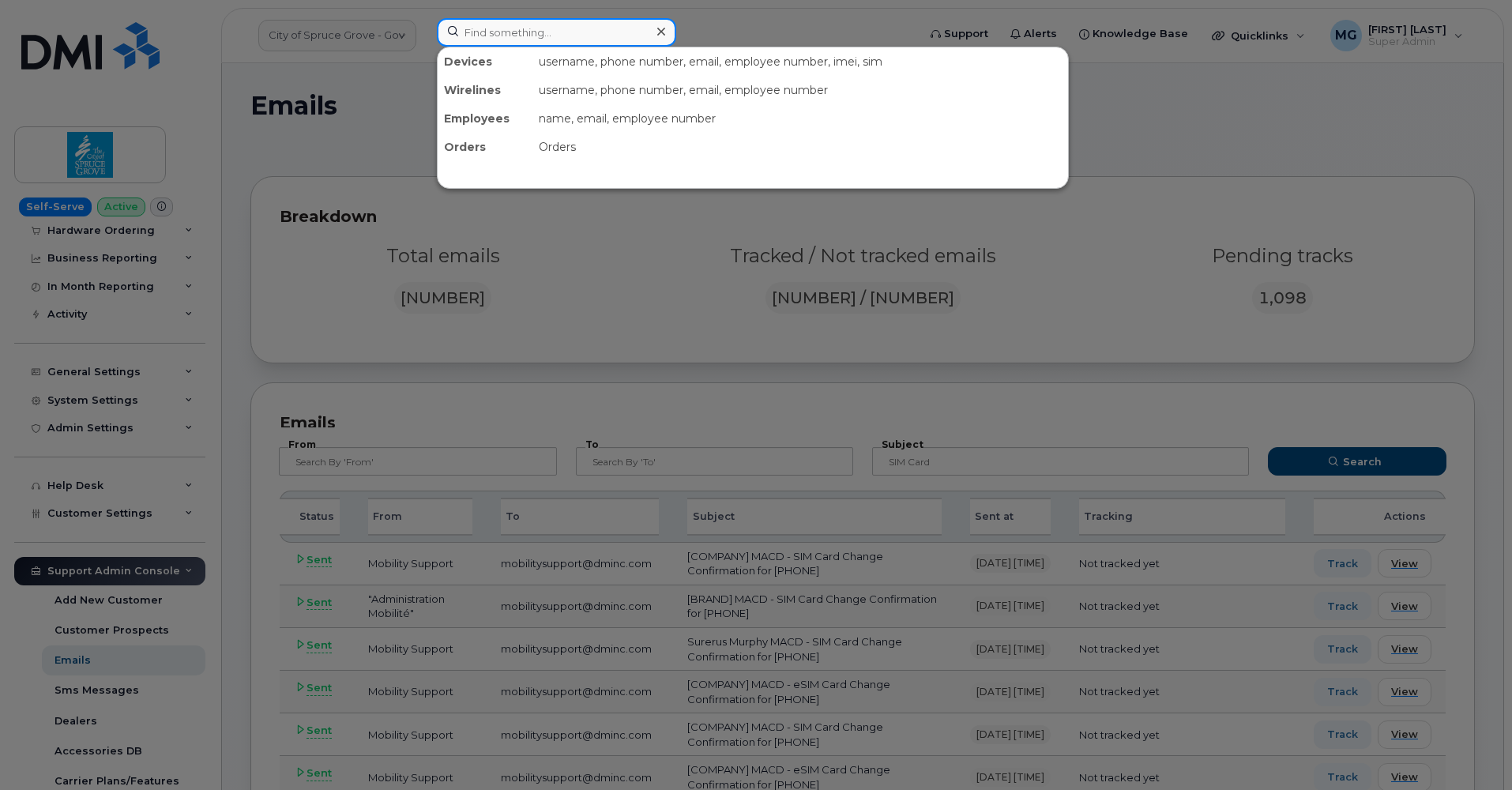 click at bounding box center [556, 32] 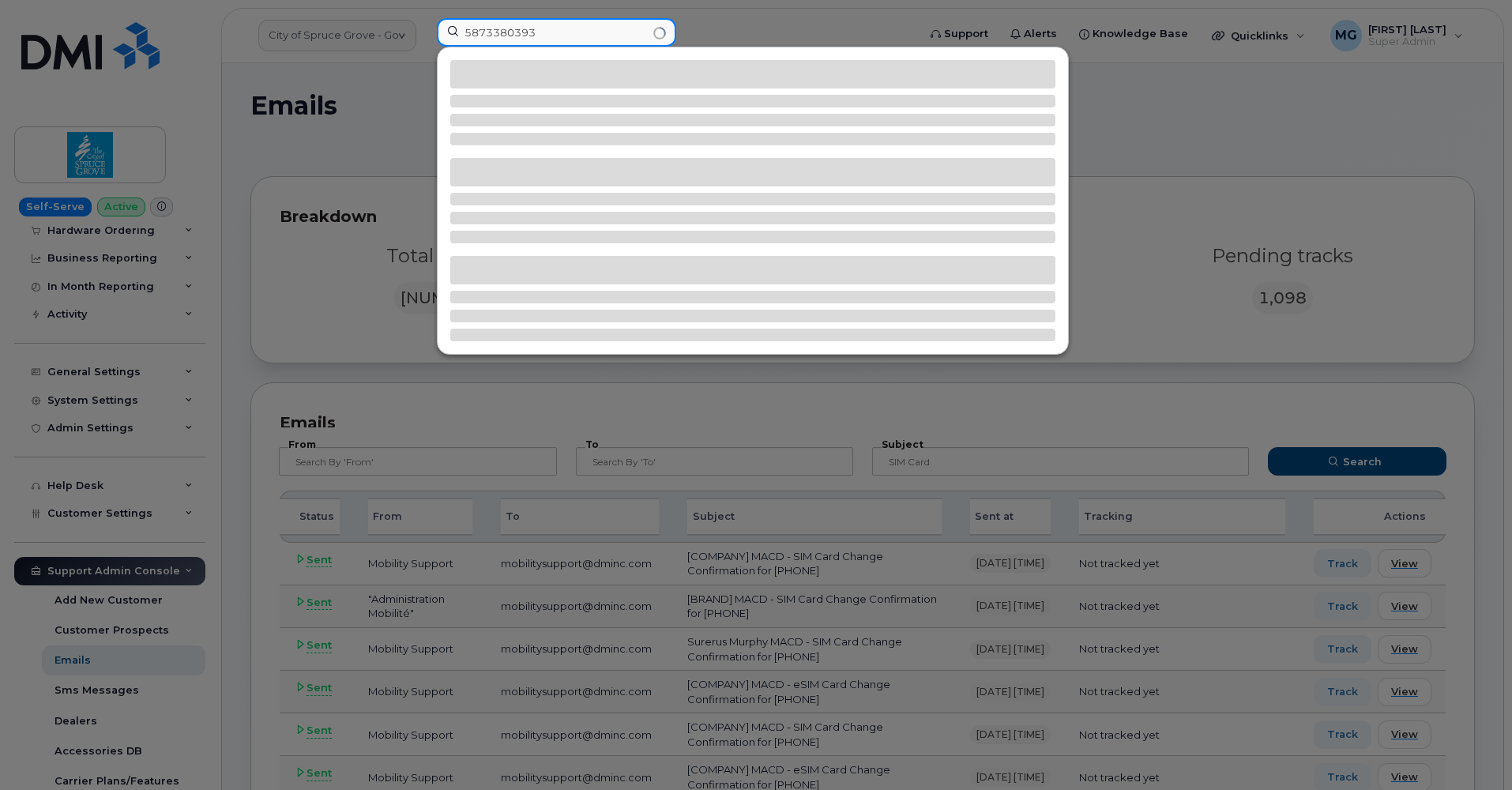 type on "5873380393" 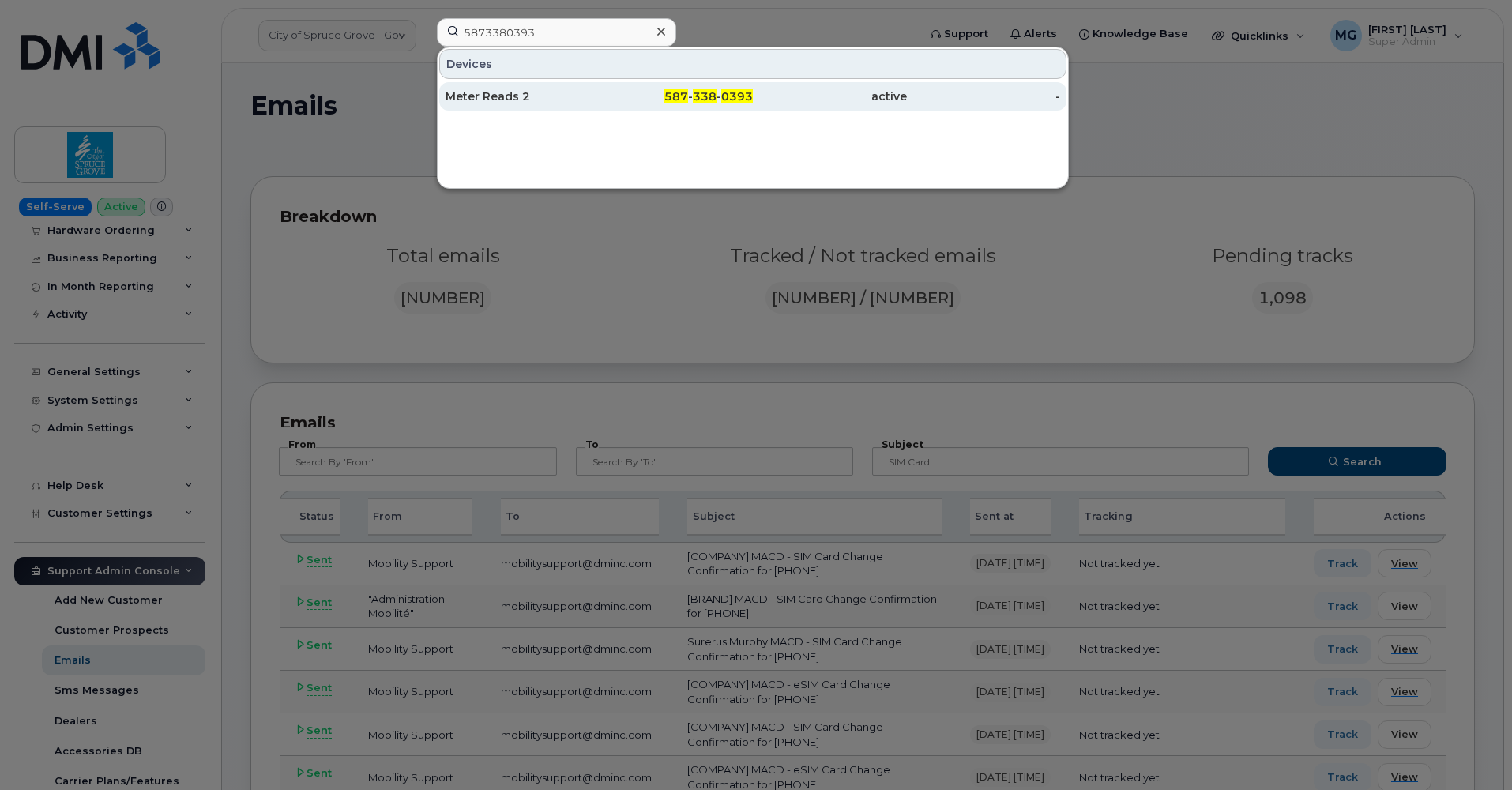 click on "Meter Reads 2" at bounding box center [522, 96] 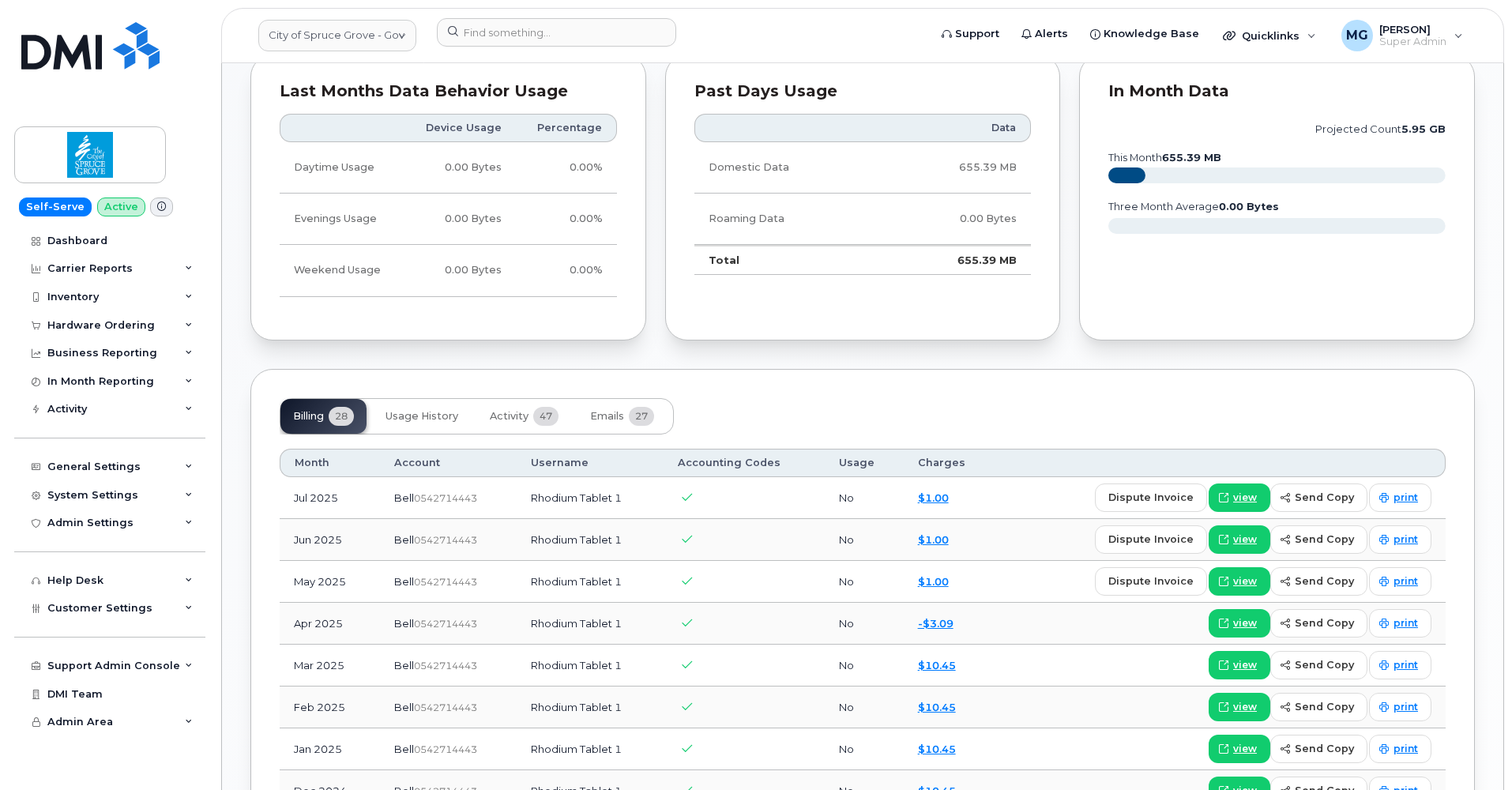 scroll, scrollTop: 803, scrollLeft: 0, axis: vertical 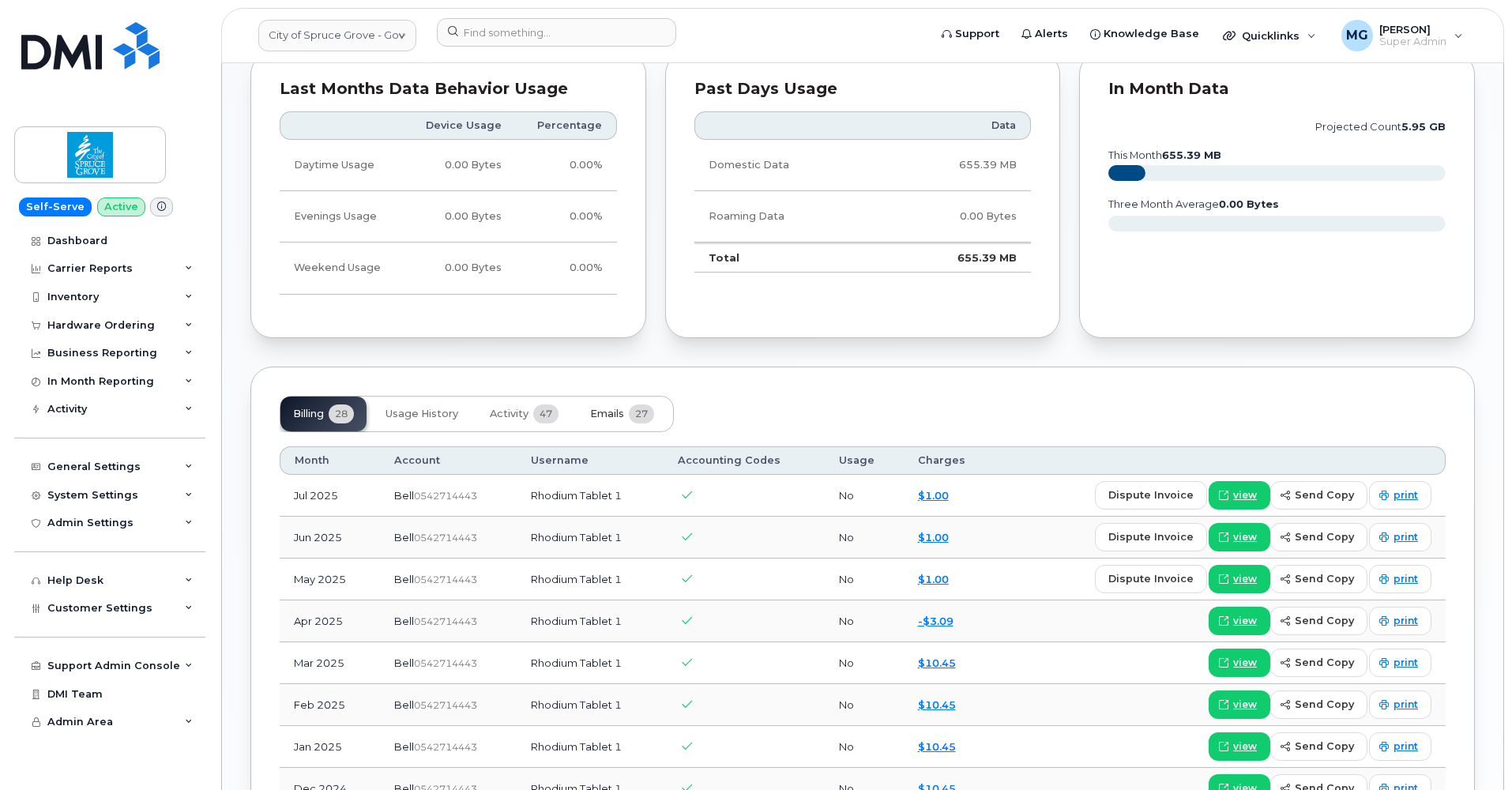 click on "Emails" at bounding box center [607, 414] 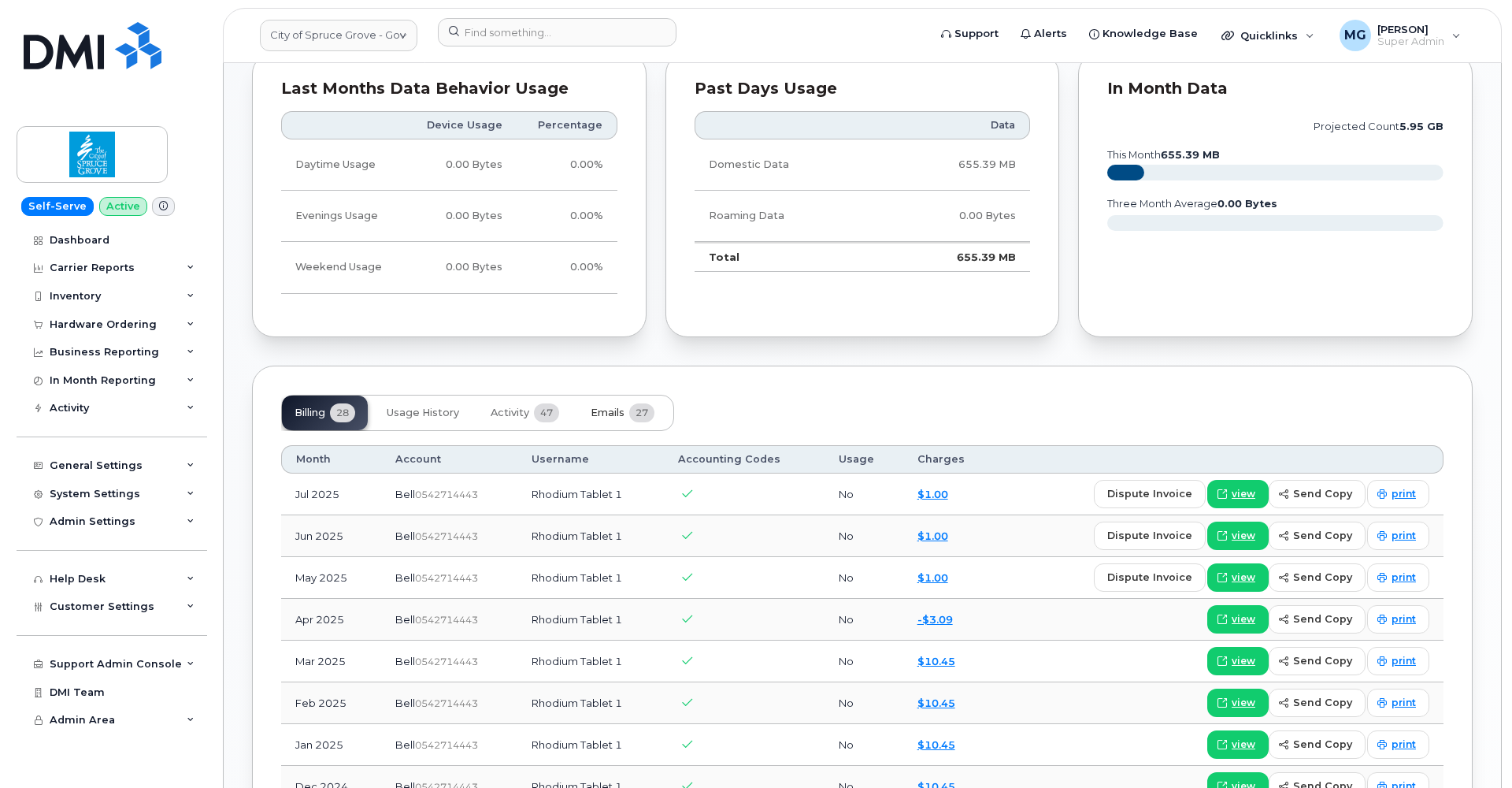 scroll, scrollTop: 788, scrollLeft: 0, axis: vertical 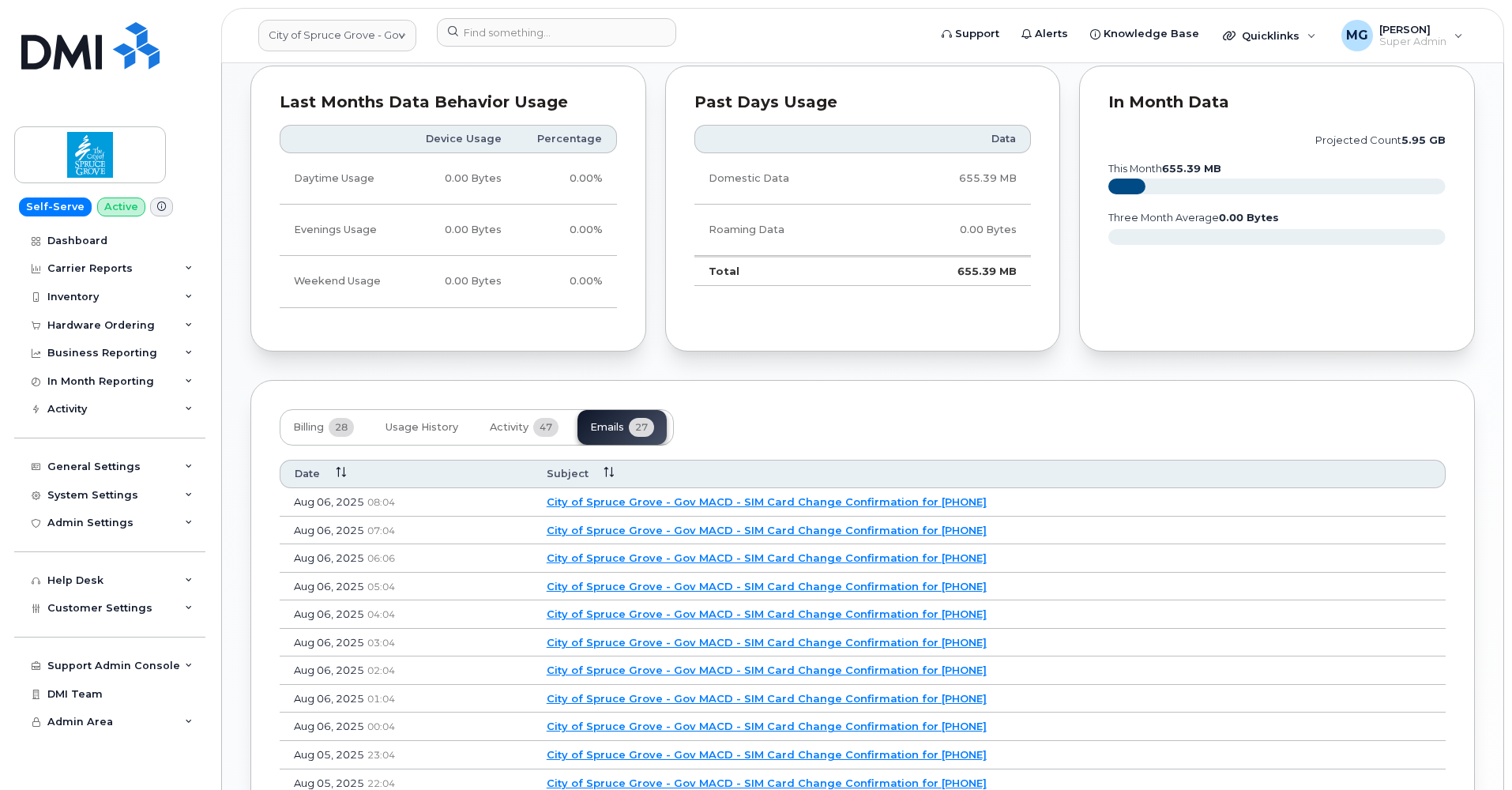 click on "City of Spruce Grove - Gov MACD - SIM Card Change Confirmation for [PHONE]" at bounding box center [766, 502] 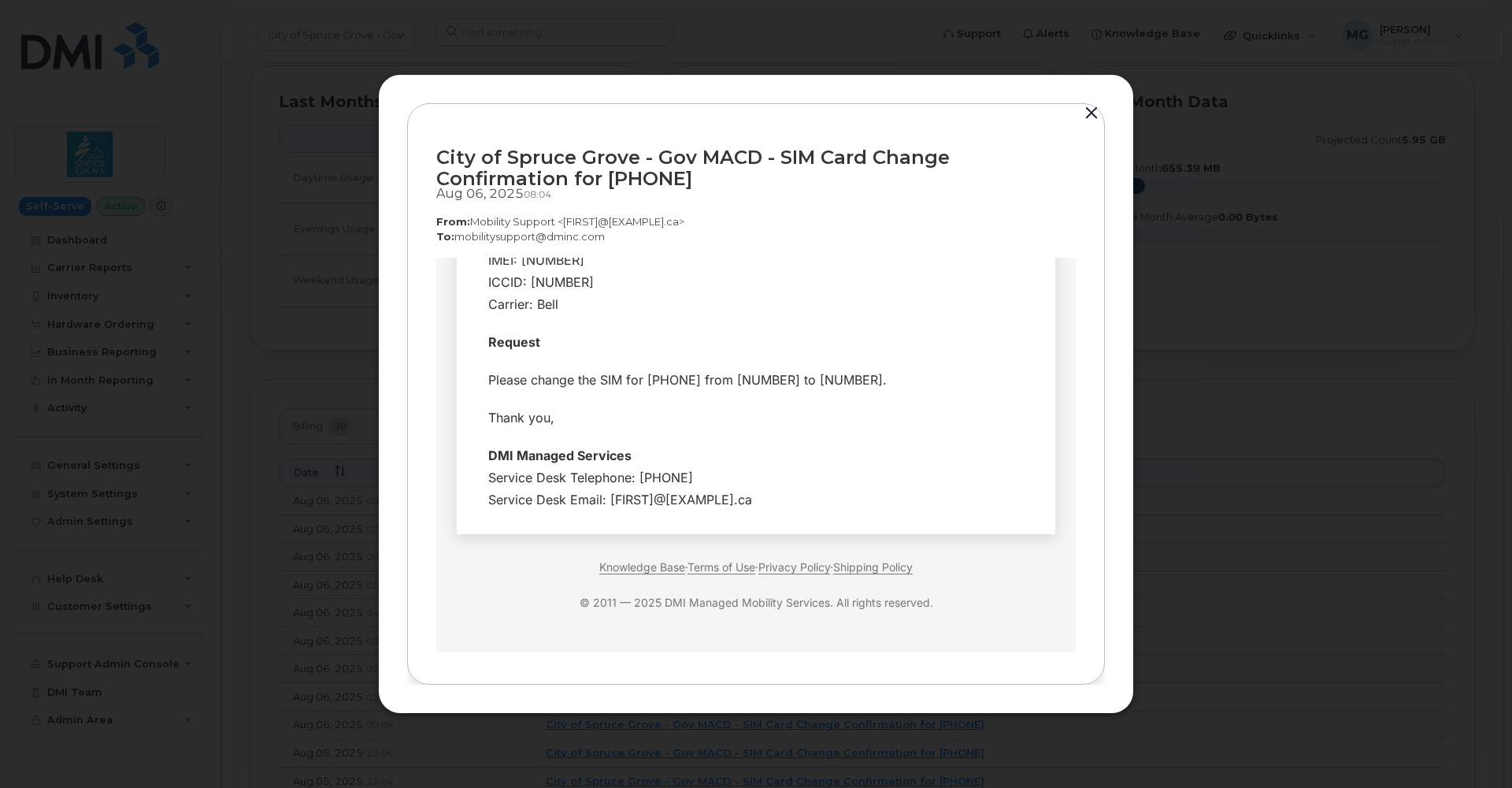 scroll, scrollTop: 426, scrollLeft: 0, axis: vertical 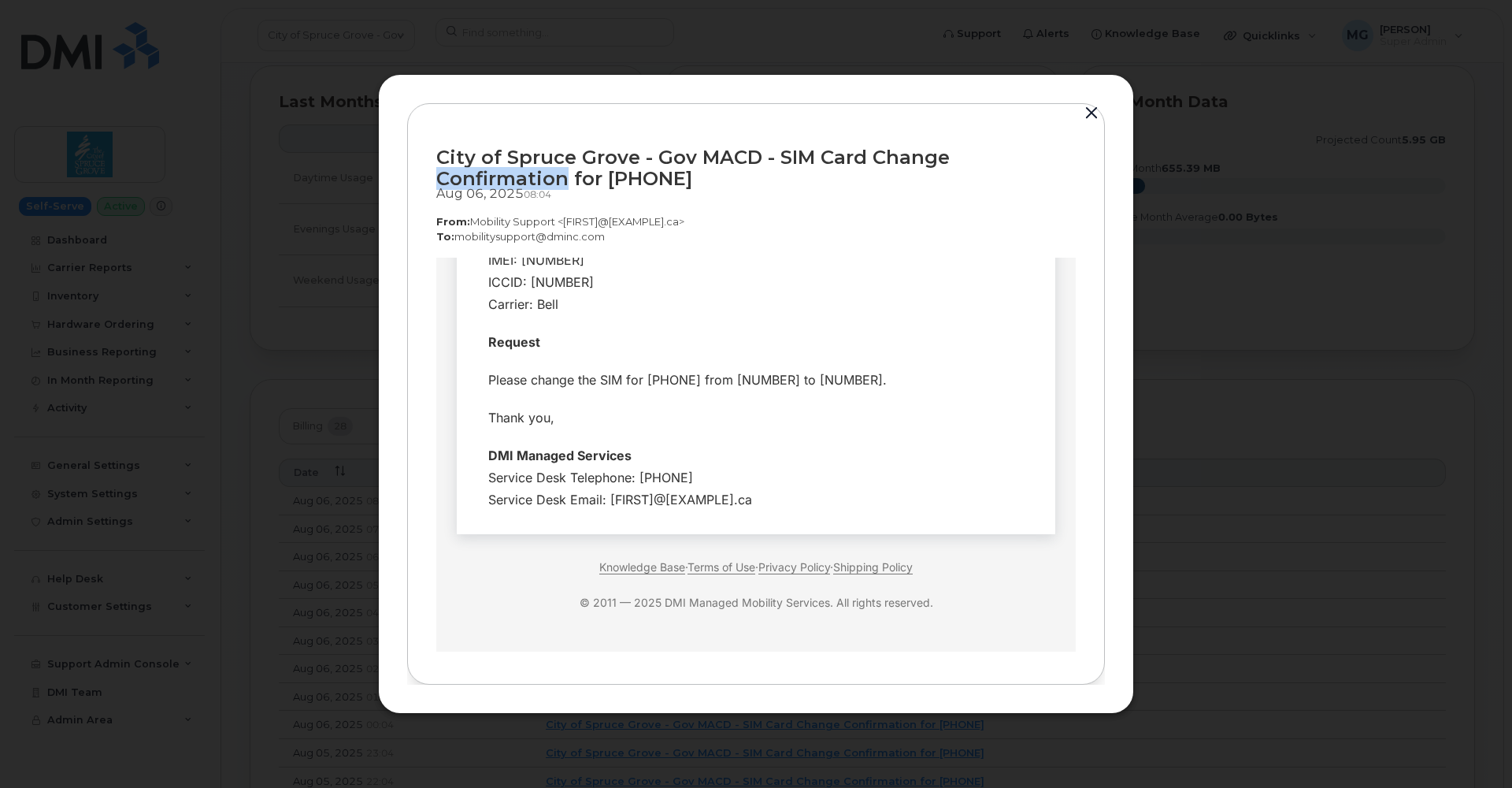click on "City of Spruce Grove - Gov MACD - SIM Card Change Confirmation for [PHONE]" at bounding box center [756, 168] 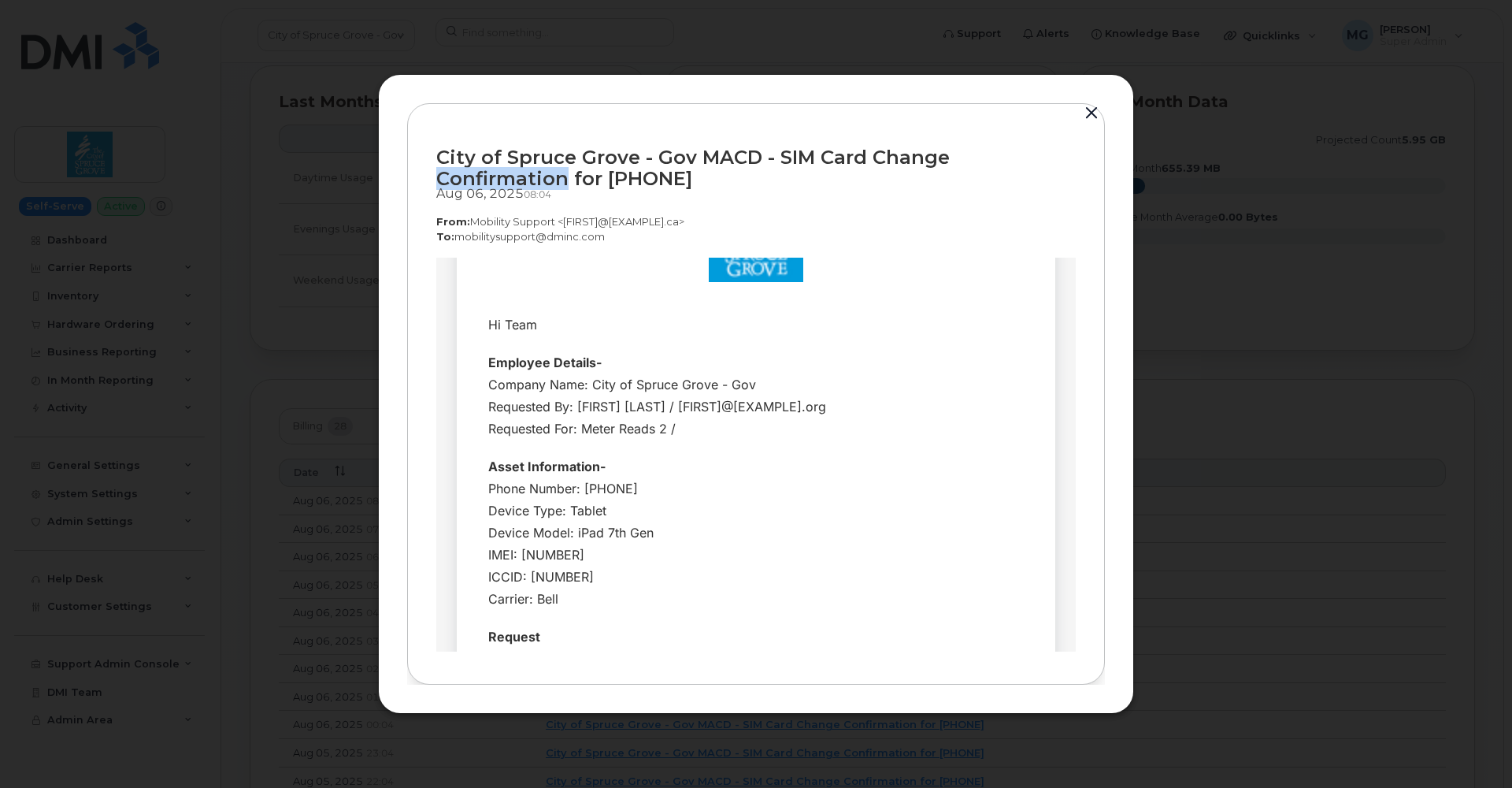 scroll, scrollTop: 109, scrollLeft: 0, axis: vertical 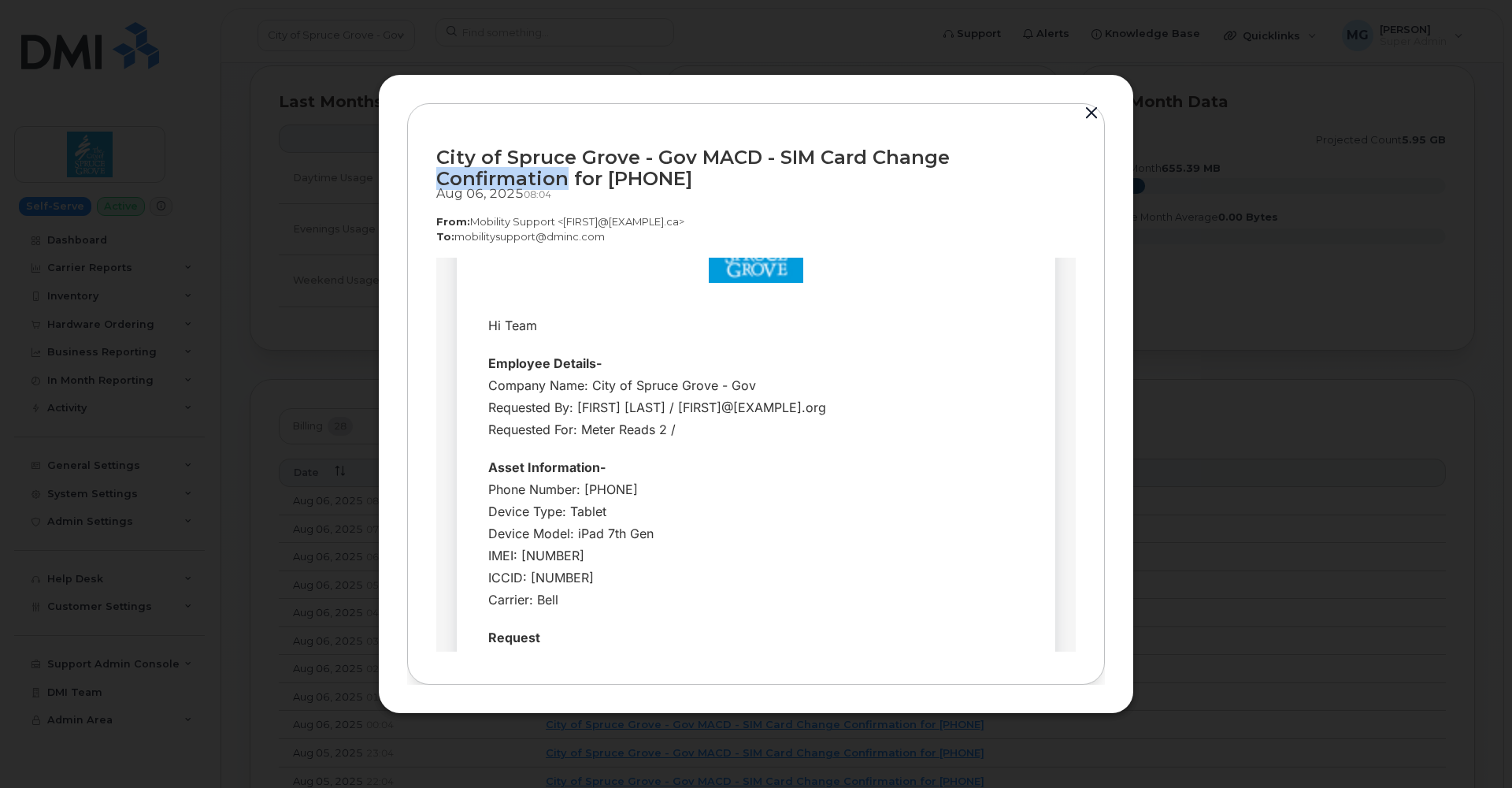 drag, startPoint x: 456, startPoint y: 236, endPoint x: 601, endPoint y: 236, distance: 145 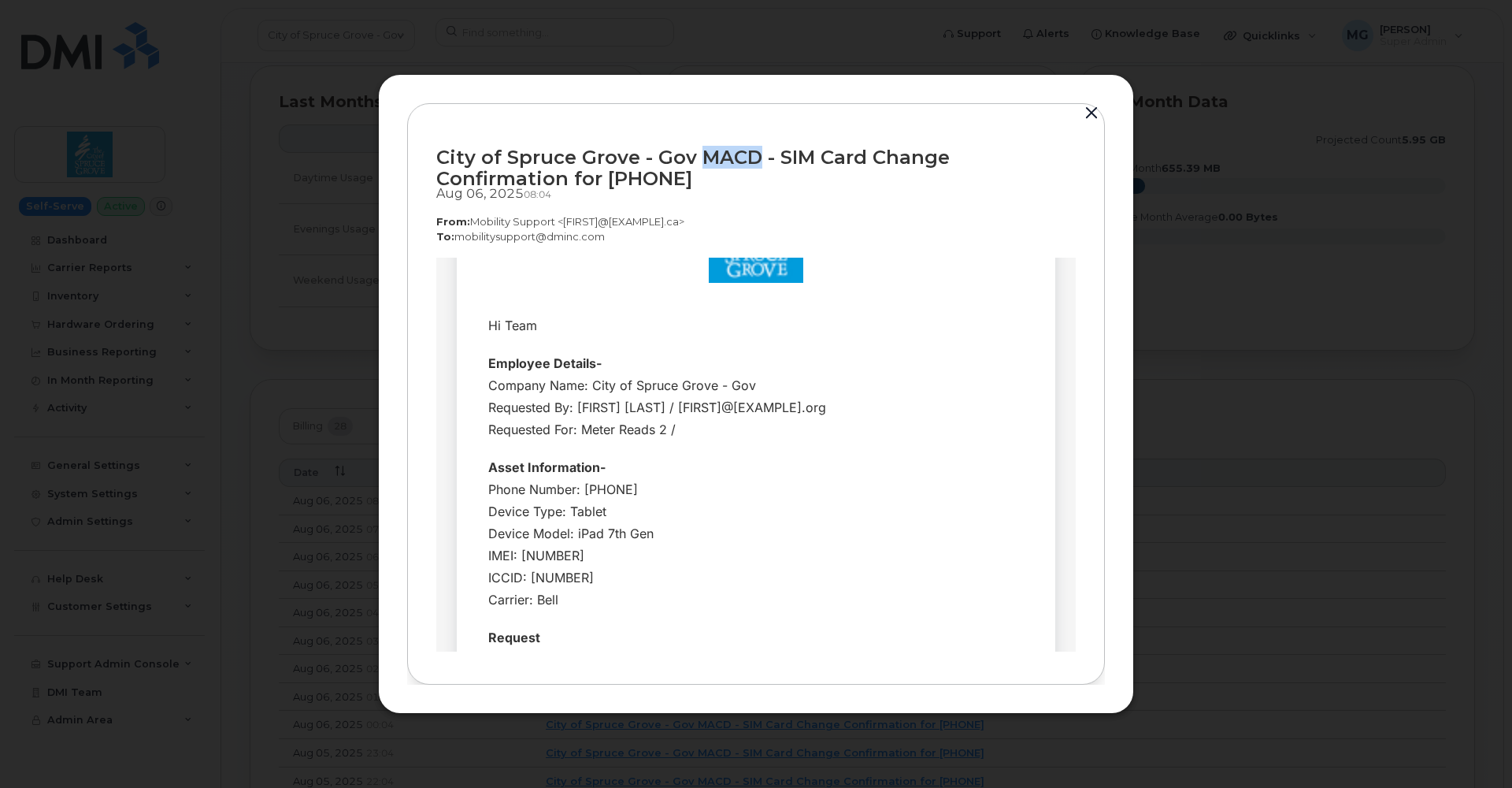 drag, startPoint x: 696, startPoint y: 159, endPoint x: 752, endPoint y: 156, distance: 56.0803 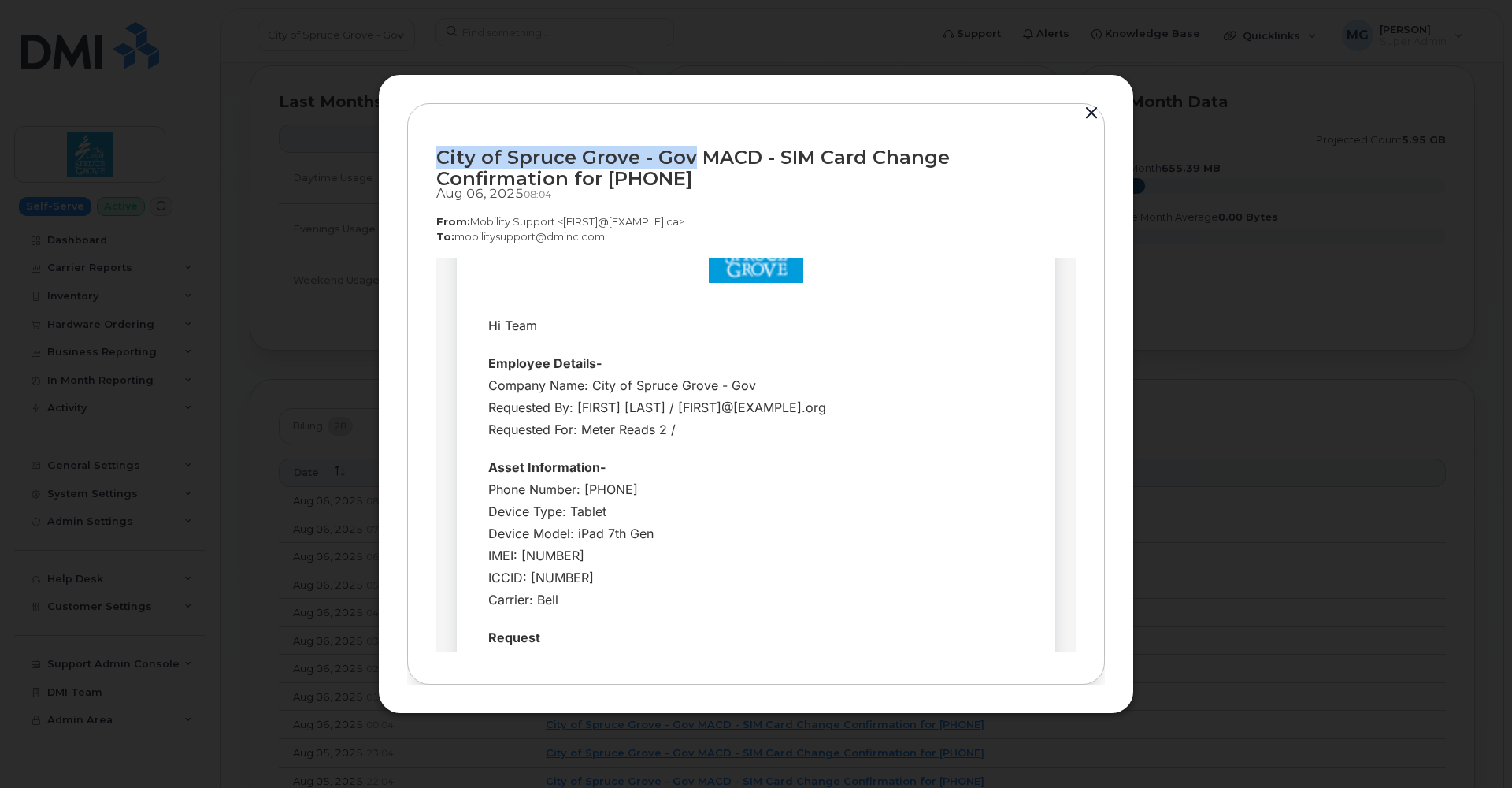 drag, startPoint x: 439, startPoint y: 156, endPoint x: 688, endPoint y: 158, distance: 249.00803 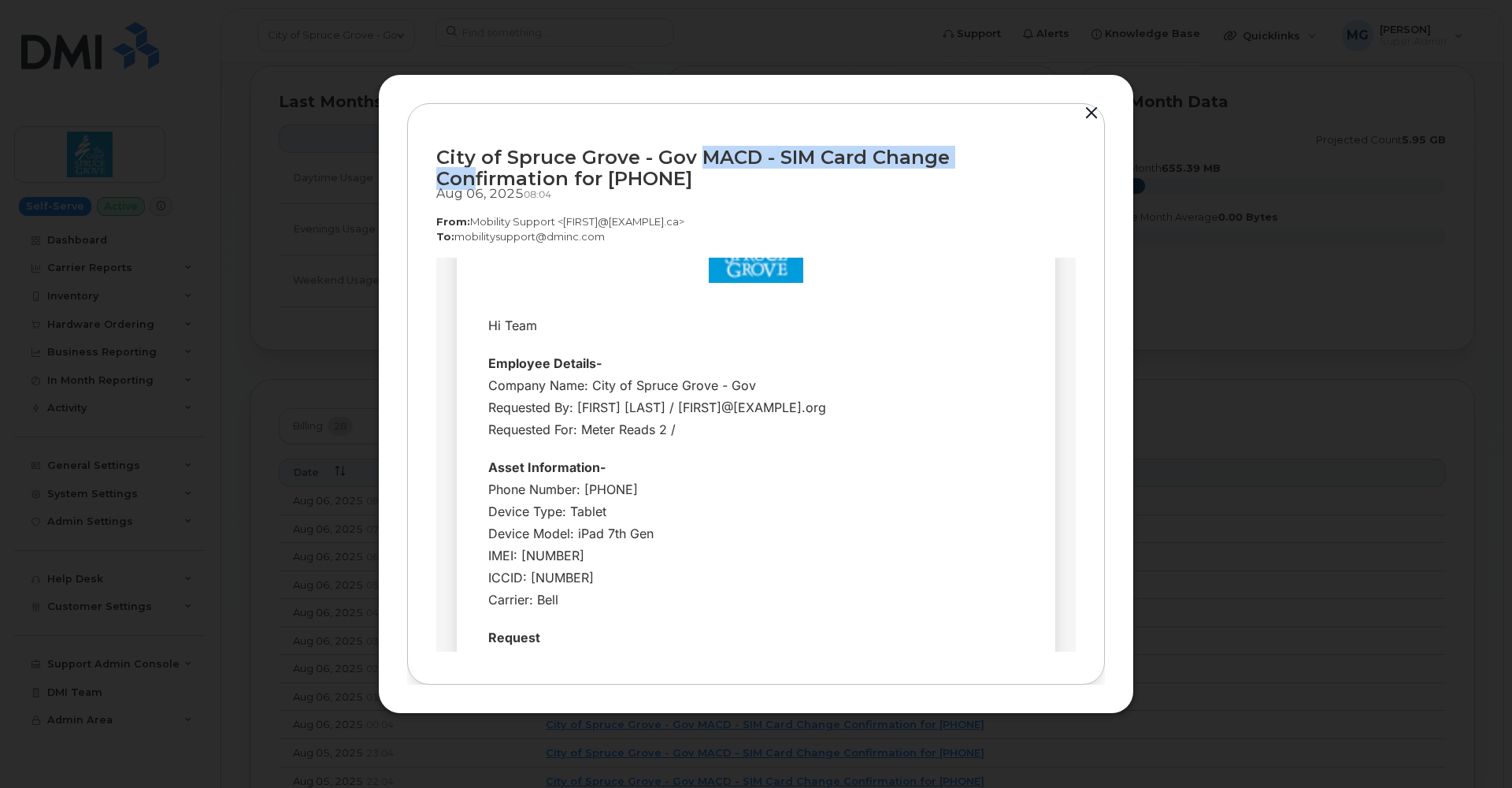 drag, startPoint x: 696, startPoint y: 157, endPoint x: 981, endPoint y: 158, distance: 285.00175 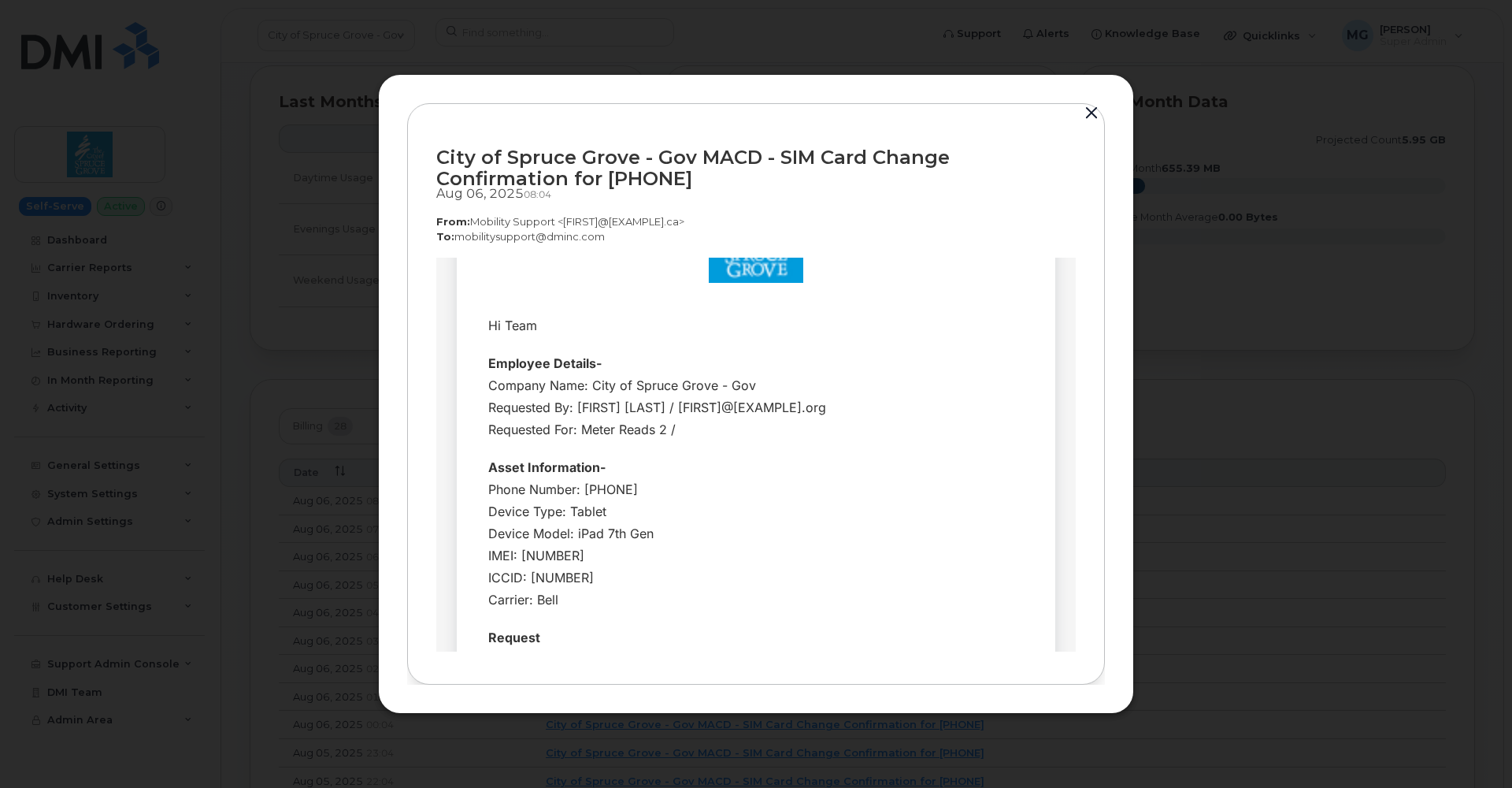 click on "City of Spruce Grove - Gov MACD - SIM Card Change Confirmation for [PHONE]" at bounding box center (756, 168) 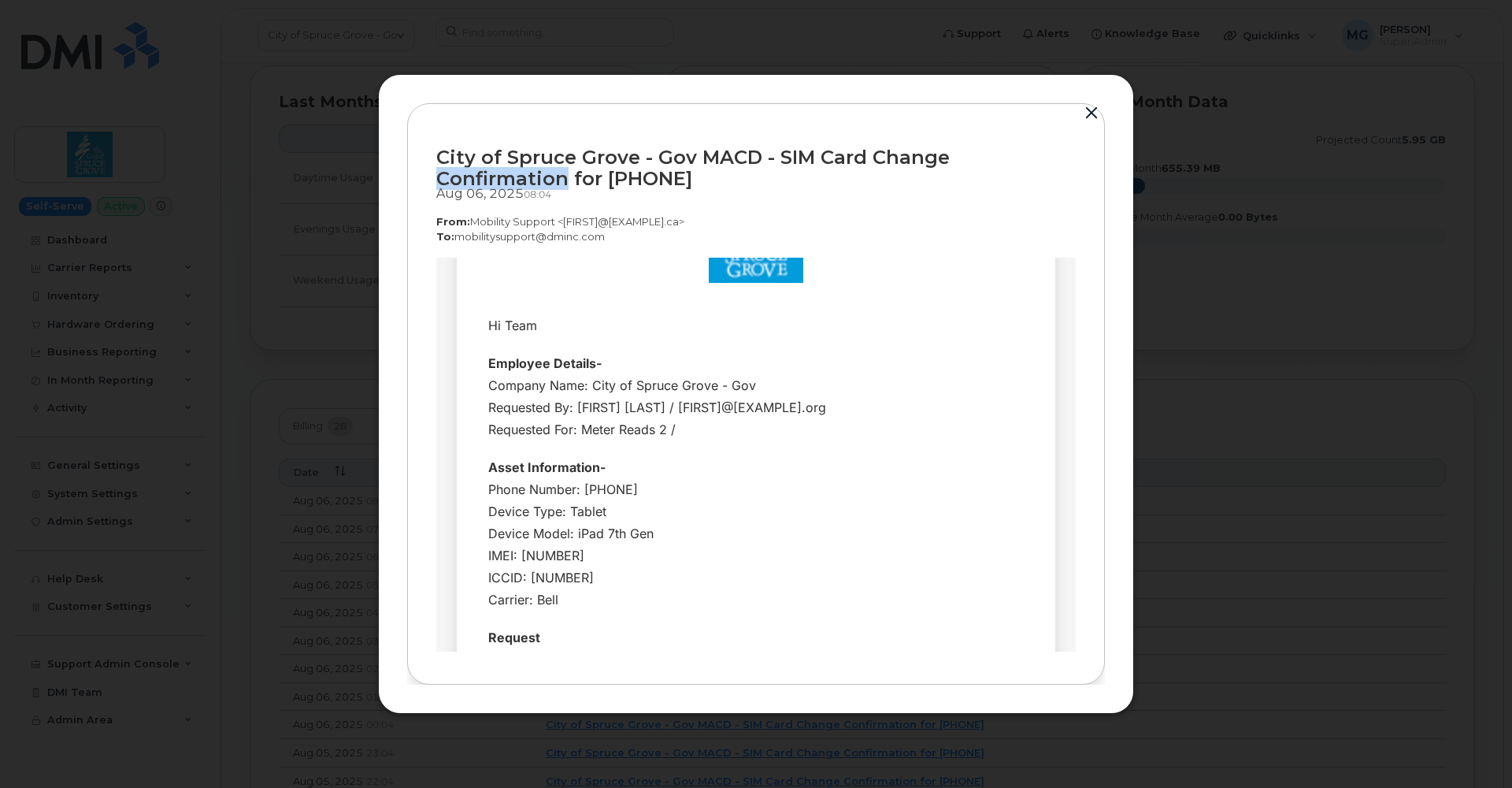click on "City of Spruce Grove - Gov MACD - SIM Card Change Confirmation for [PHONE]" at bounding box center (756, 168) 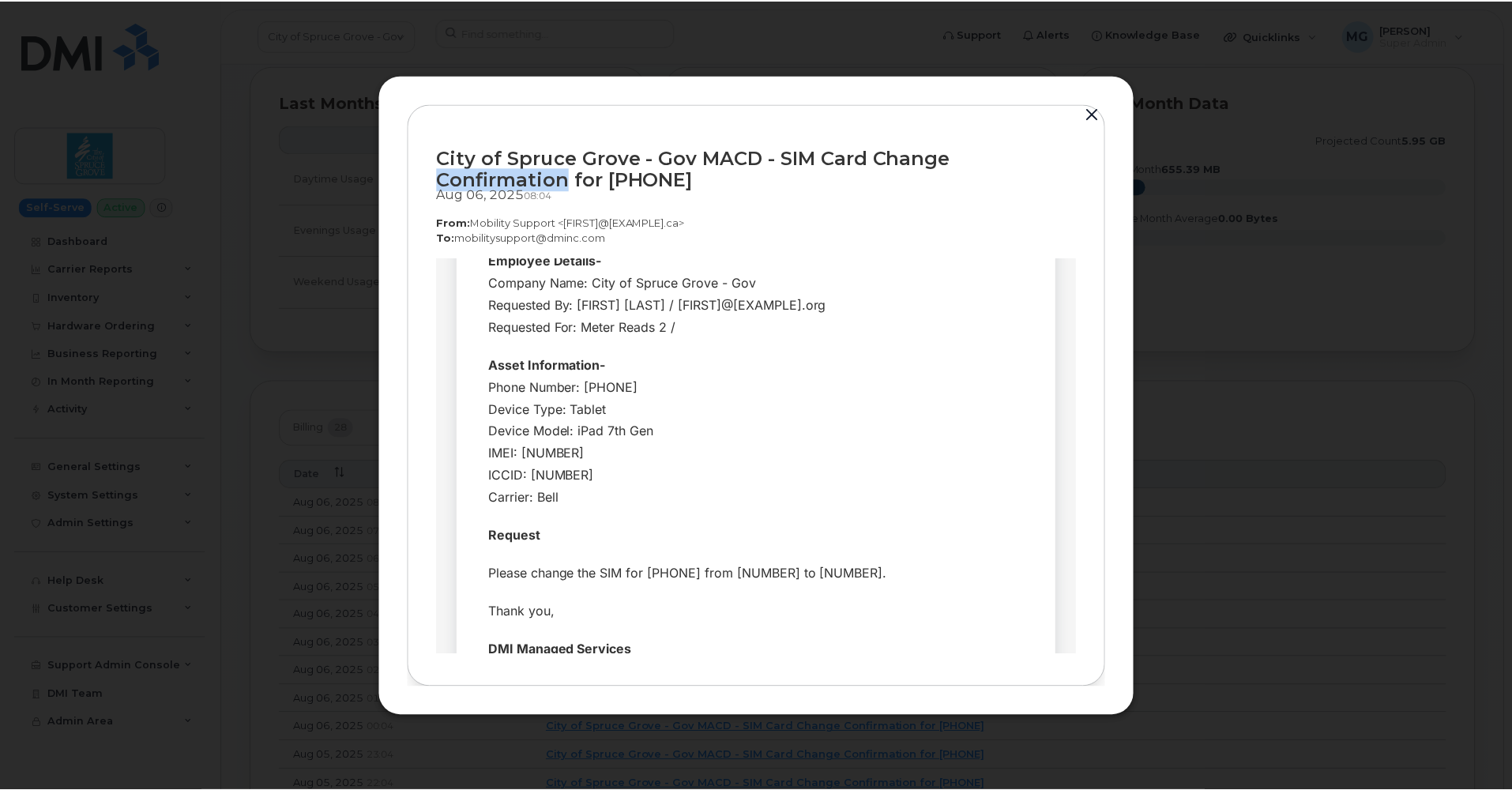 scroll, scrollTop: 232, scrollLeft: 0, axis: vertical 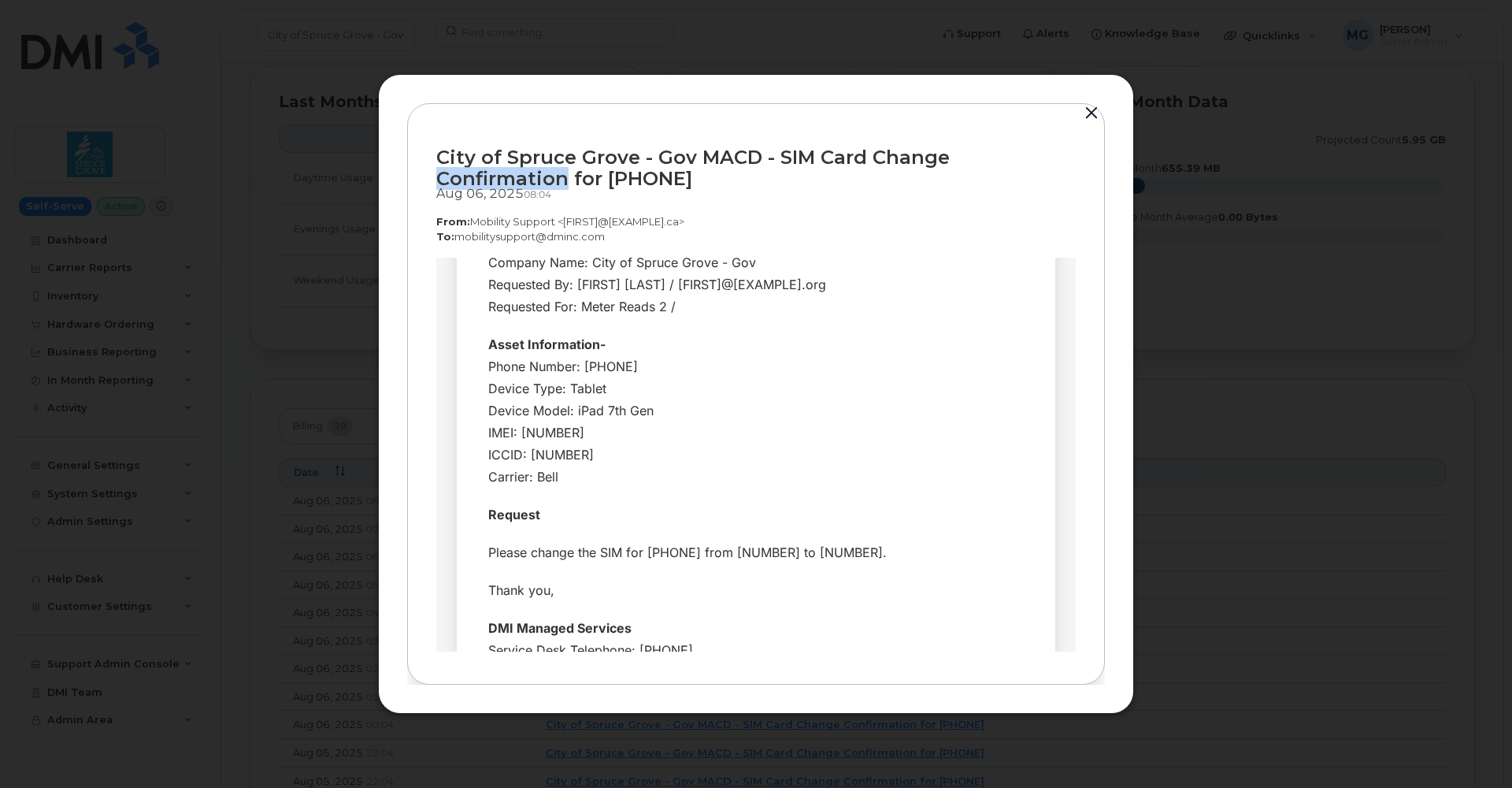 click at bounding box center (1091, 113) 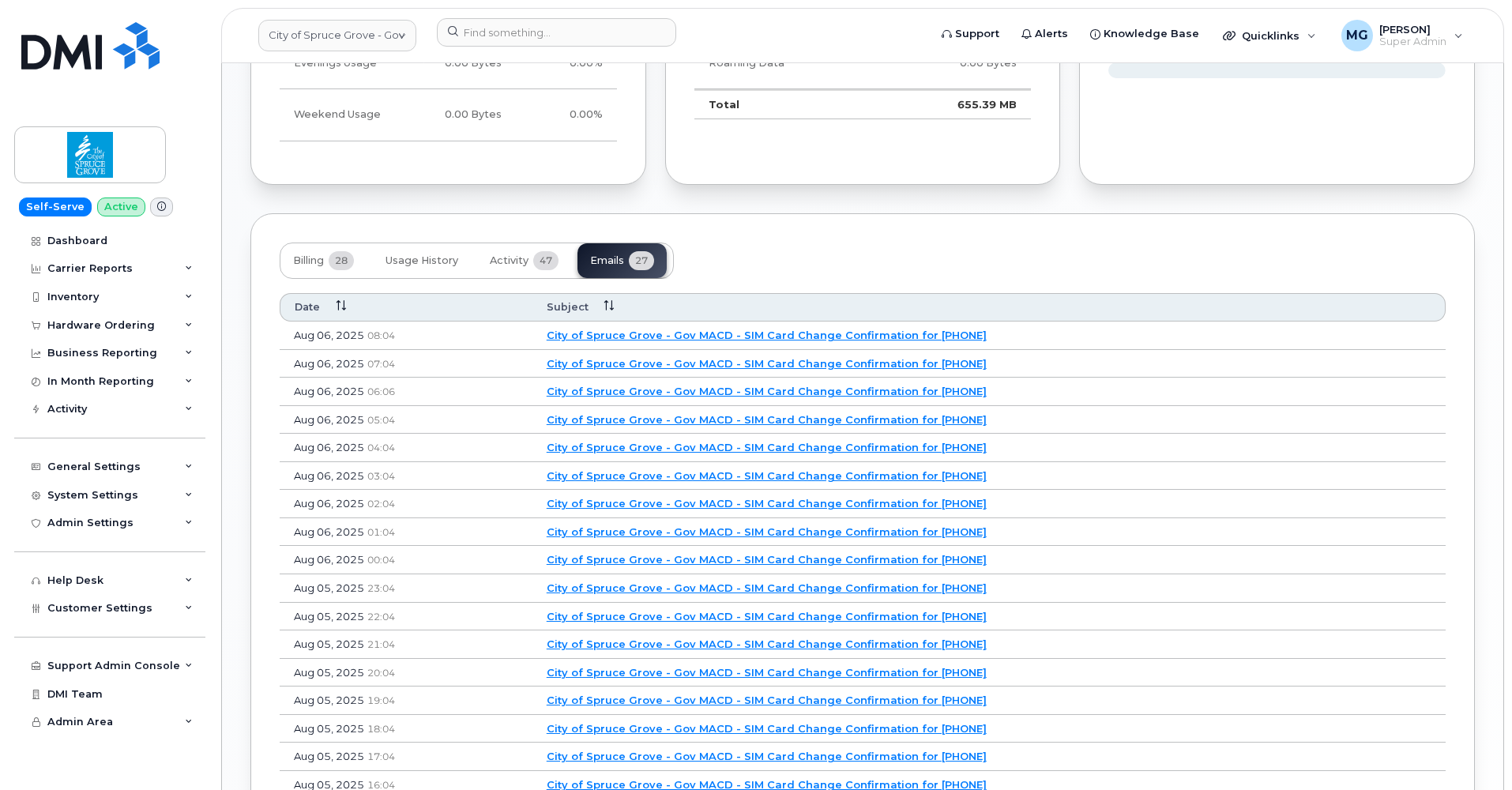 scroll, scrollTop: 972, scrollLeft: 0, axis: vertical 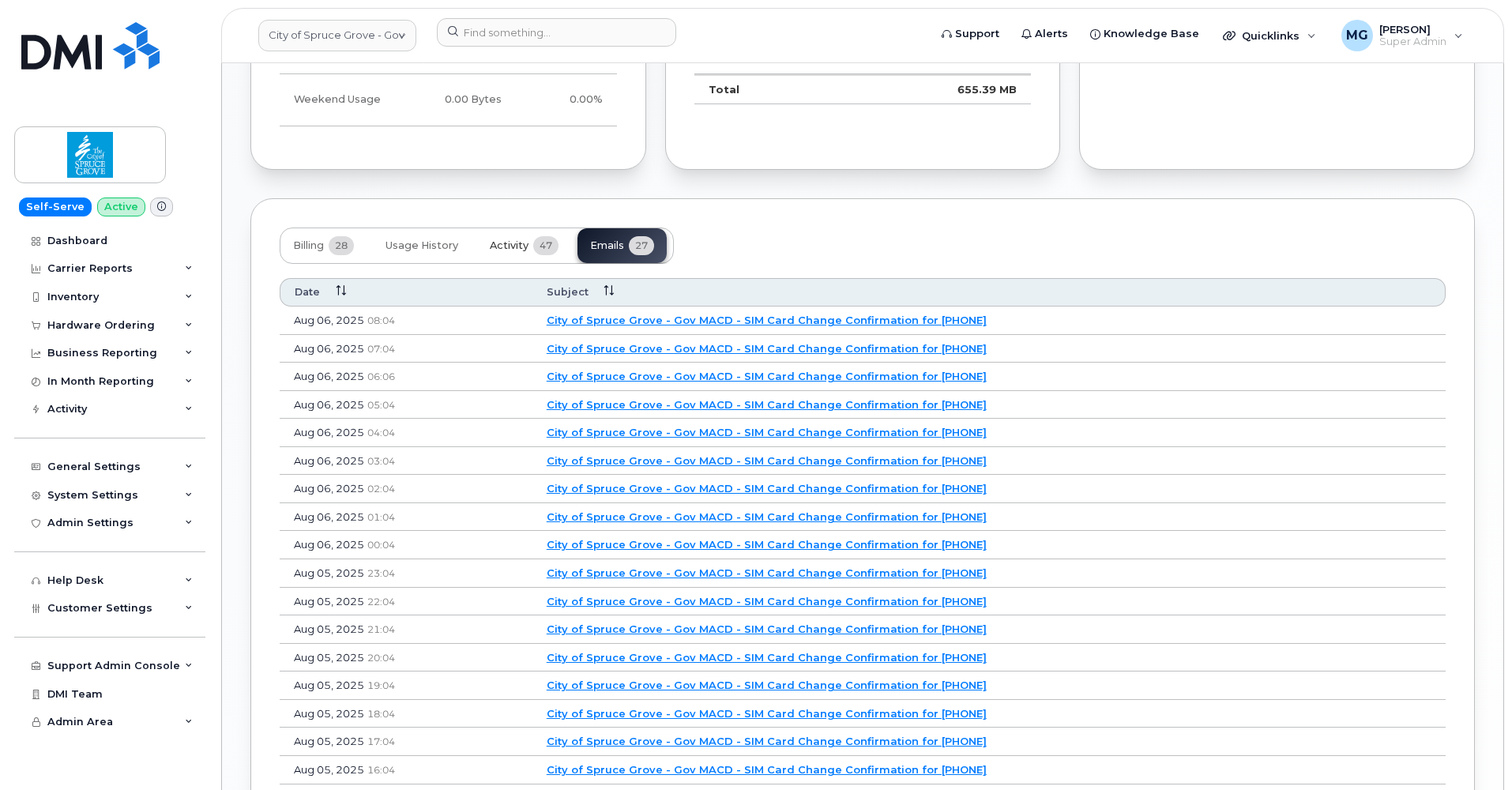click on "Activity" at bounding box center (509, 246) 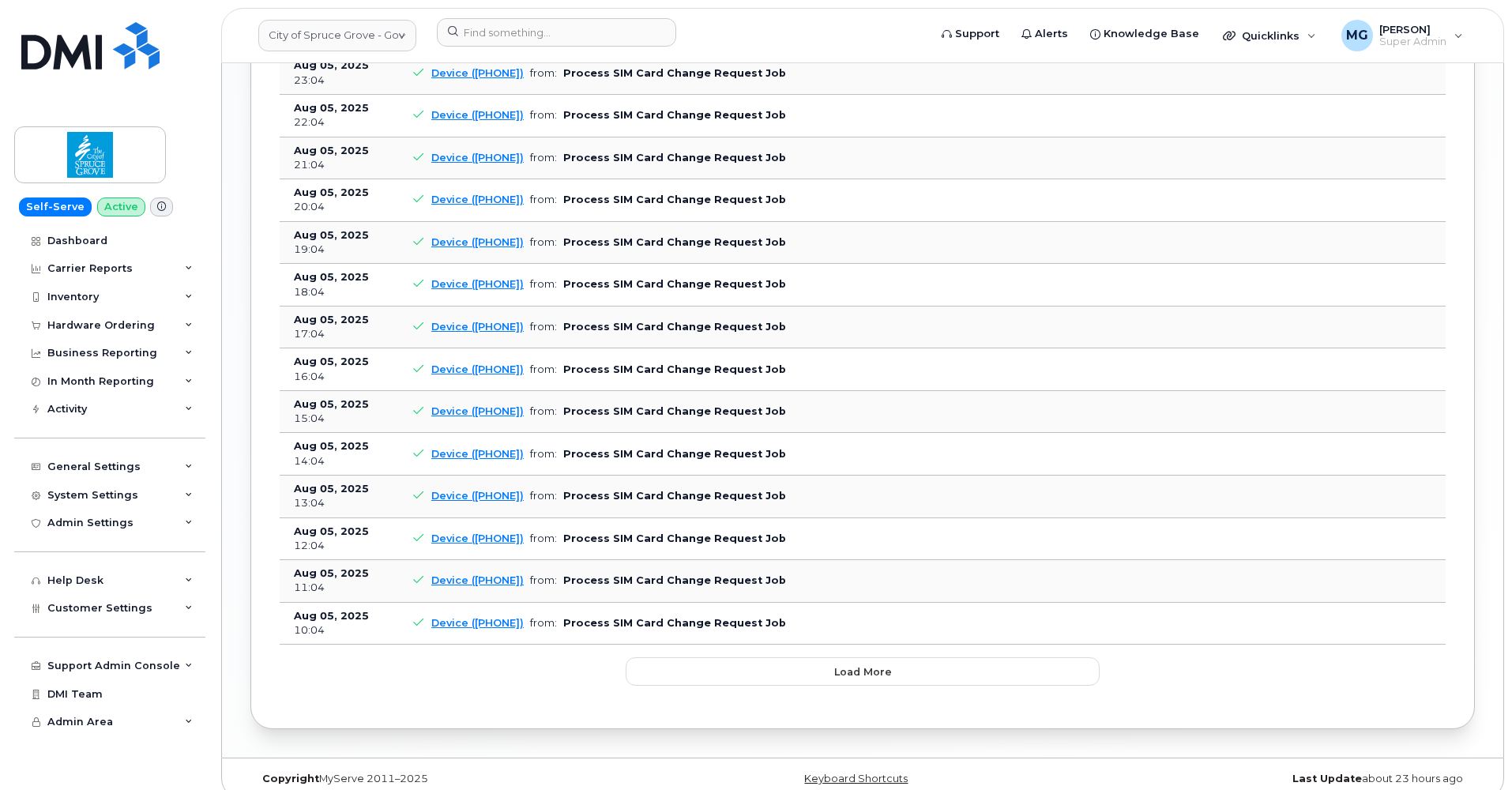 scroll, scrollTop: 1744, scrollLeft: 0, axis: vertical 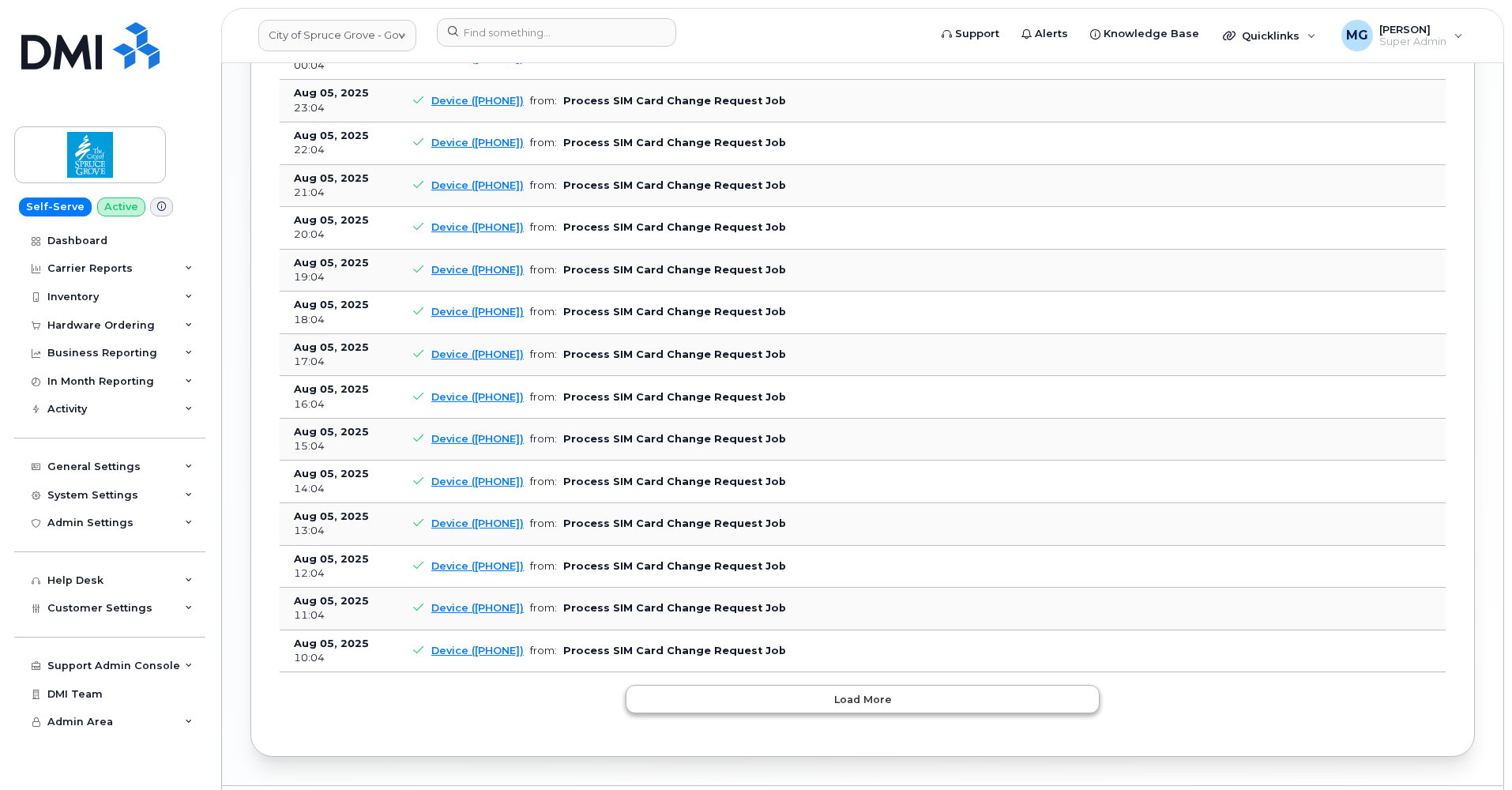 click on "Load more" at bounding box center (863, 699) 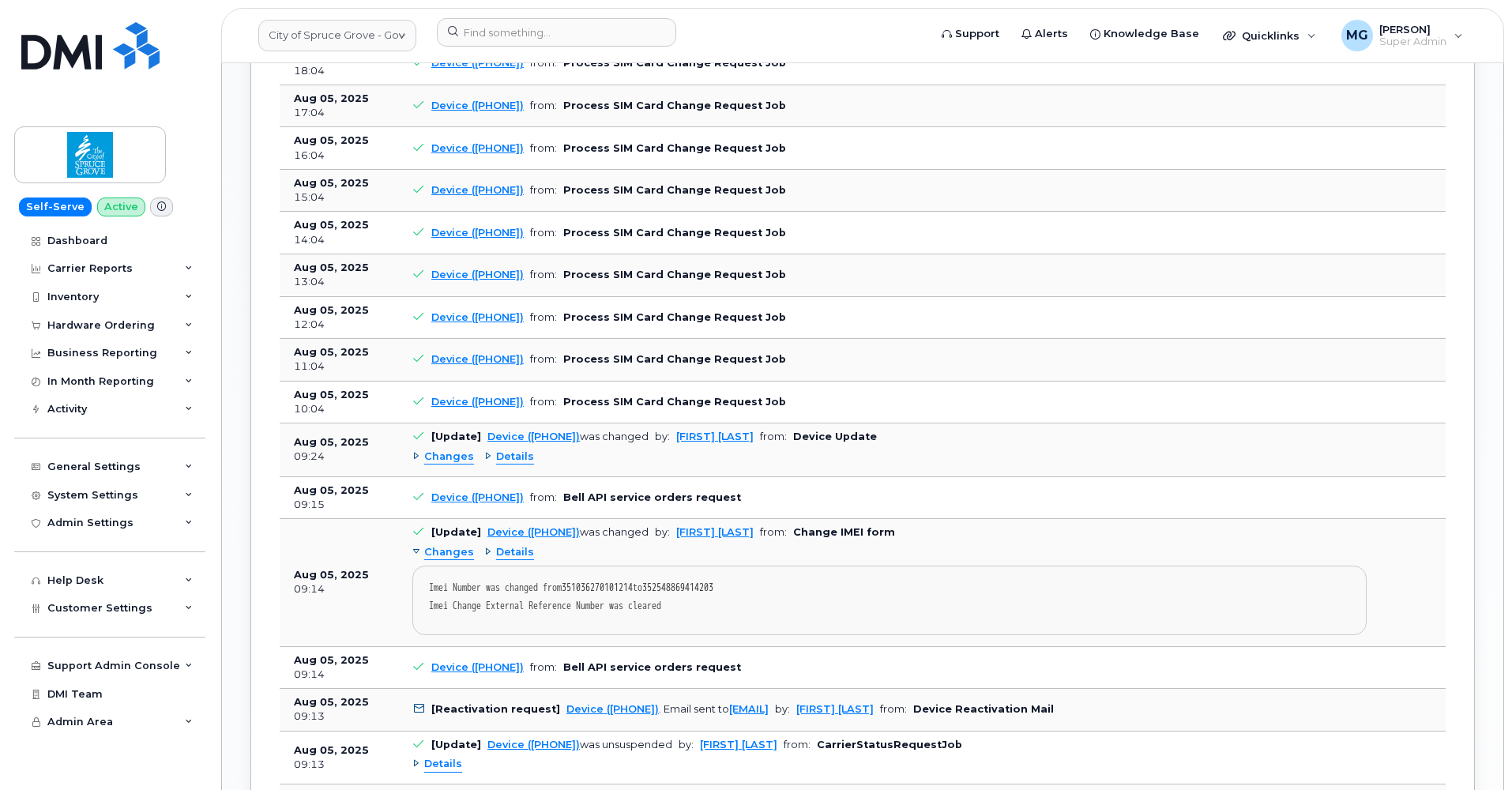 scroll, scrollTop: 2033, scrollLeft: 0, axis: vertical 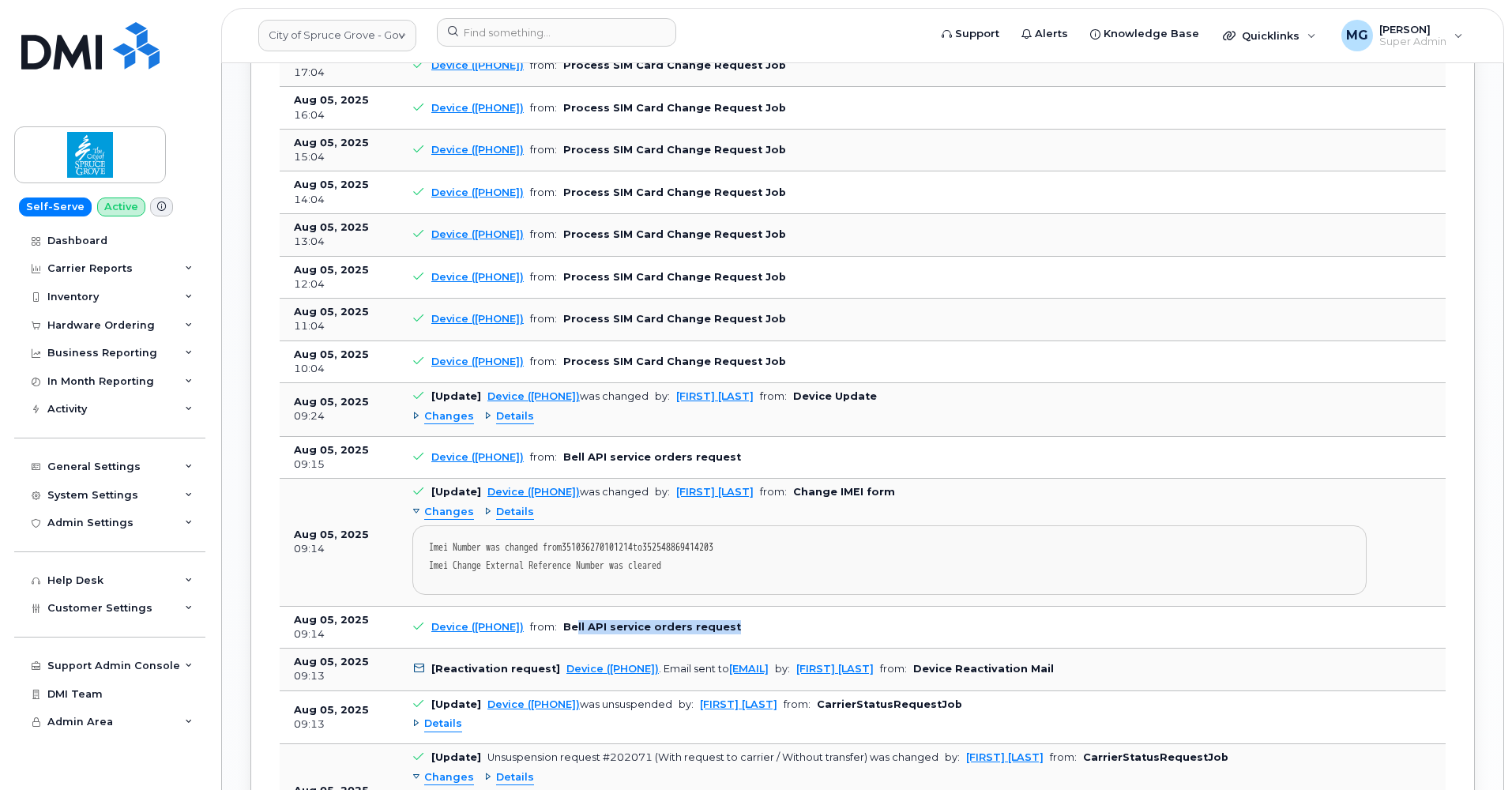 drag, startPoint x: 660, startPoint y: 605, endPoint x: 764, endPoint y: 601, distance: 104.07689 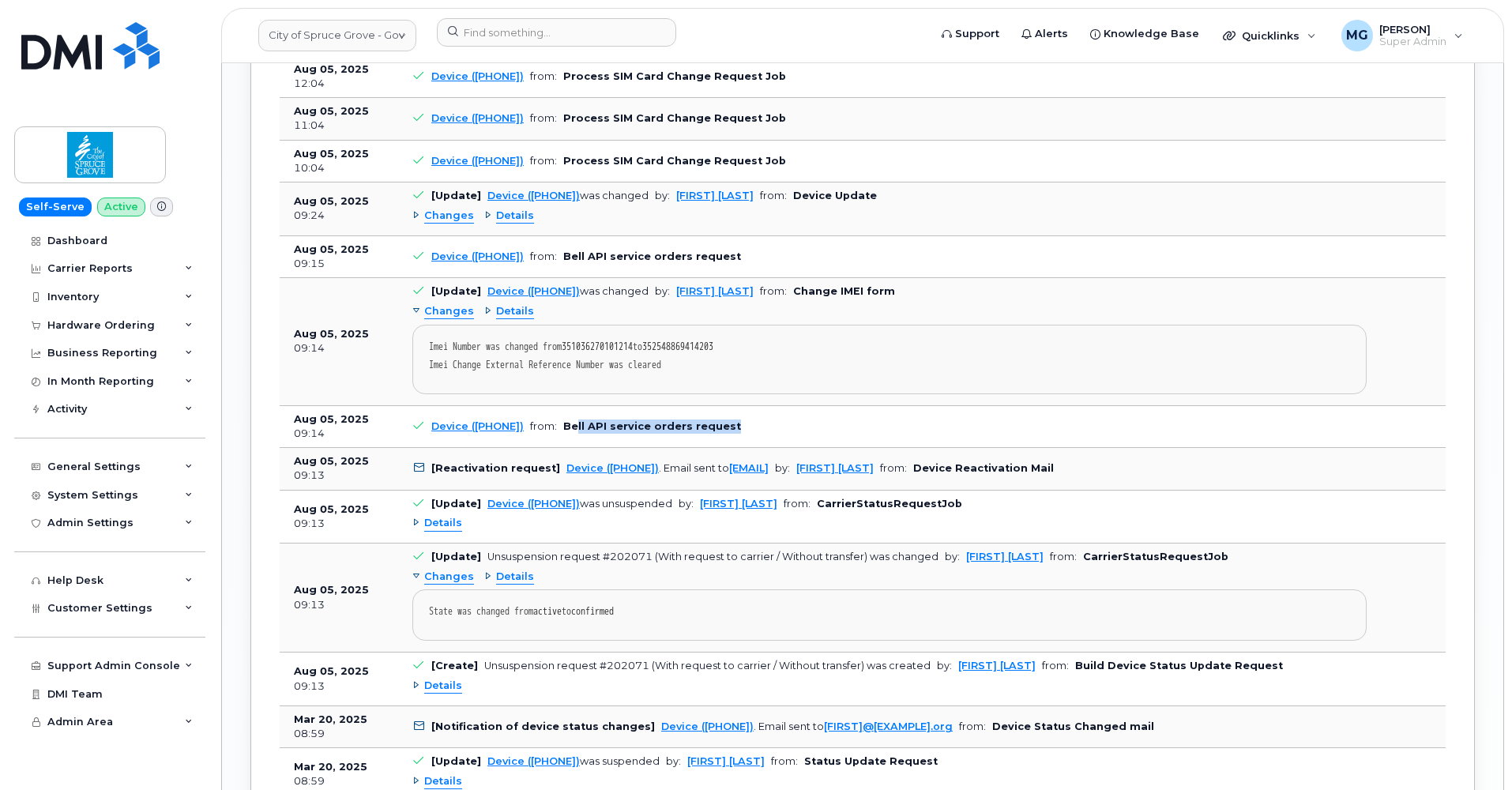 scroll, scrollTop: 2226, scrollLeft: 0, axis: vertical 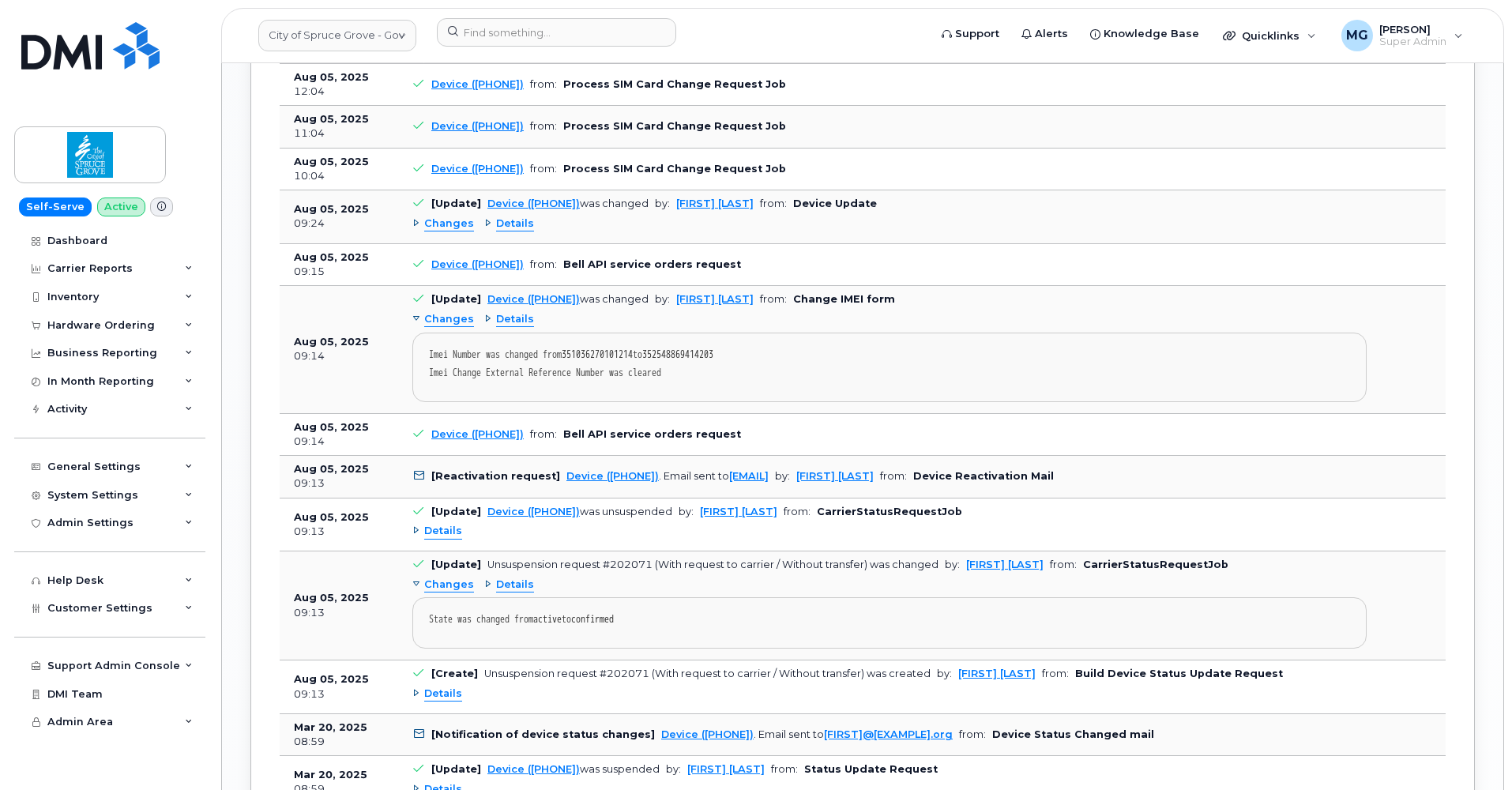 click on "Changes" at bounding box center (443, 224) 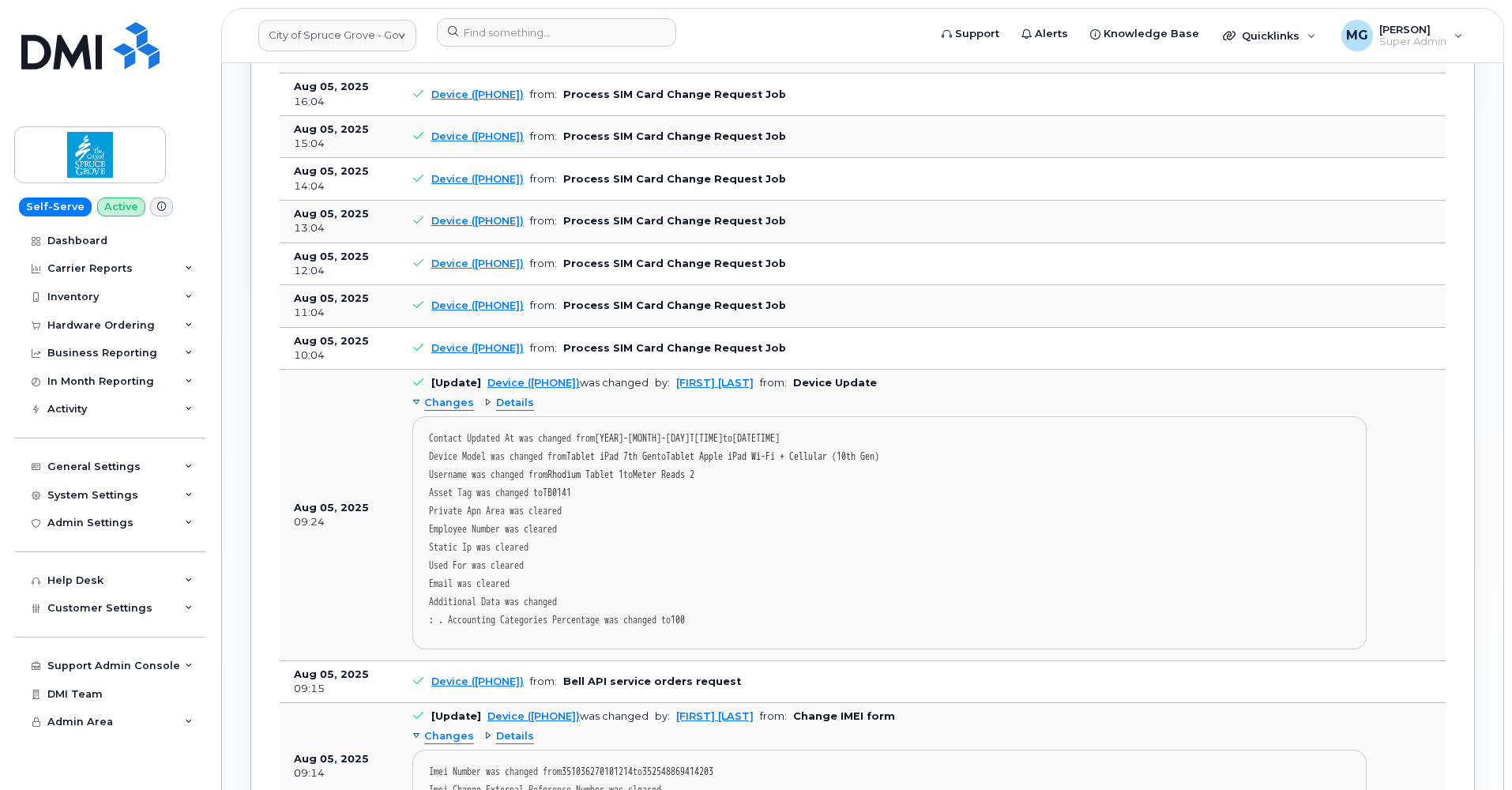 scroll, scrollTop: 2046, scrollLeft: 0, axis: vertical 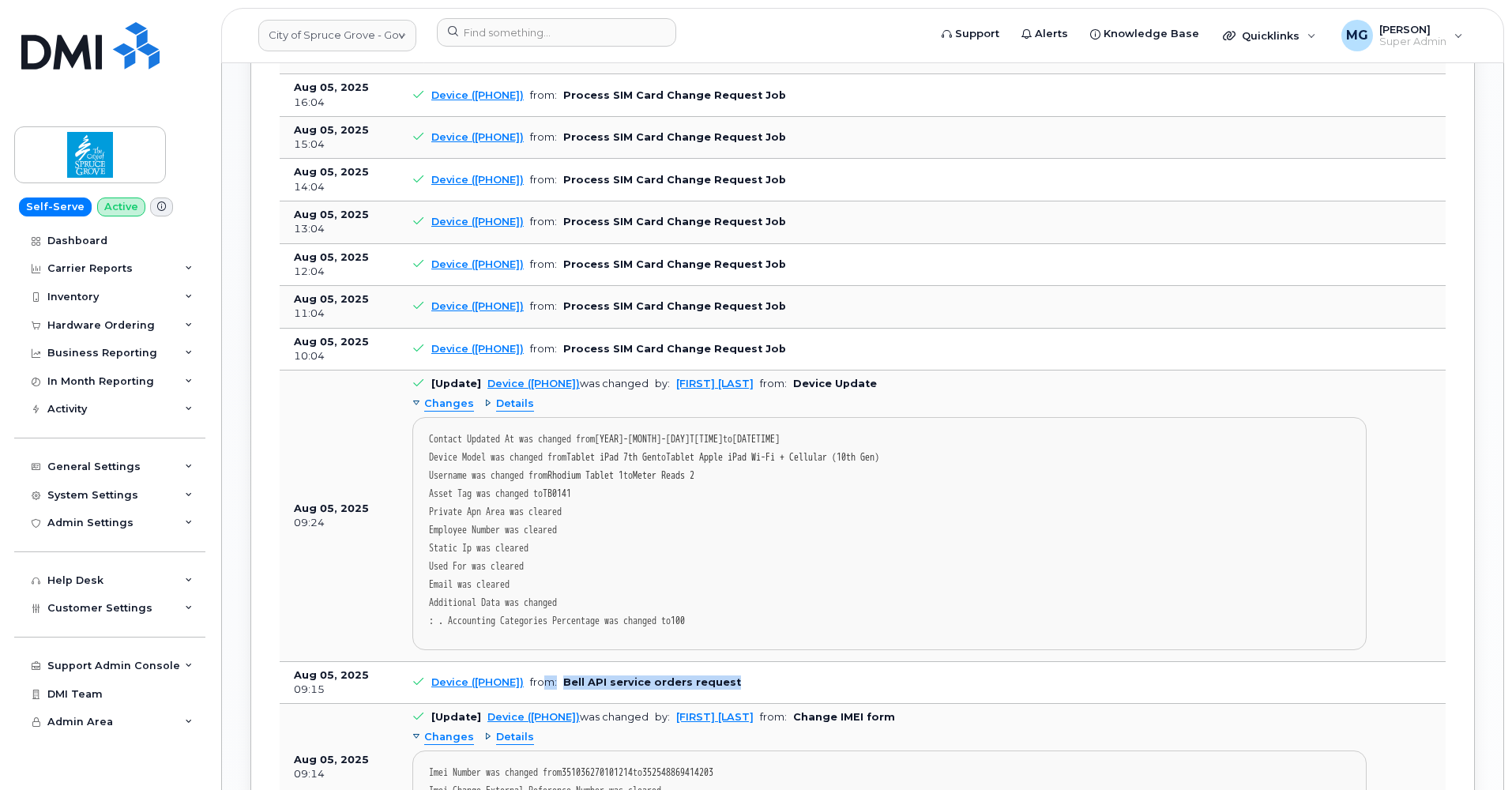 drag, startPoint x: 571, startPoint y: 666, endPoint x: 802, endPoint y: 664, distance: 231.00866 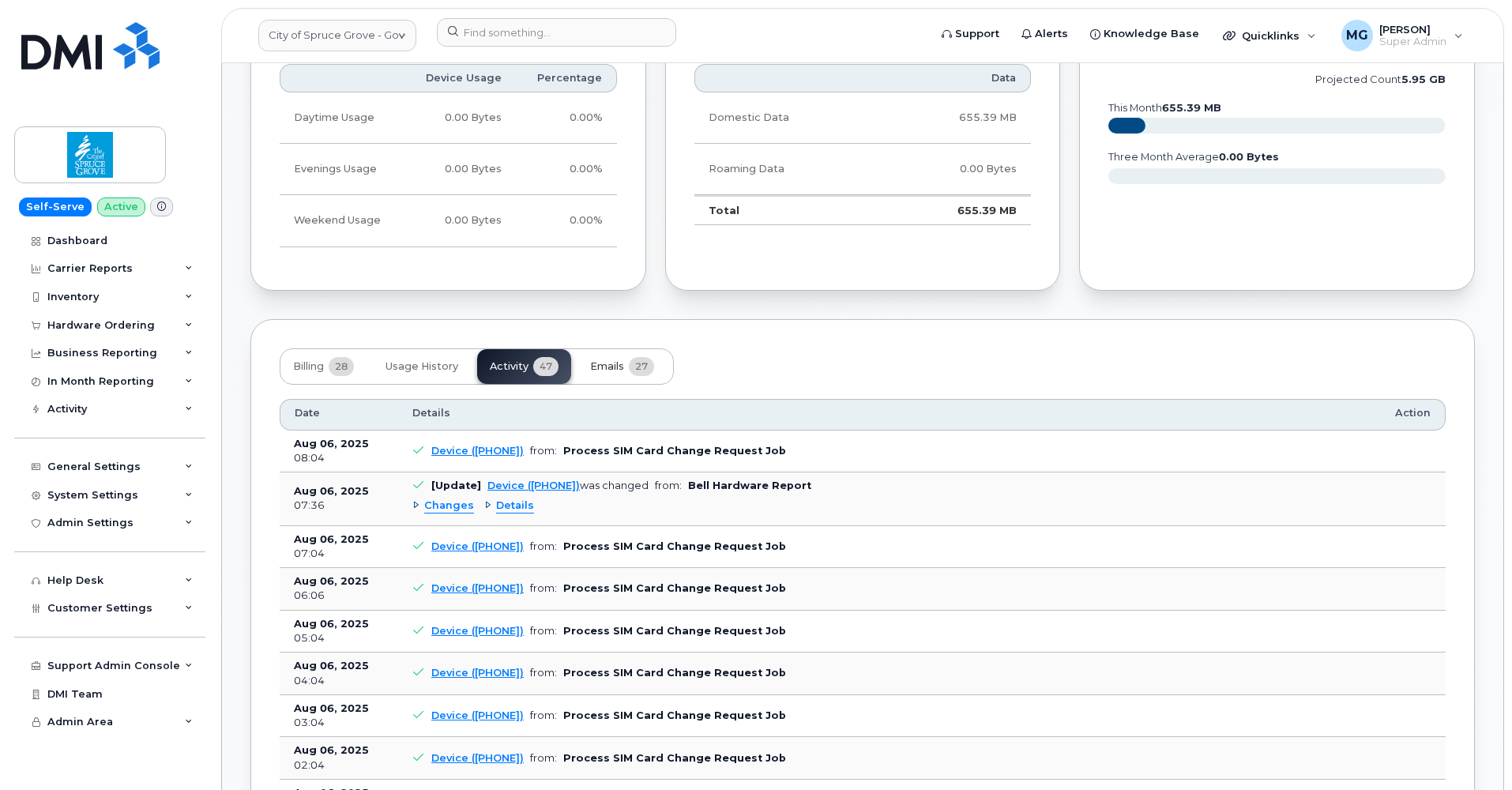 scroll, scrollTop: 844, scrollLeft: 0, axis: vertical 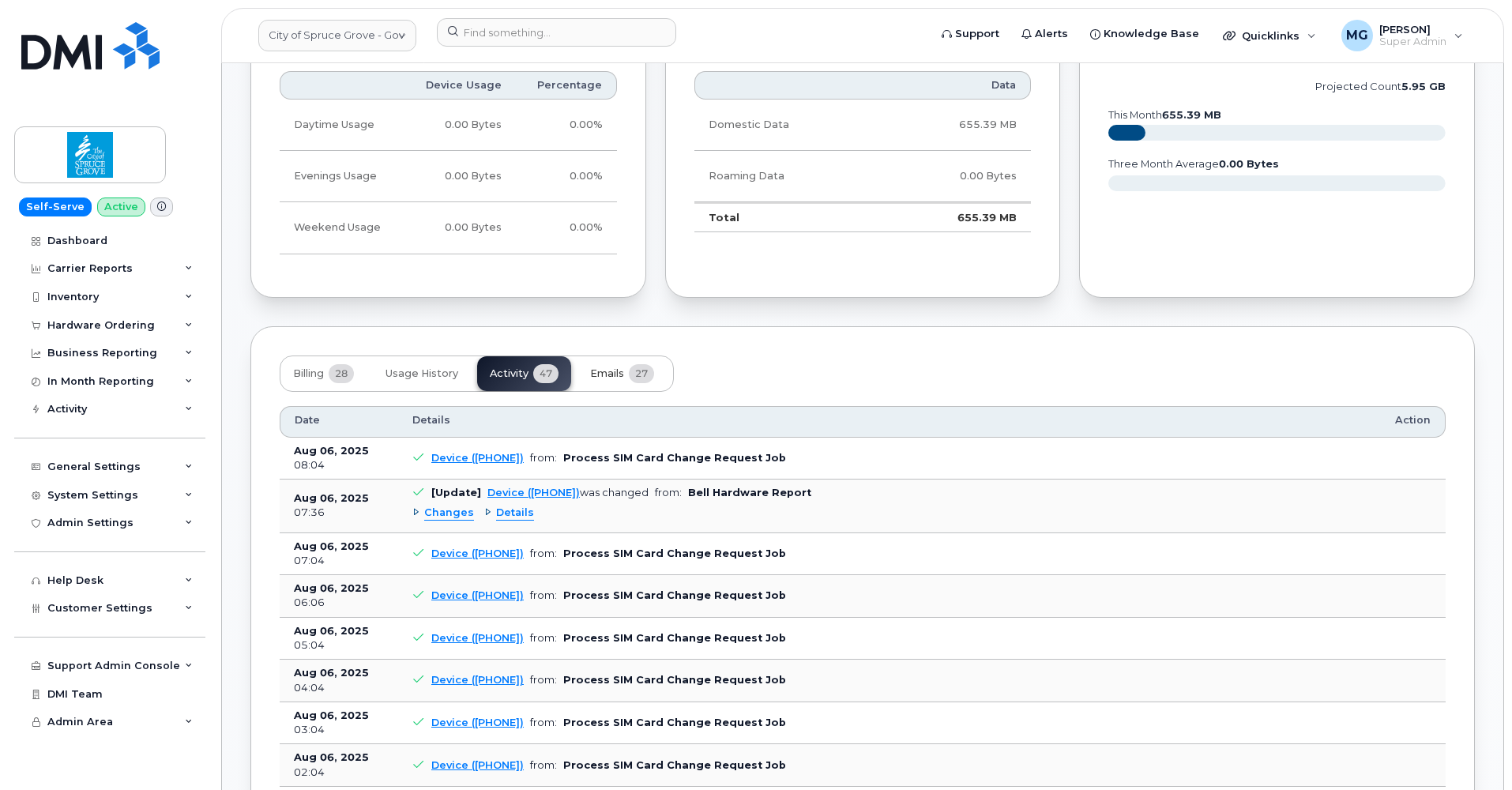click on "Emails" at bounding box center (607, 374) 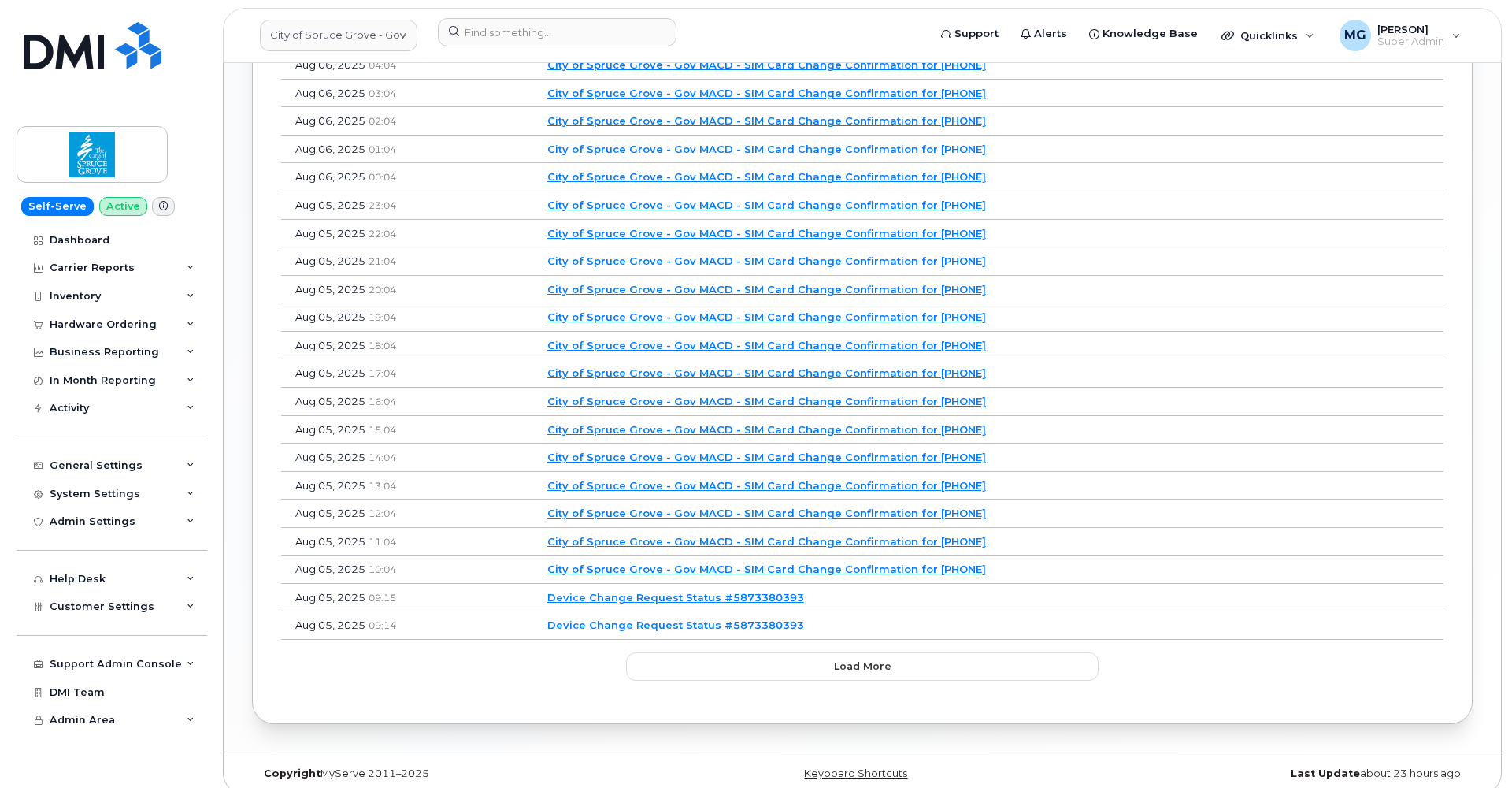scroll, scrollTop: 1335, scrollLeft: 0, axis: vertical 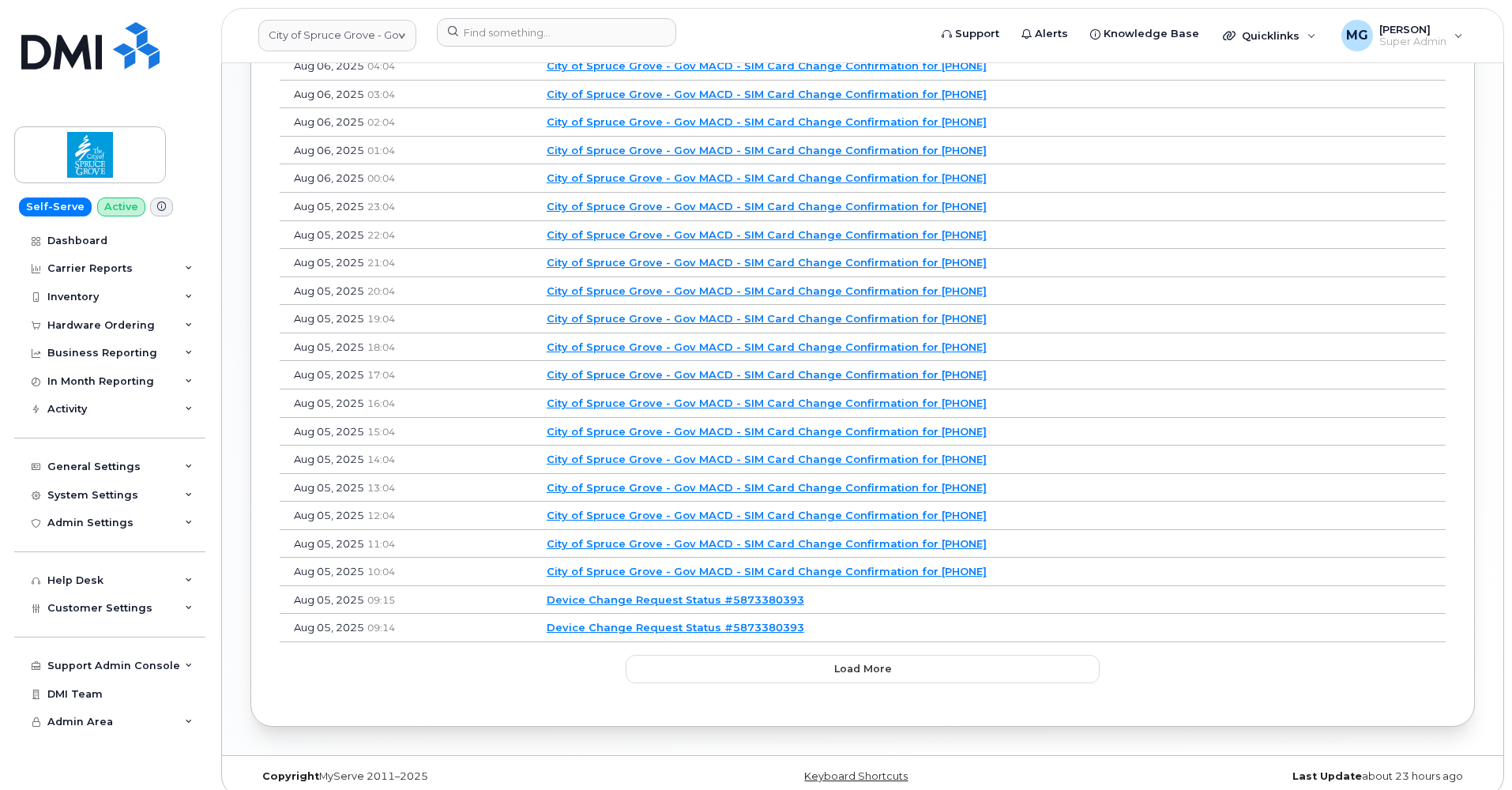 click on "City of Spruce Grove - Gov MACD - SIM Card Change Confirmation for [PHONE]" at bounding box center [766, 571] 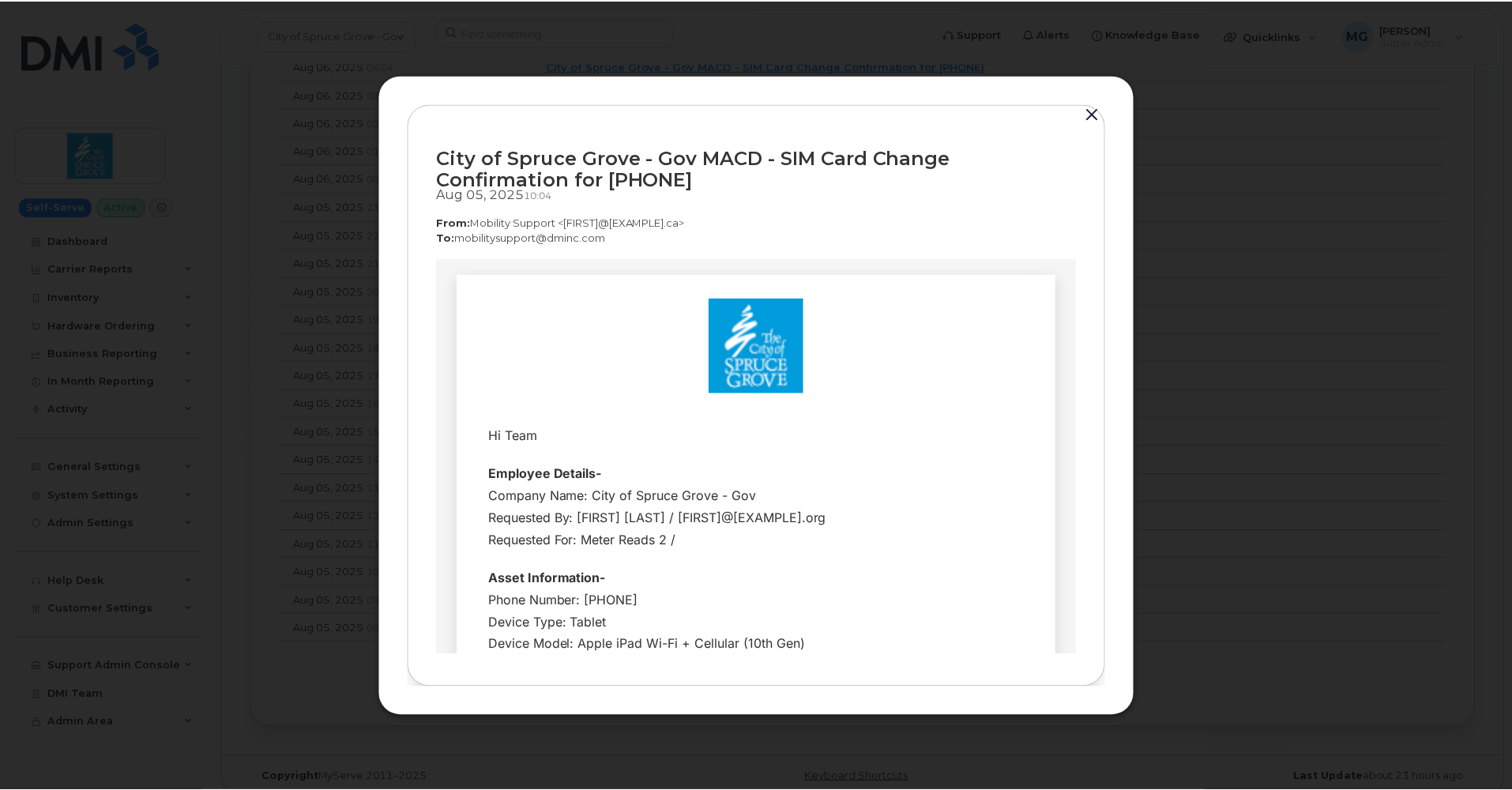 scroll, scrollTop: 0, scrollLeft: 0, axis: both 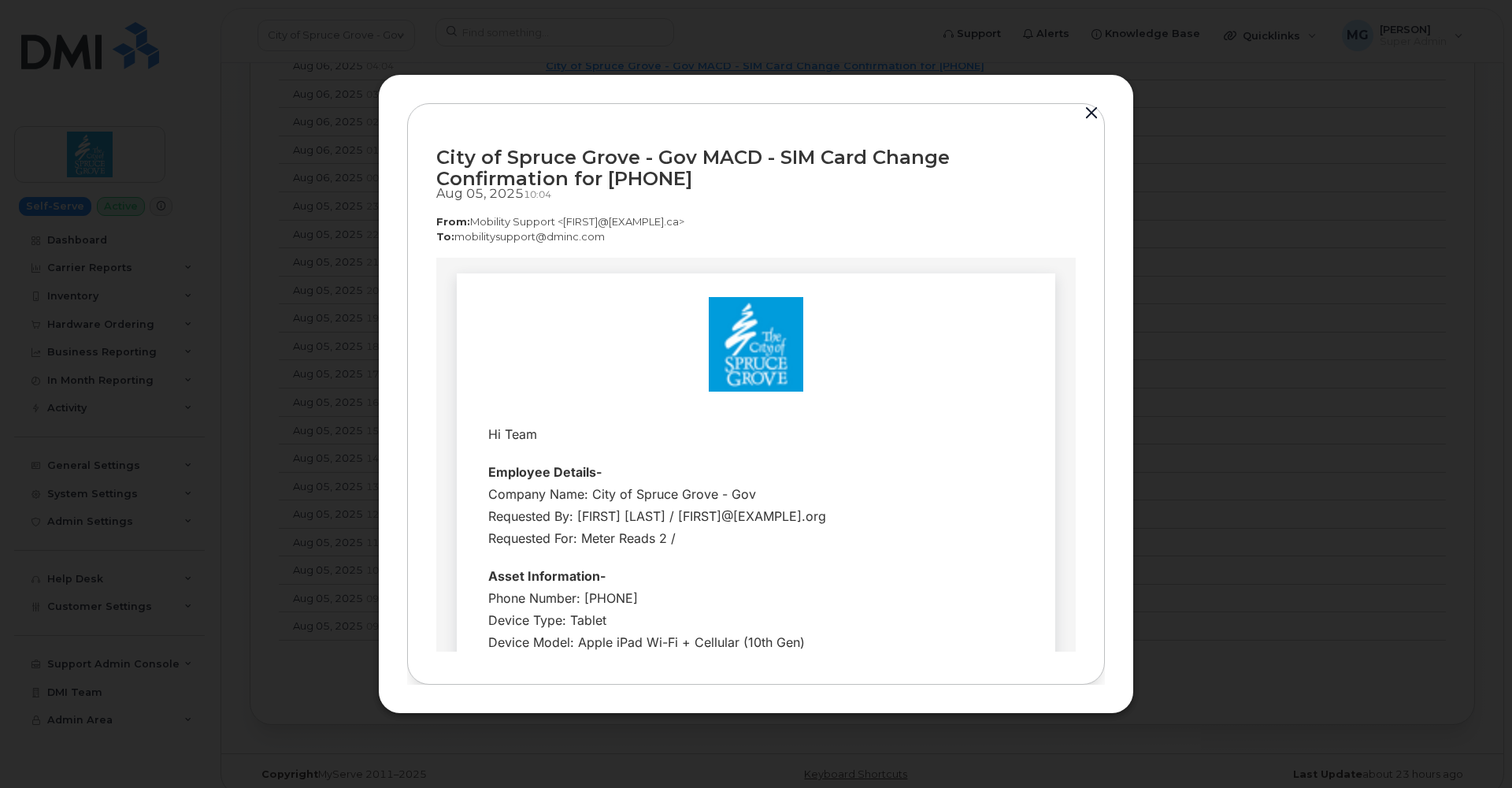 drag, startPoint x: 467, startPoint y: 240, endPoint x: 625, endPoint y: 234, distance: 158.11388 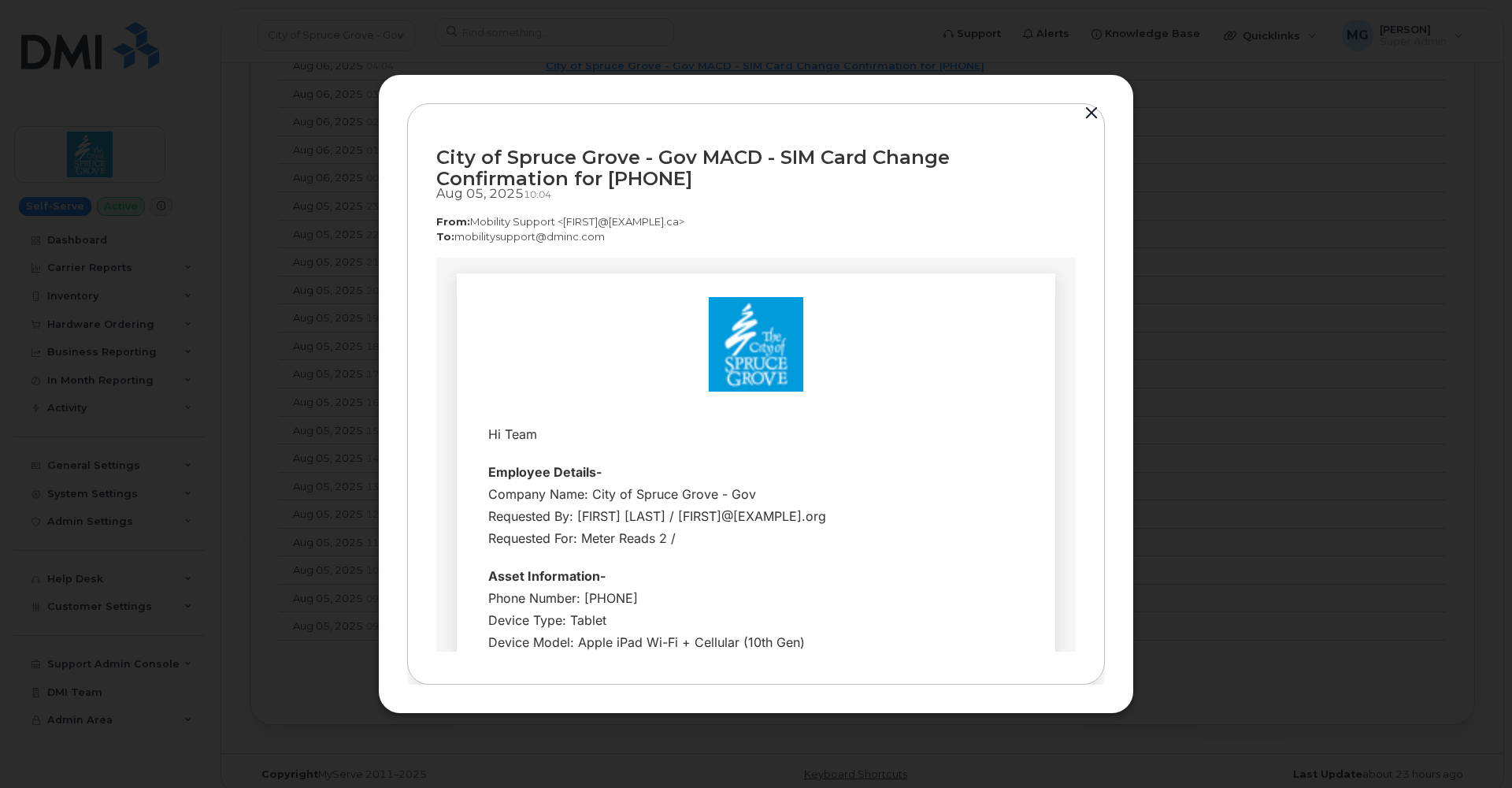 click at bounding box center (1091, 113) 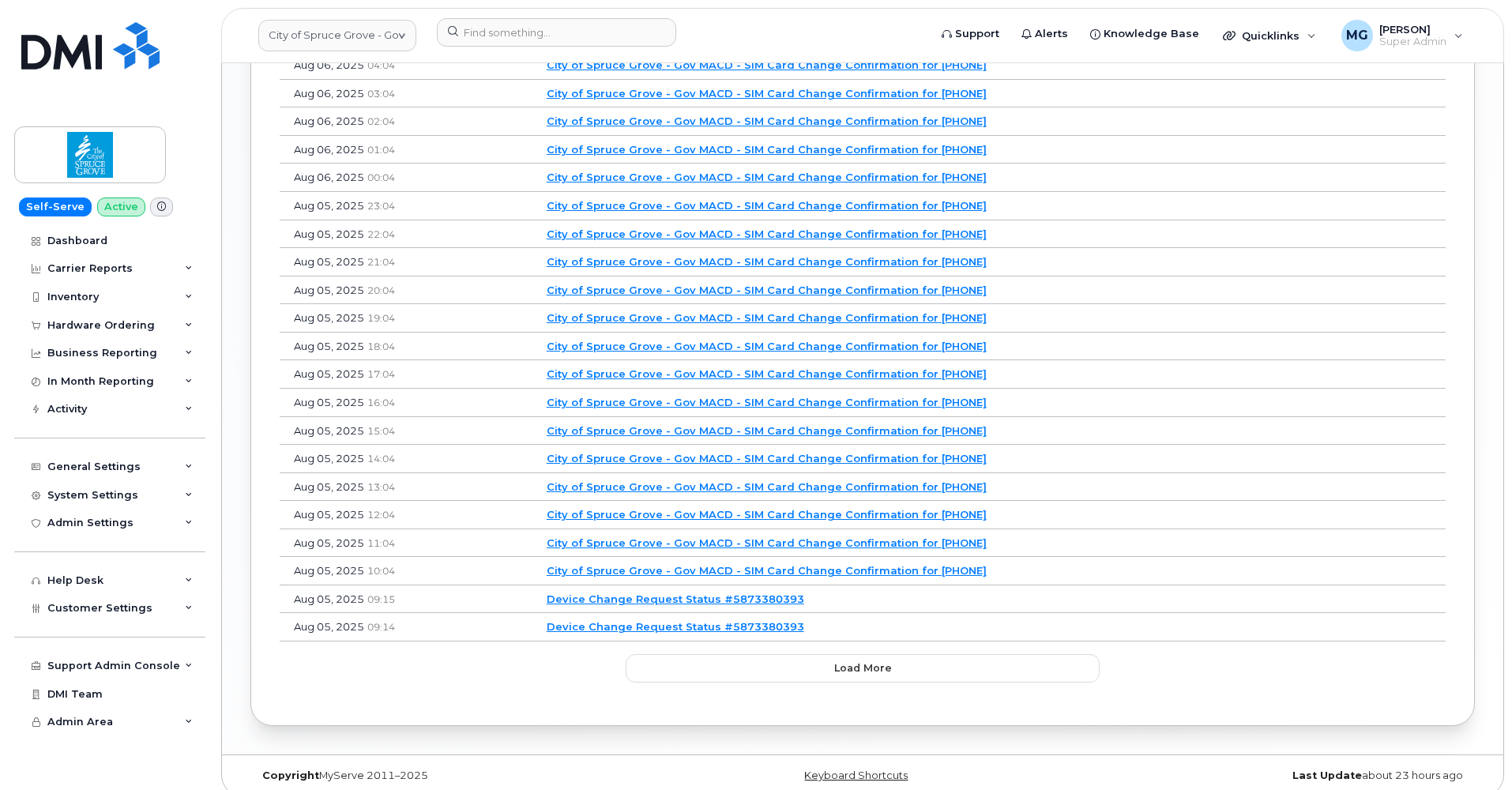 scroll, scrollTop: 1338, scrollLeft: 0, axis: vertical 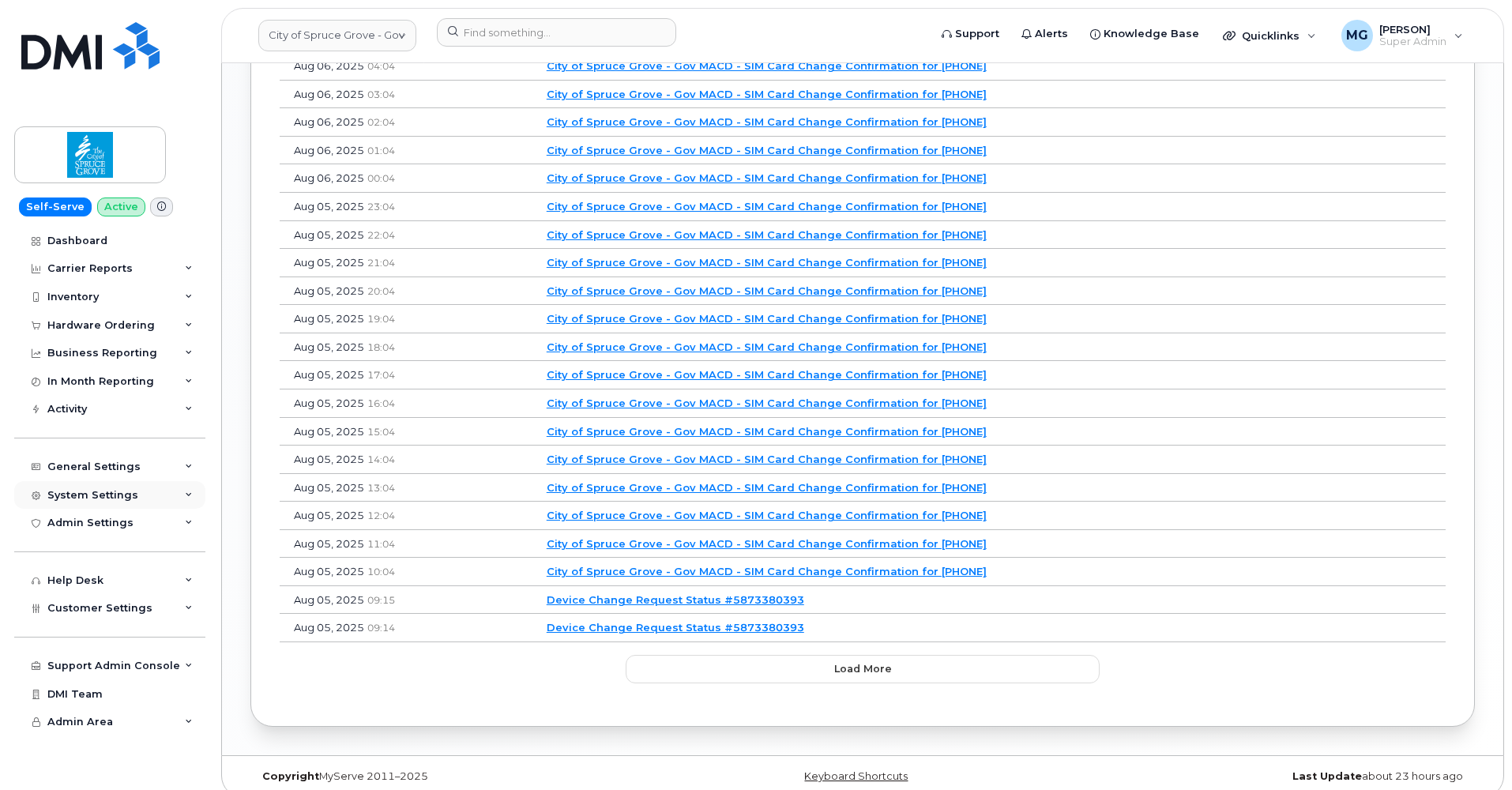 click on "System Settings" at bounding box center (92, 495) 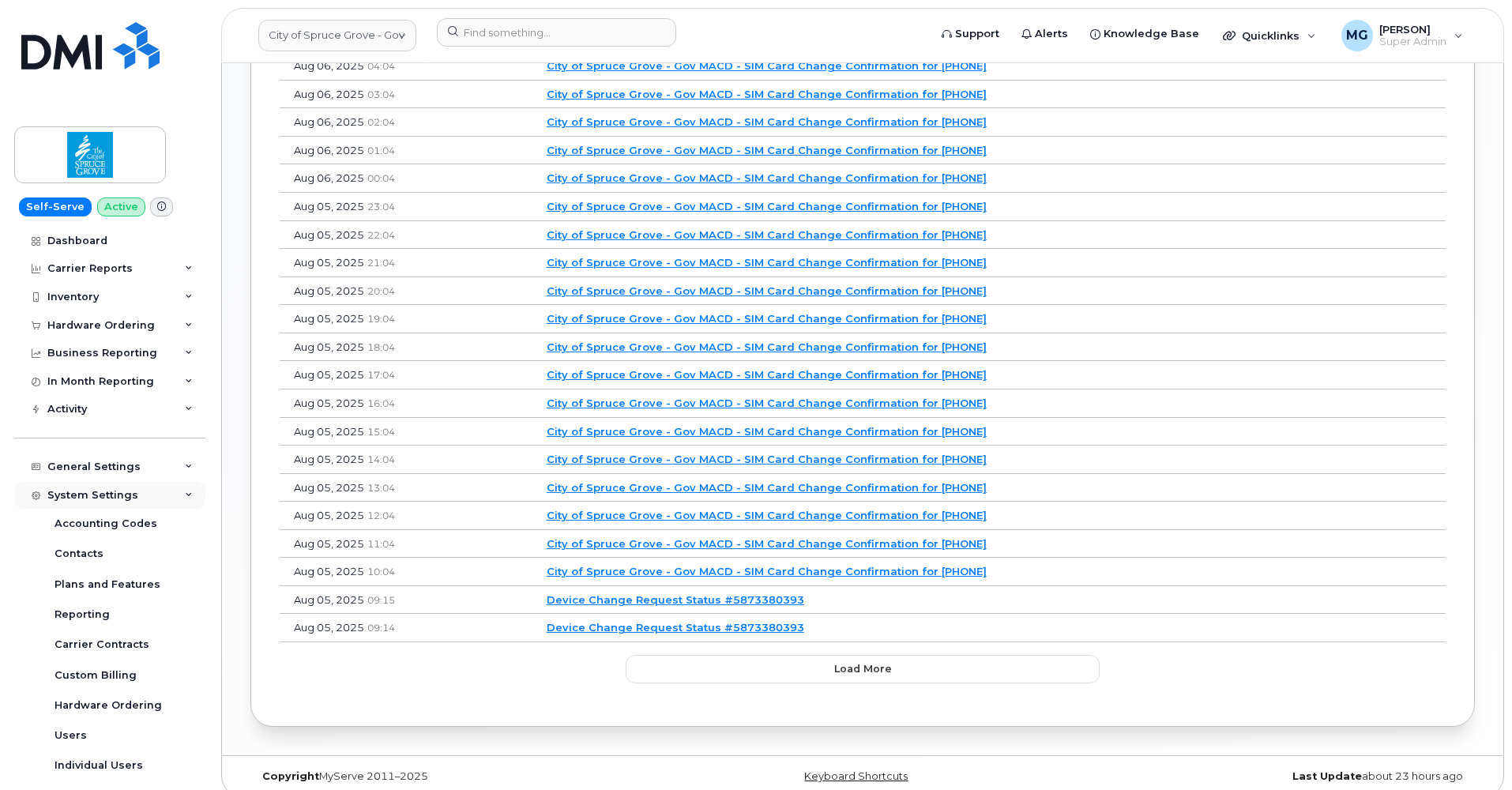 click on "System Settings" at bounding box center [92, 495] 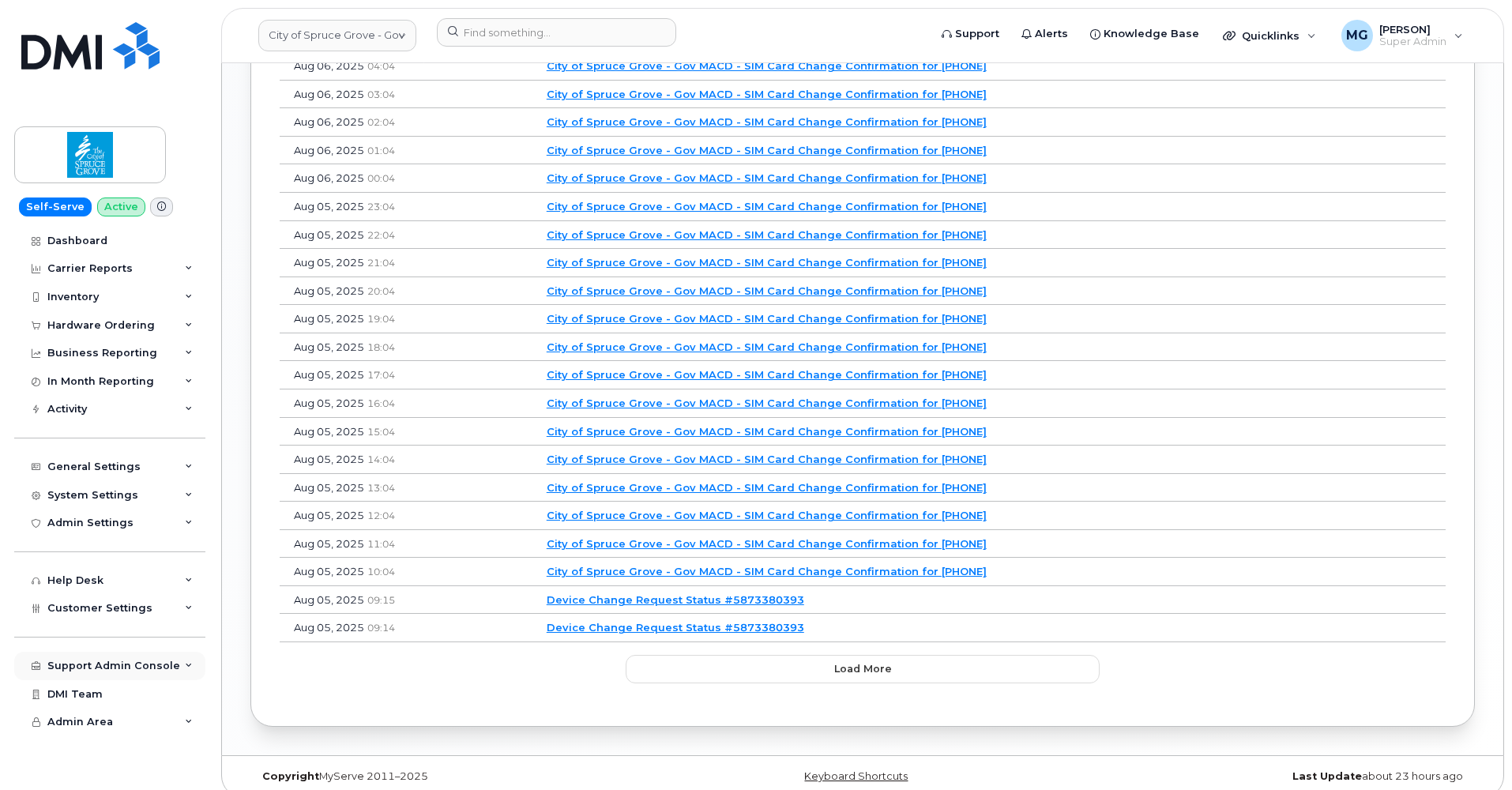 click on "Support Admin Console" at bounding box center (114, 666) 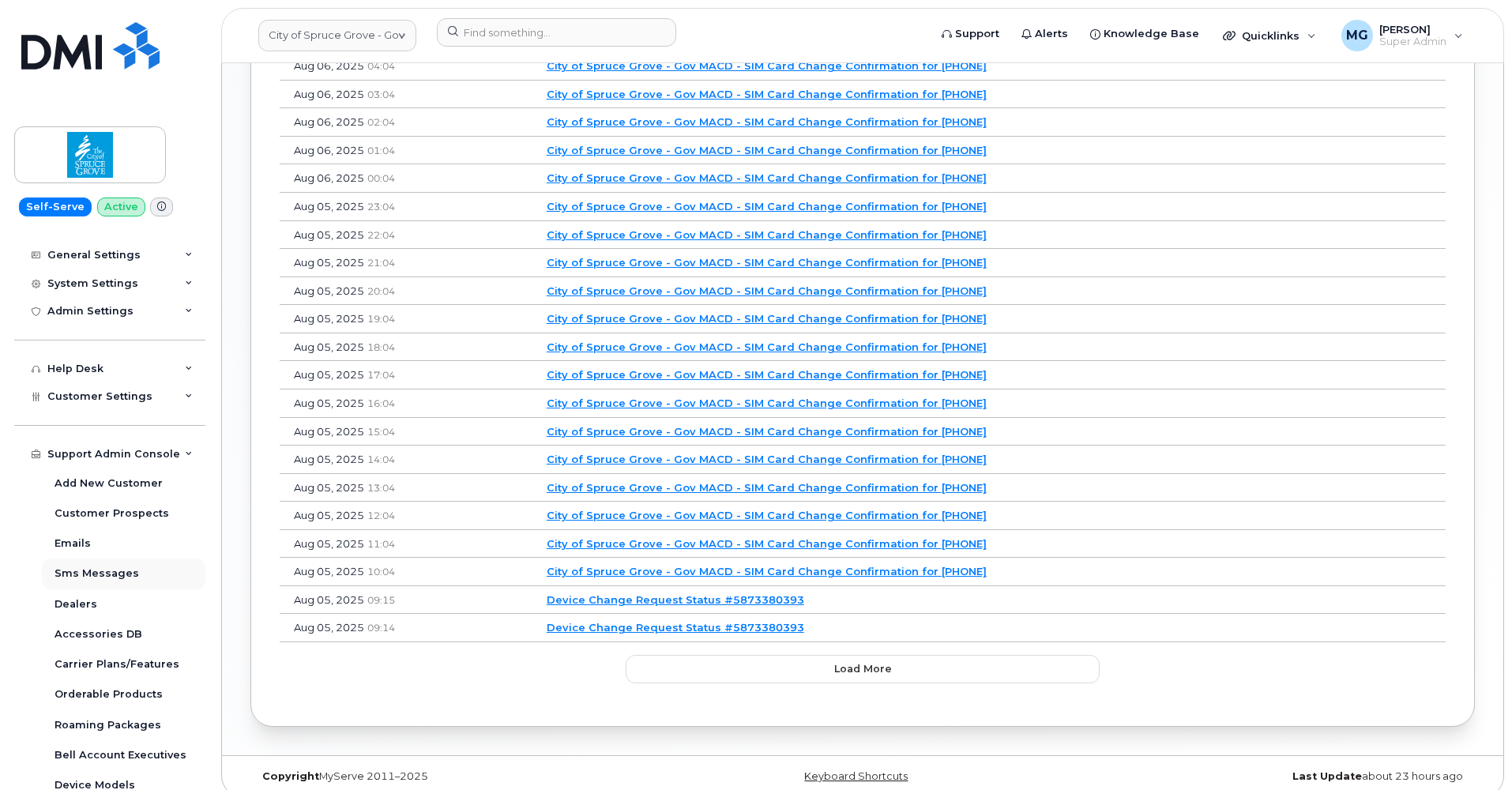 scroll, scrollTop: 215, scrollLeft: 0, axis: vertical 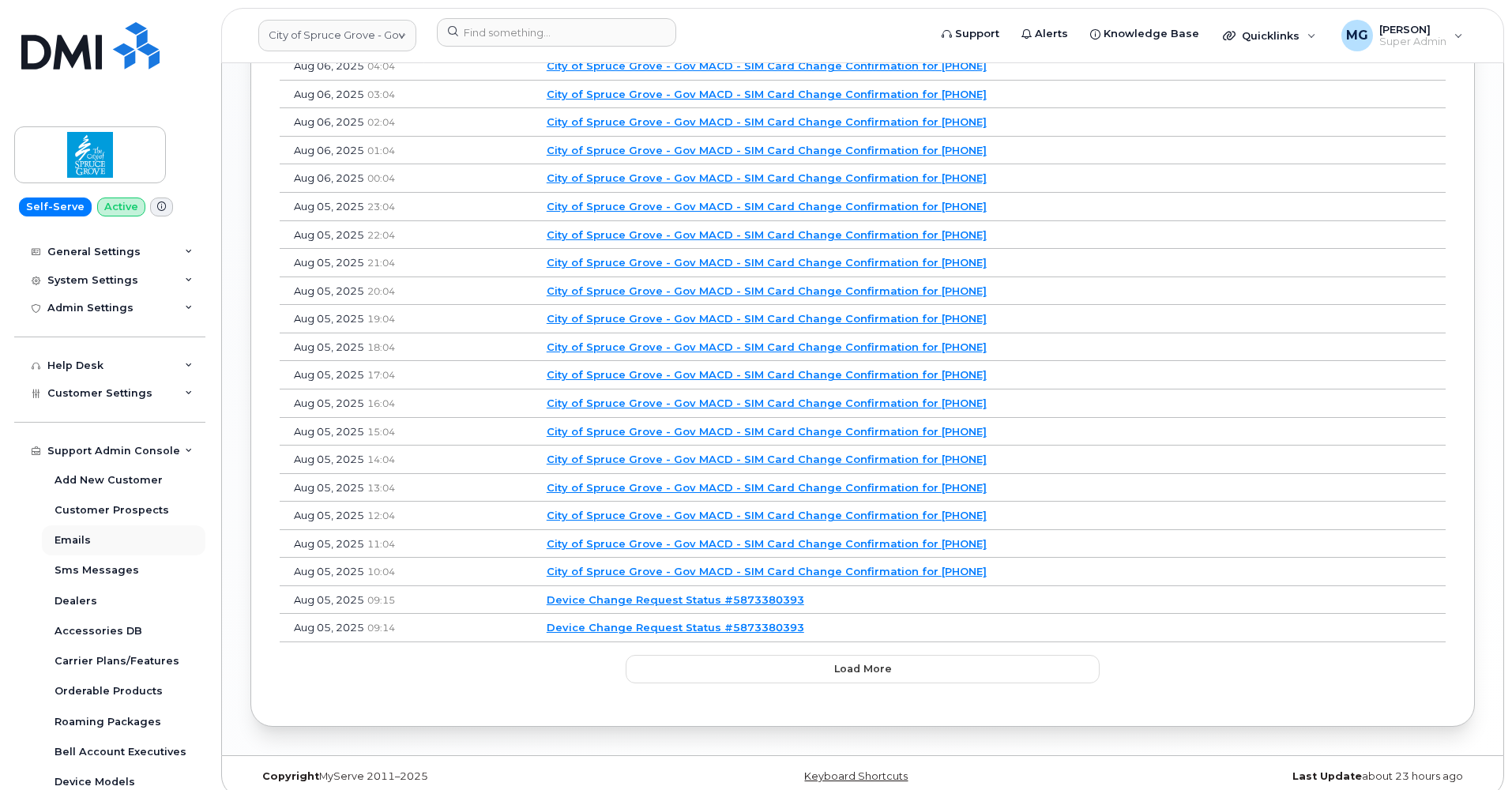 click on "Emails" at bounding box center (73, 540) 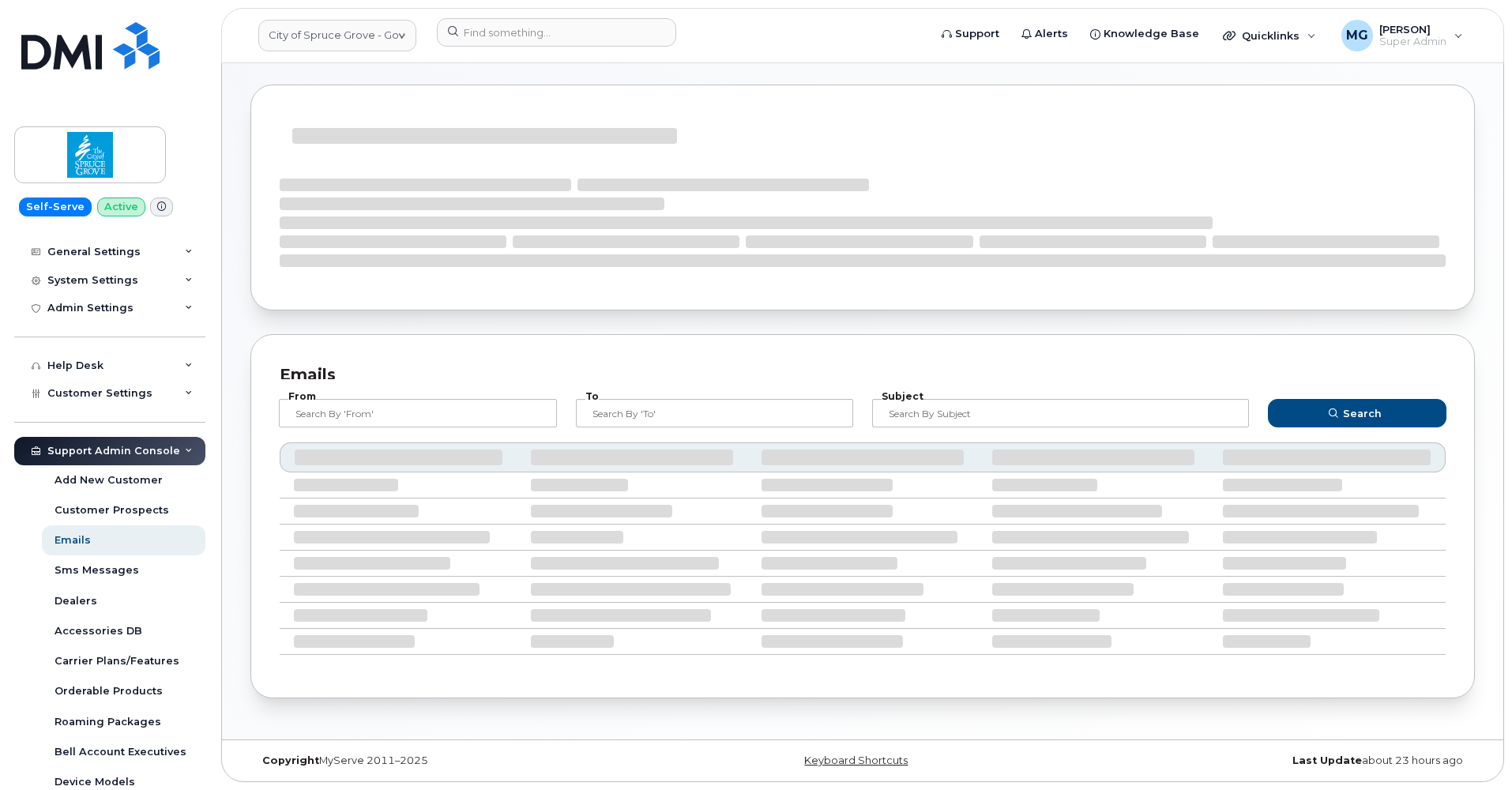 scroll, scrollTop: 0, scrollLeft: 0, axis: both 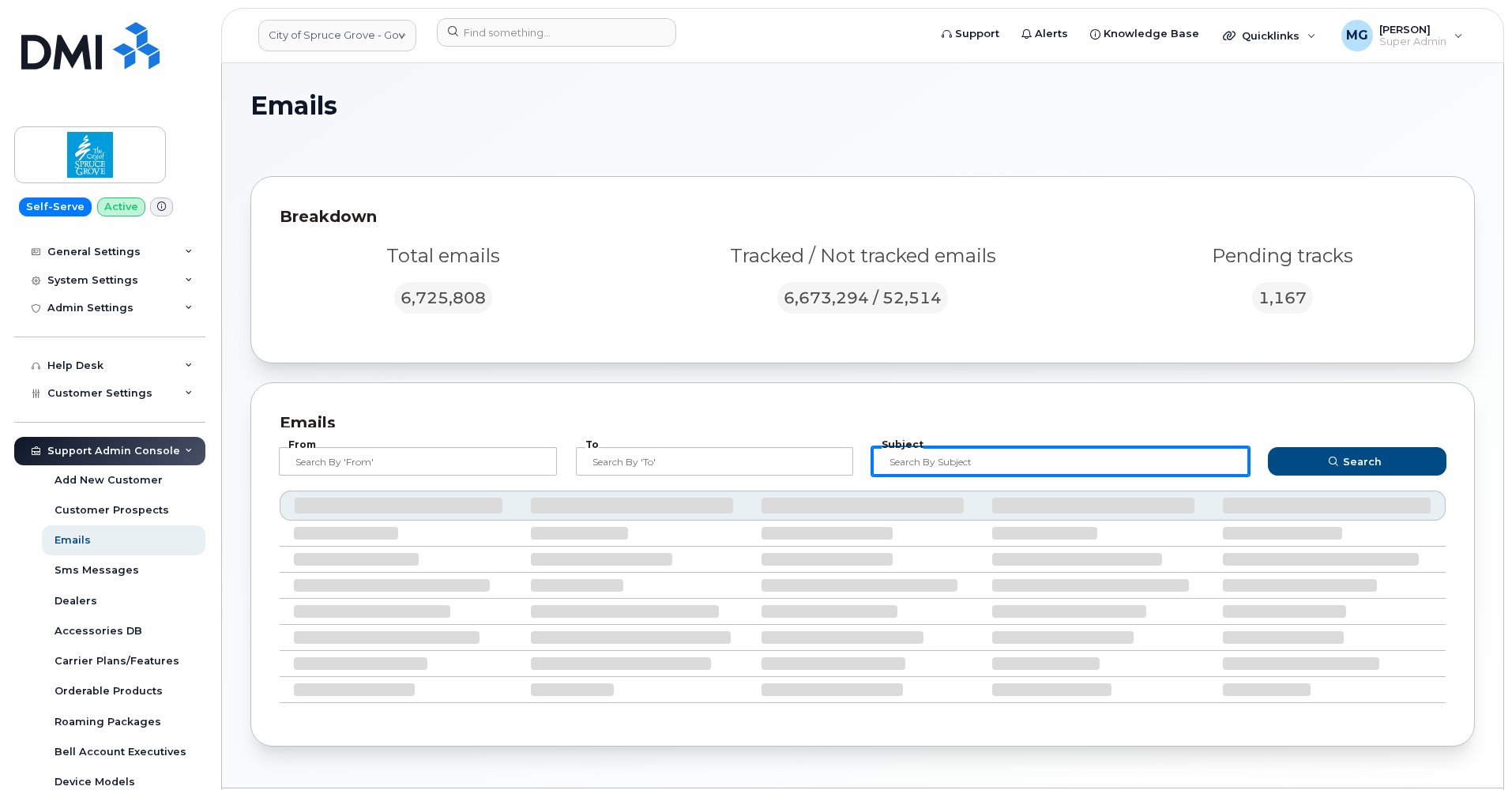 click at bounding box center (1060, 461) 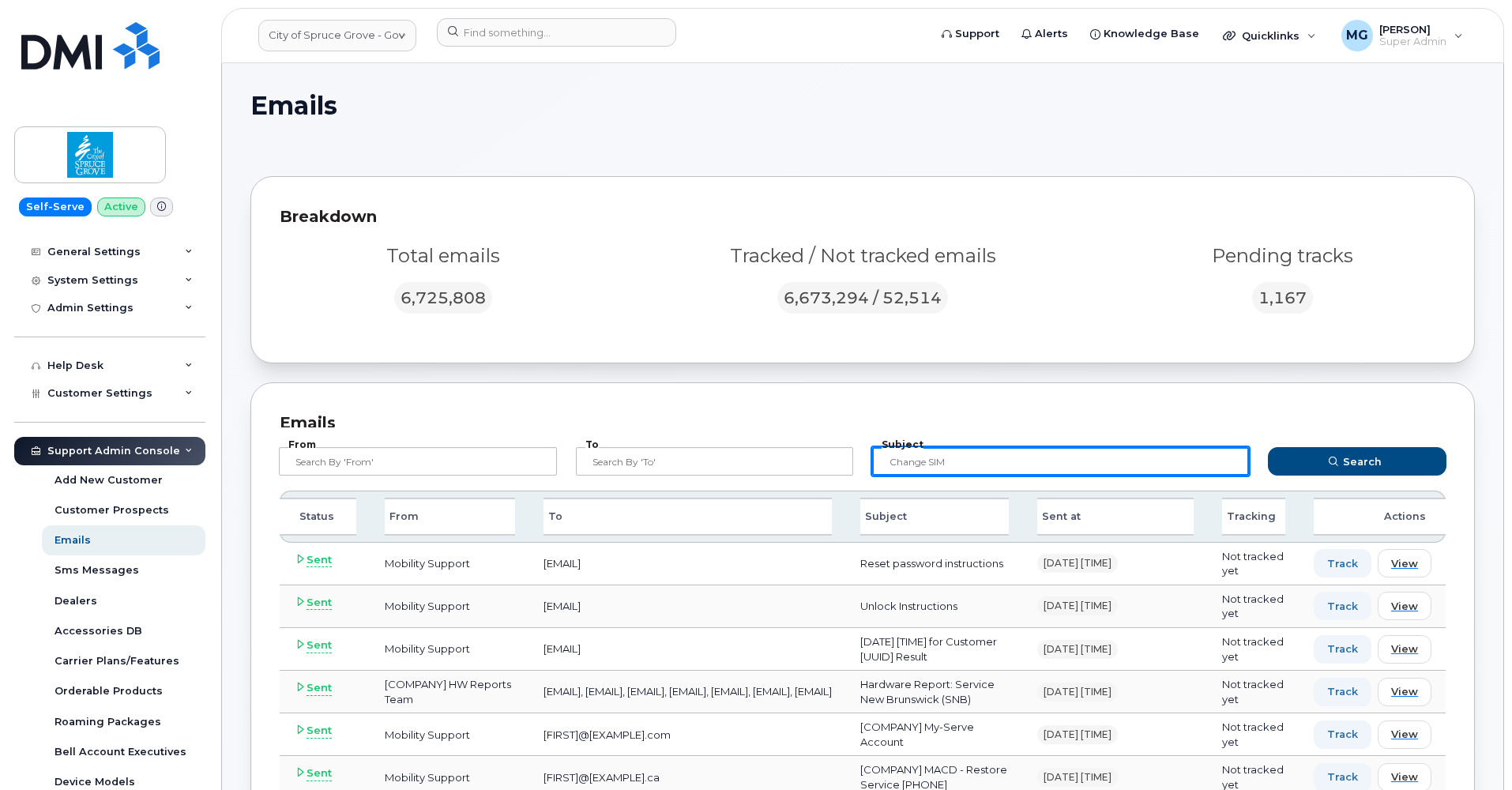click on "Search" at bounding box center (1357, 461) 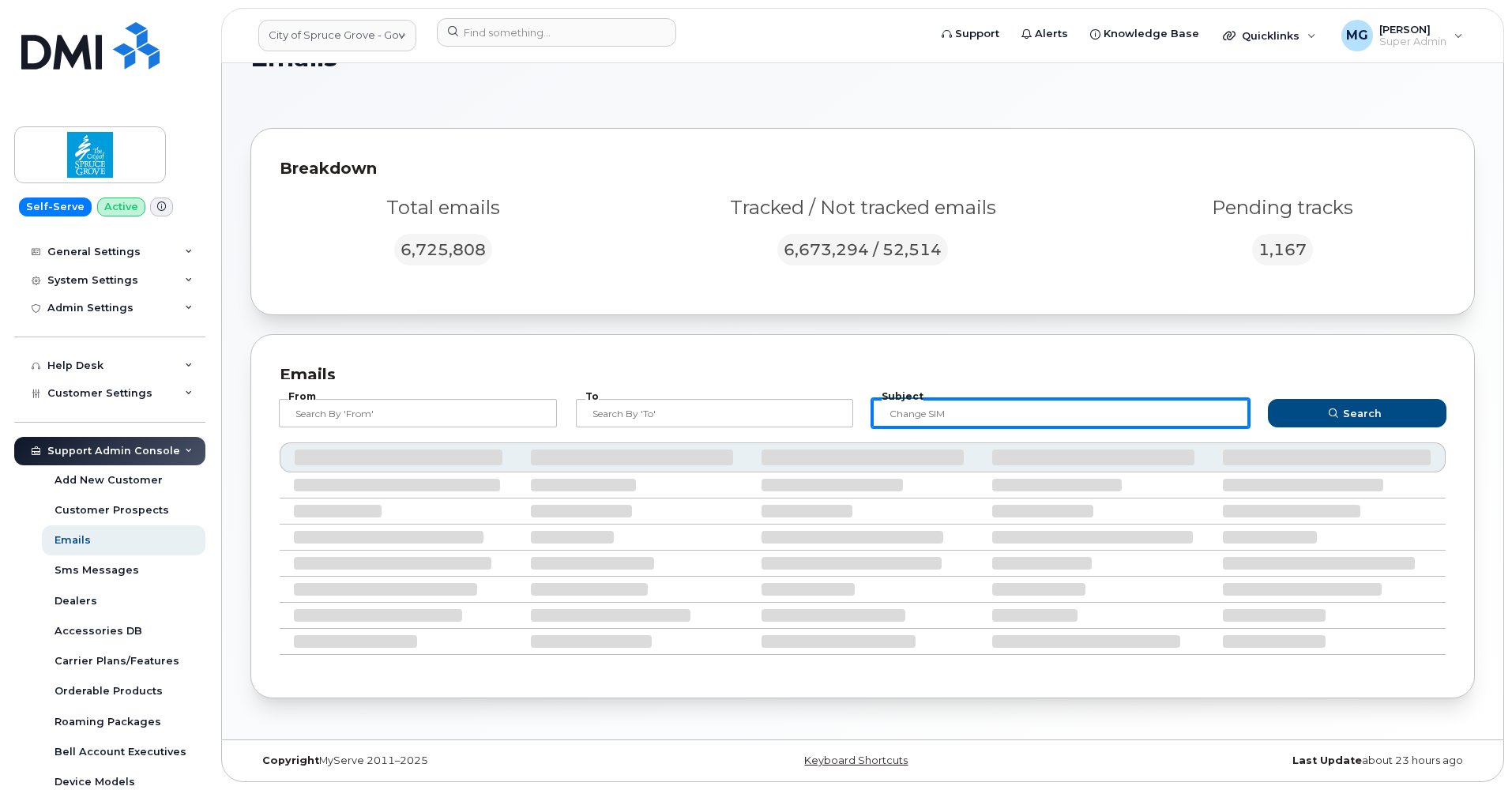scroll, scrollTop: 47, scrollLeft: 0, axis: vertical 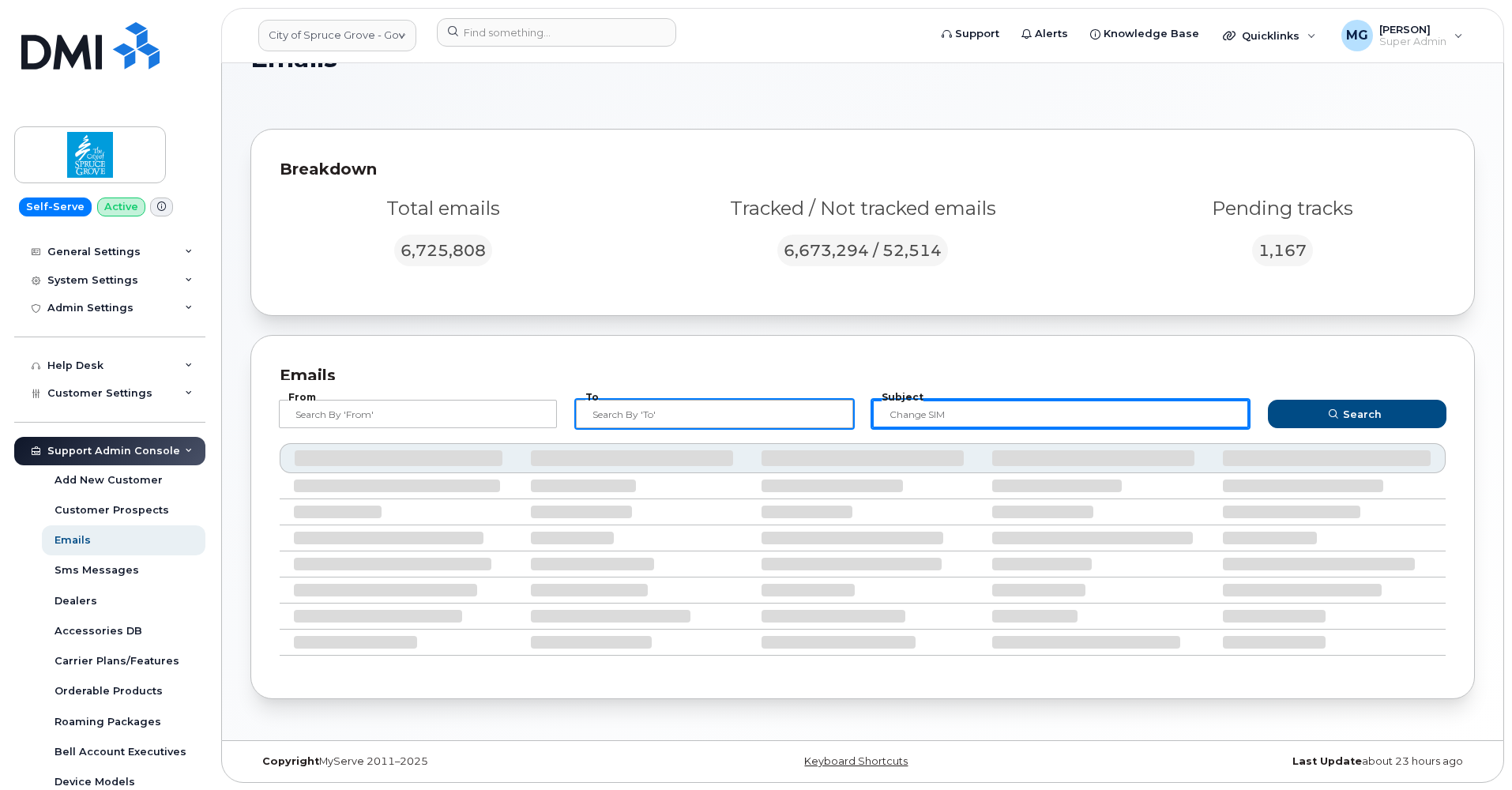 drag, startPoint x: 963, startPoint y: 415, endPoint x: 841, endPoint y: 408, distance: 122.20065 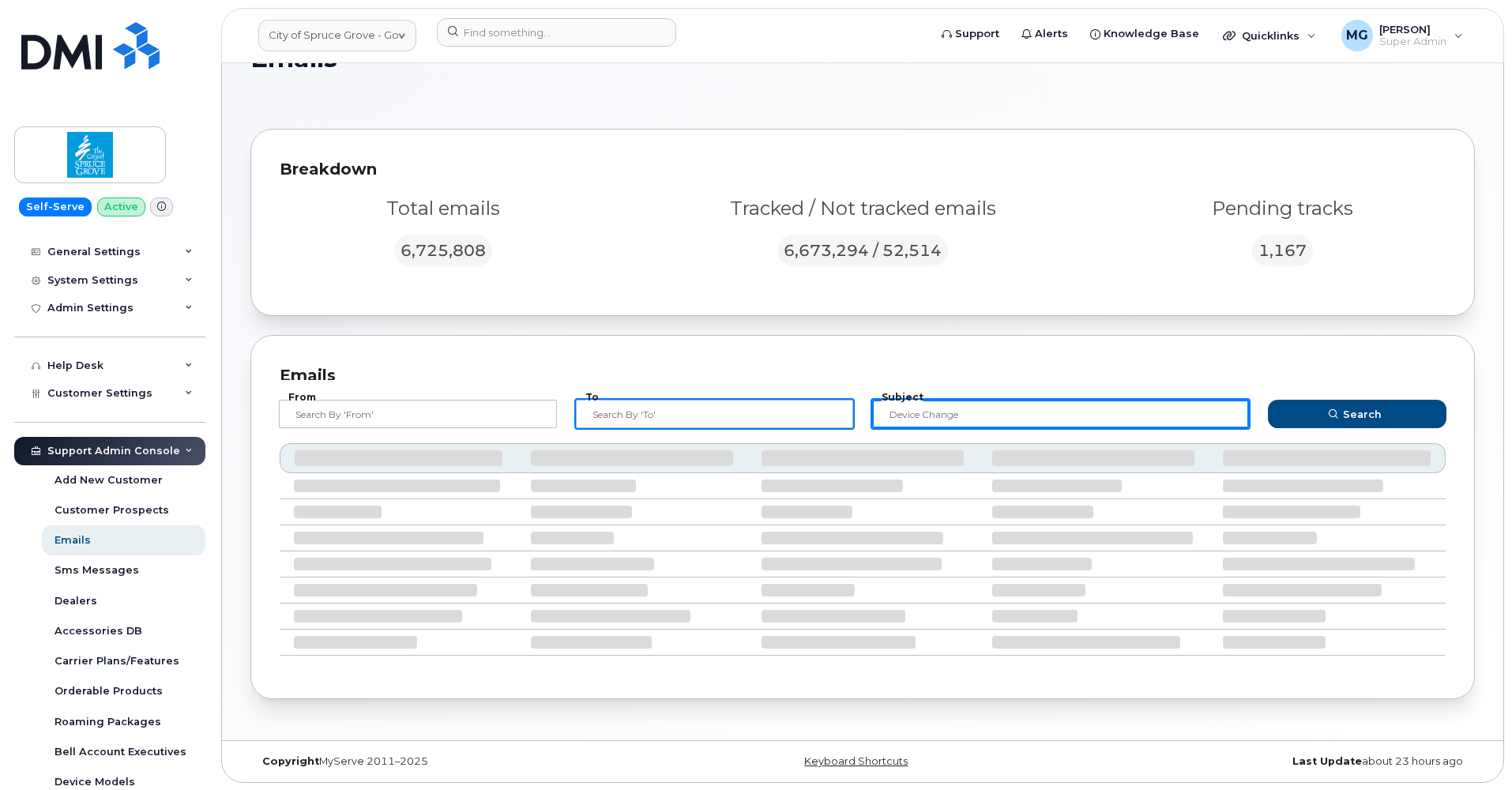 scroll, scrollTop: 8, scrollLeft: 0, axis: vertical 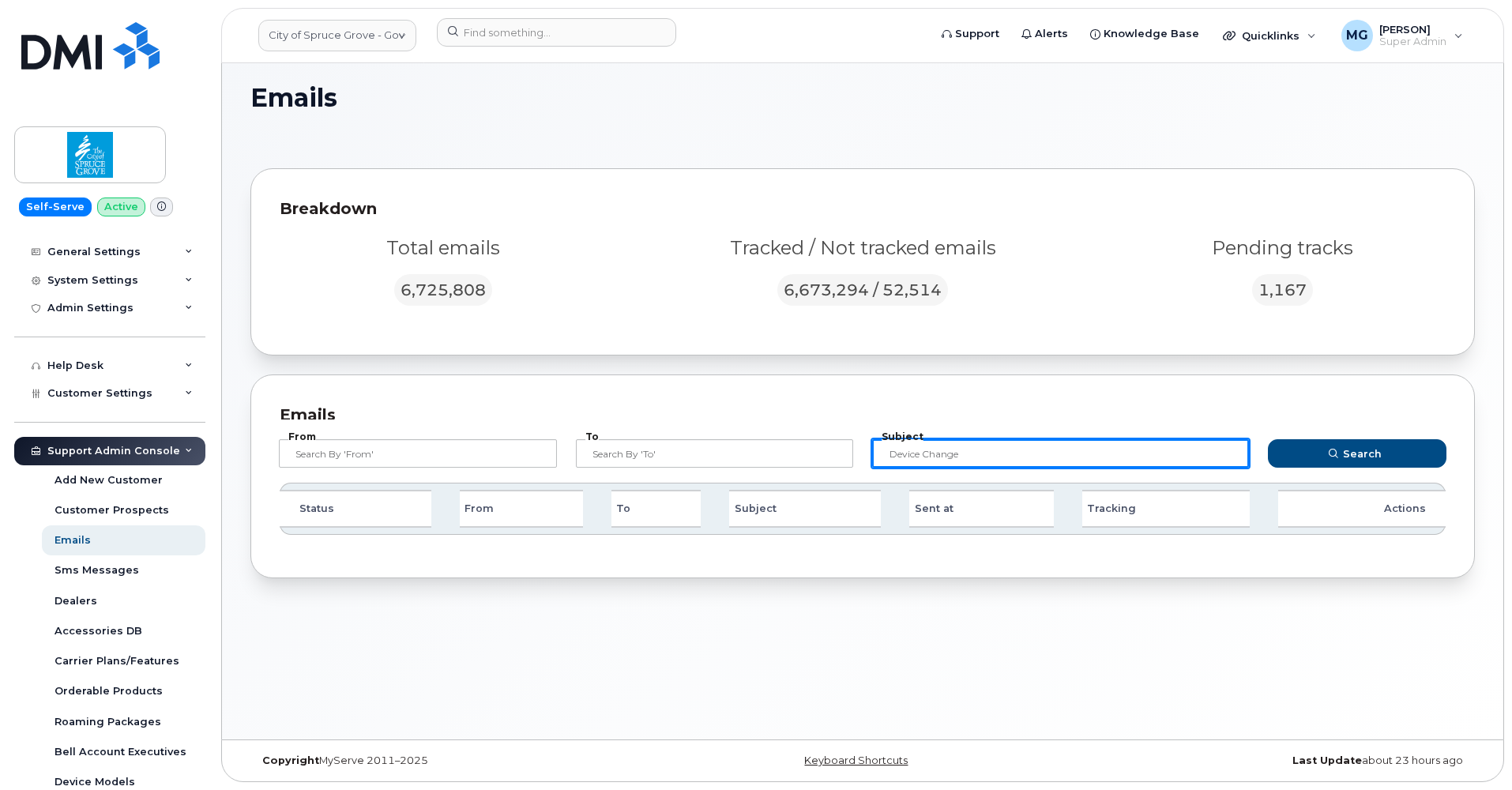 type on "Device Change" 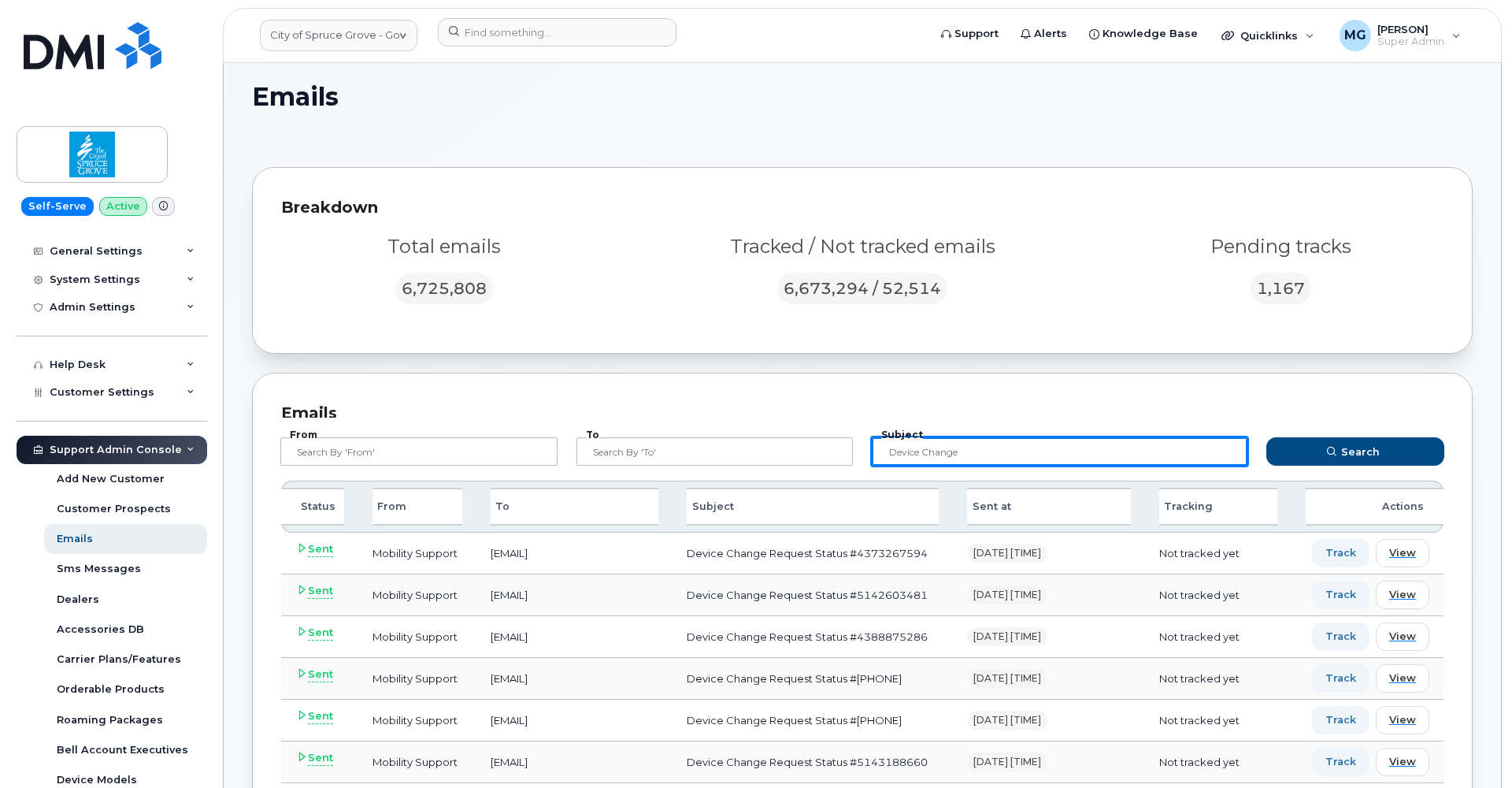 scroll, scrollTop: 45, scrollLeft: 0, axis: vertical 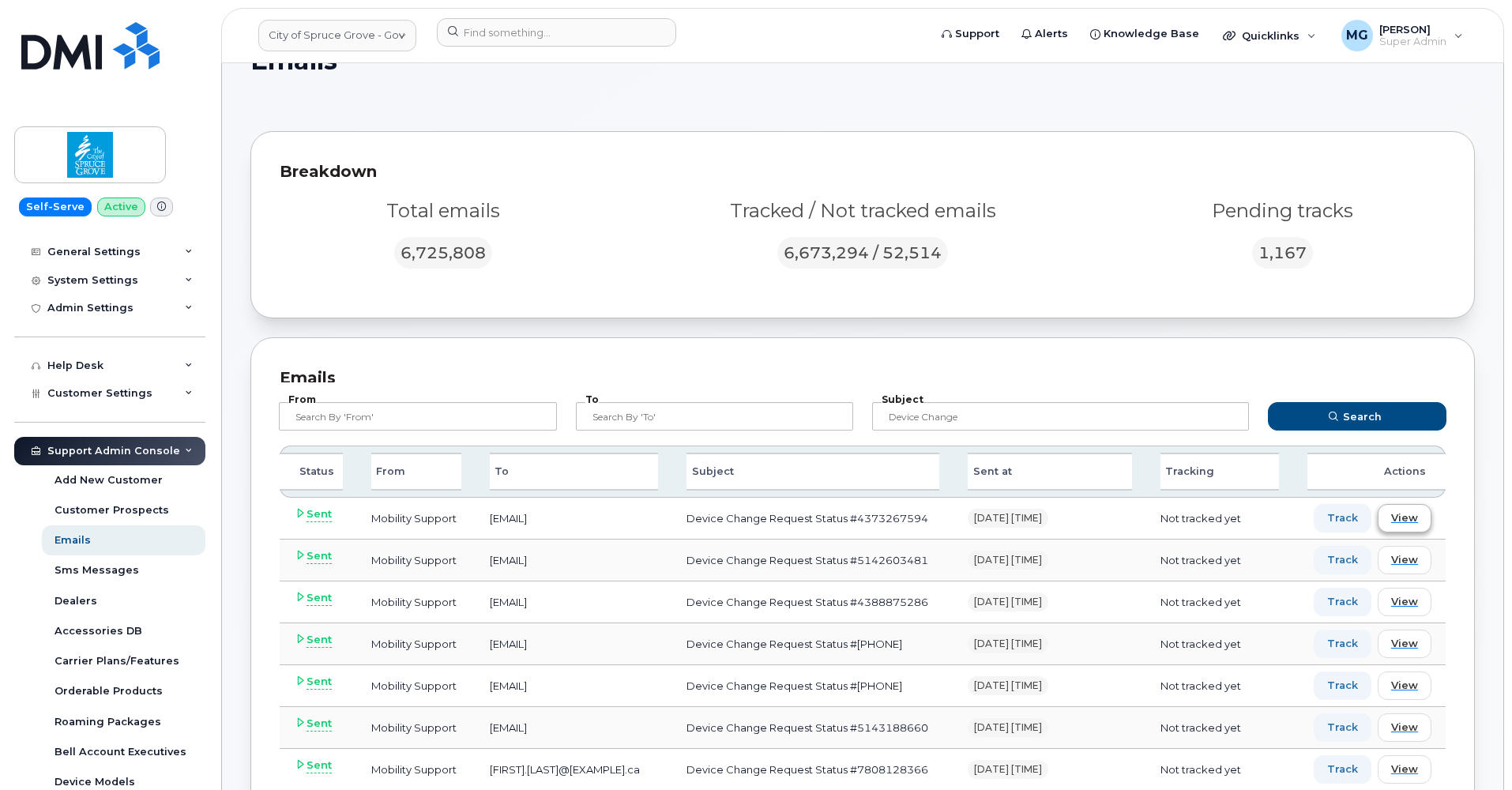 click on "View" at bounding box center (1405, 517) 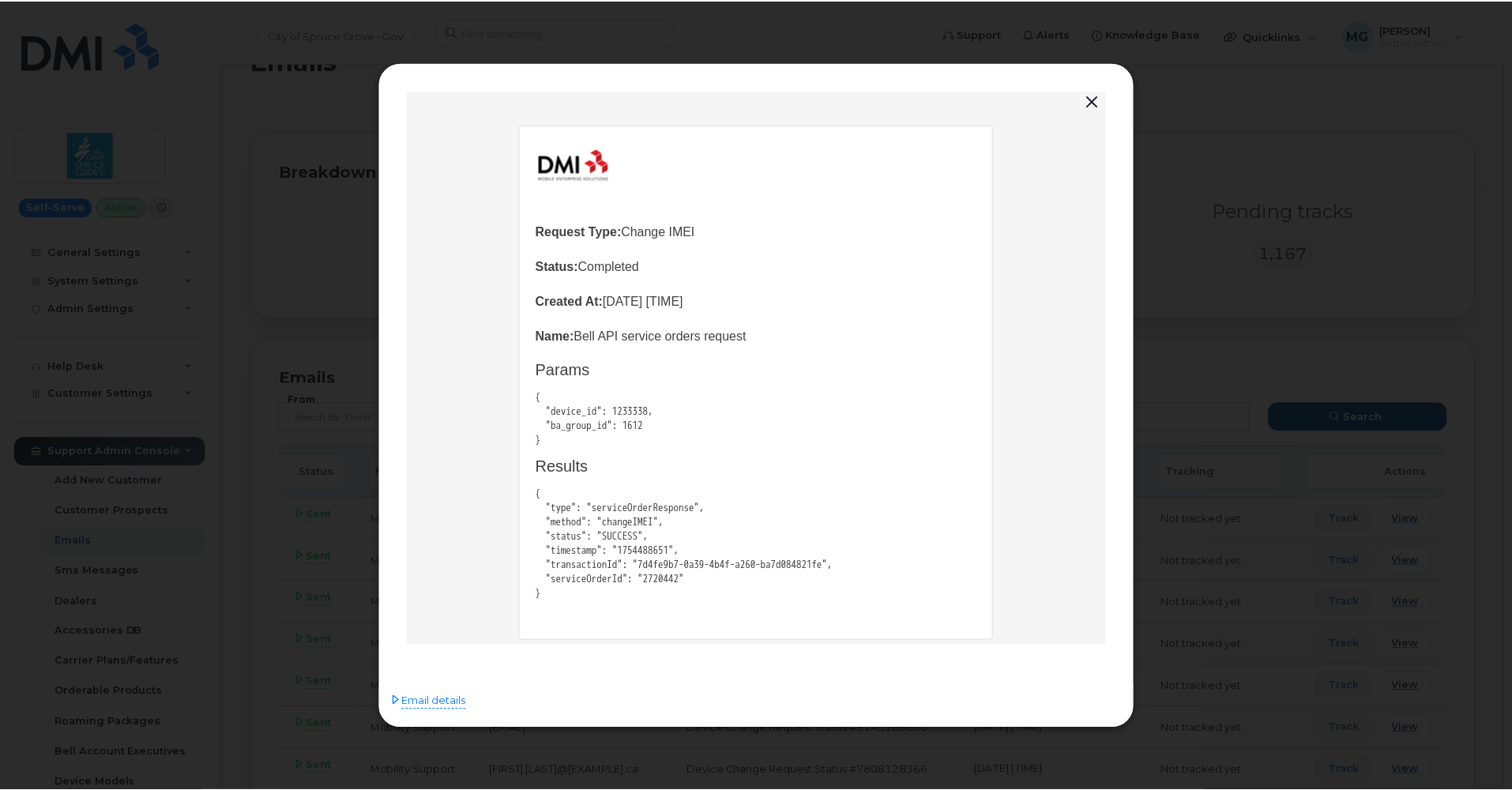 scroll, scrollTop: 26, scrollLeft: 0, axis: vertical 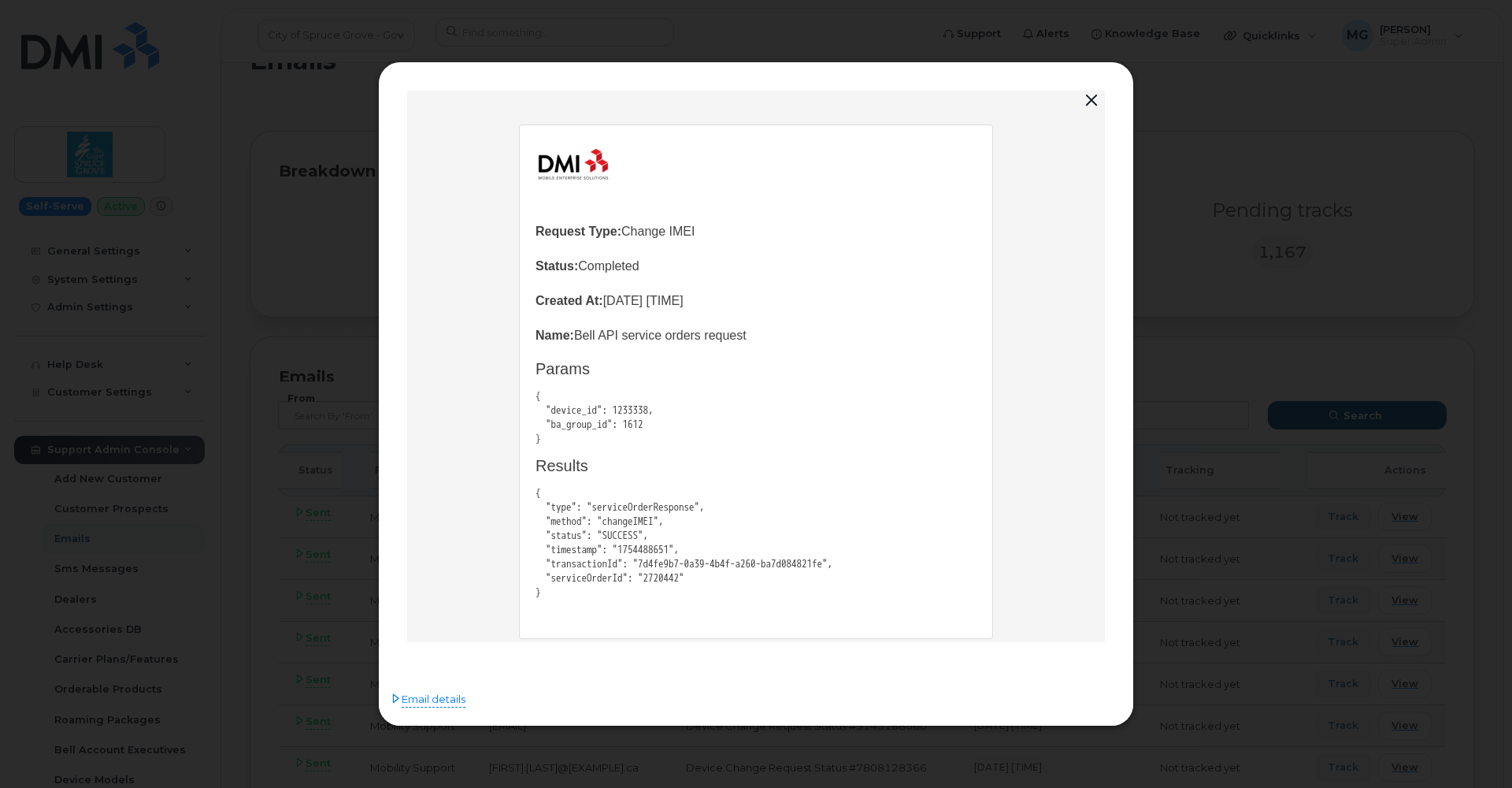 click at bounding box center (1091, 101) 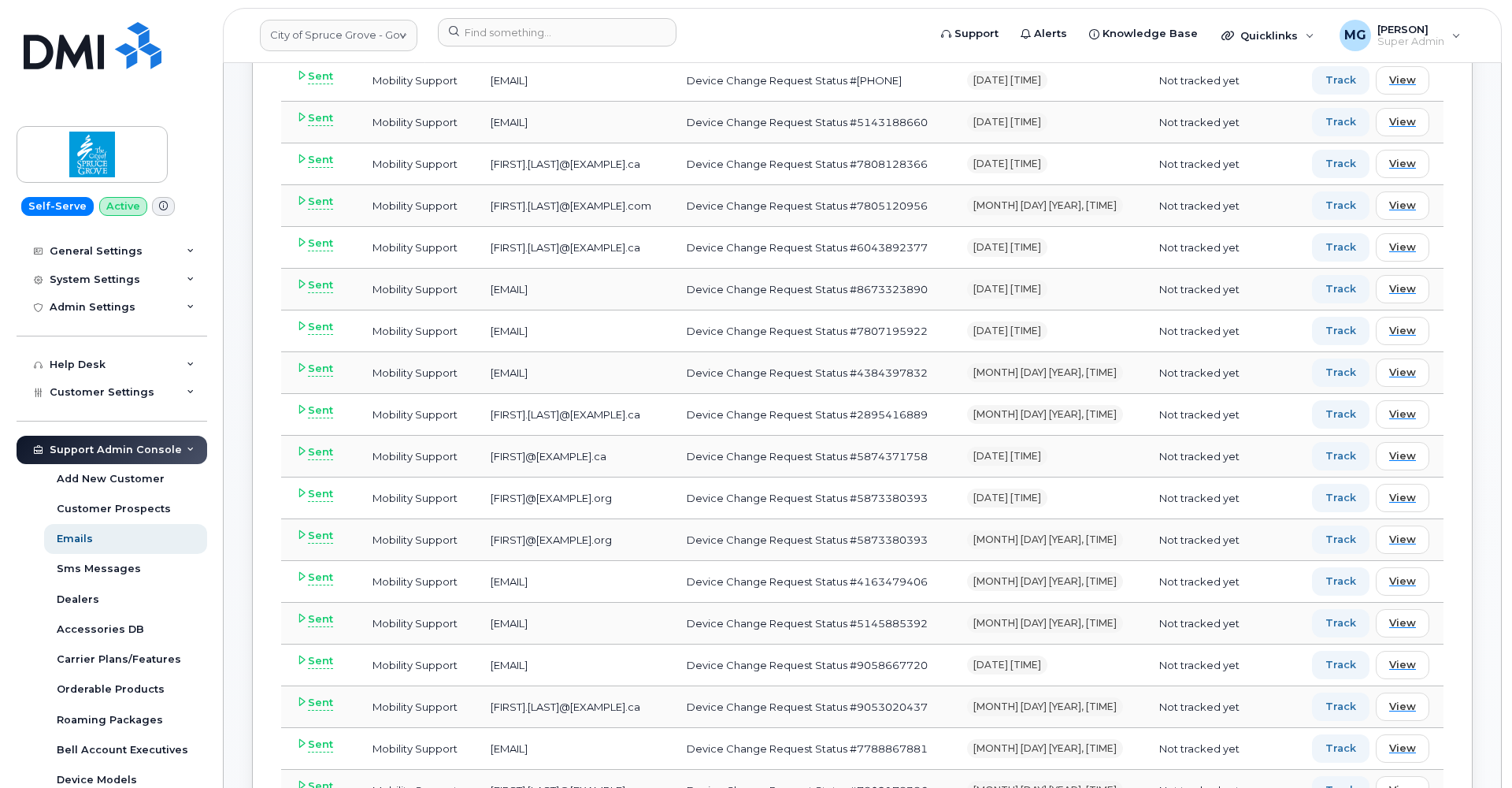 scroll, scrollTop: 660, scrollLeft: 0, axis: vertical 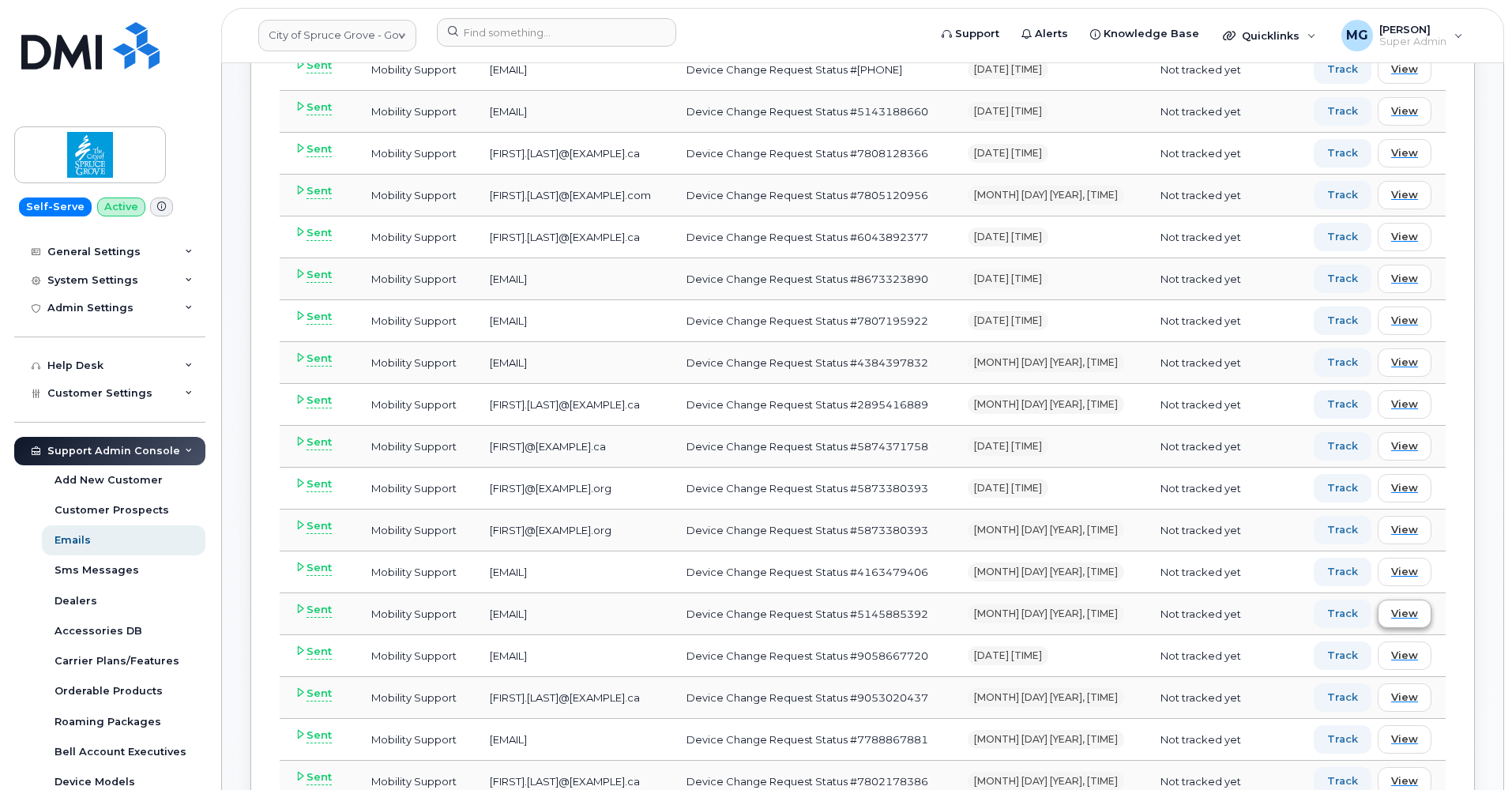 click on "View" at bounding box center [1405, 613] 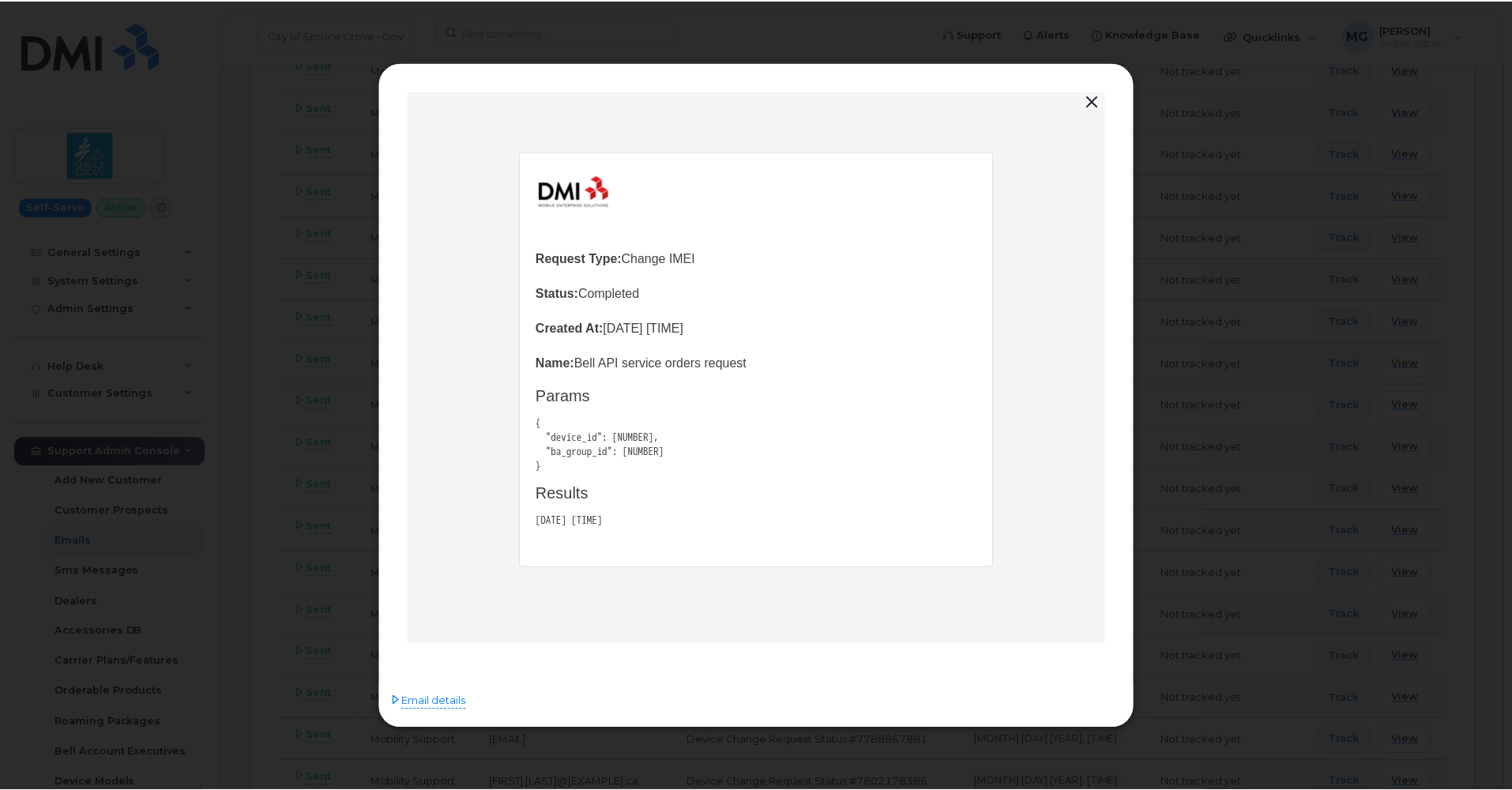 scroll, scrollTop: 0, scrollLeft: 0, axis: both 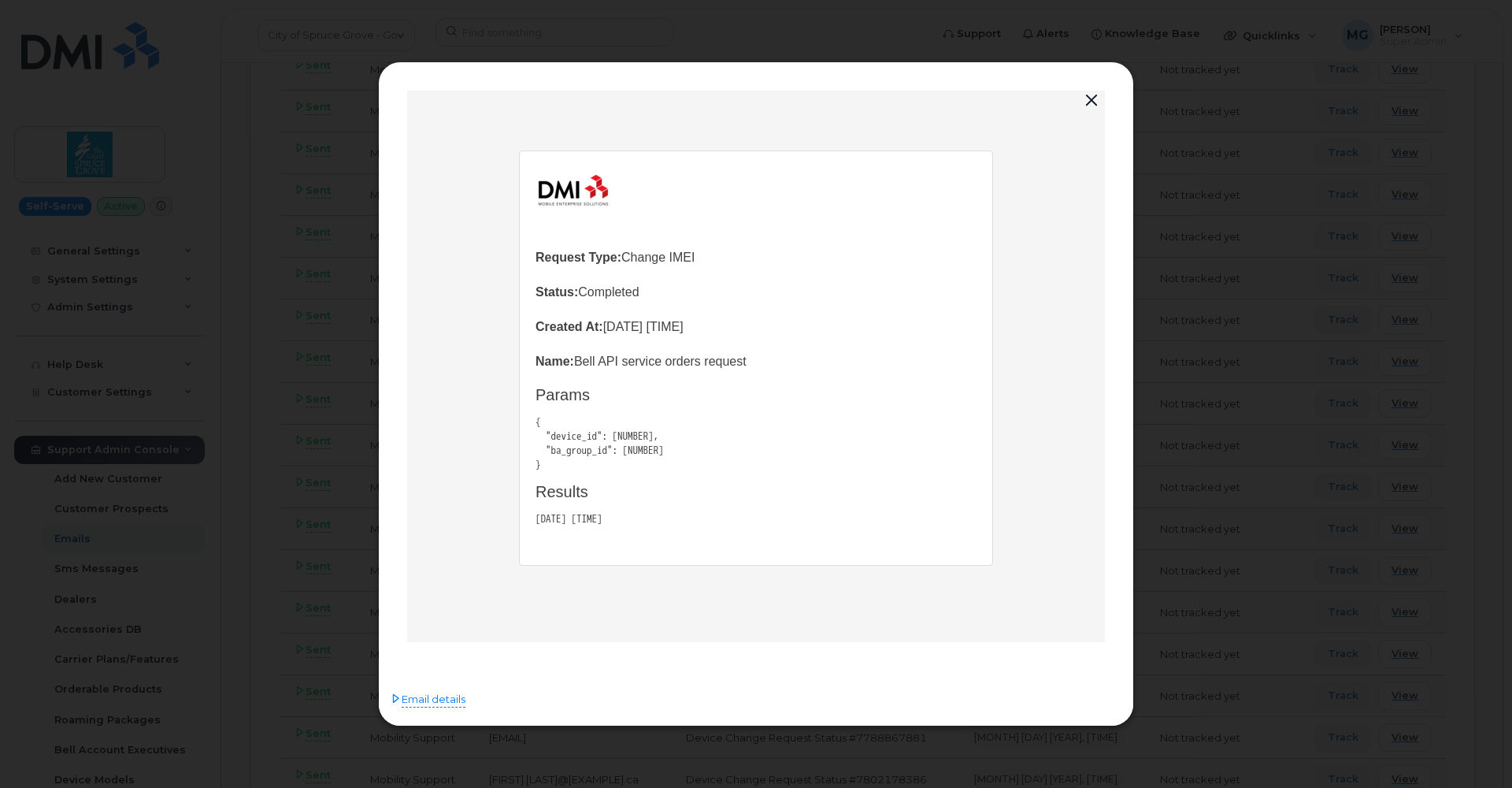 drag, startPoint x: 533, startPoint y: 256, endPoint x: 707, endPoint y: 253, distance: 174.0259 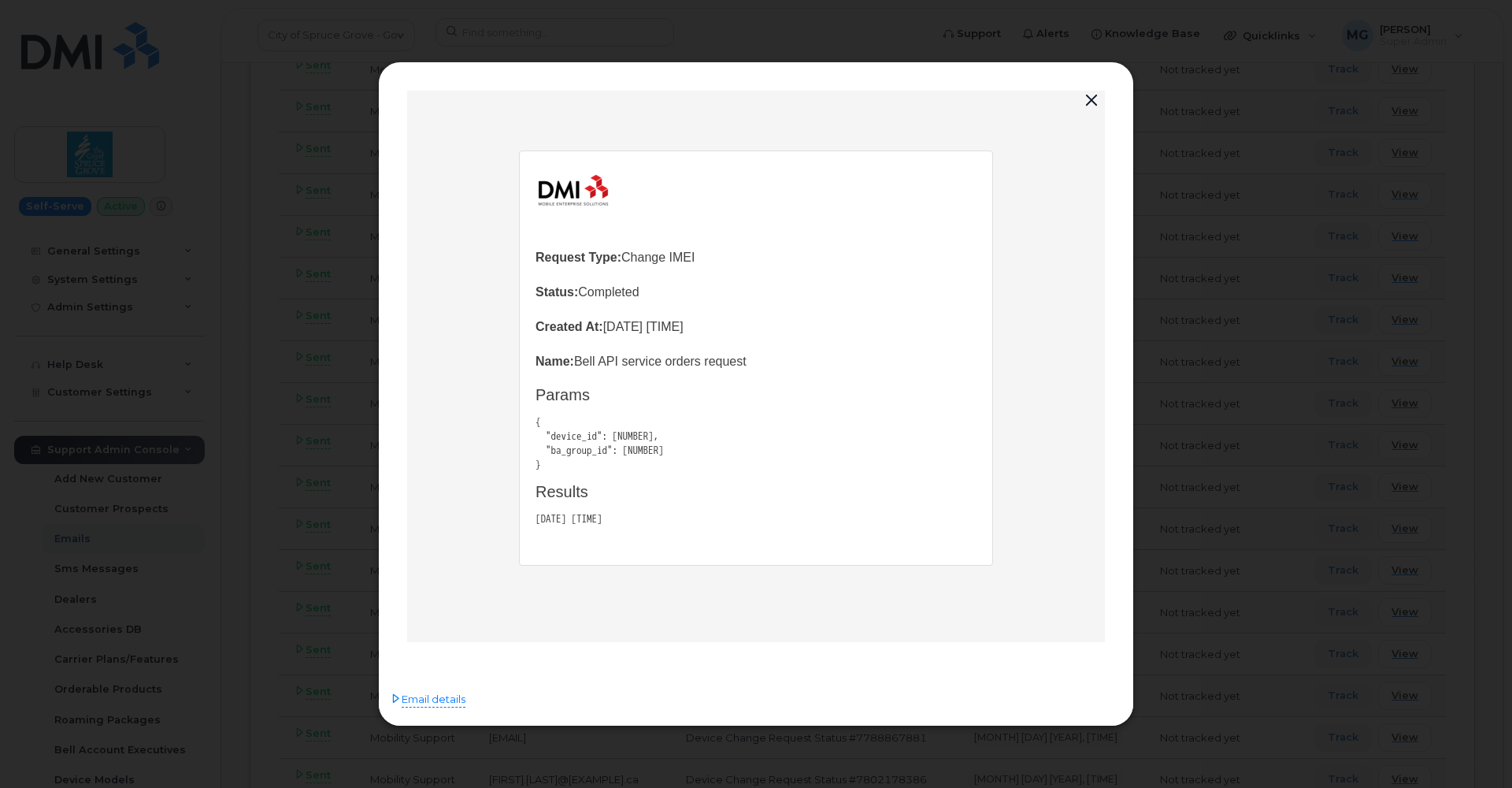 click on "Request Type:
Change IMEI" at bounding box center (756, 258) 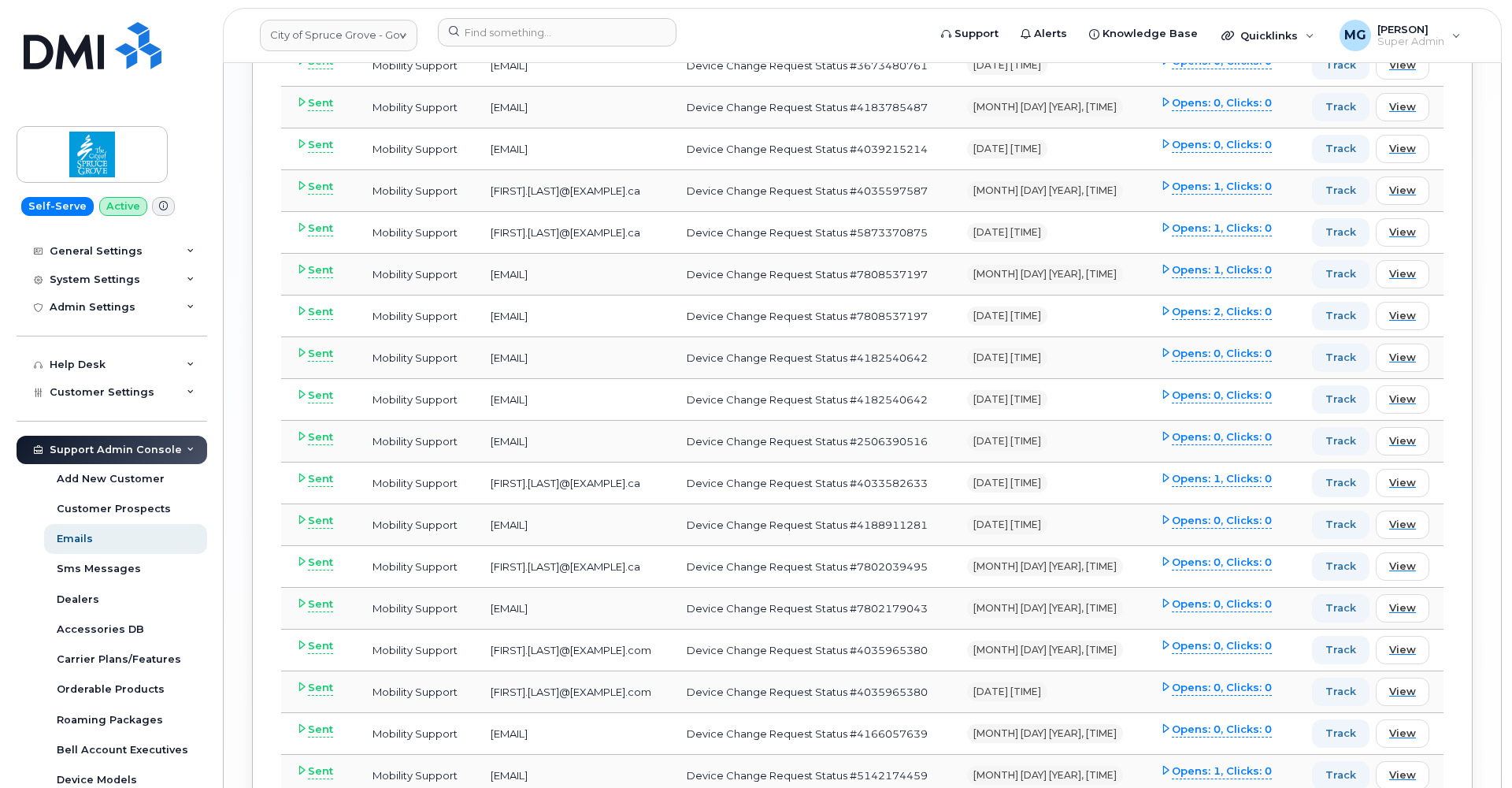 scroll, scrollTop: 3592, scrollLeft: 0, axis: vertical 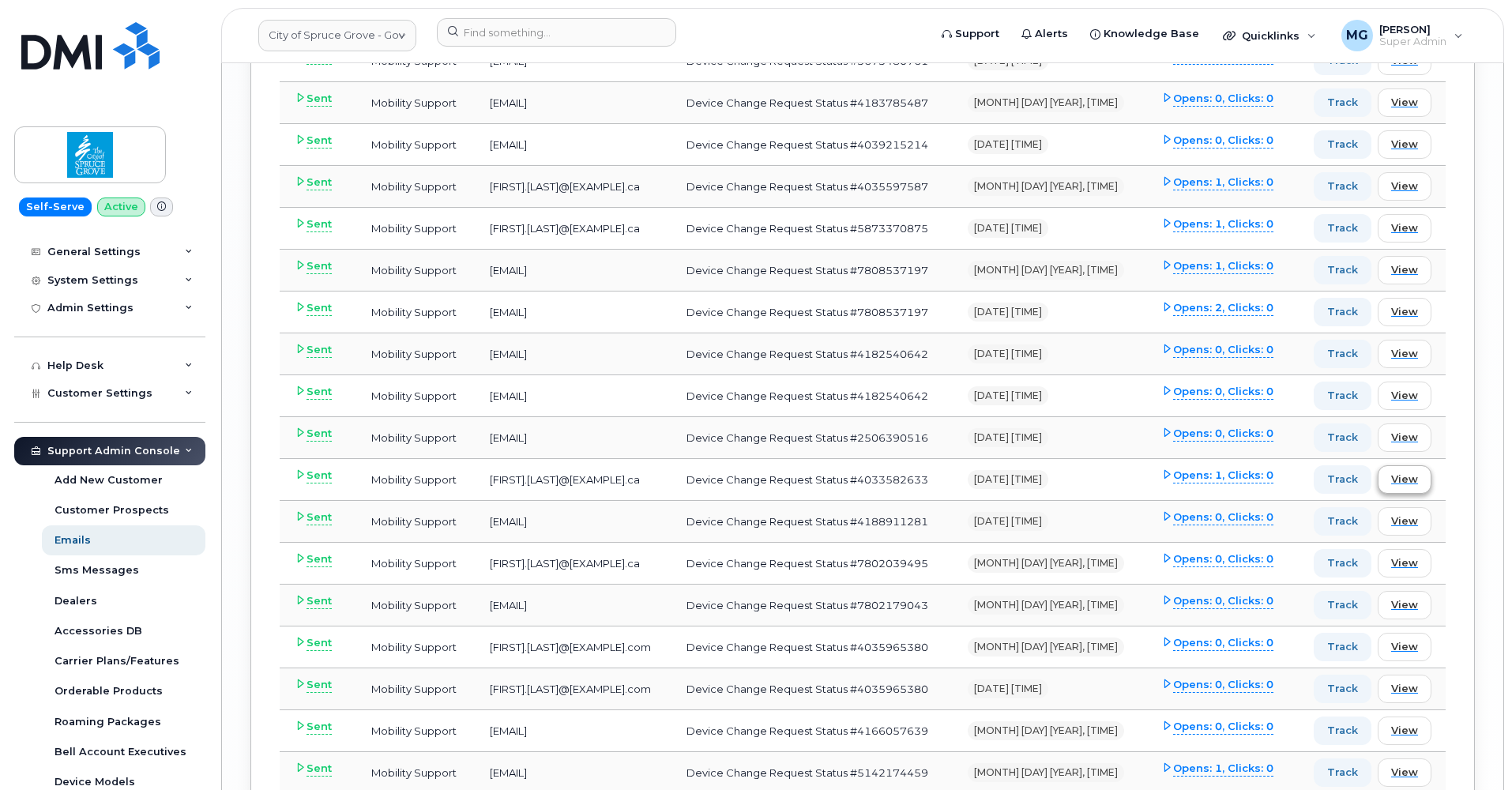 click on "View" at bounding box center (1405, 479) 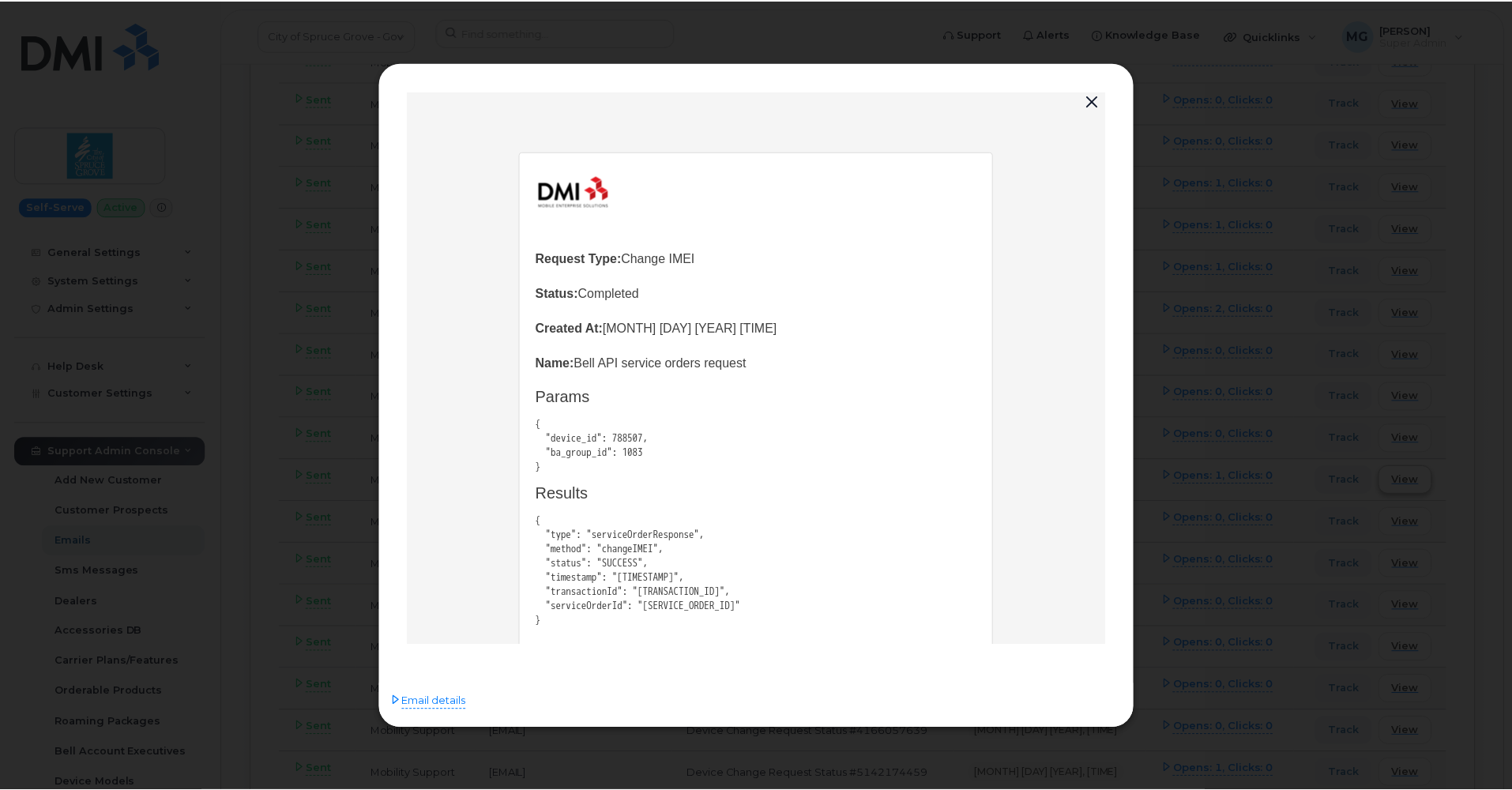 scroll, scrollTop: 0, scrollLeft: 0, axis: both 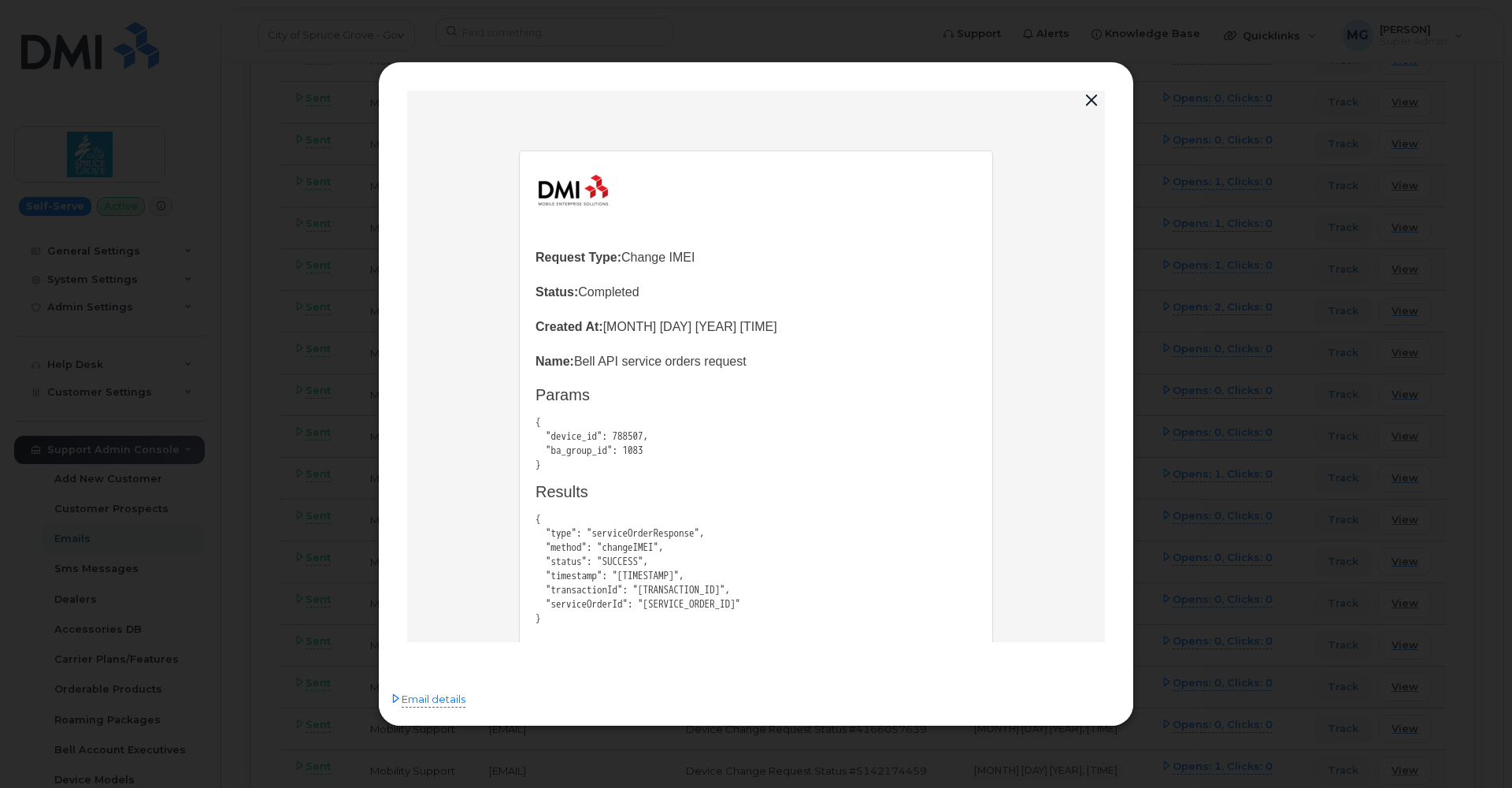 click at bounding box center [1091, 101] 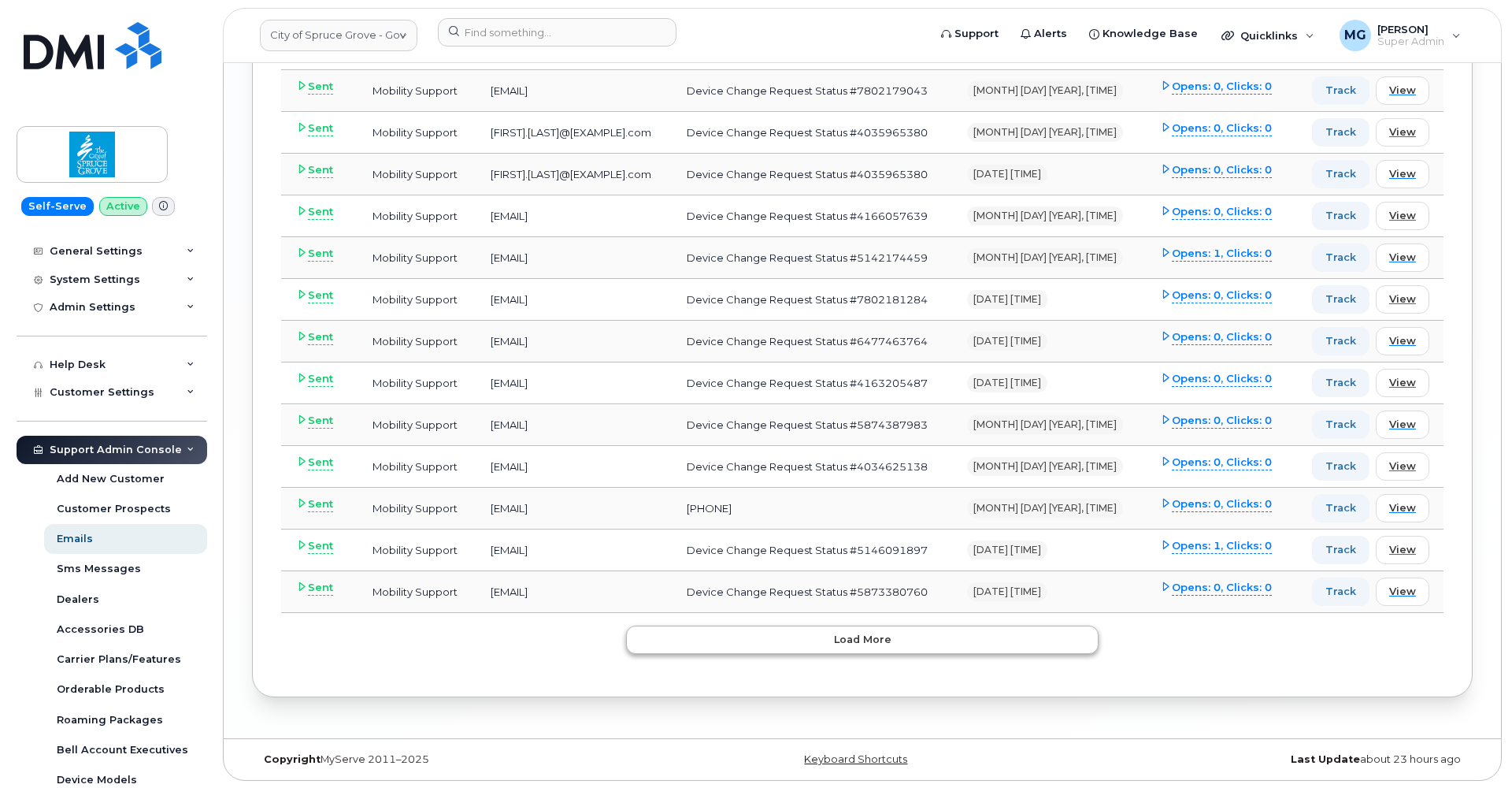 scroll, scrollTop: 4104, scrollLeft: 0, axis: vertical 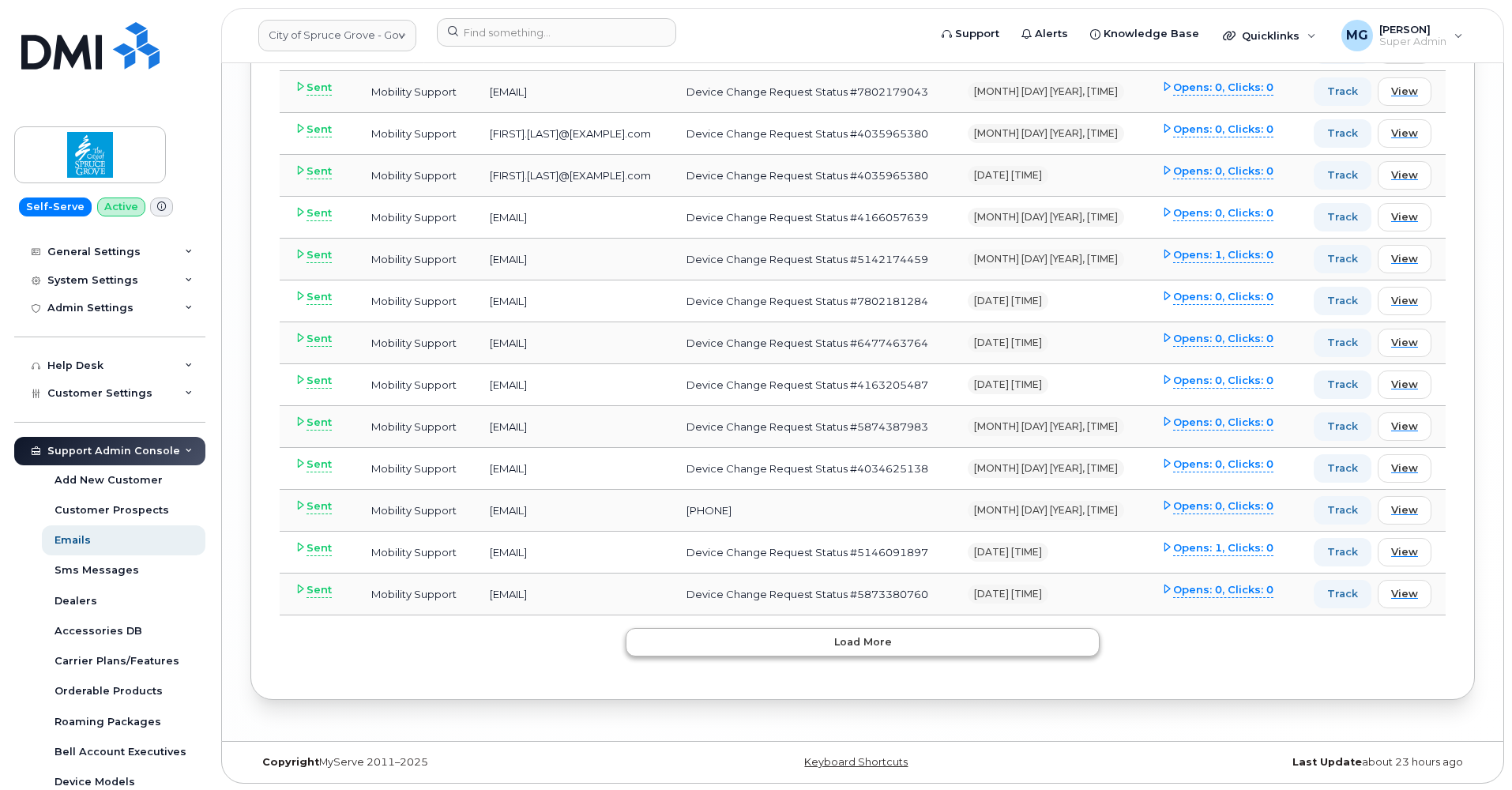 click on "Load more" at bounding box center (863, 641) 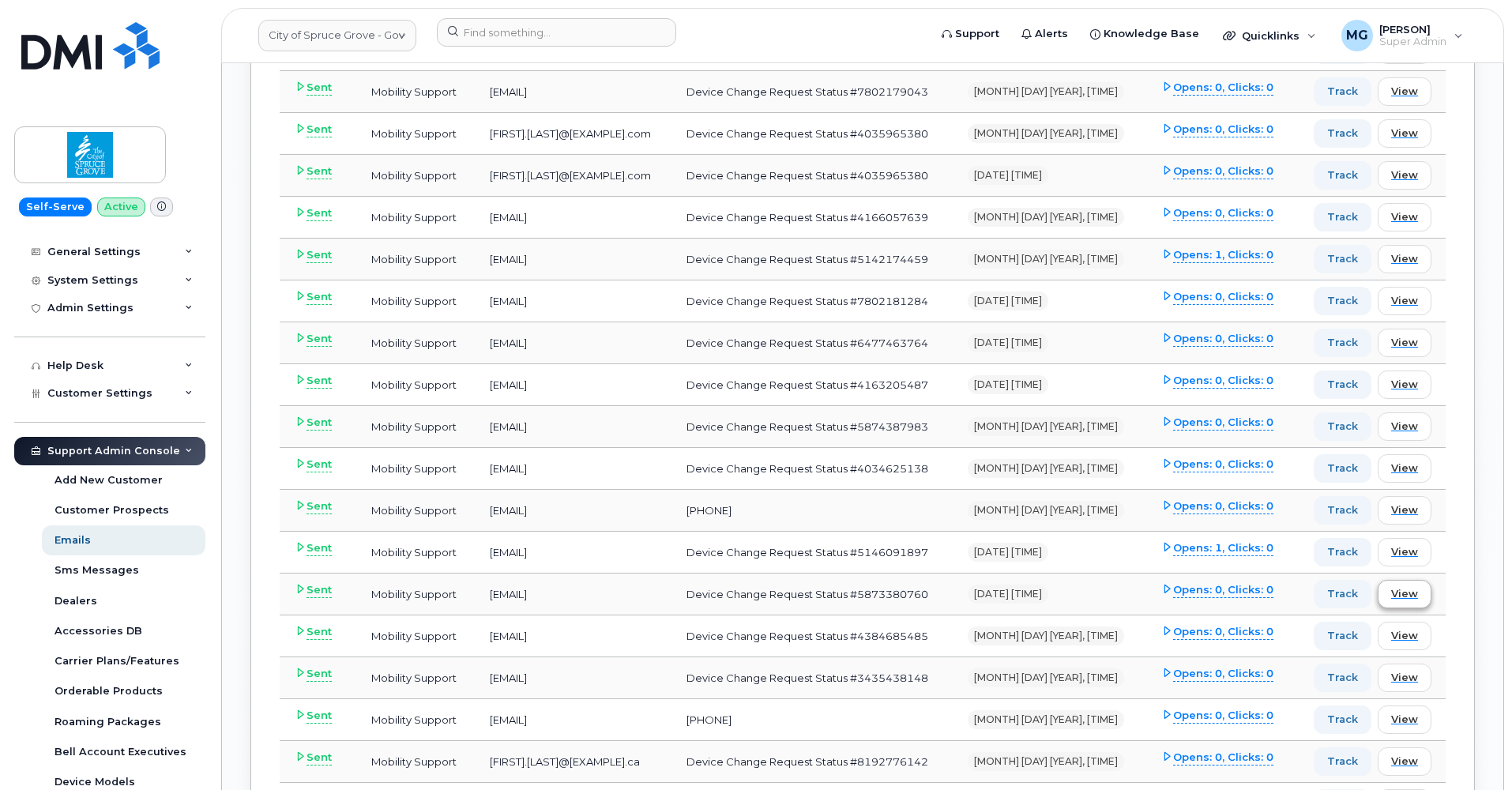 click on "View" at bounding box center (1405, 593) 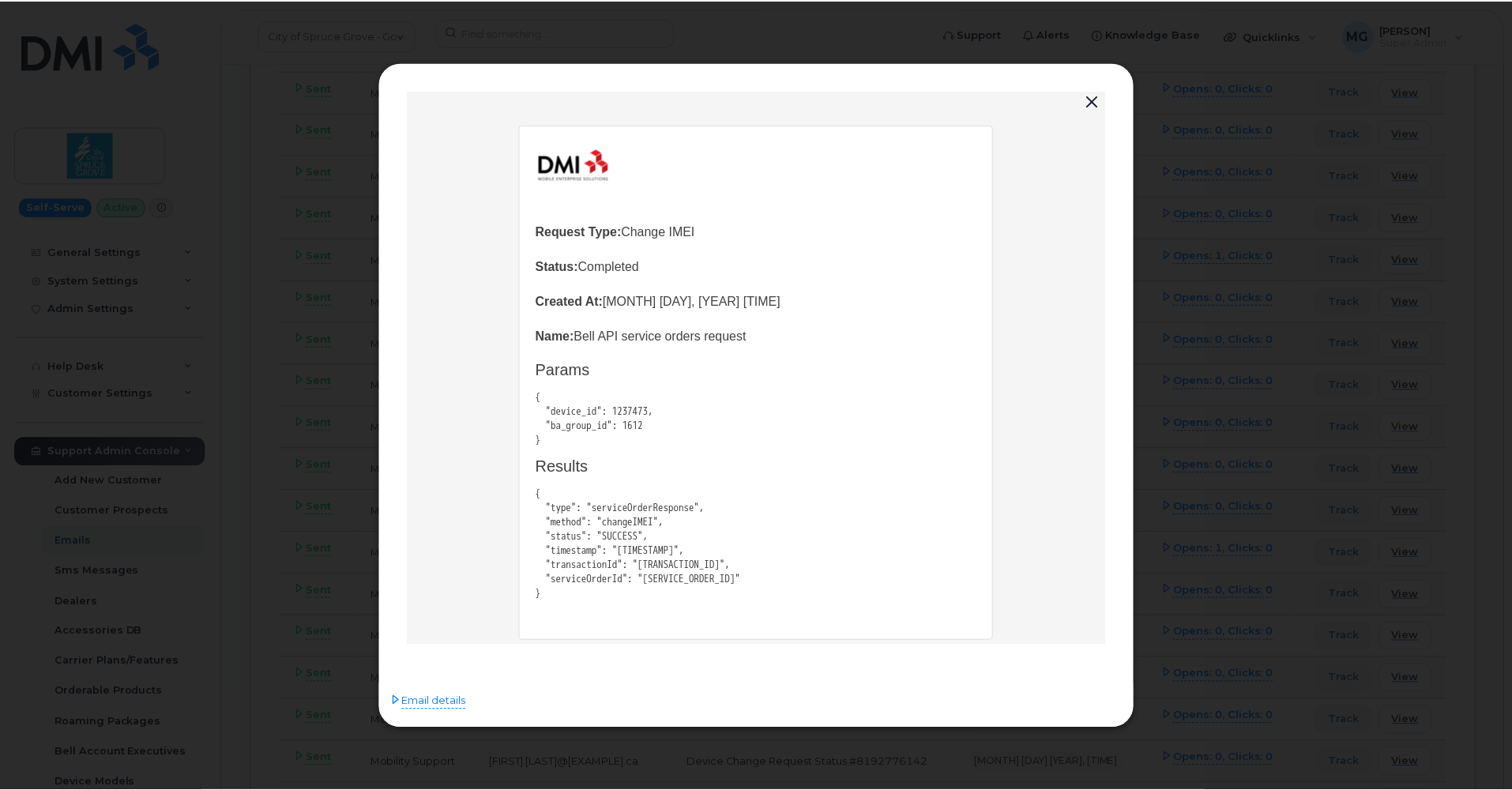 scroll, scrollTop: 26, scrollLeft: 0, axis: vertical 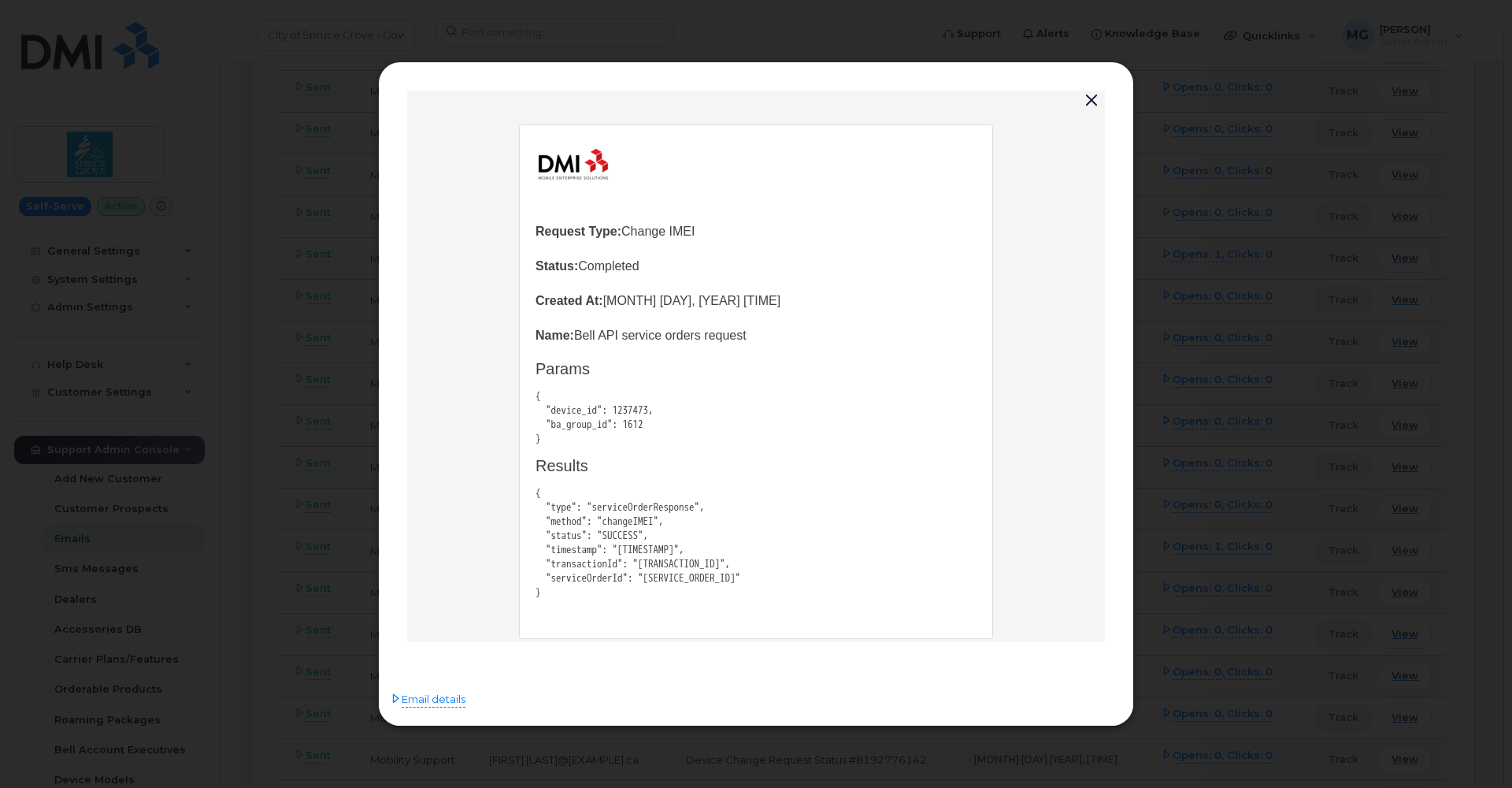 click at bounding box center (1091, 101) 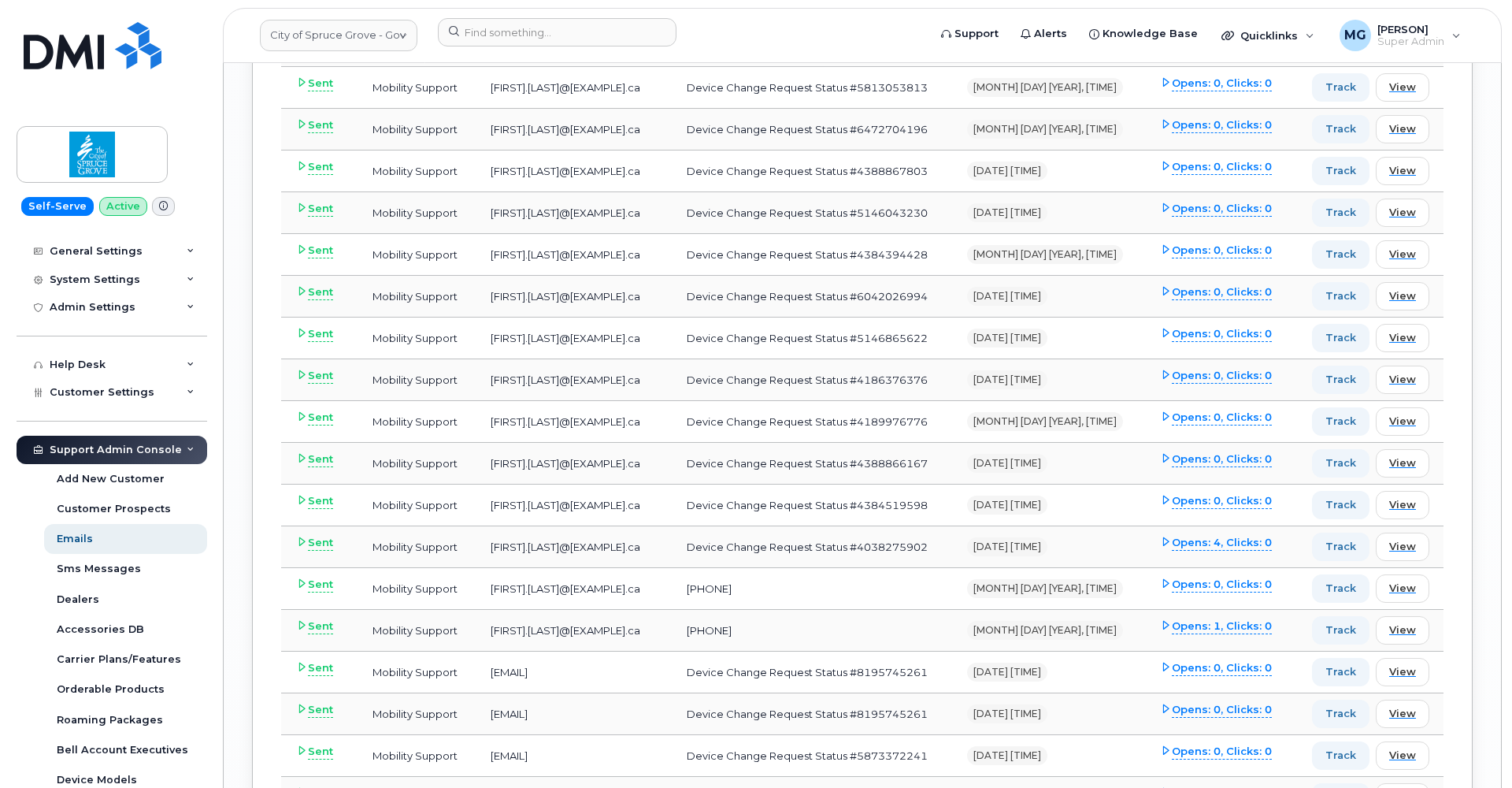 scroll, scrollTop: 5745, scrollLeft: 0, axis: vertical 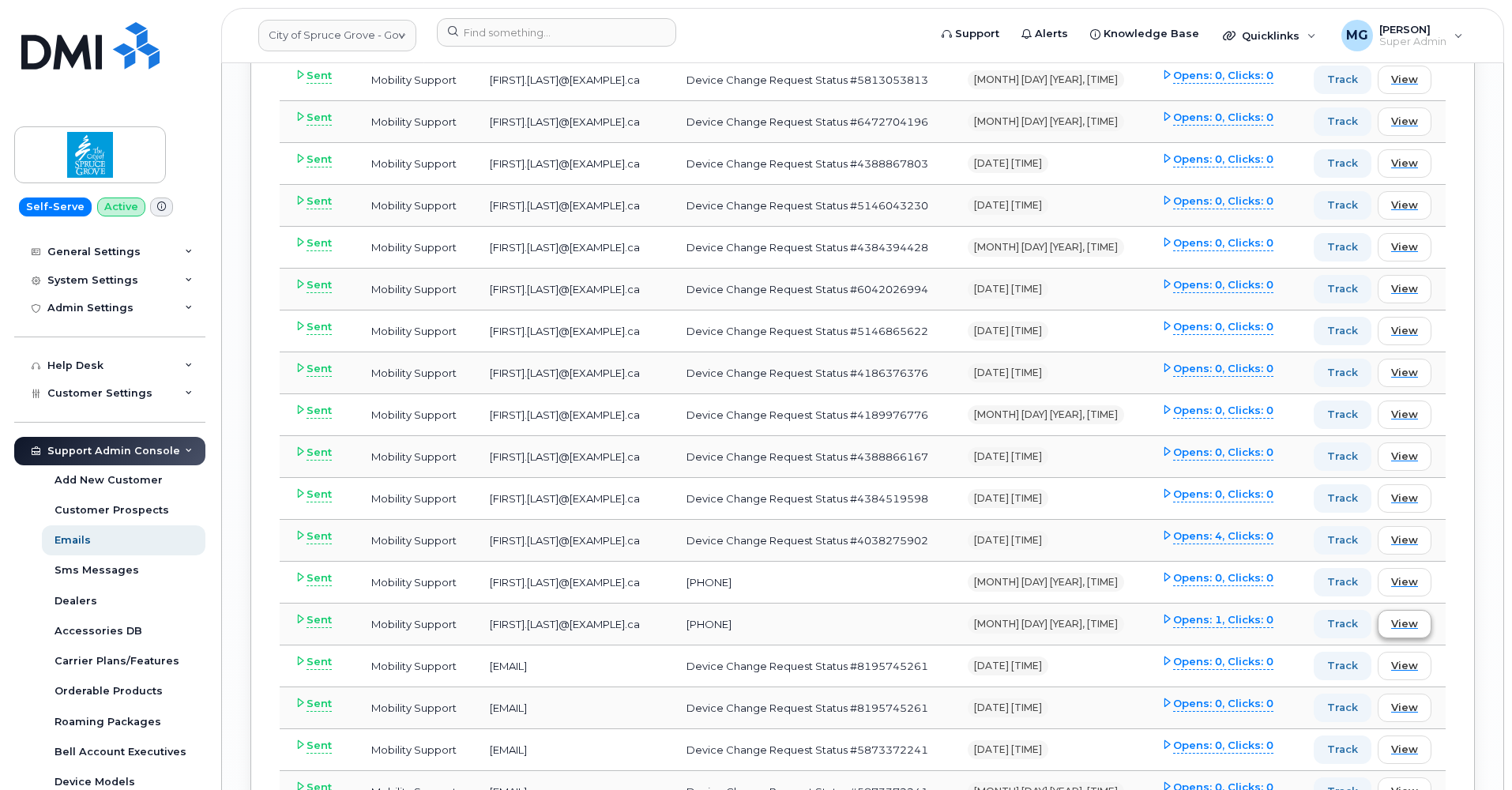 click on "View" at bounding box center (1405, 623) 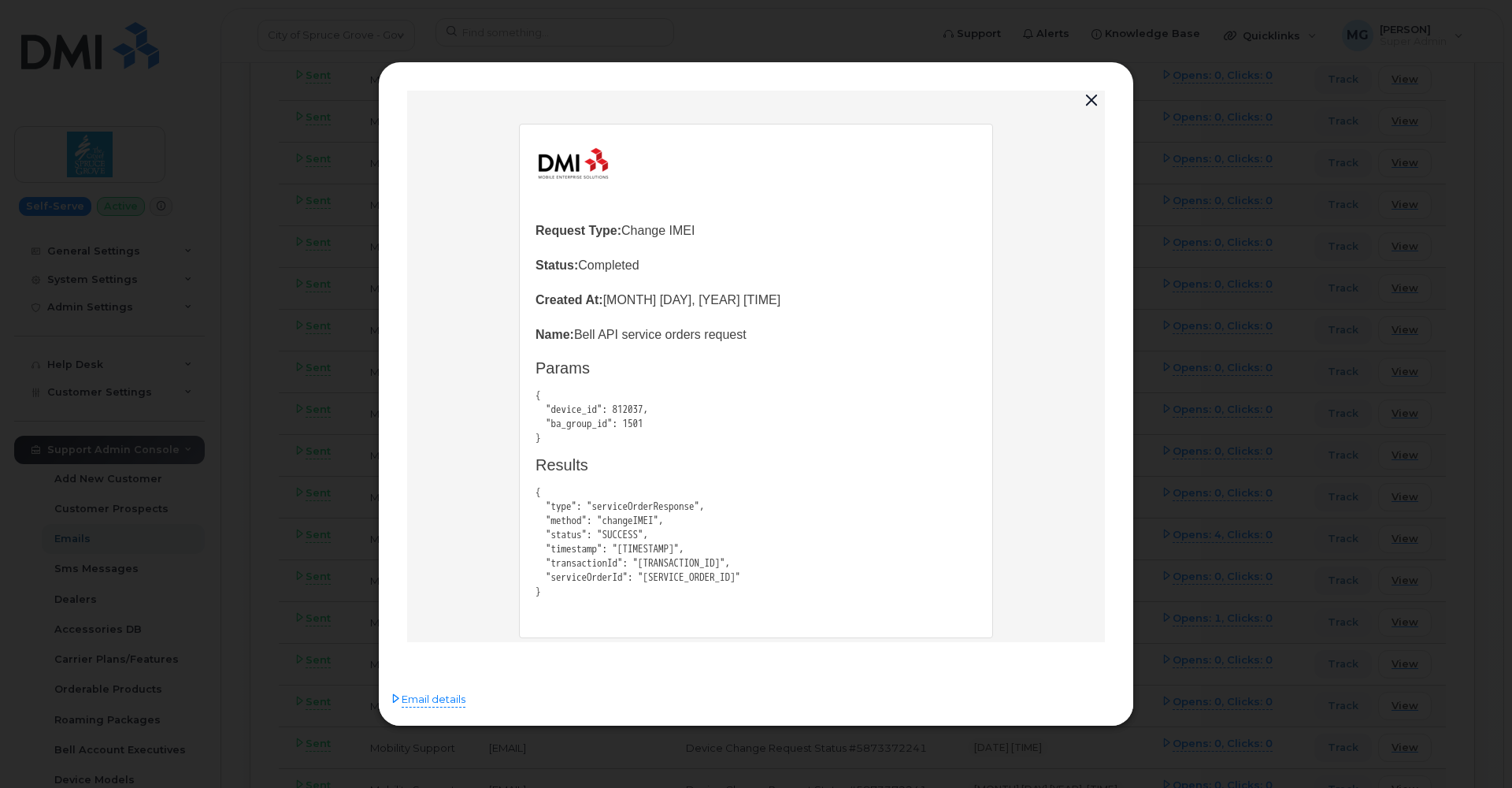 scroll, scrollTop: 26, scrollLeft: 0, axis: vertical 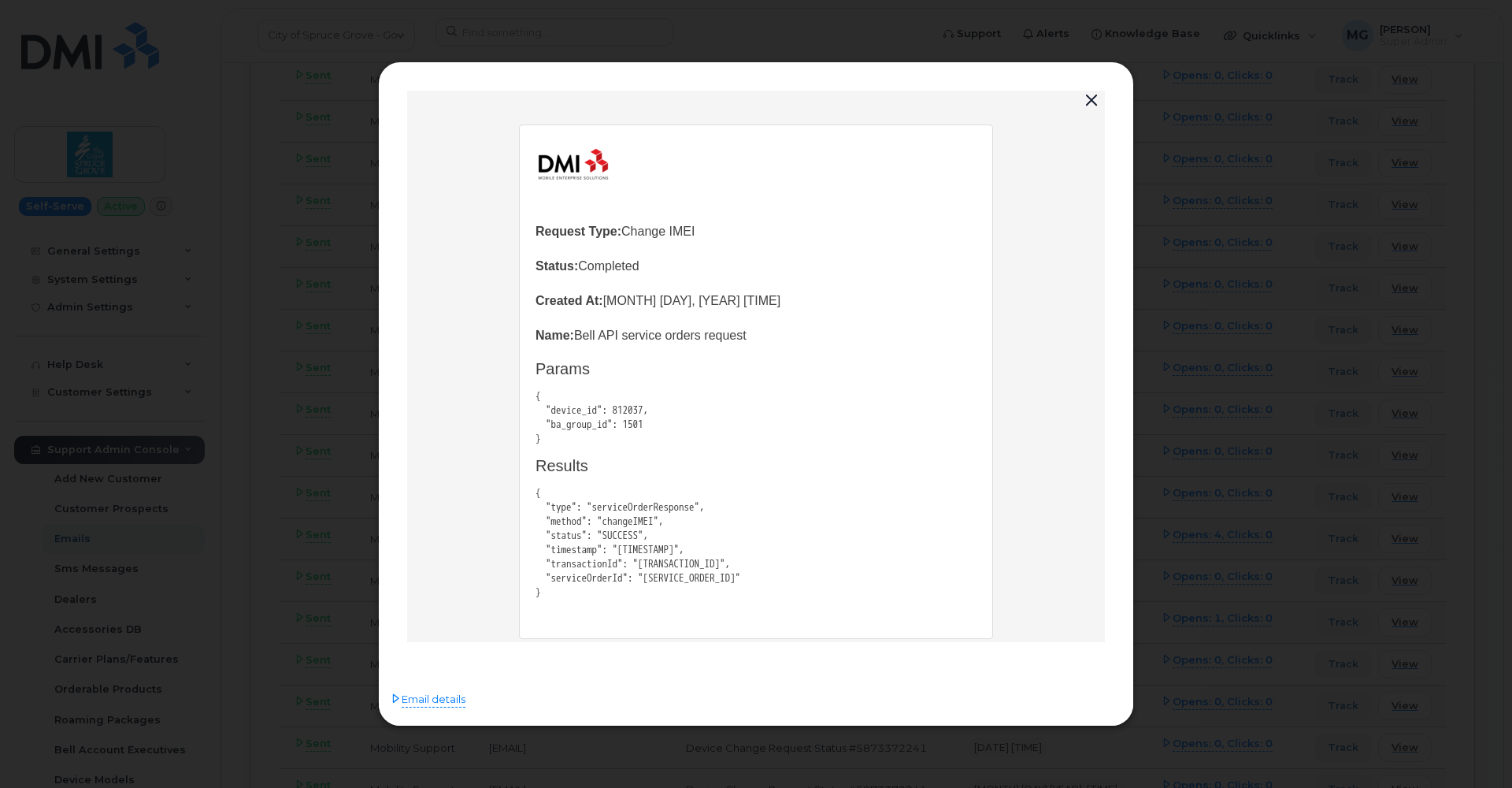 drag, startPoint x: 624, startPoint y: 231, endPoint x: 706, endPoint y: 225, distance: 82.21922 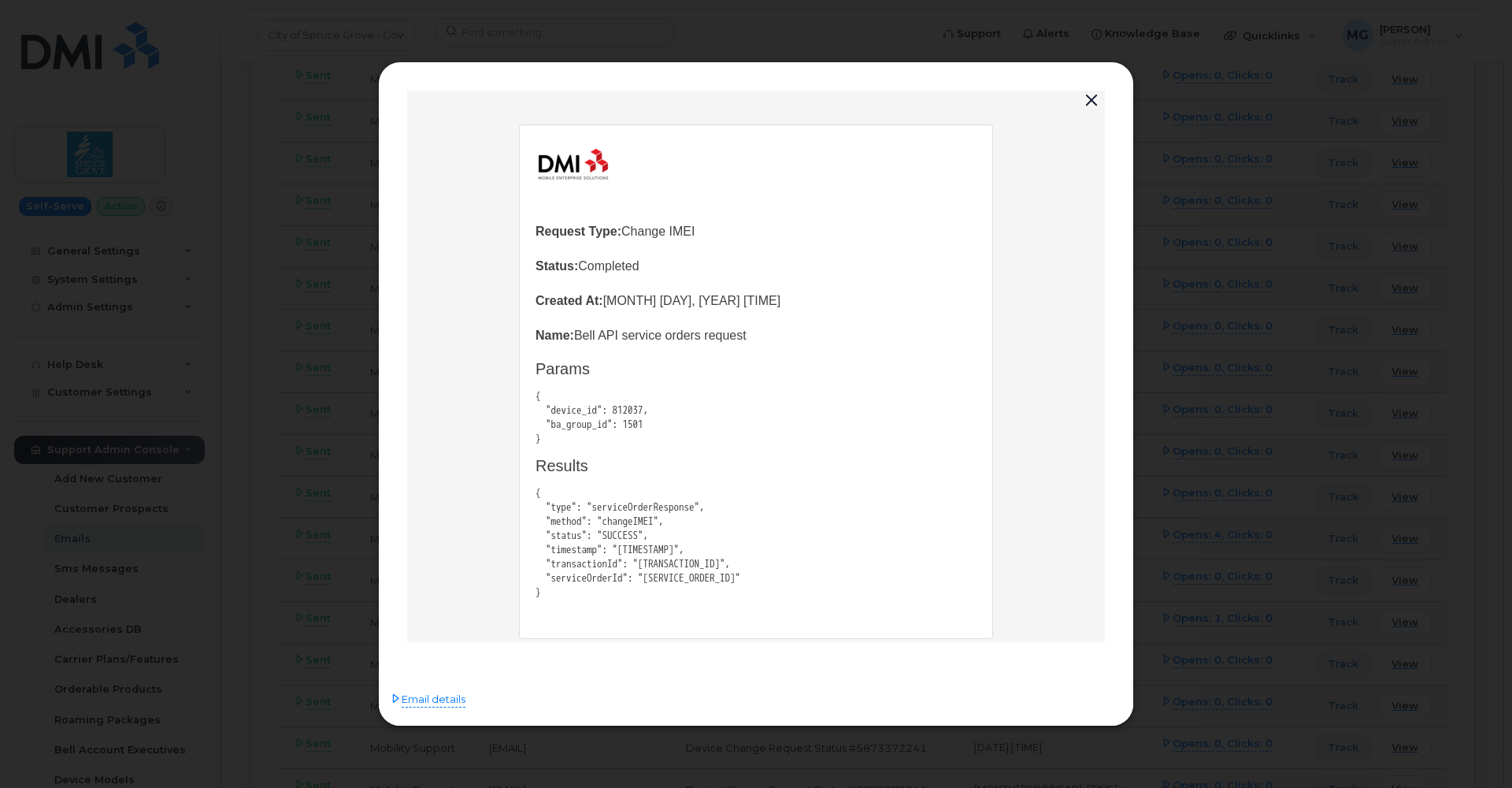 click at bounding box center [1091, 101] 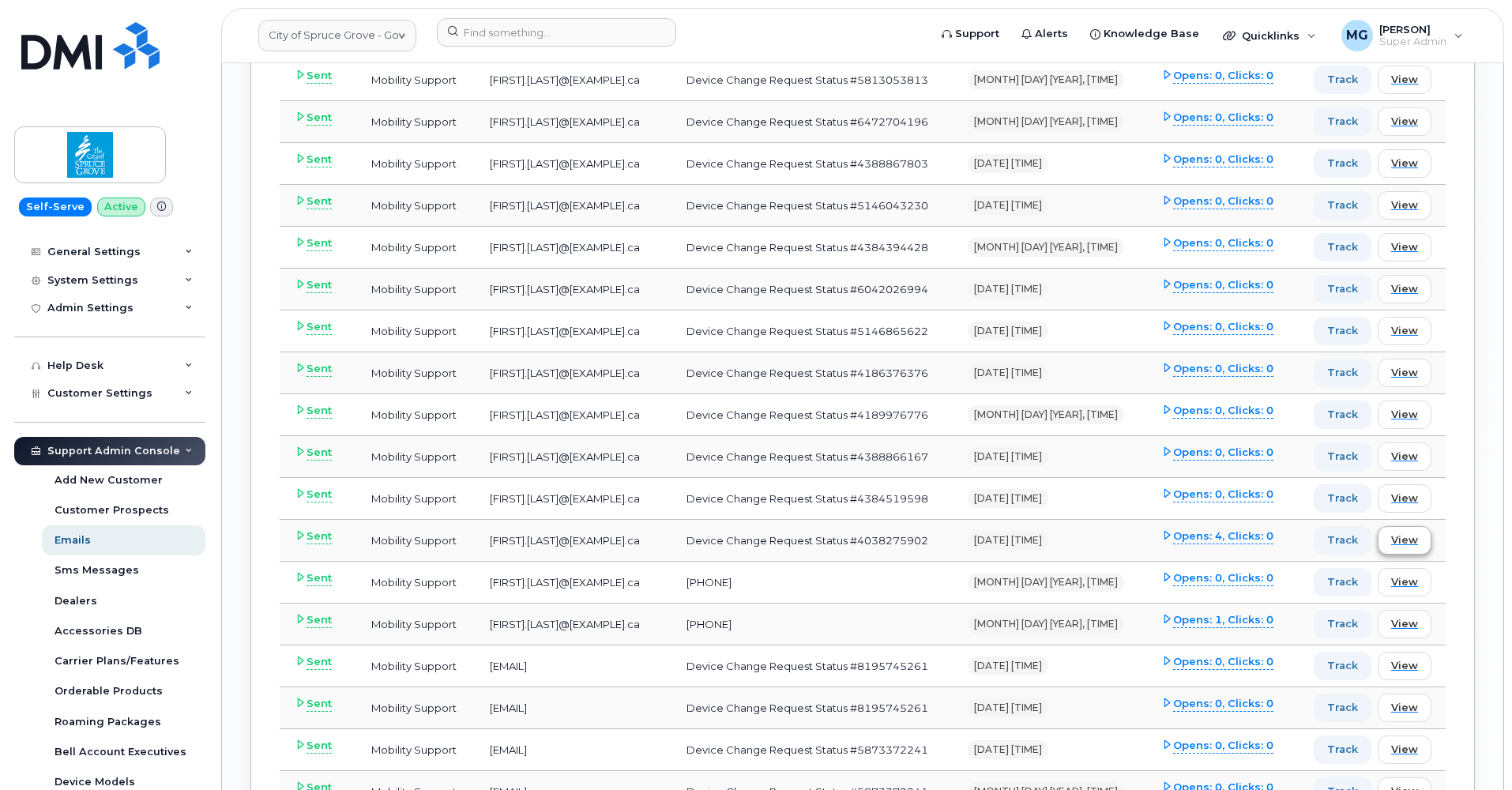 click on "View" at bounding box center [1405, 540] 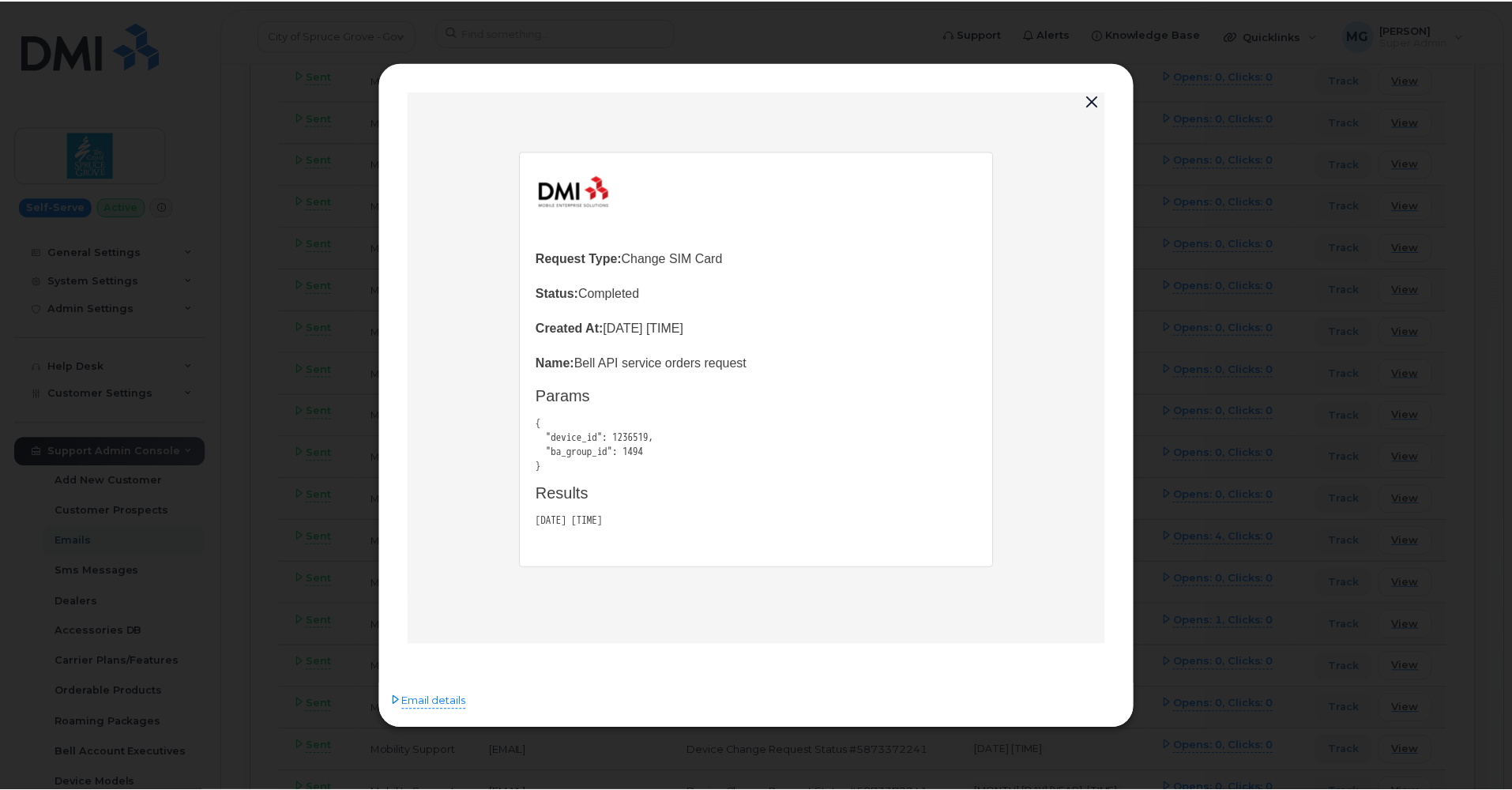 scroll, scrollTop: 0, scrollLeft: 0, axis: both 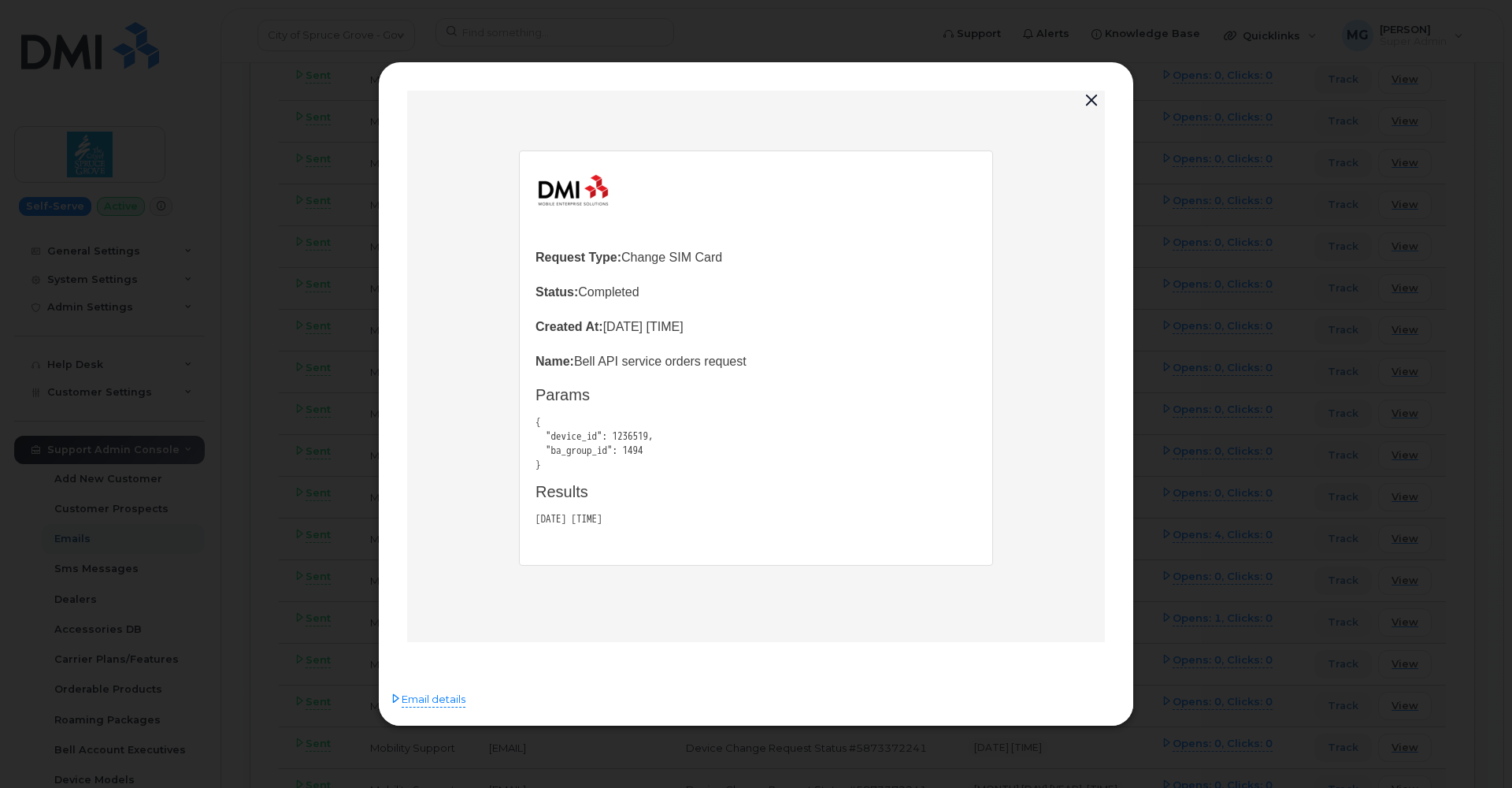 click at bounding box center [1091, 101] 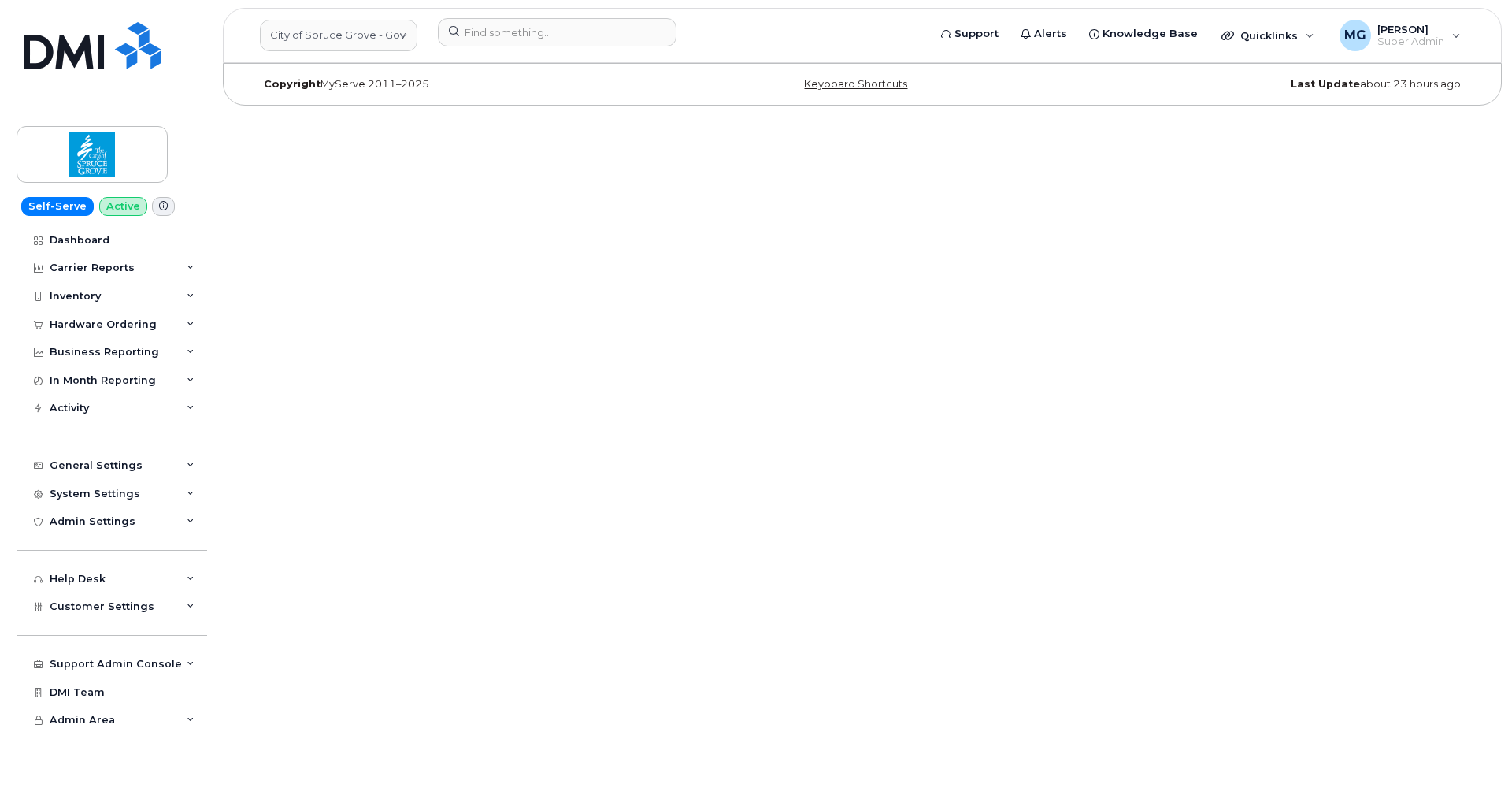 scroll, scrollTop: 0, scrollLeft: 0, axis: both 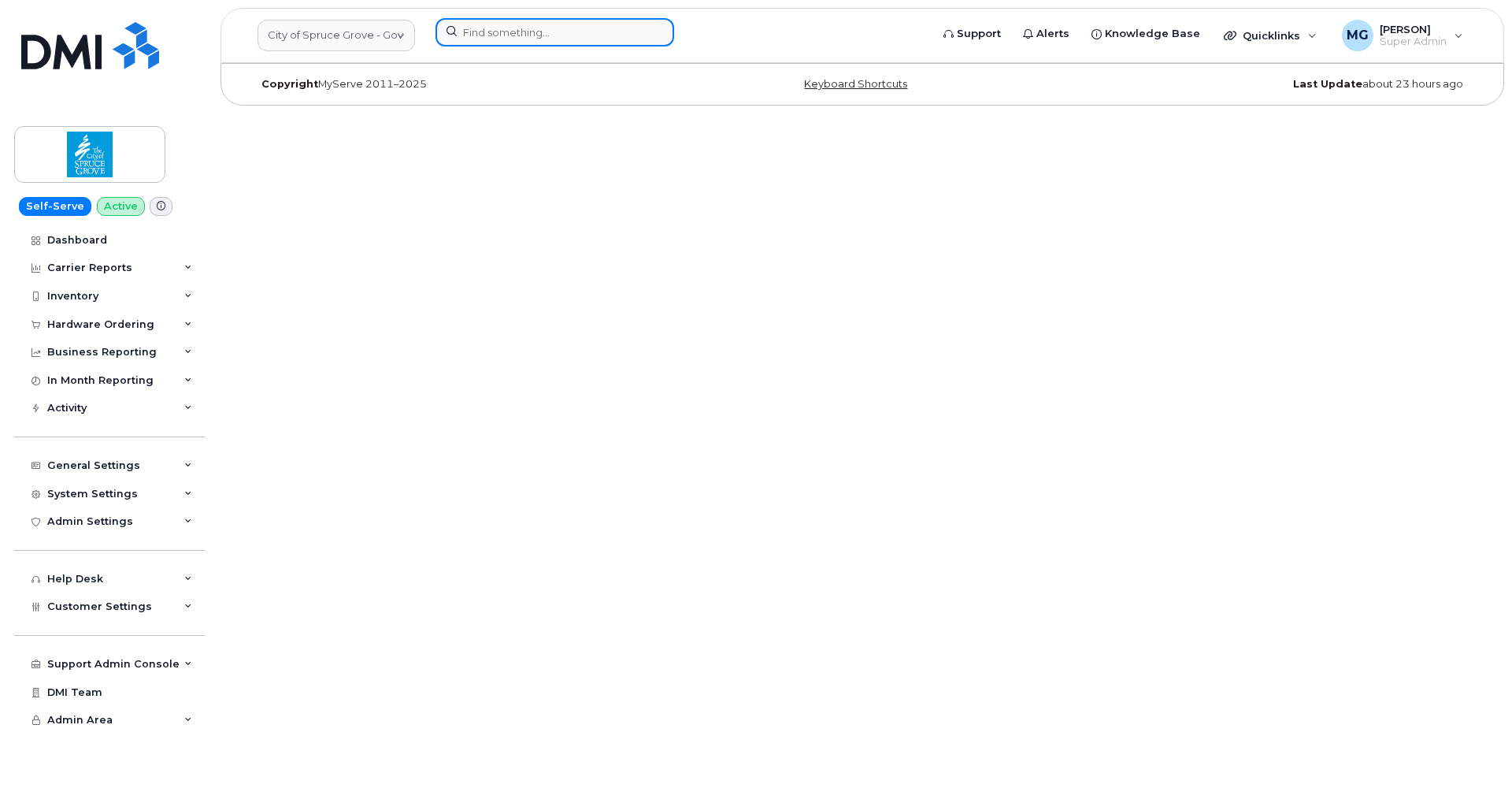 click at bounding box center (554, 32) 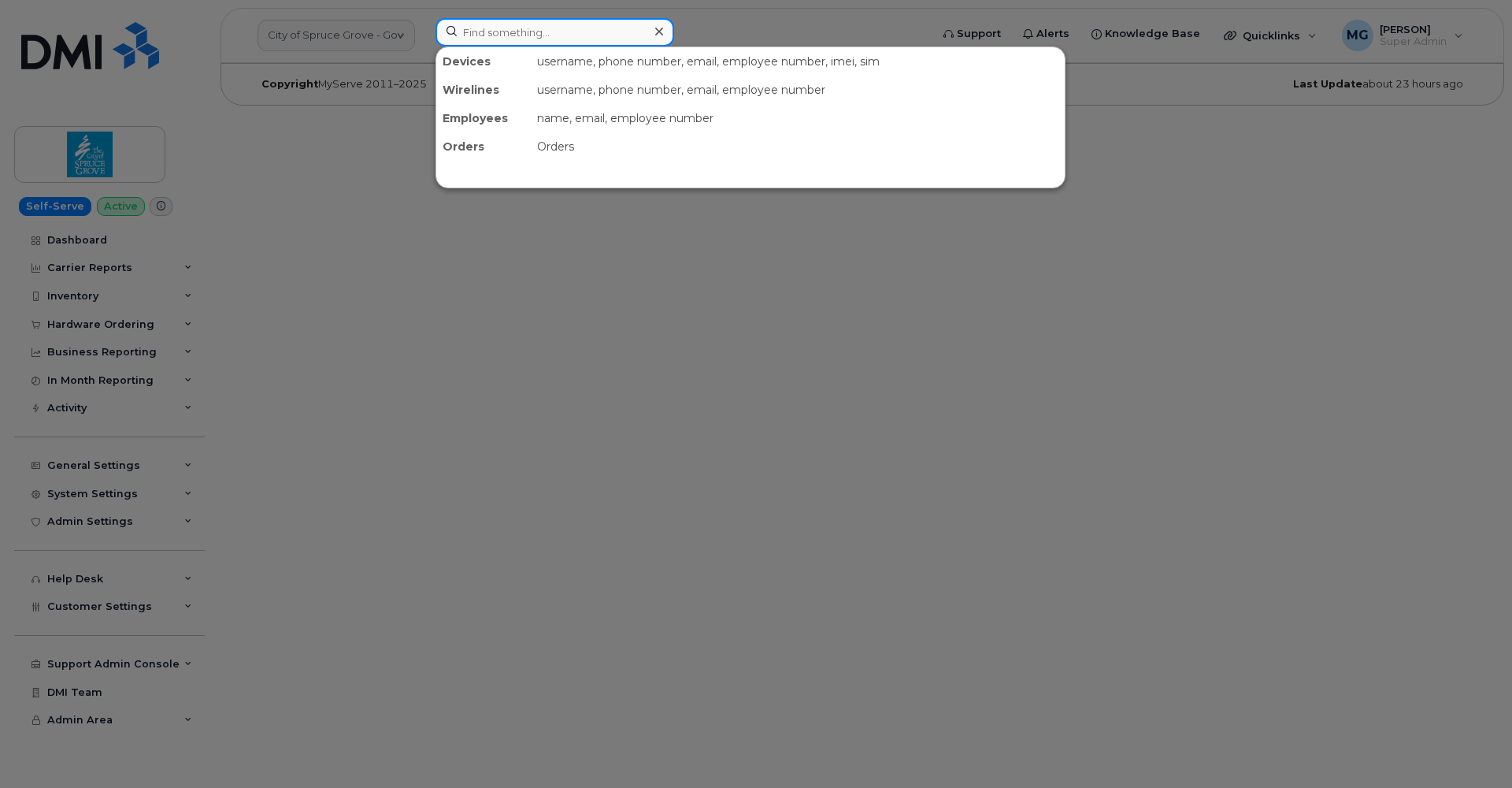 paste on "5873380393" 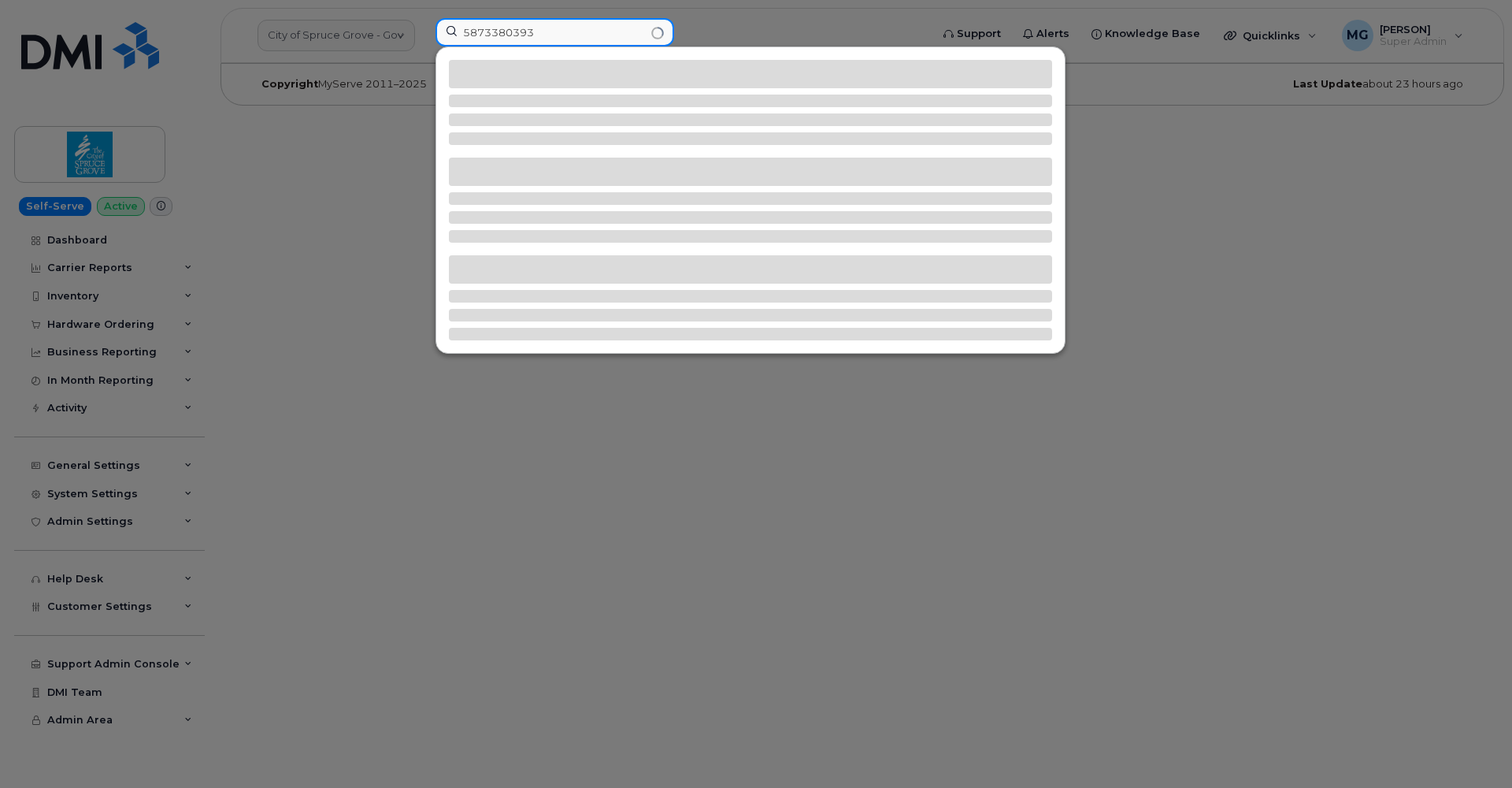 type on "5873380393" 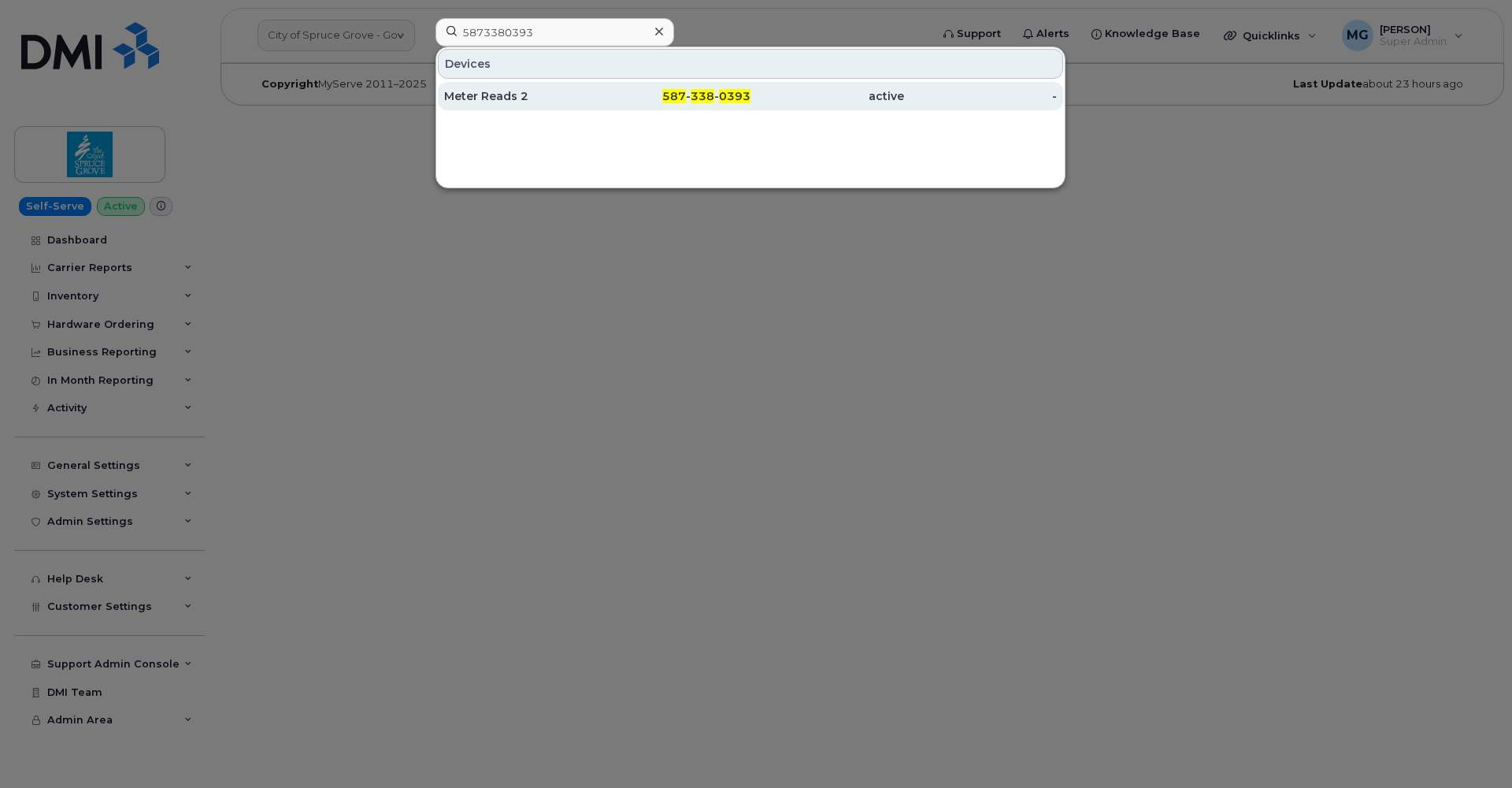 click on "Meter Reads 2" at bounding box center (521, 96) 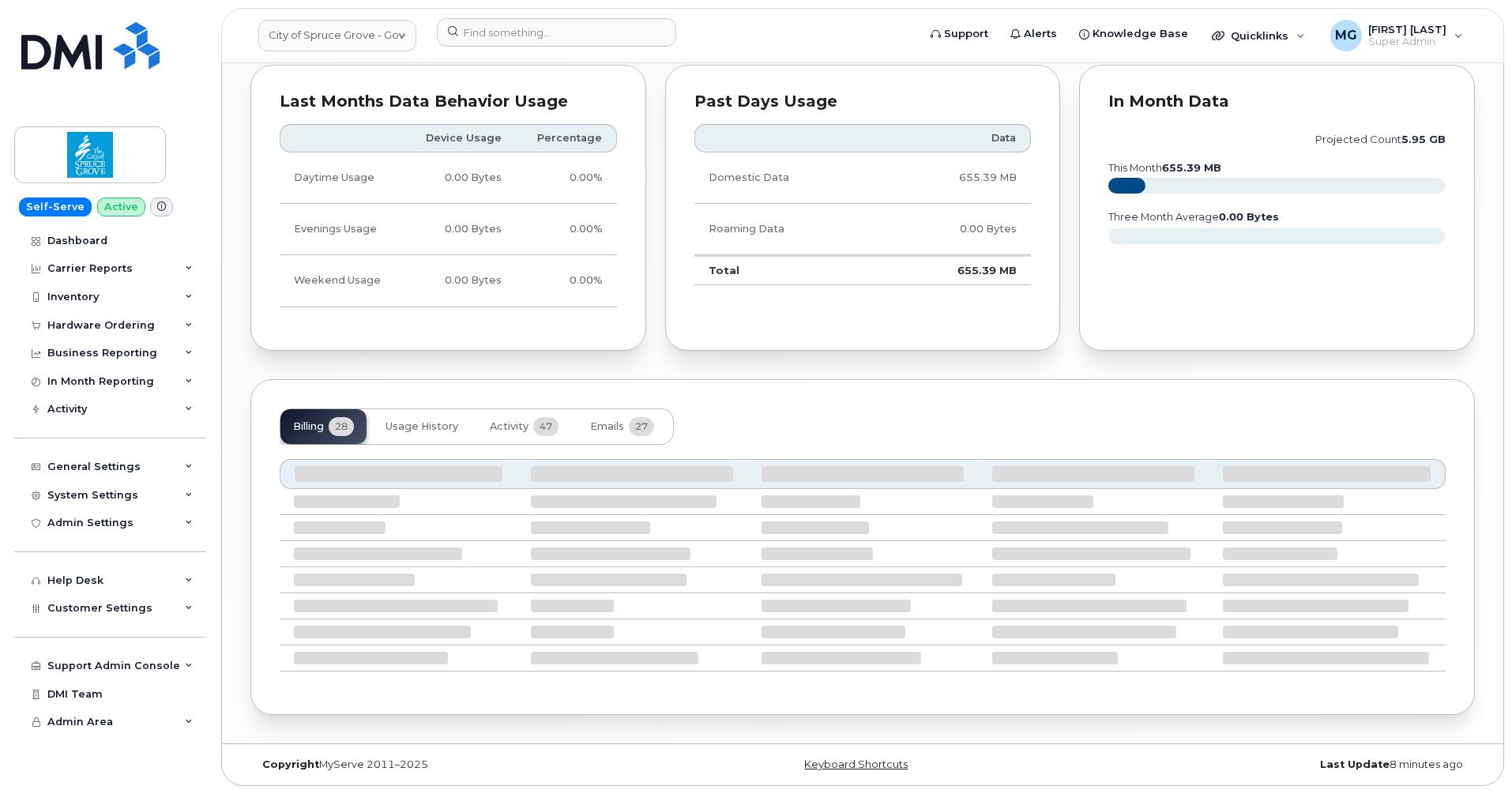 scroll, scrollTop: 790, scrollLeft: 0, axis: vertical 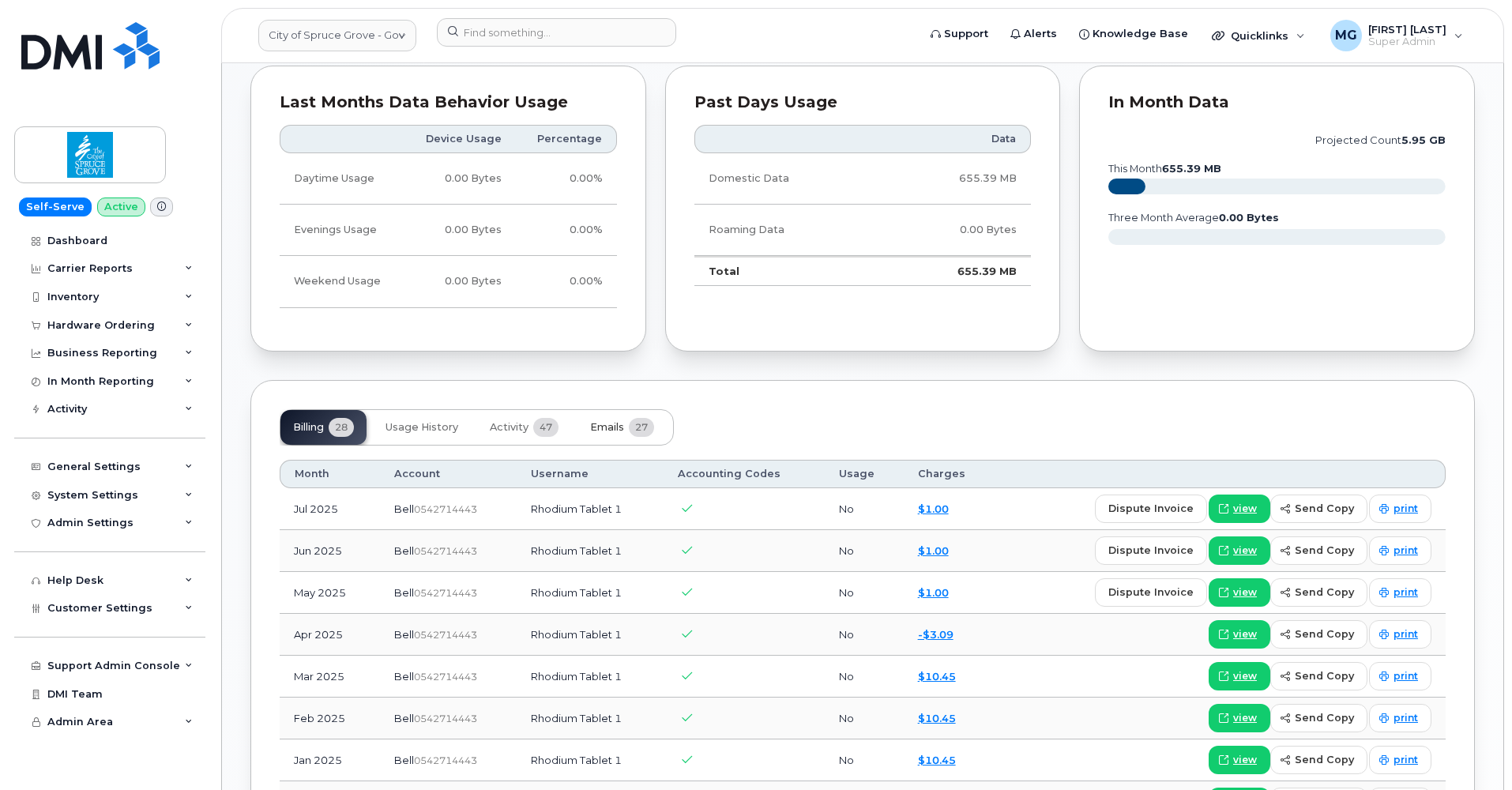 click on "Emails" at bounding box center (607, 427) 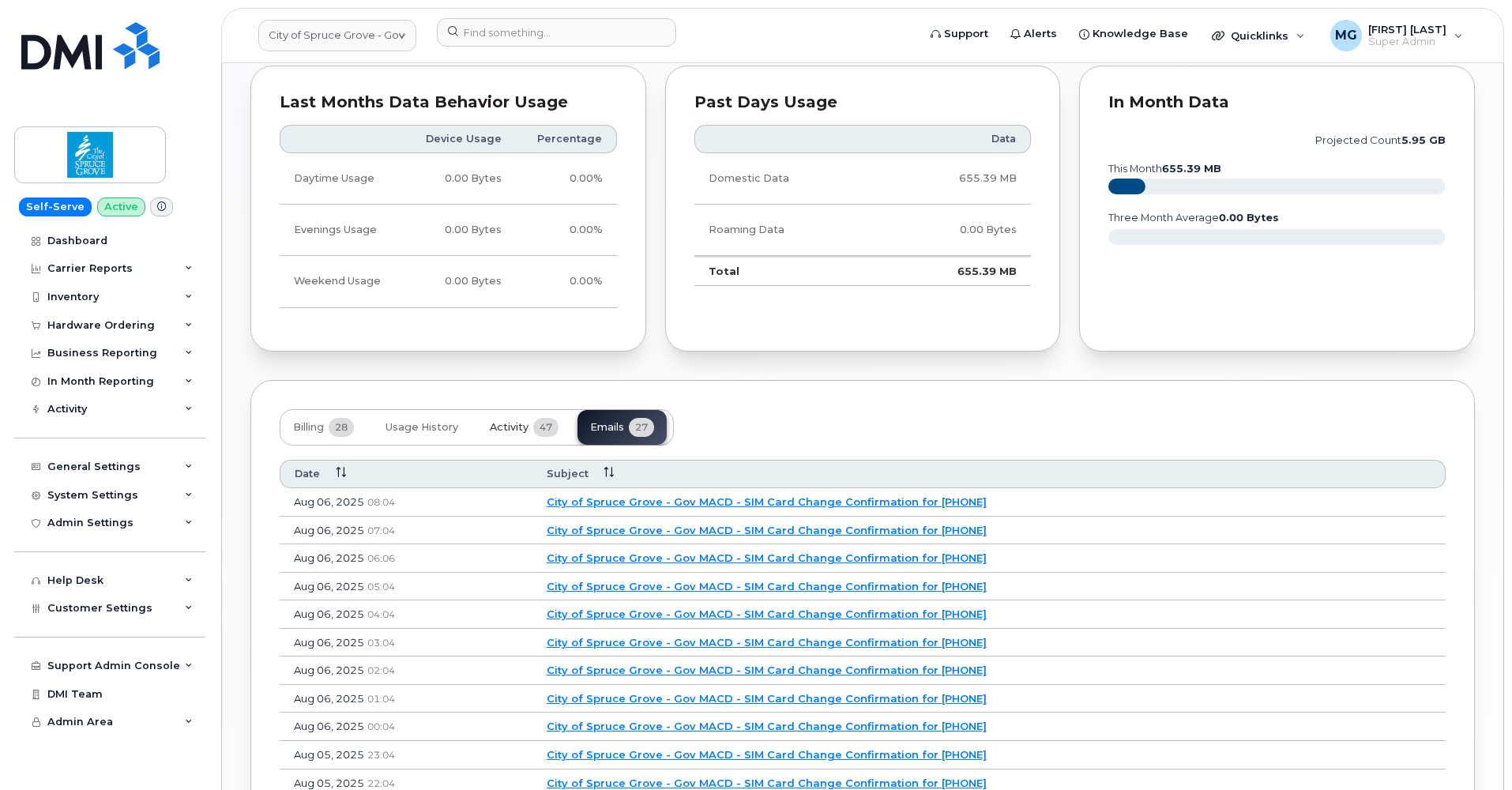 click on "Activity" at bounding box center [509, 427] 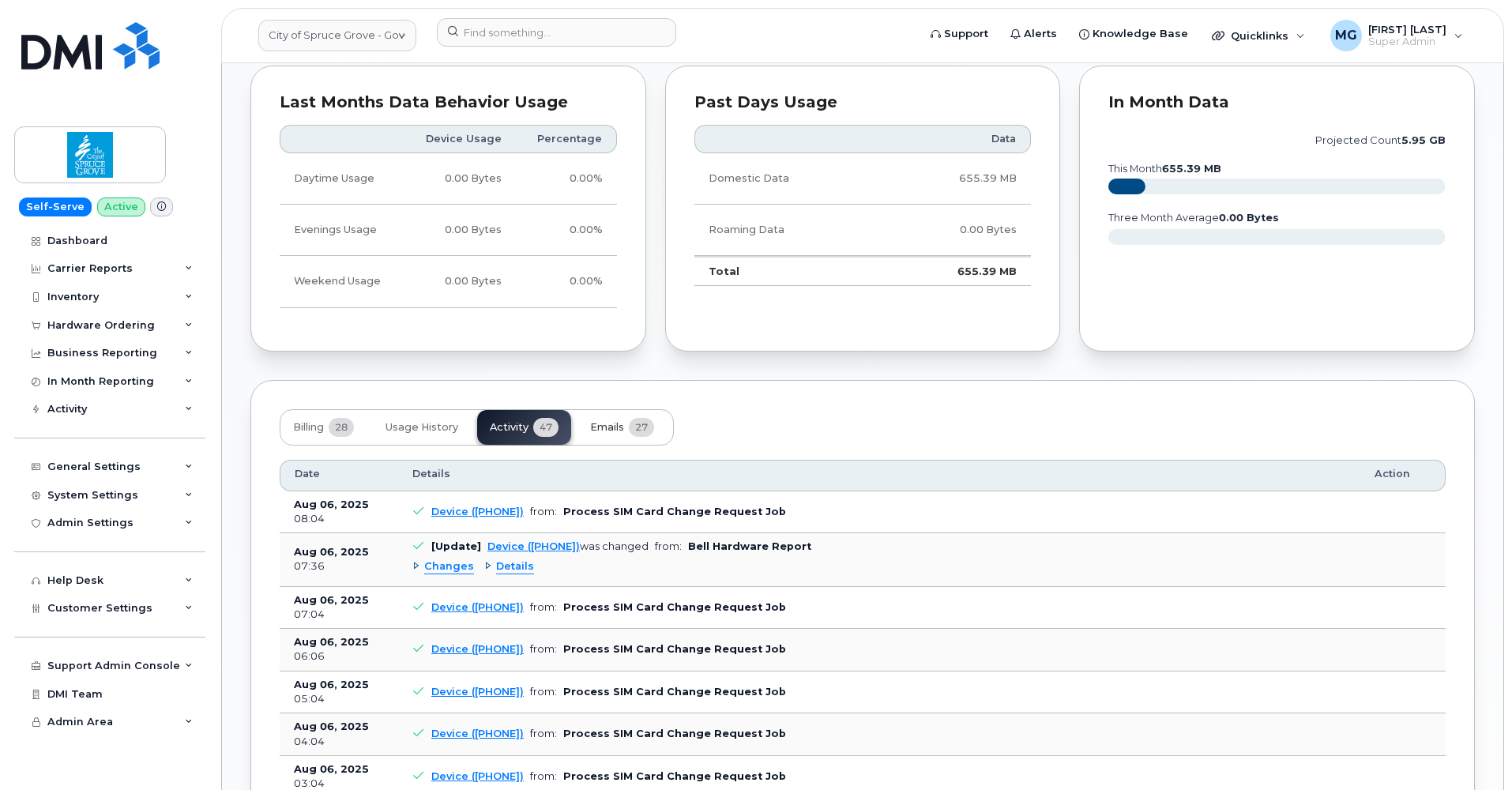 click on "Emails" at bounding box center [607, 427] 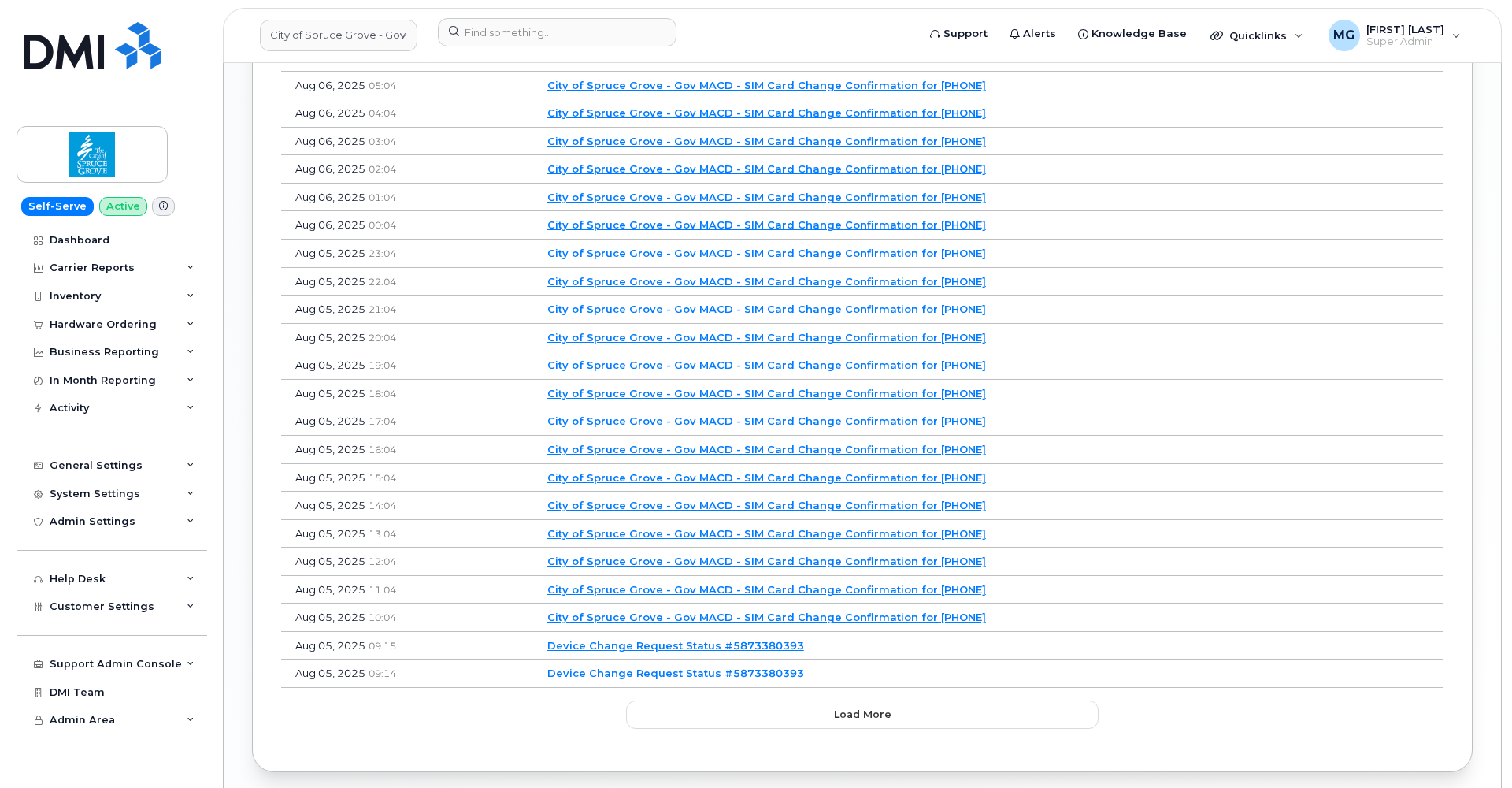 scroll, scrollTop: 1290, scrollLeft: 0, axis: vertical 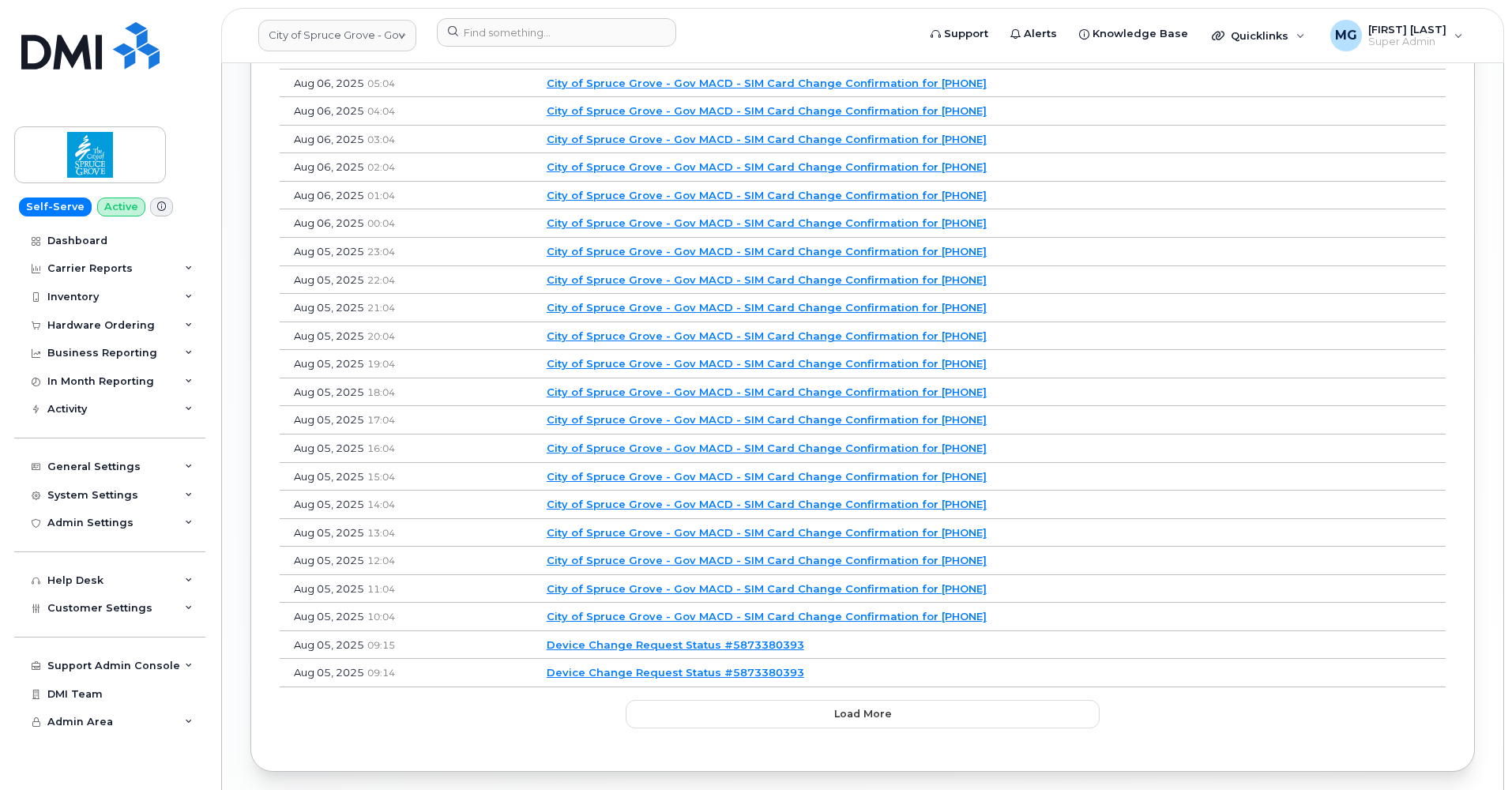 click on "Device Change Request Status #5873380393" at bounding box center (675, 672) 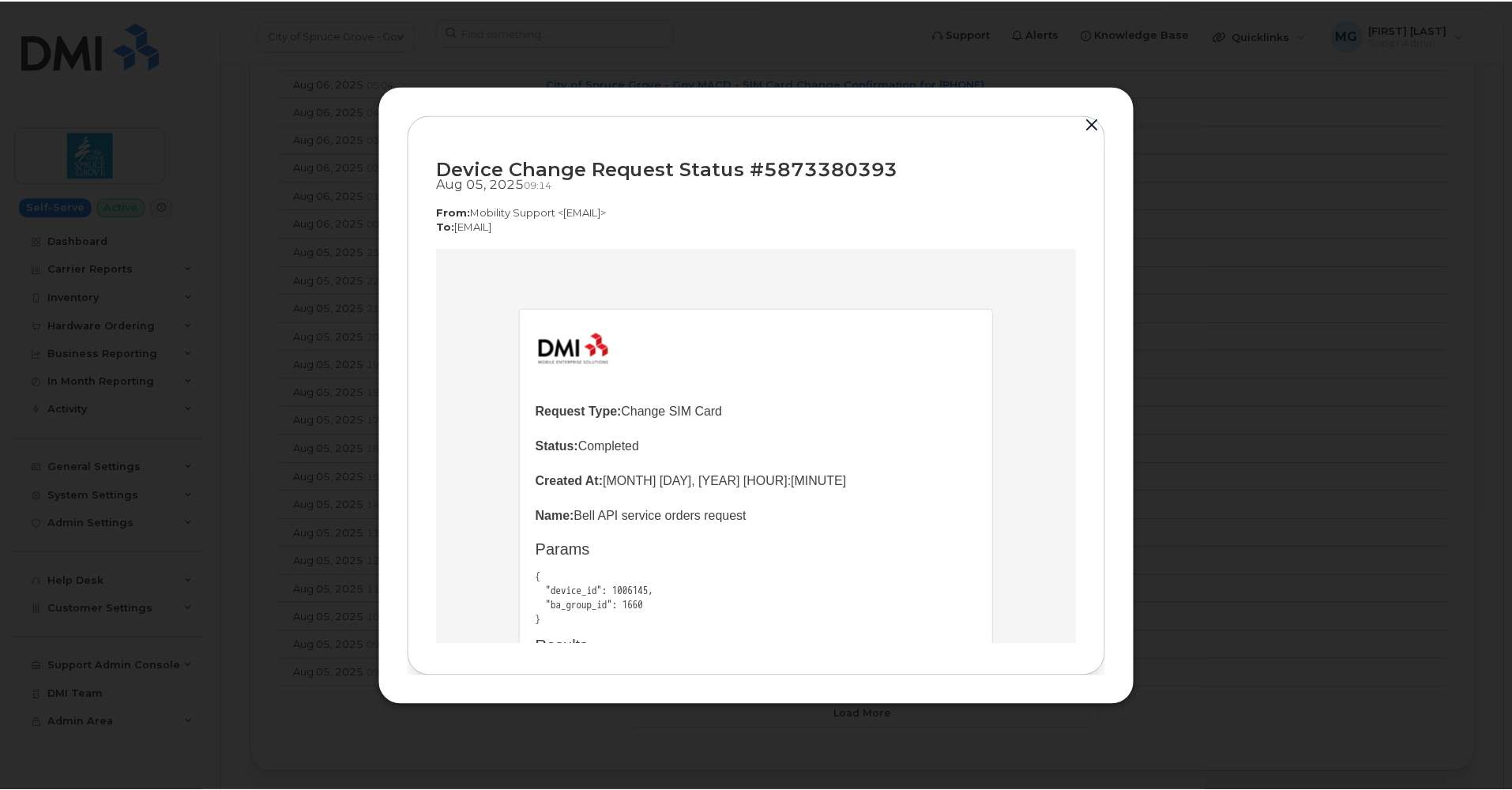 scroll, scrollTop: 0, scrollLeft: 0, axis: both 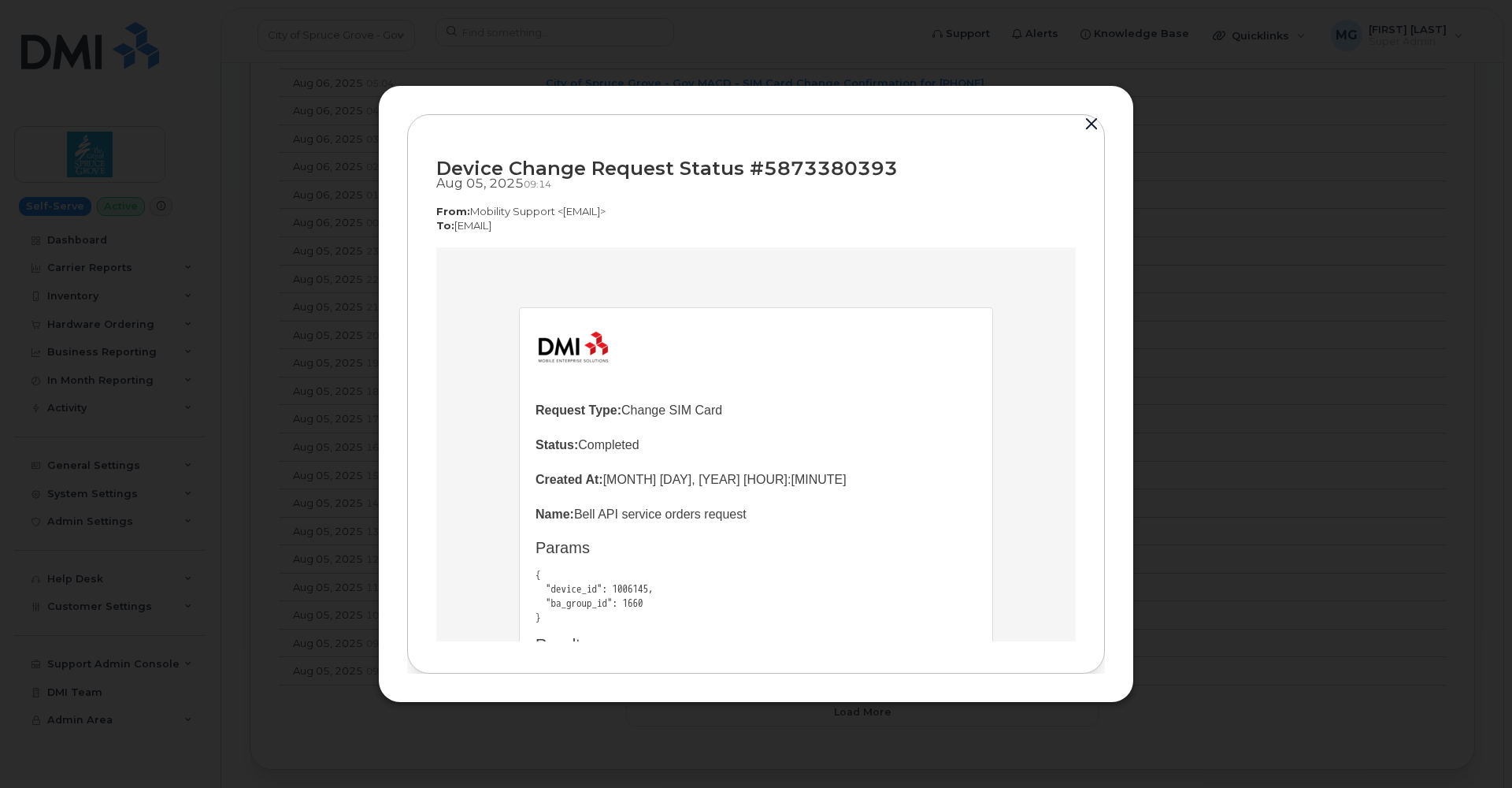 click at bounding box center [1091, 125] 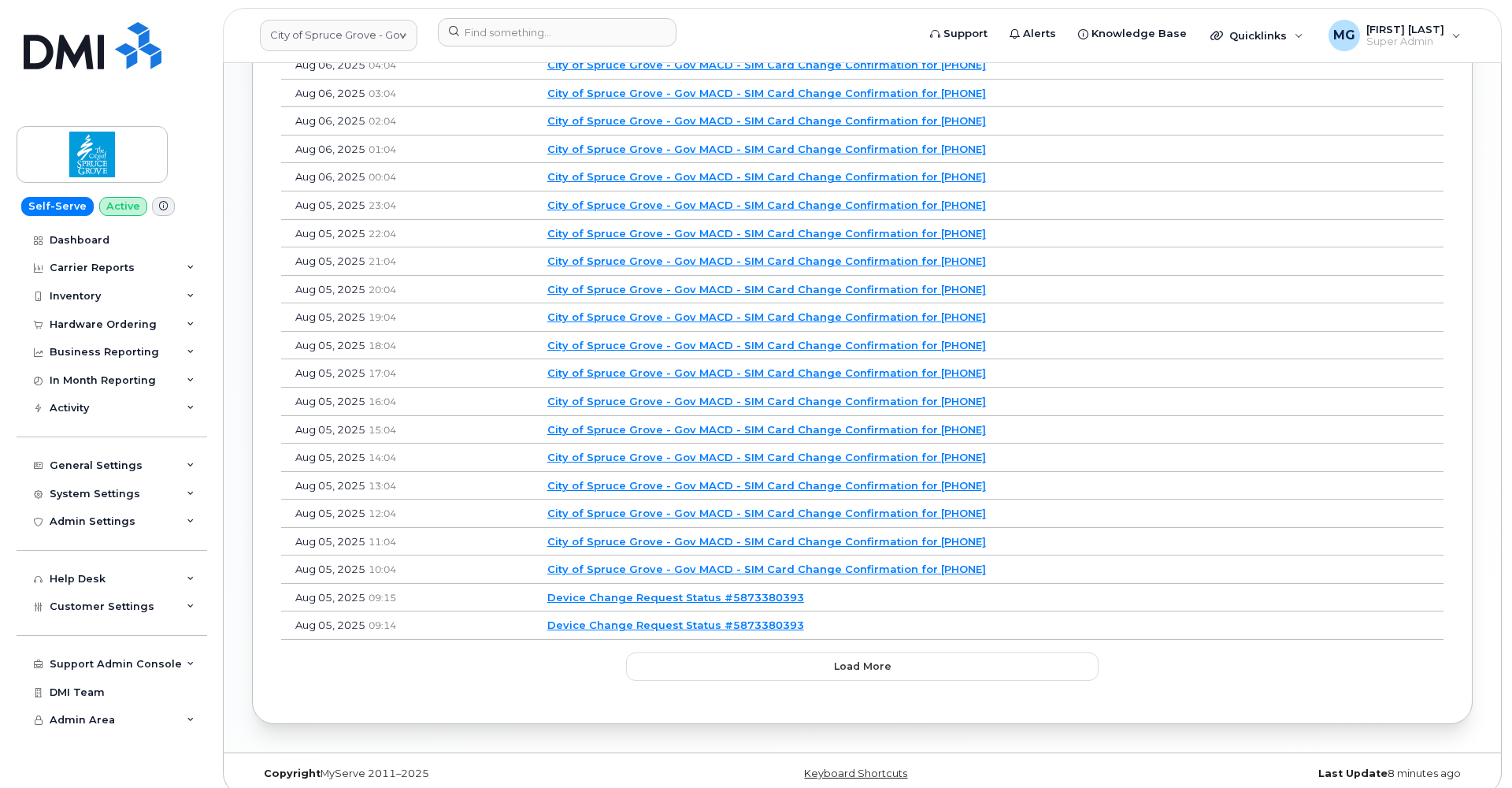 scroll, scrollTop: 1335, scrollLeft: 0, axis: vertical 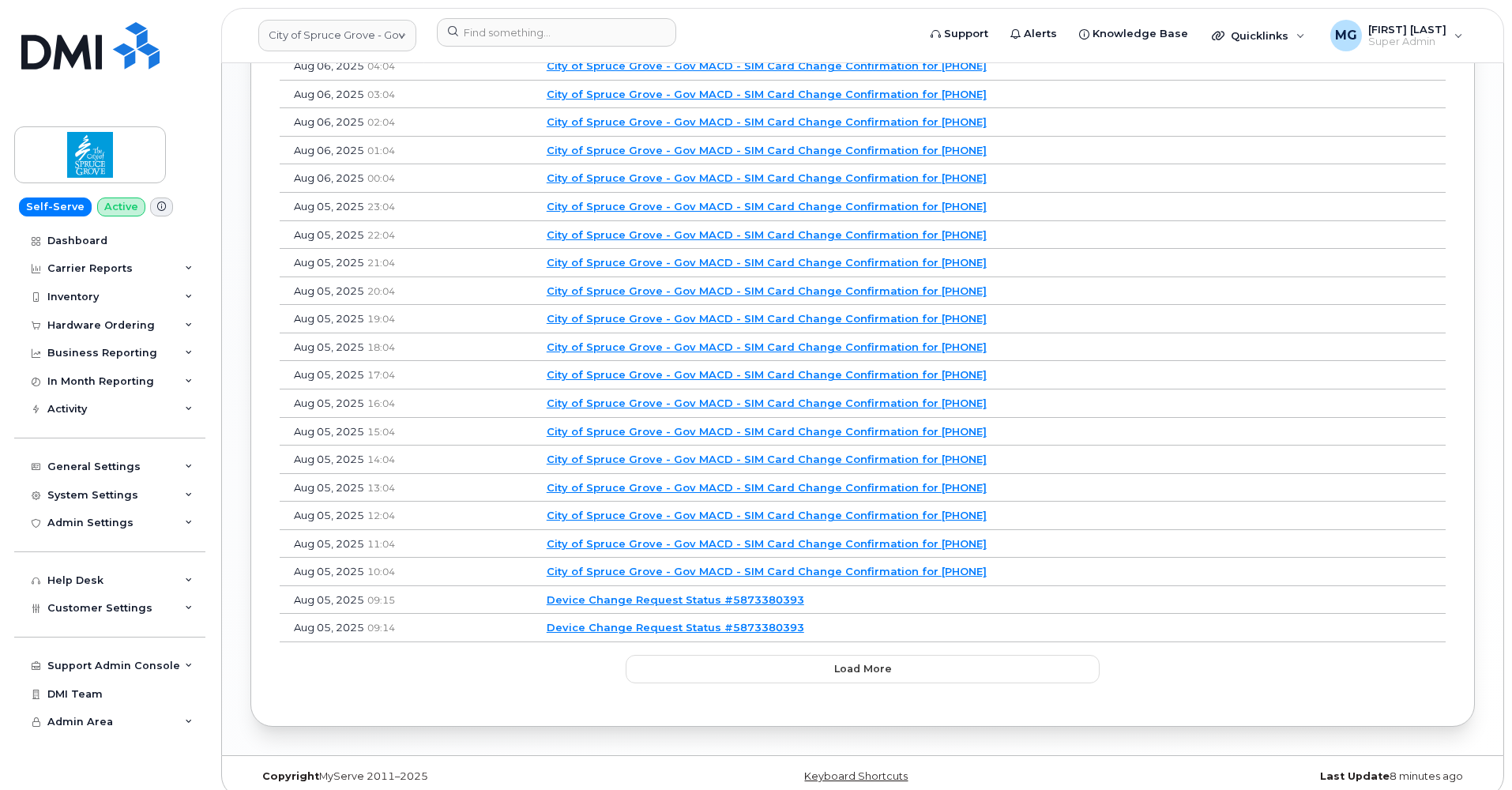click on "Device Change Request Status #5873380393" at bounding box center (675, 627) 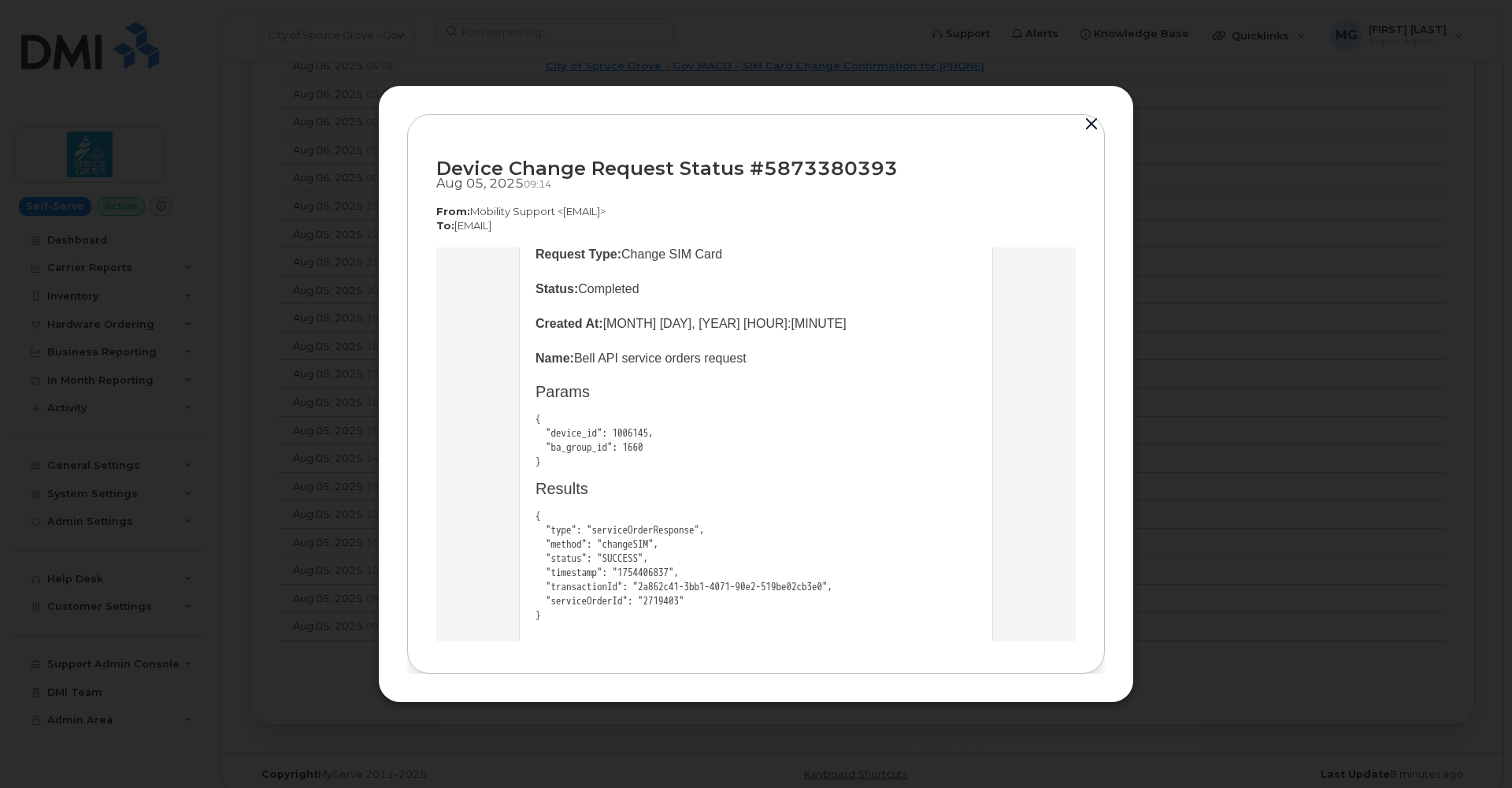 scroll, scrollTop: 157, scrollLeft: 0, axis: vertical 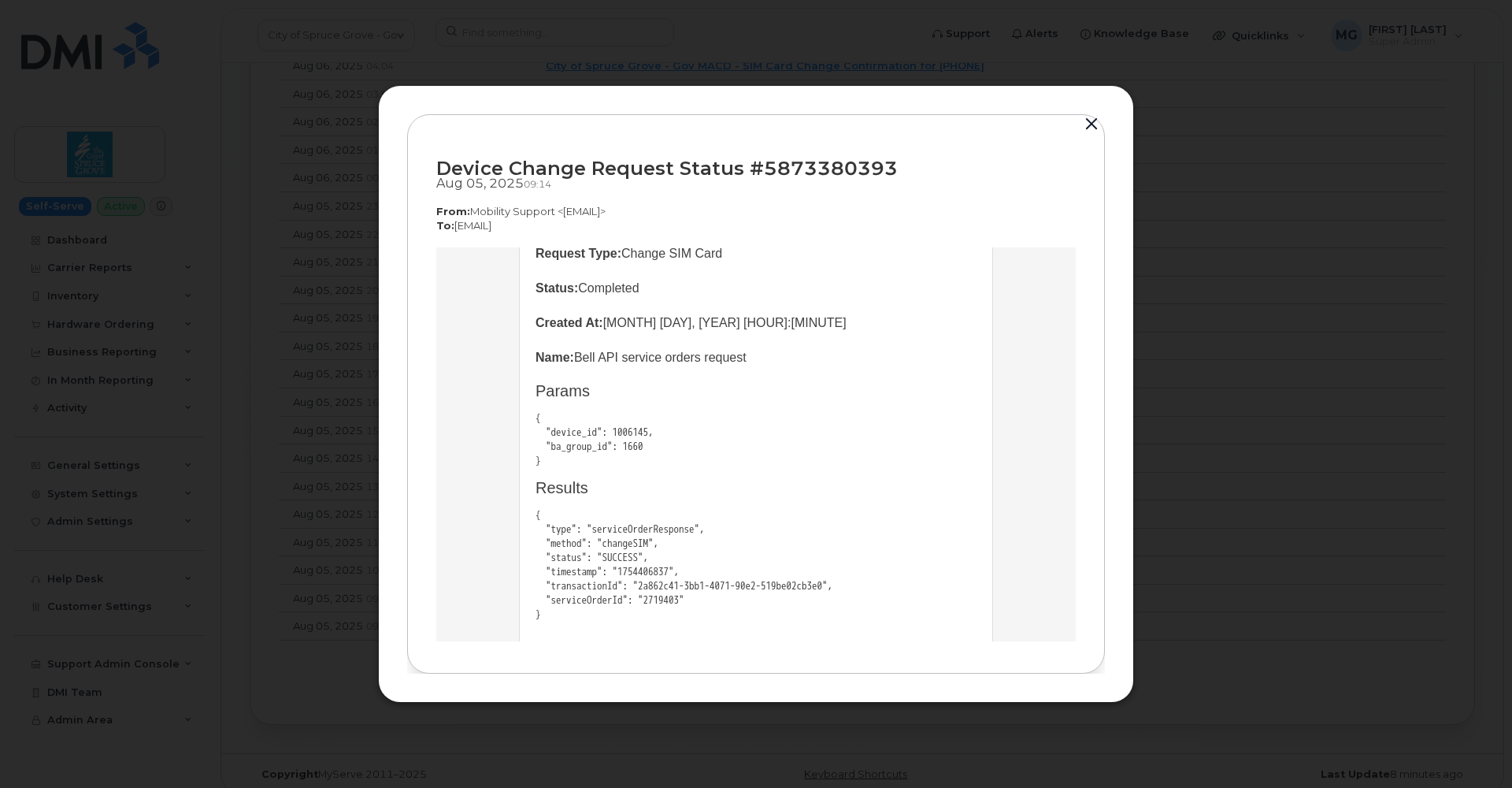click at bounding box center [1091, 125] 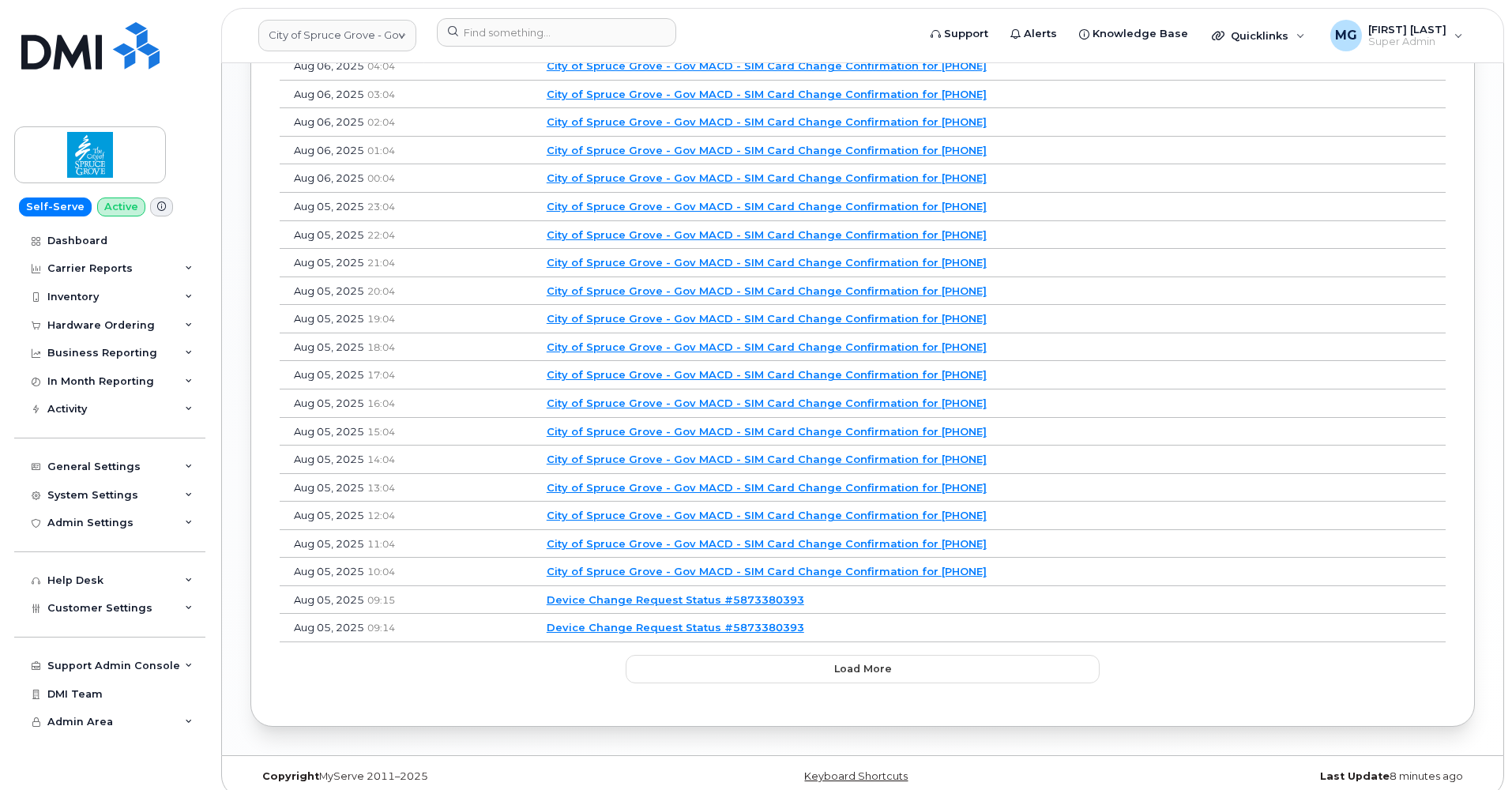 click on "Device Change Request Status #5873380393" at bounding box center (675, 600) 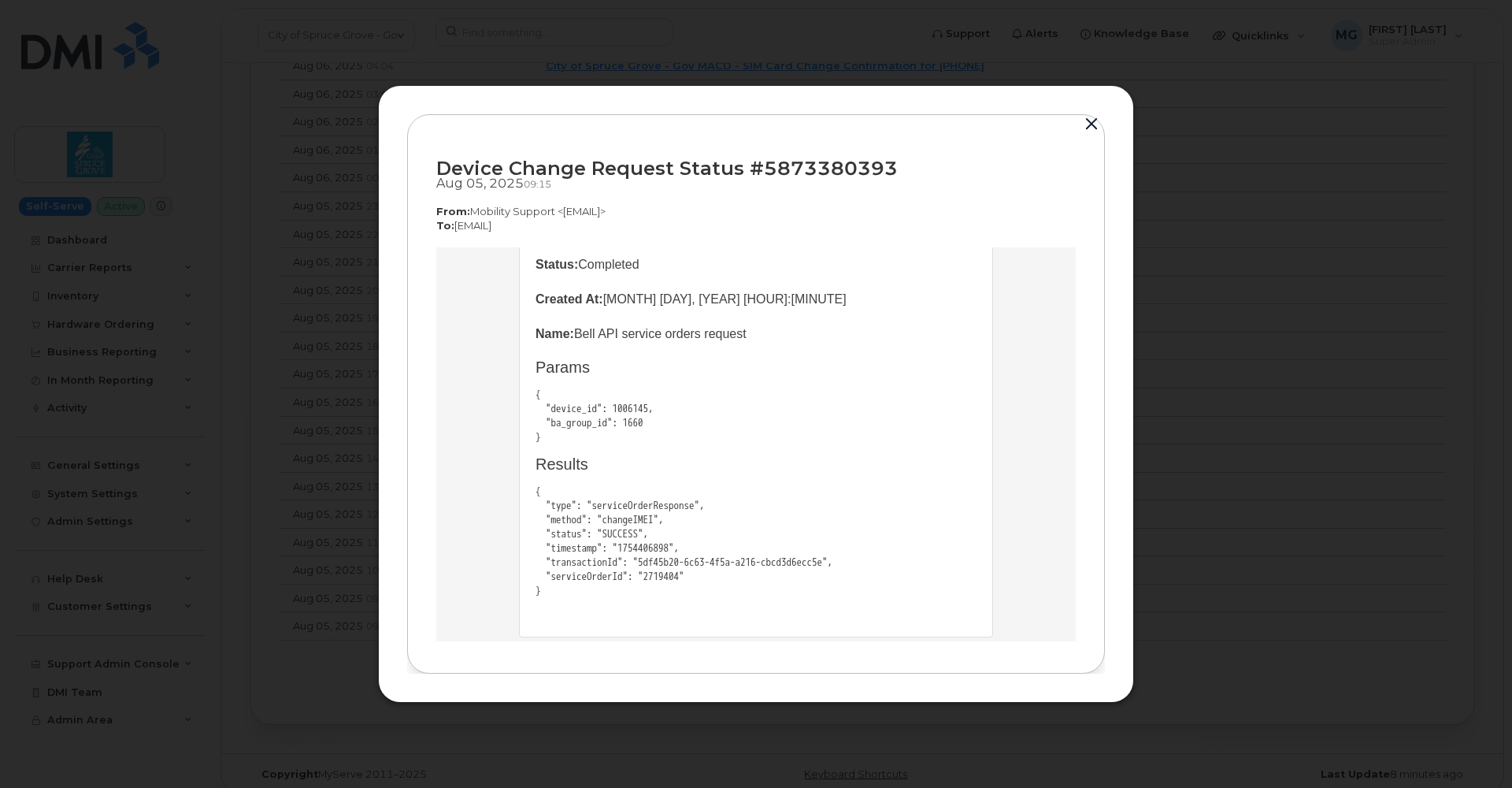 scroll, scrollTop: 180, scrollLeft: 0, axis: vertical 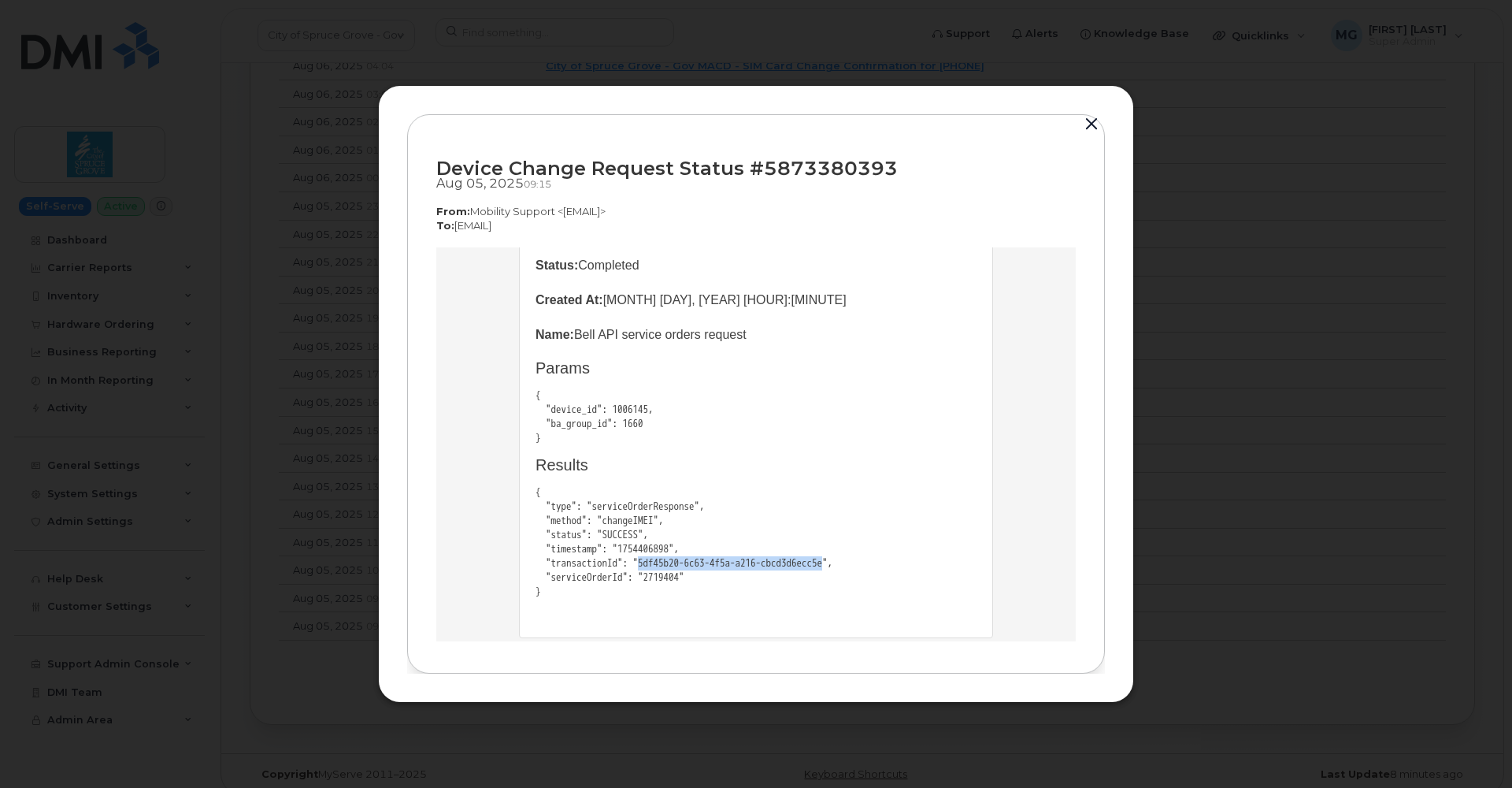 drag, startPoint x: 658, startPoint y: 542, endPoint x: 880, endPoint y: 540, distance: 222.00901 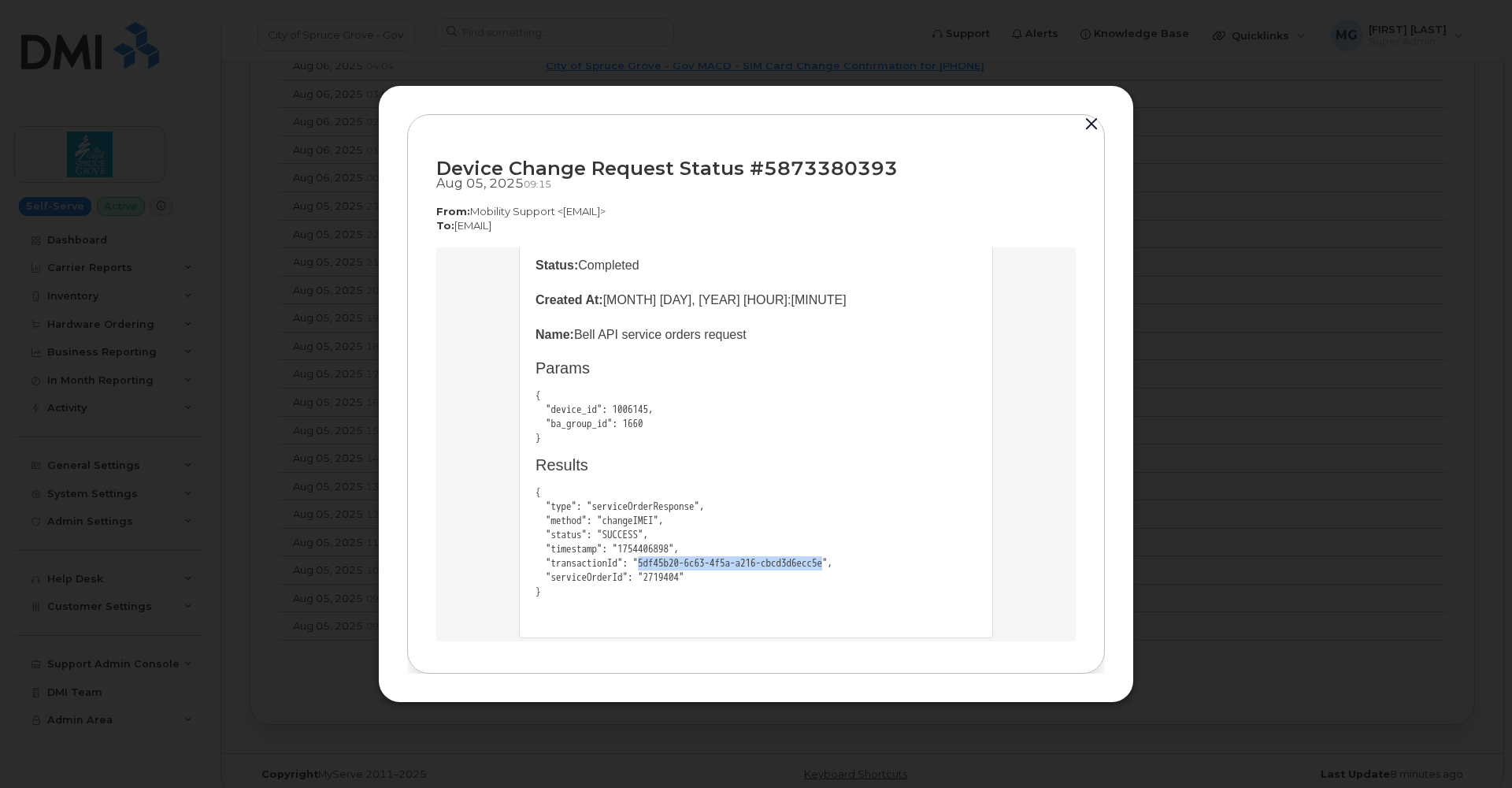 copy on "5df45b20-6c63-4f5a-a216-cbcd3d6ecc5e" 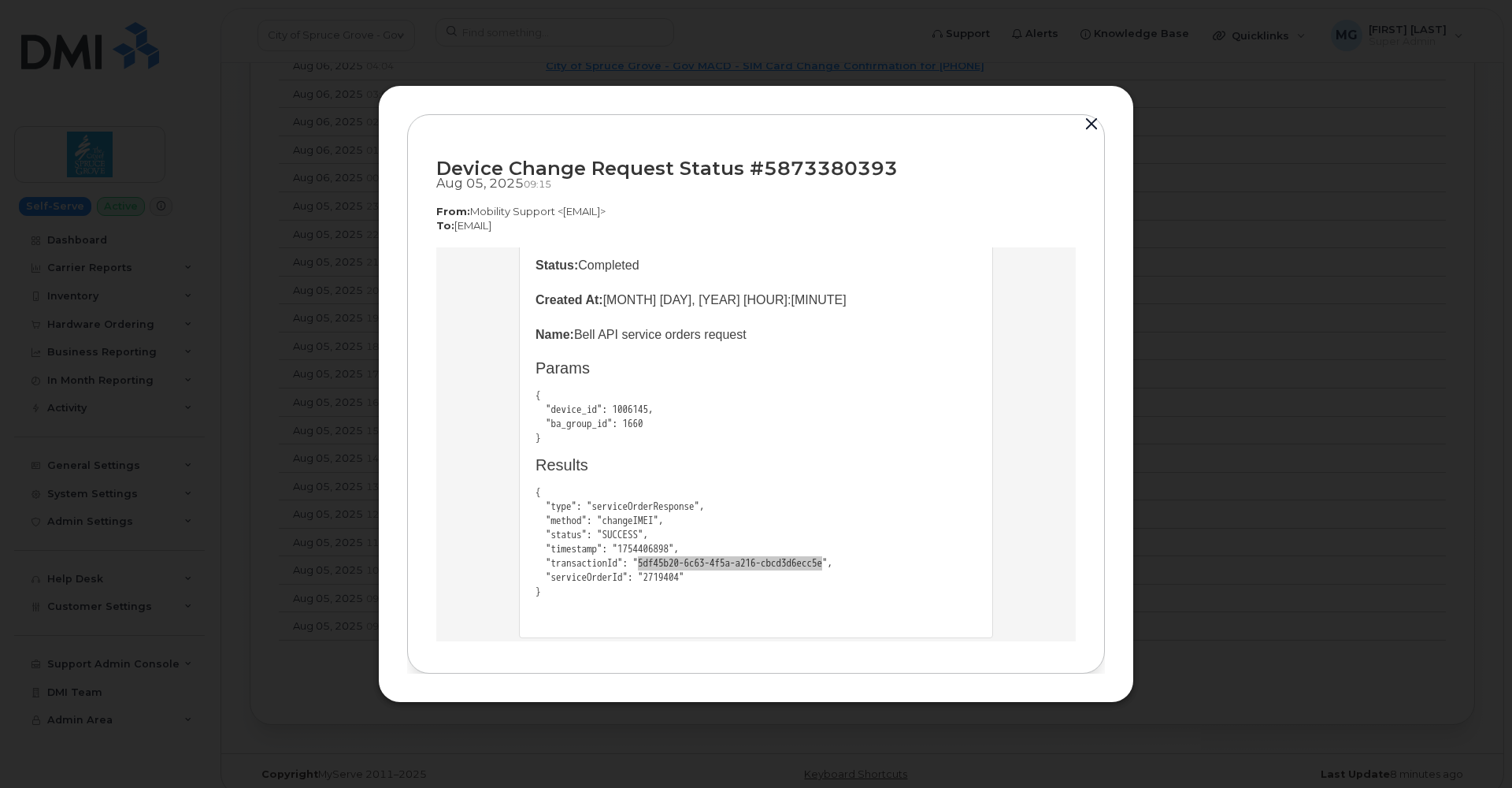 click at bounding box center [1091, 125] 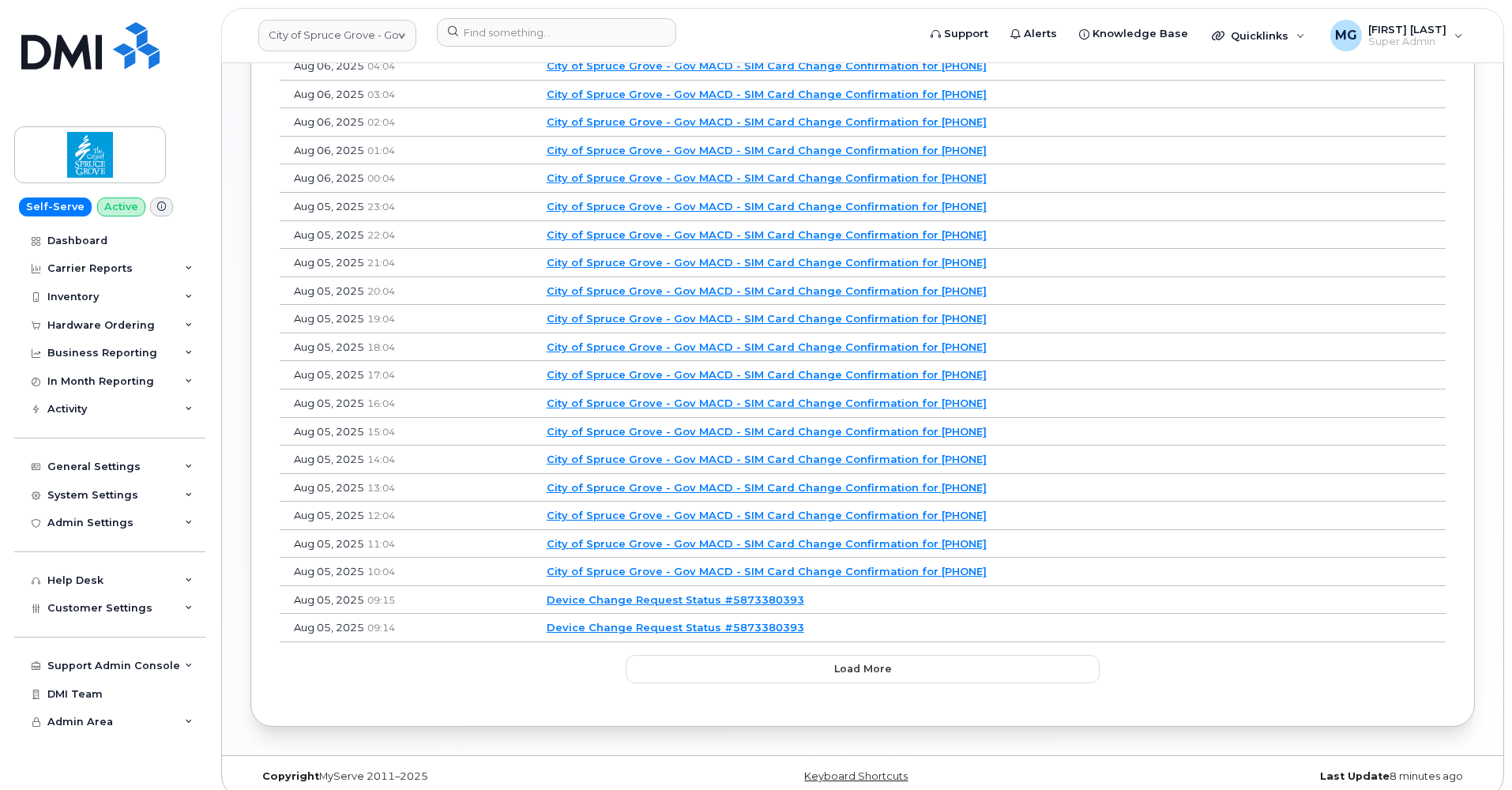 click on "Device Change Request Status #5873380393" at bounding box center (675, 627) 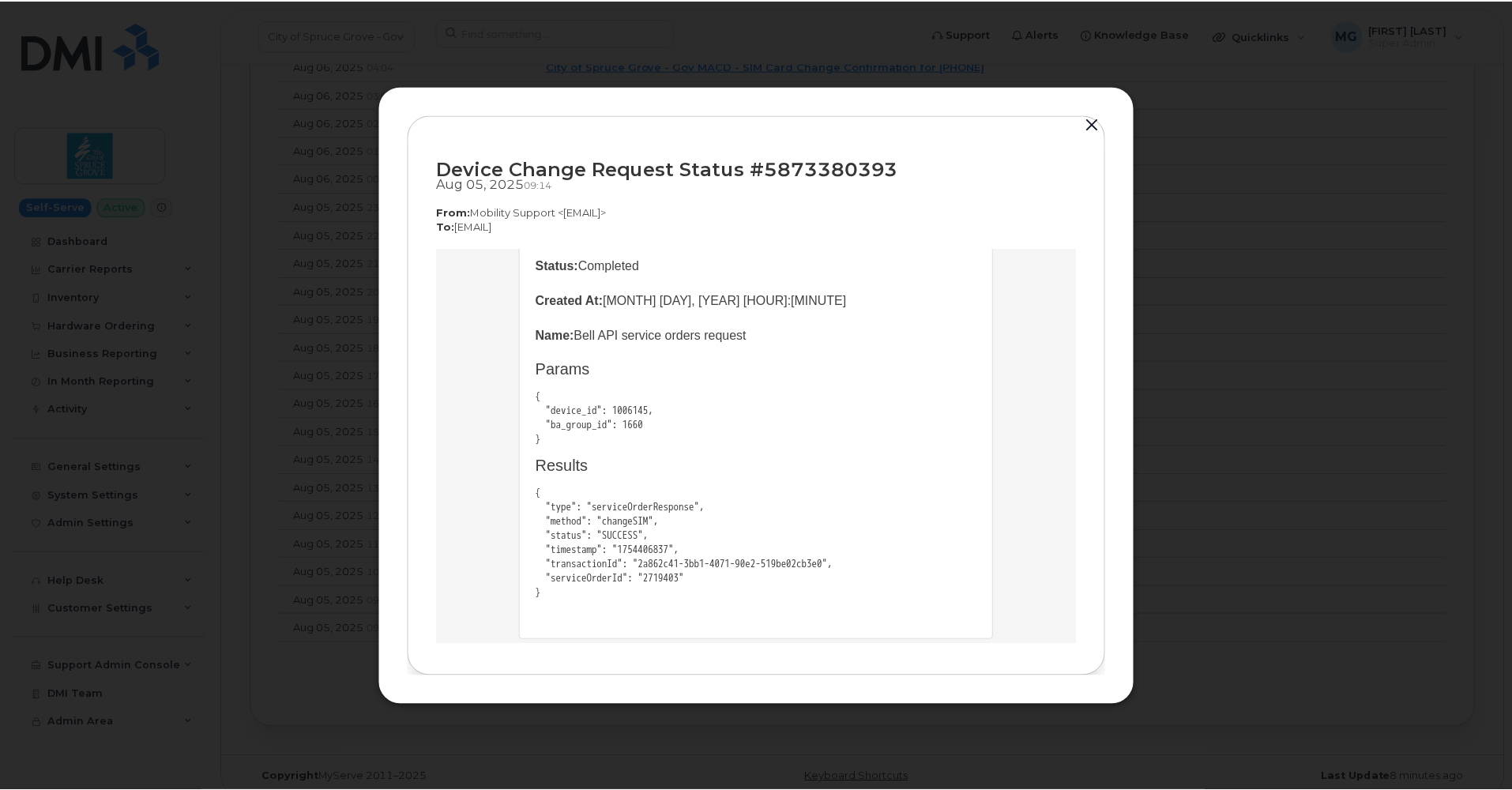 scroll, scrollTop: 180, scrollLeft: 0, axis: vertical 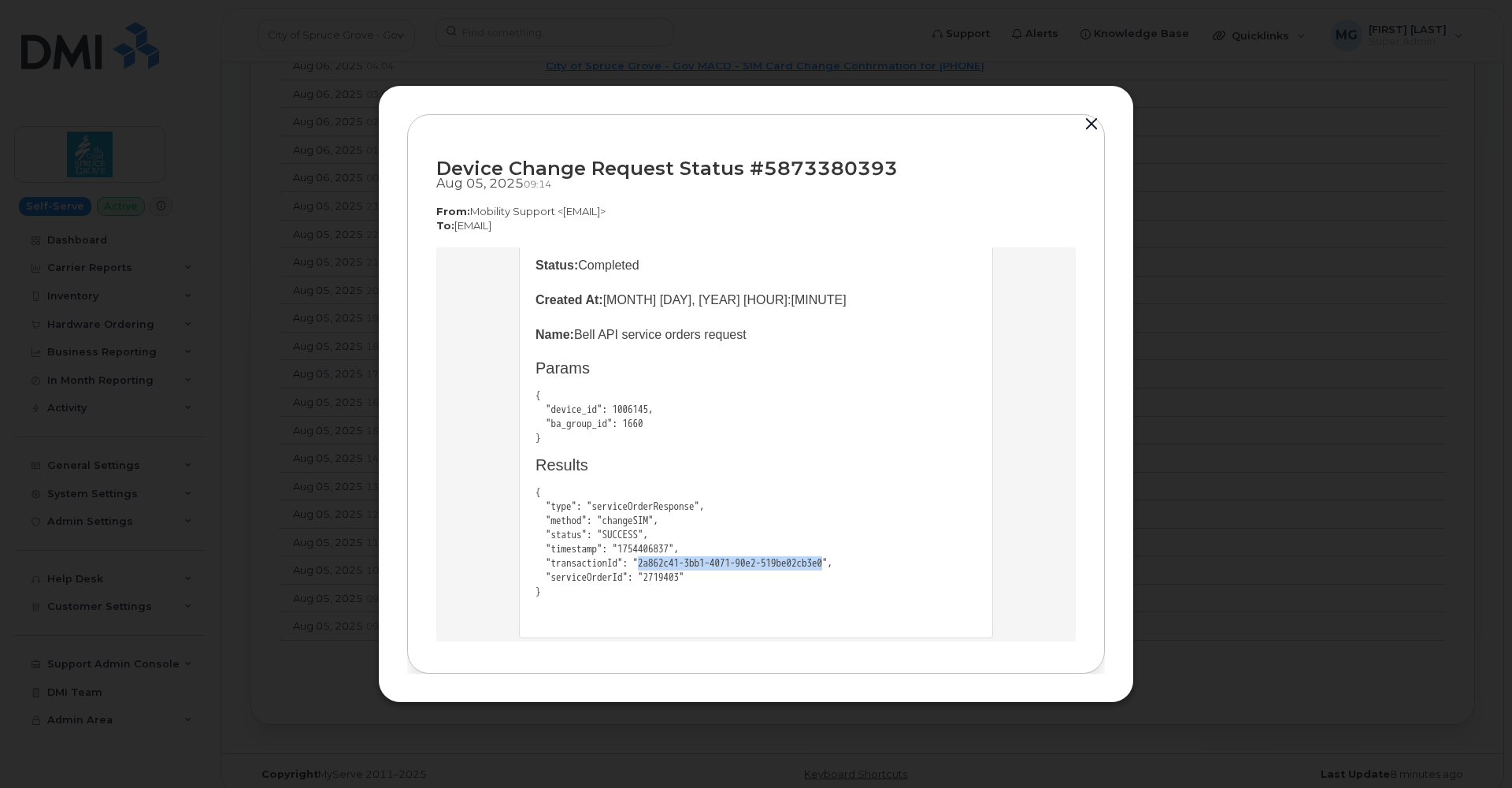 drag, startPoint x: 655, startPoint y: 543, endPoint x: 874, endPoint y: 541, distance: 219.0091 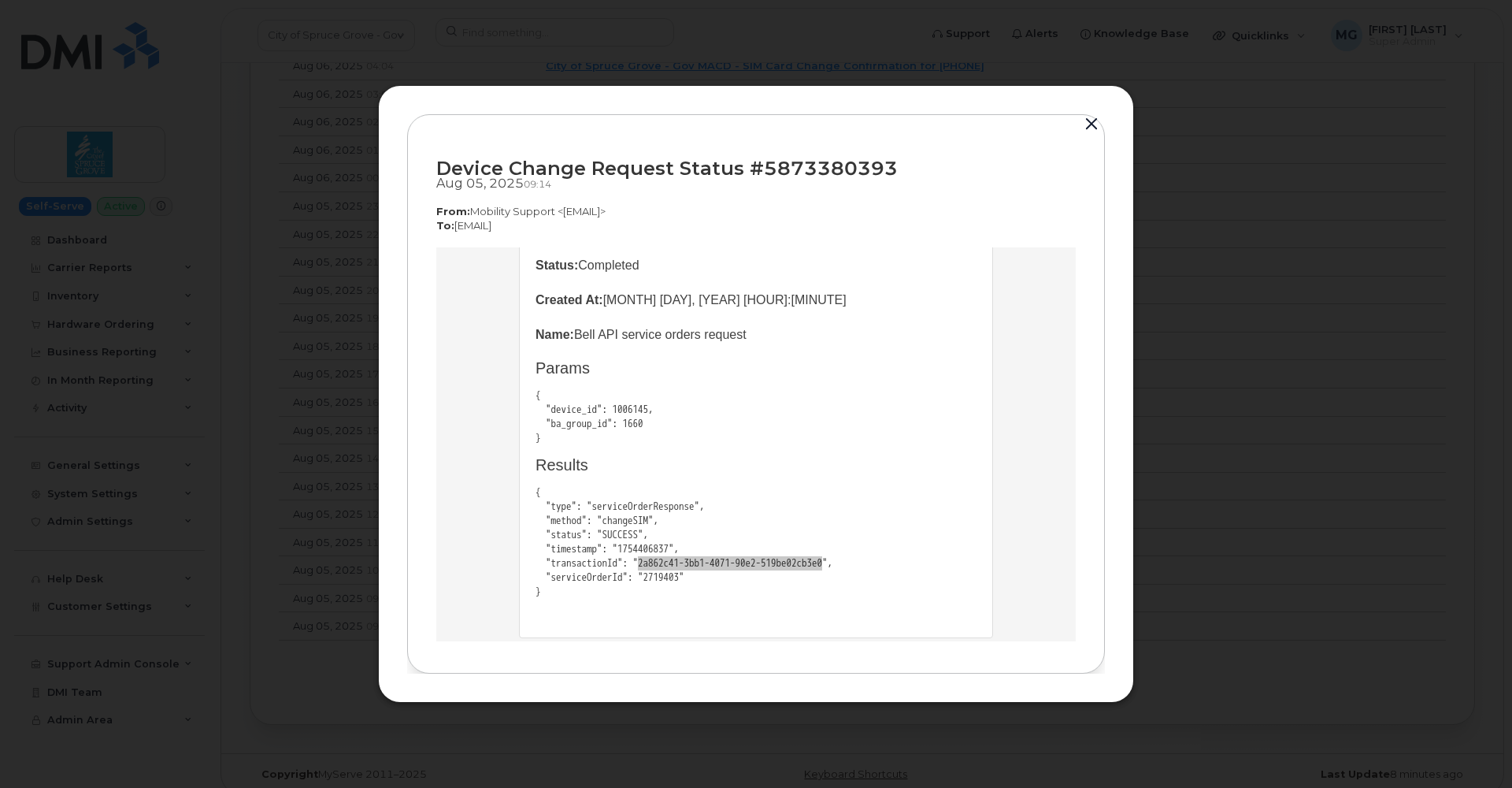 click at bounding box center [1091, 125] 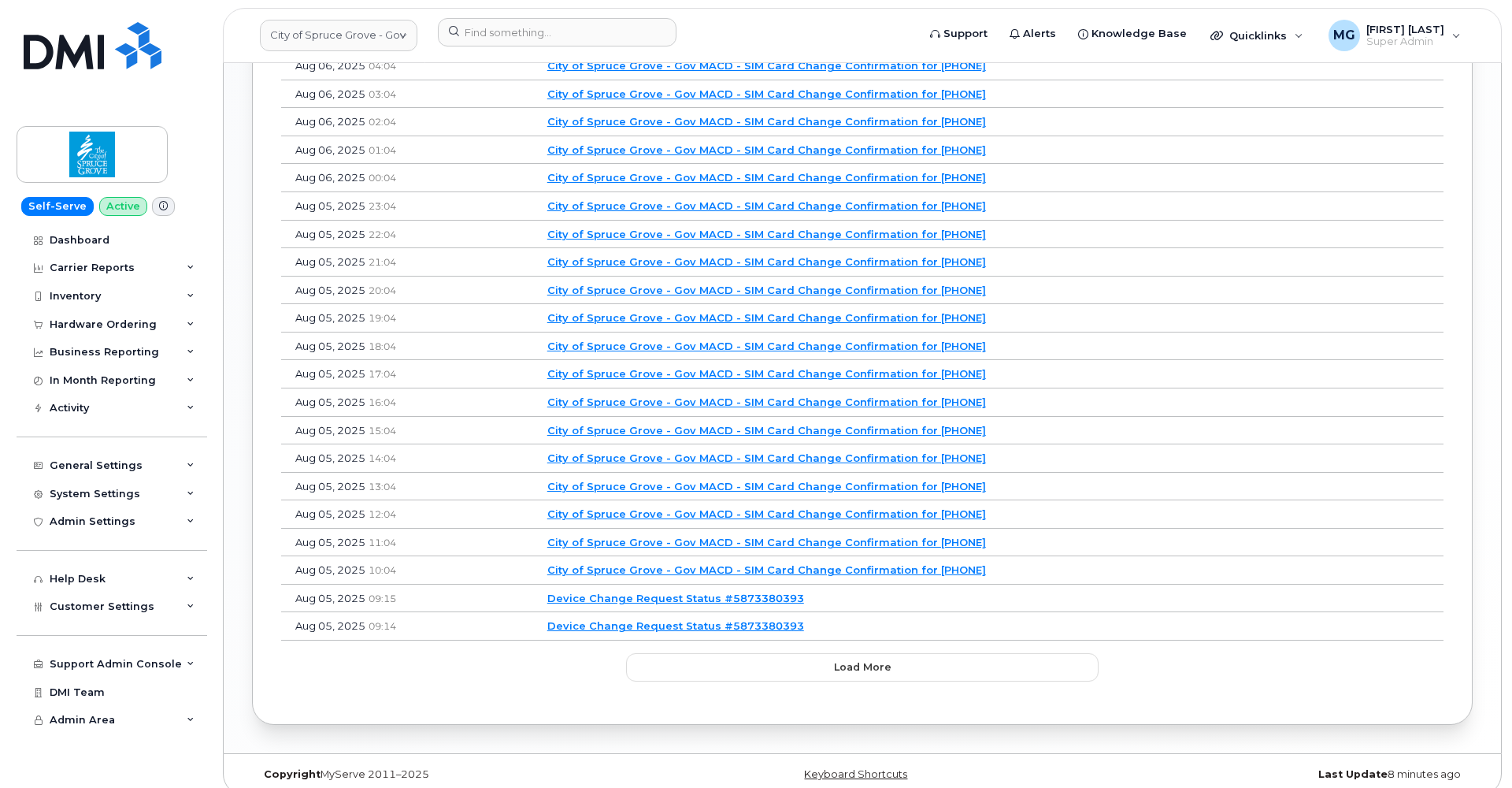 scroll, scrollTop: 1336, scrollLeft: 0, axis: vertical 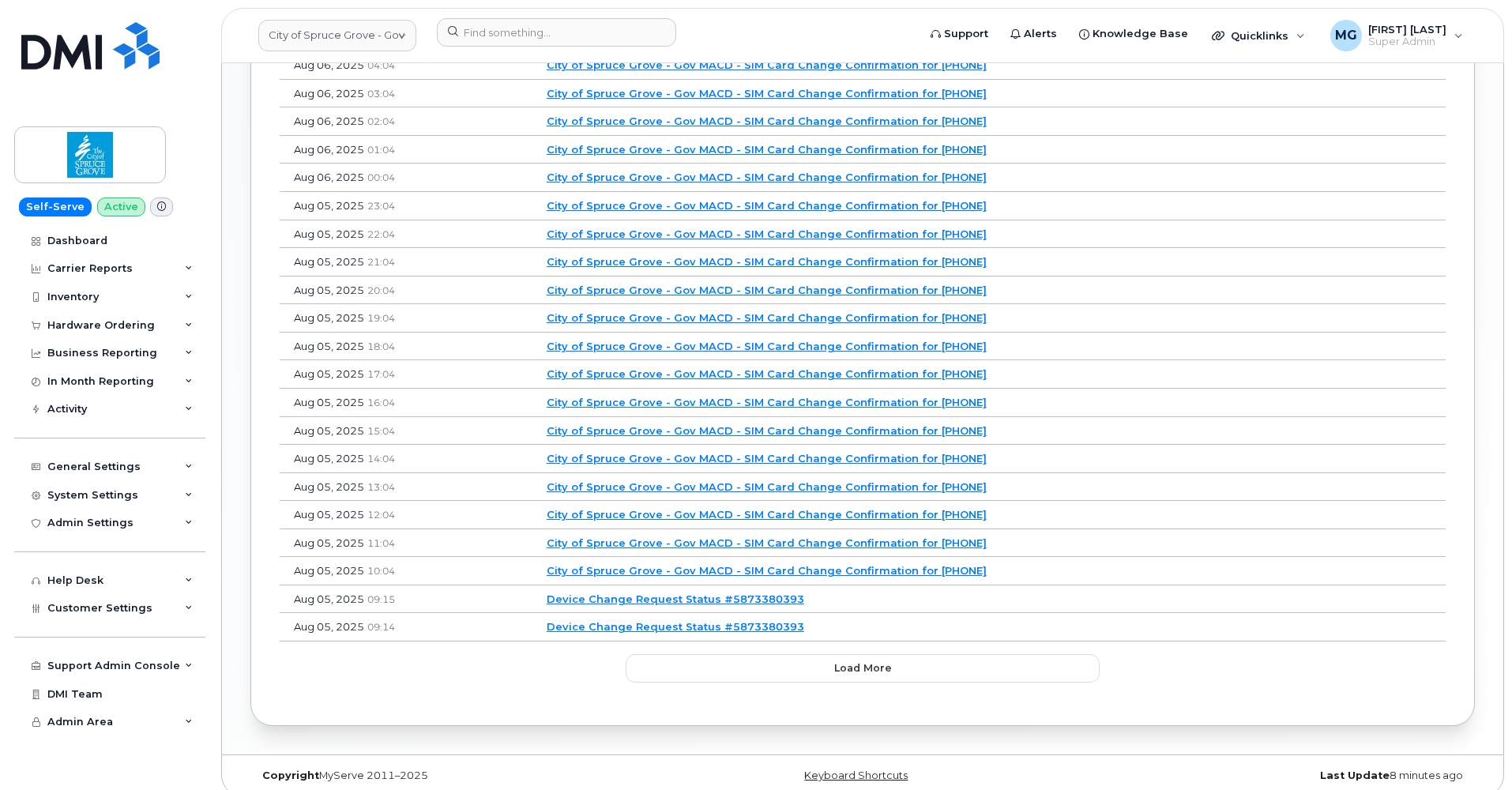 click on "Device Change Request Status #5873380393" at bounding box center [675, 599] 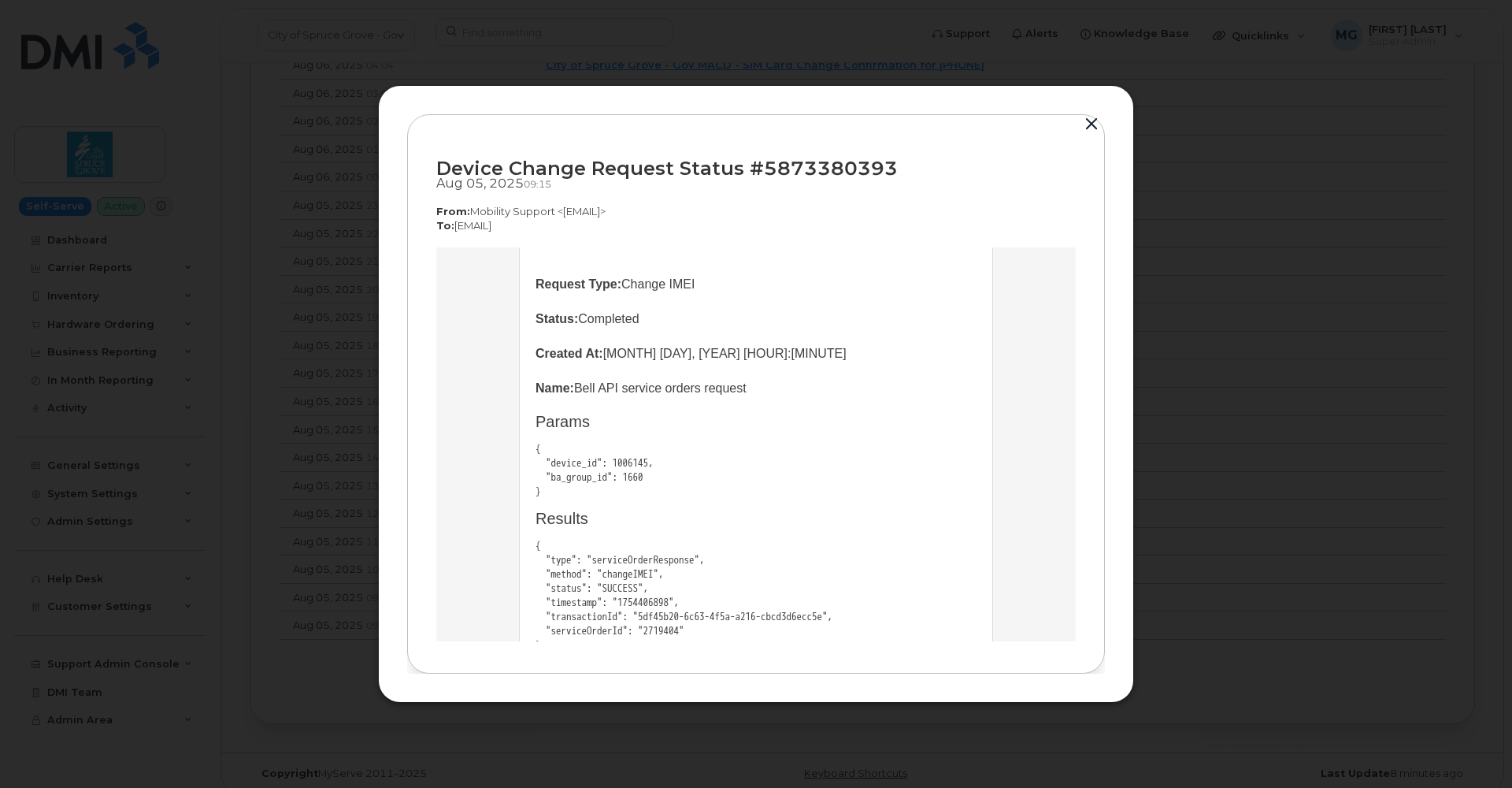 scroll, scrollTop: 132, scrollLeft: 0, axis: vertical 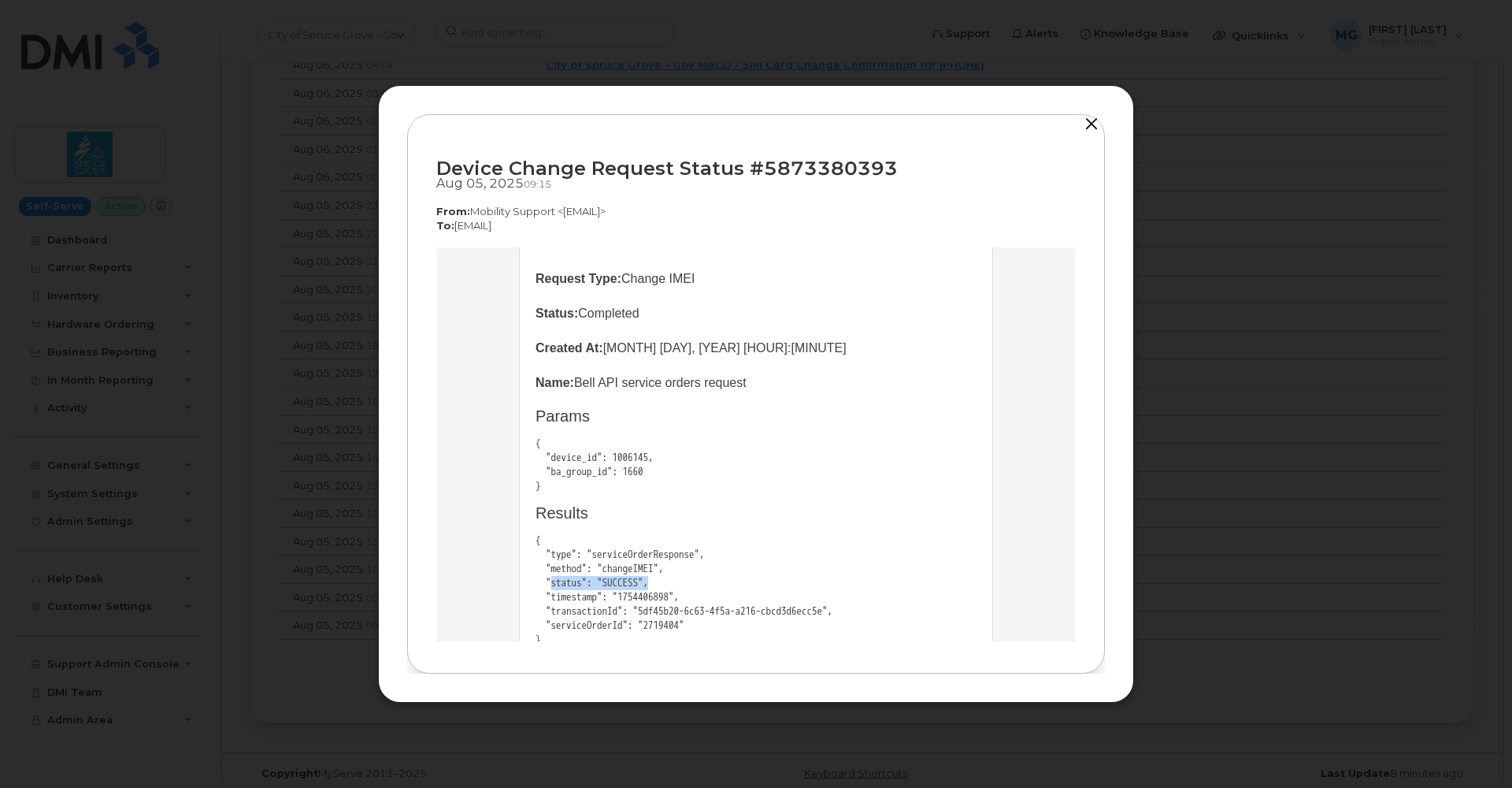 drag, startPoint x: 549, startPoint y: 564, endPoint x: 687, endPoint y: 560, distance: 138.05796 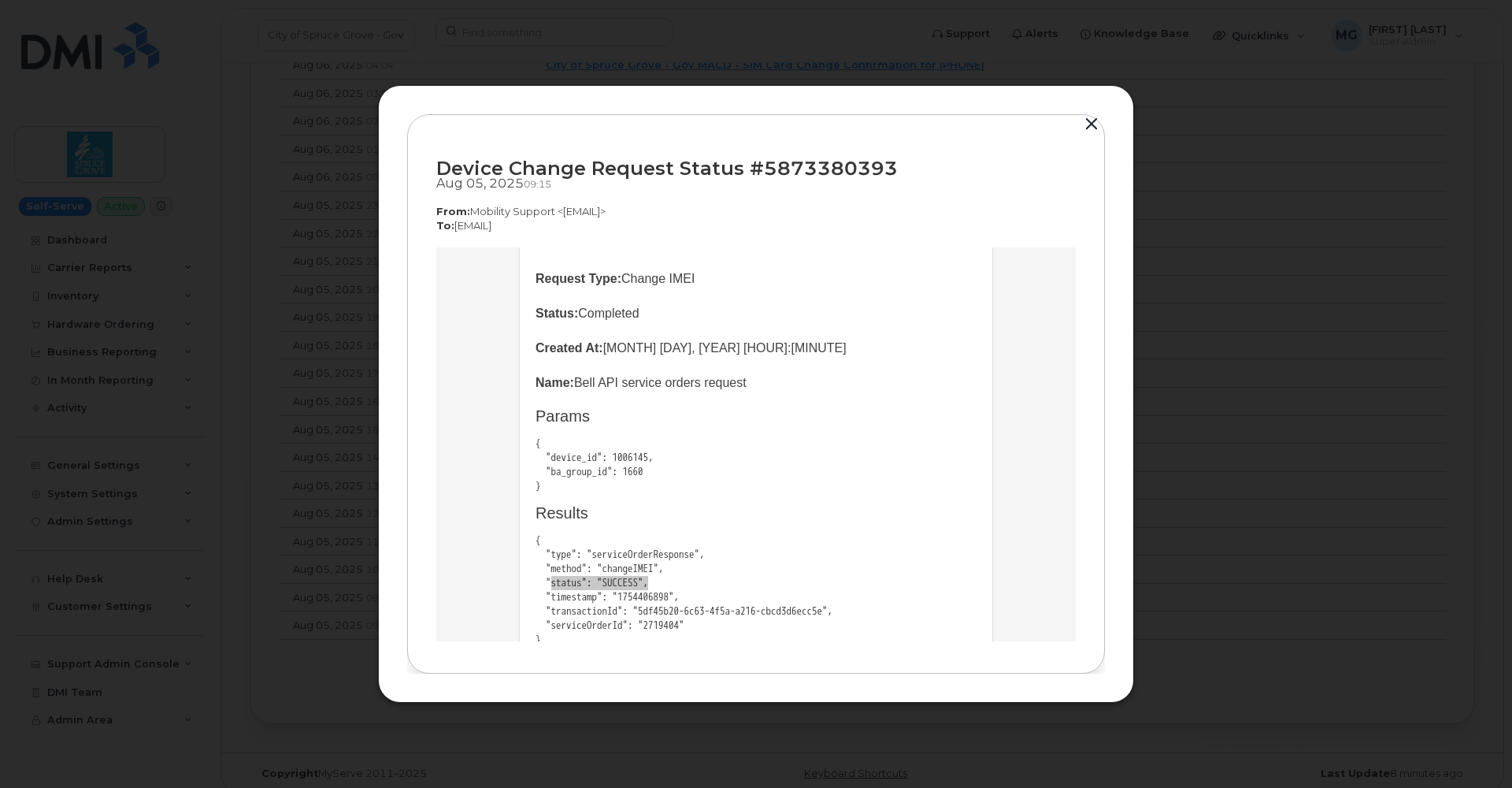 click at bounding box center [1091, 125] 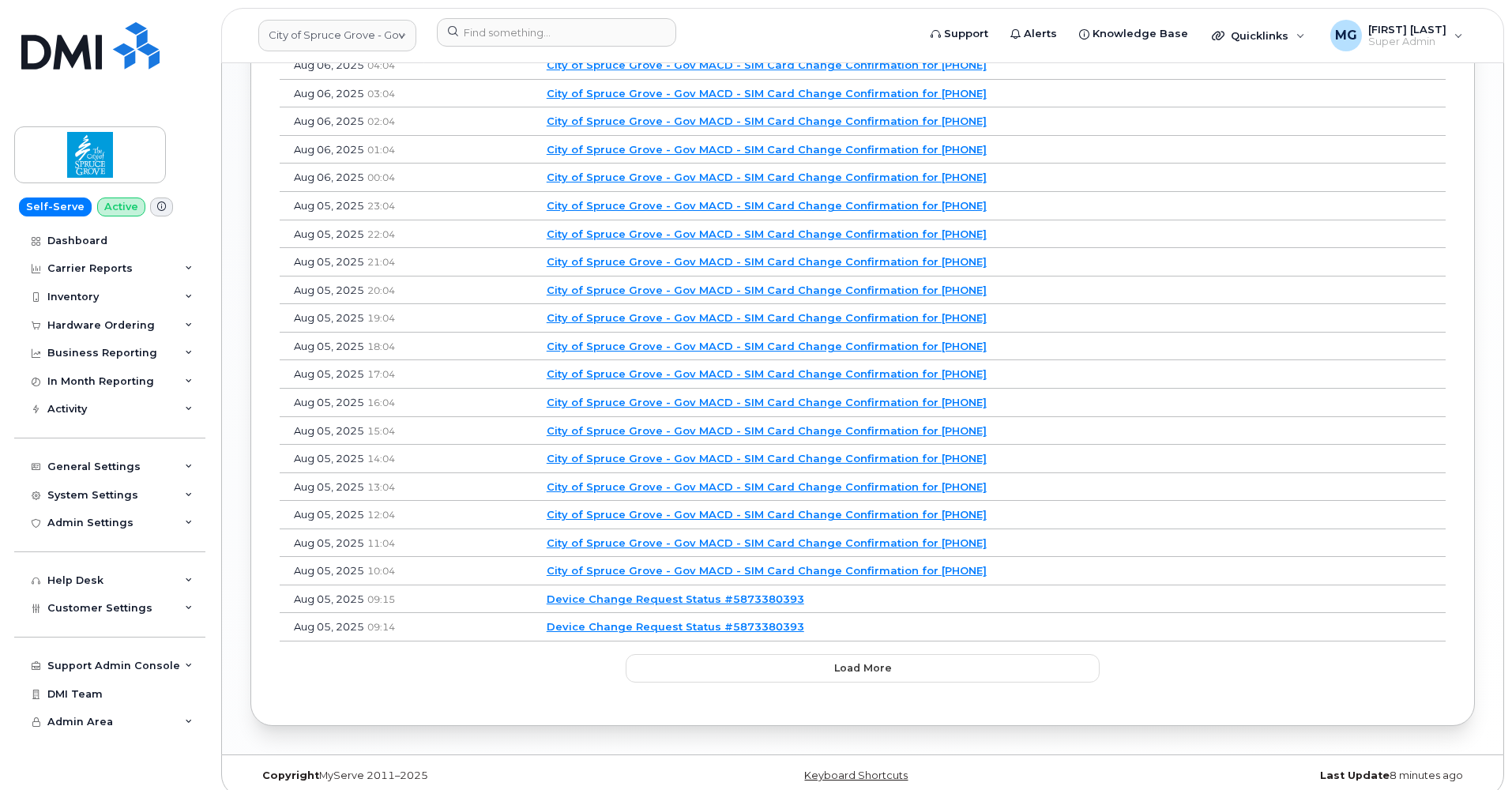 click on "Device Change Request Status #5873380393" at bounding box center (675, 626) 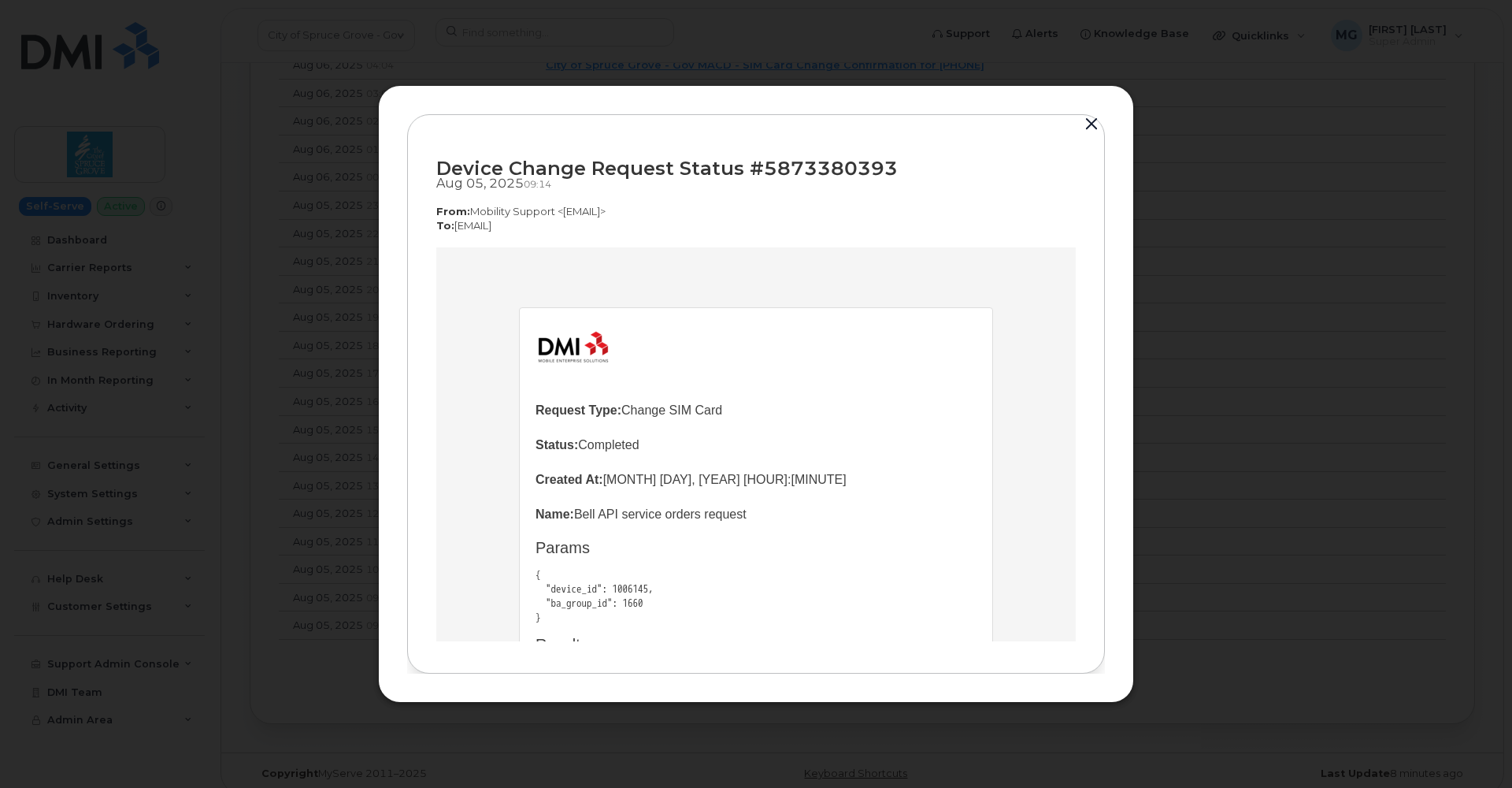 scroll, scrollTop: 180, scrollLeft: 0, axis: vertical 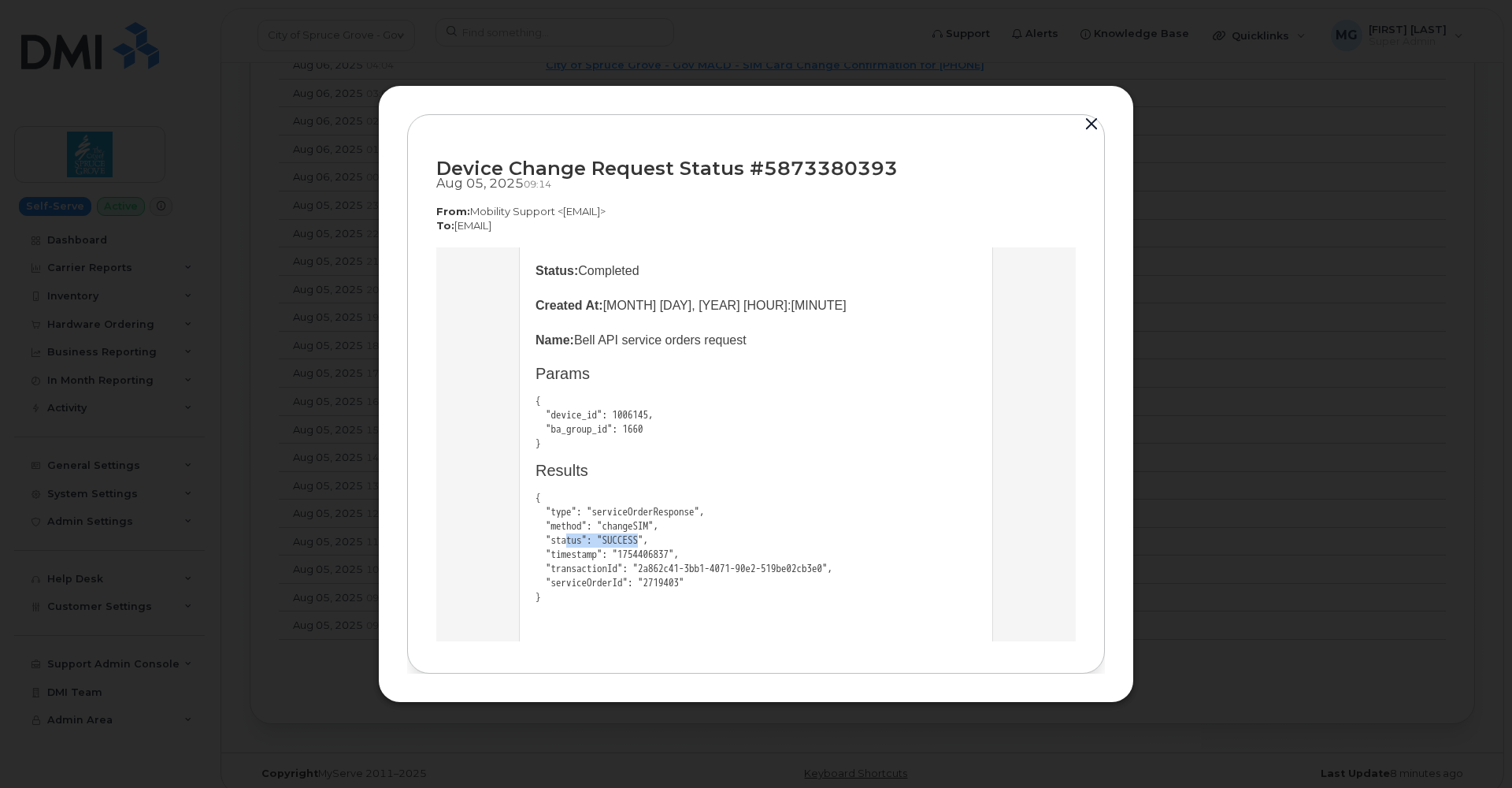 drag, startPoint x: 567, startPoint y: 521, endPoint x: 658, endPoint y: 522, distance: 91.00549 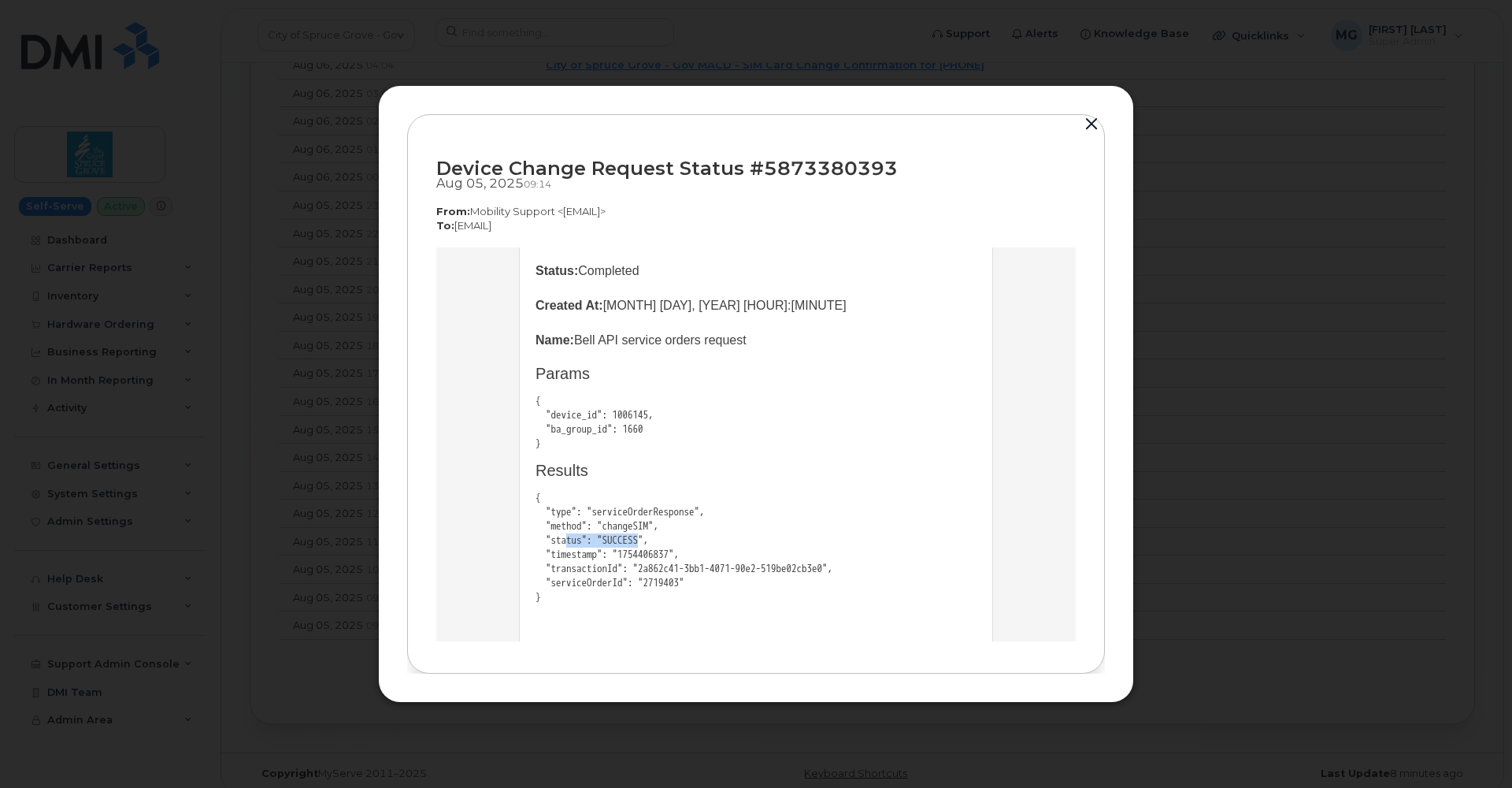 click on "{
"type": "serviceOrderResponse",
"method": "changeSIM",
"status": "SUCCESS",
"timestamp": "1754406837",
"transactionId": "2a862c41-3bb1-4071-90e2-519be02cb3e0",
"serviceOrderId": "2719403"
}" at bounding box center (756, 547) 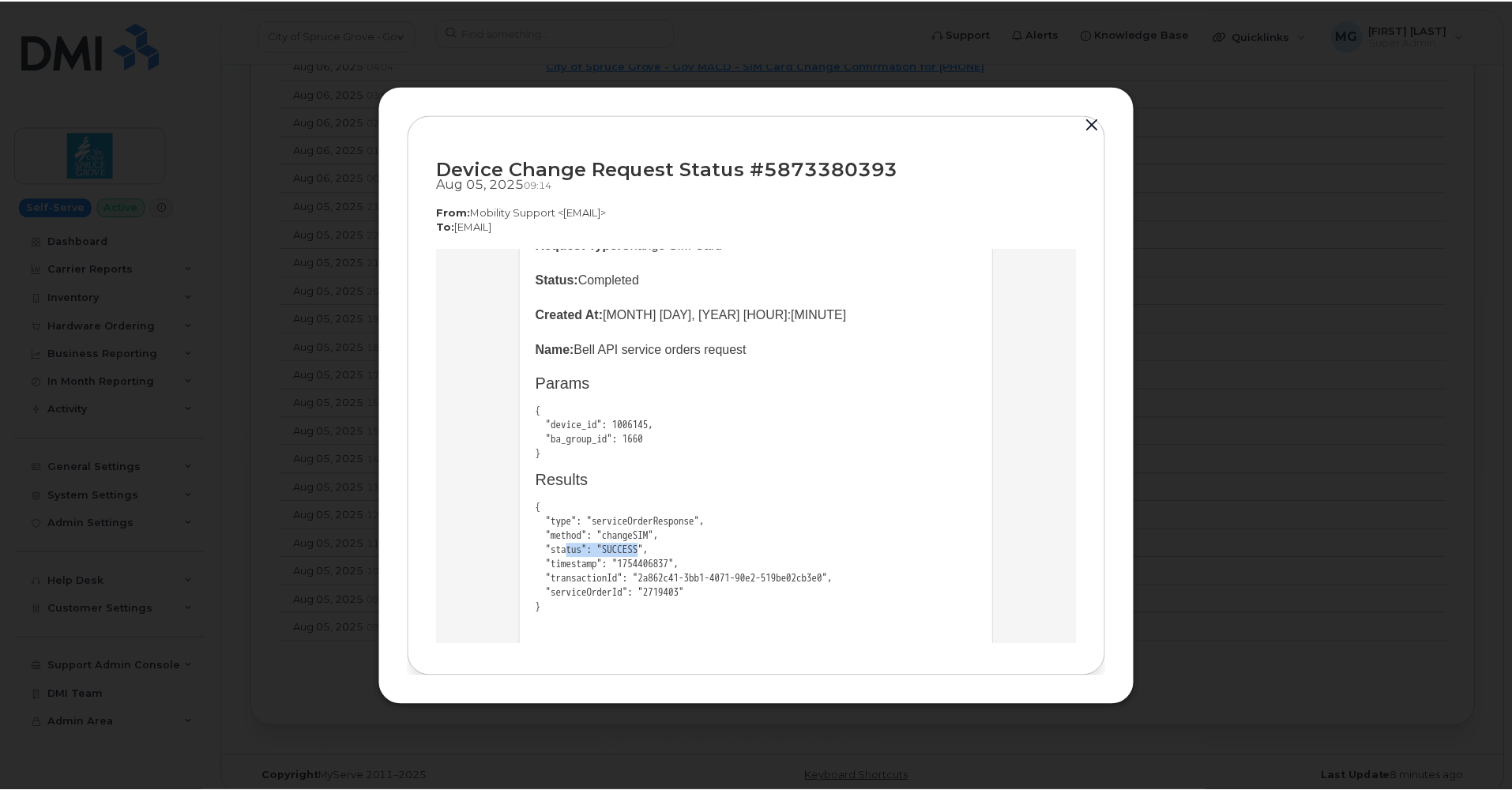 scroll, scrollTop: 167, scrollLeft: 0, axis: vertical 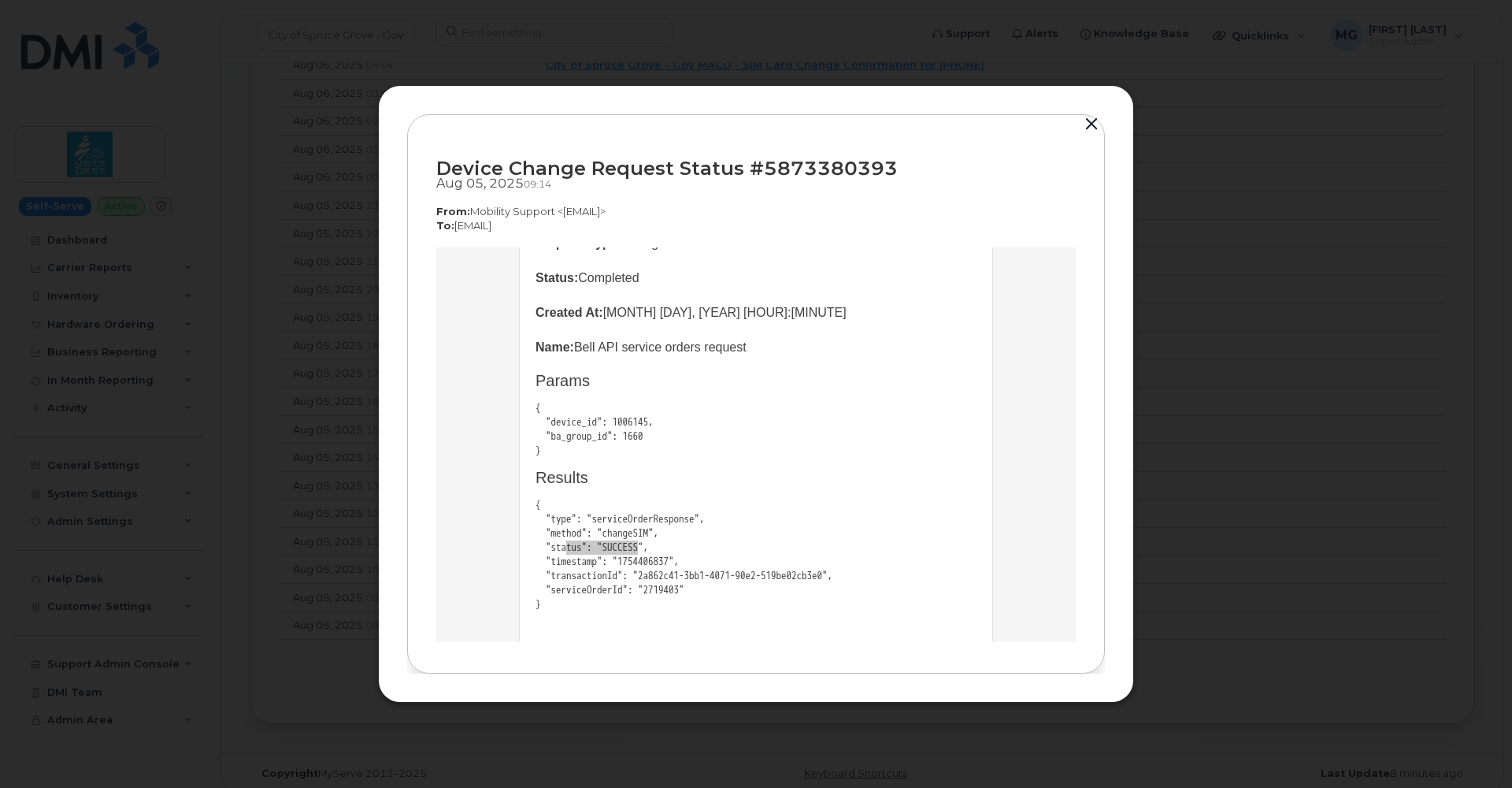 click at bounding box center (1091, 125) 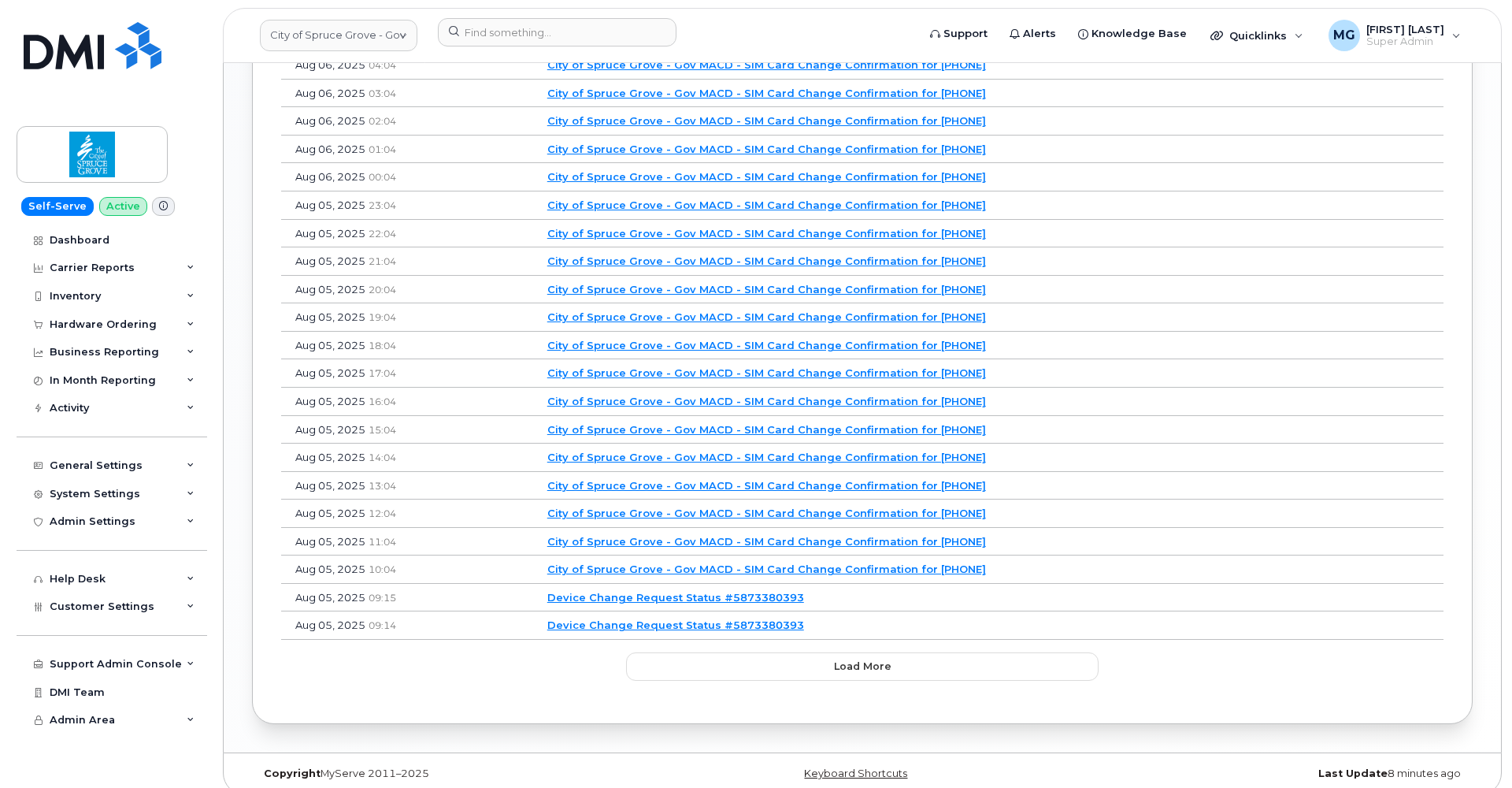 scroll, scrollTop: 1335, scrollLeft: 0, axis: vertical 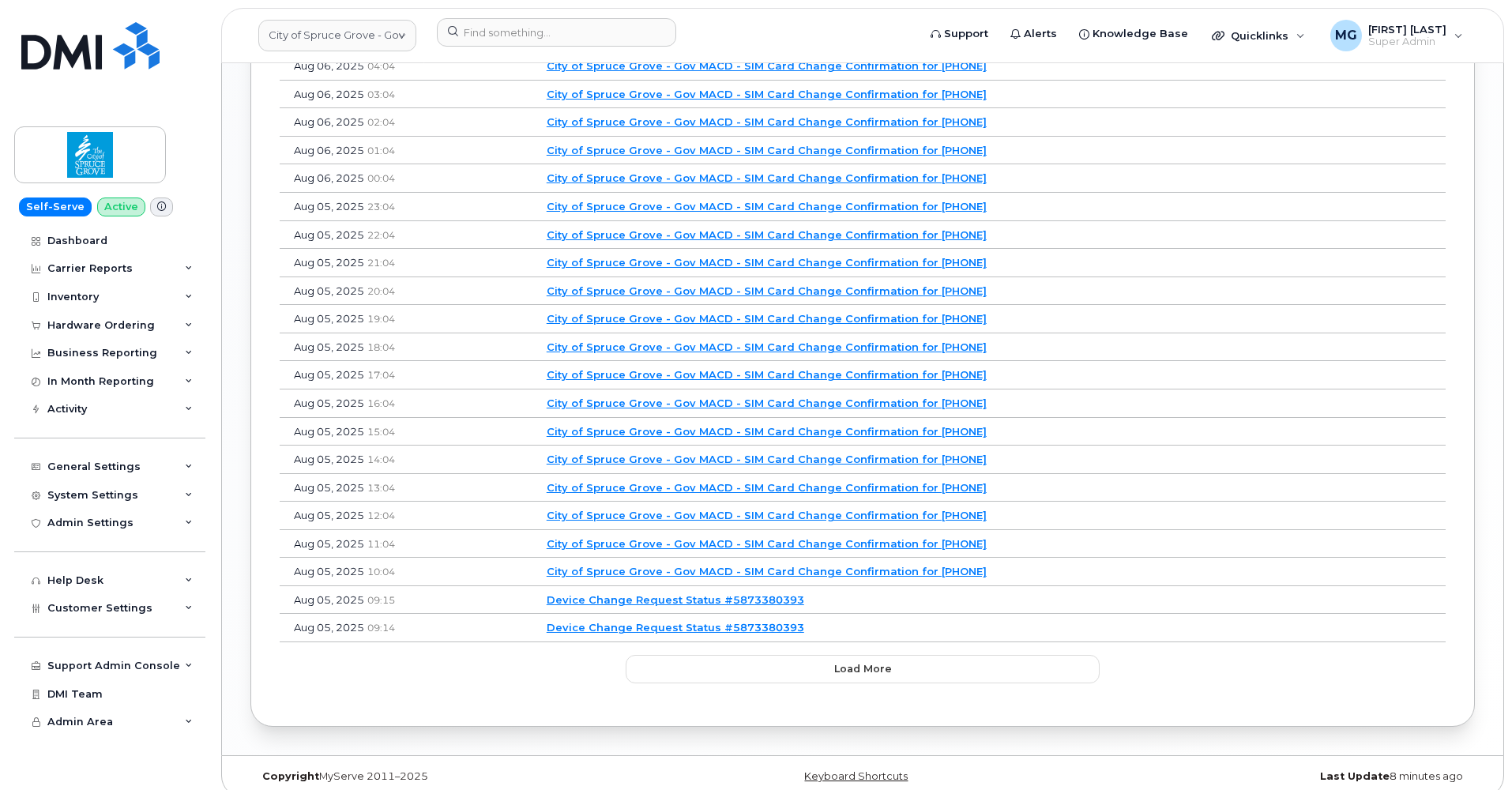 click on "Device Change Request Status #5873380393" at bounding box center (675, 600) 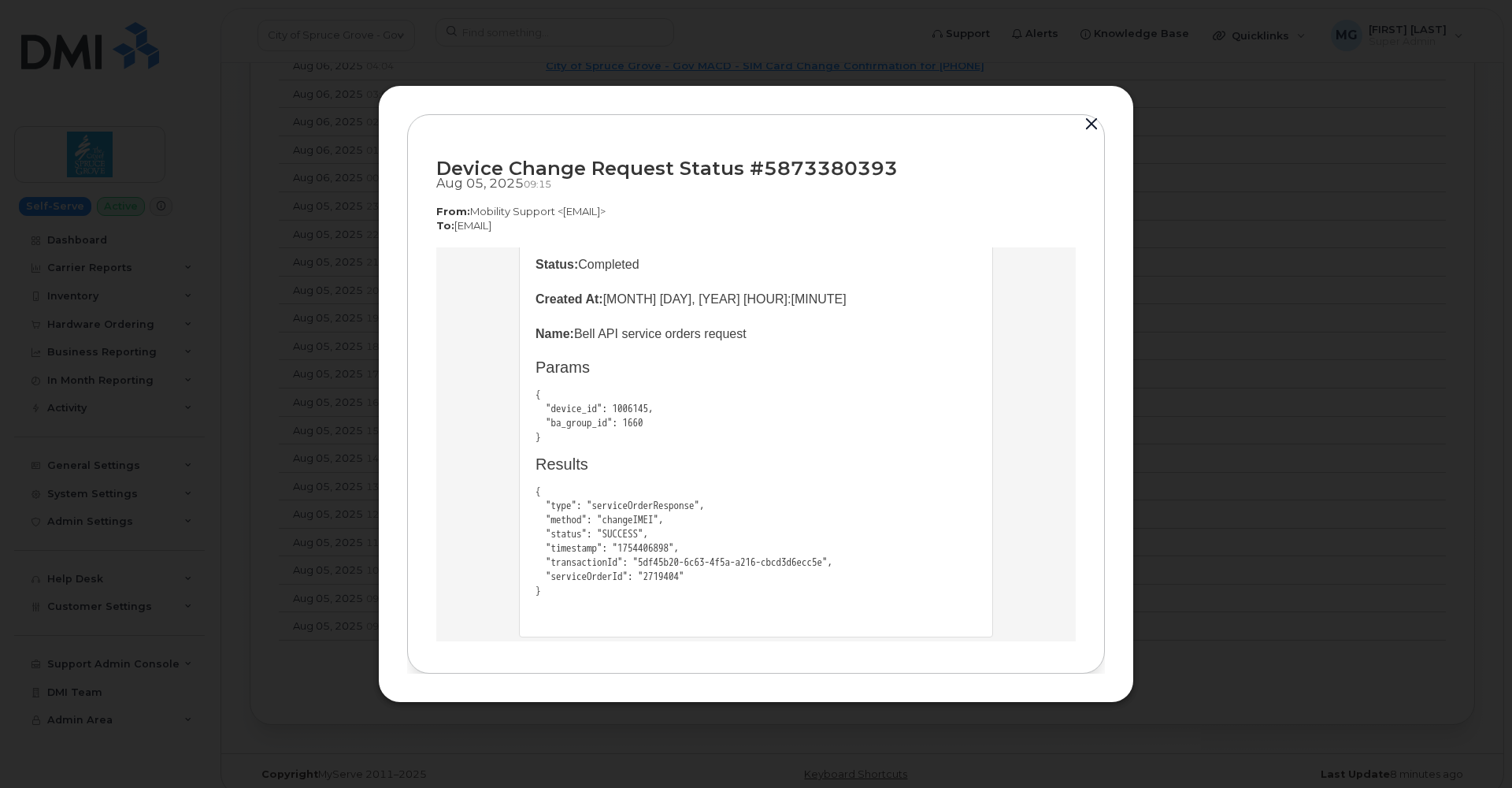 scroll, scrollTop: 180, scrollLeft: 0, axis: vertical 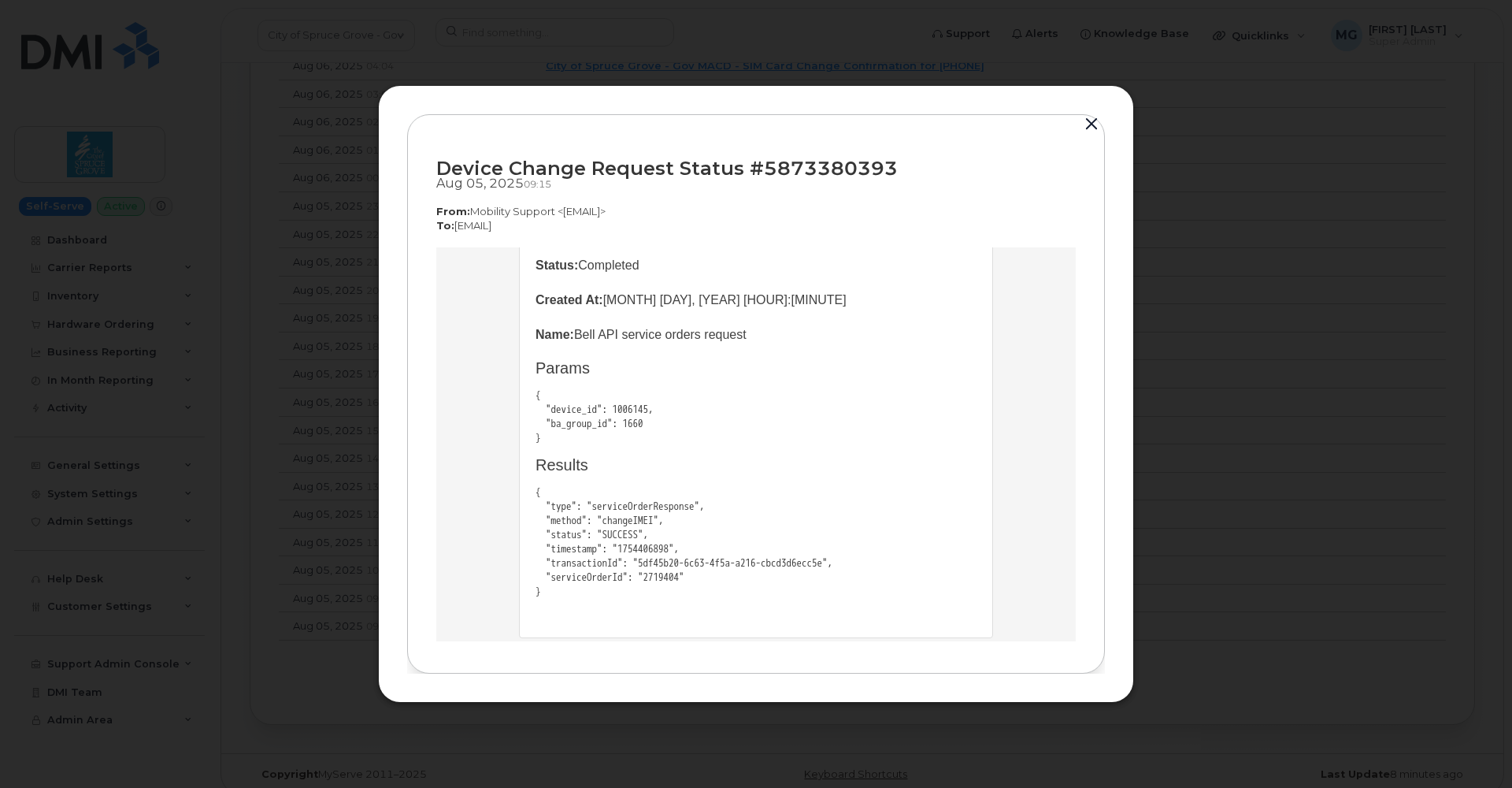 click at bounding box center [1091, 125] 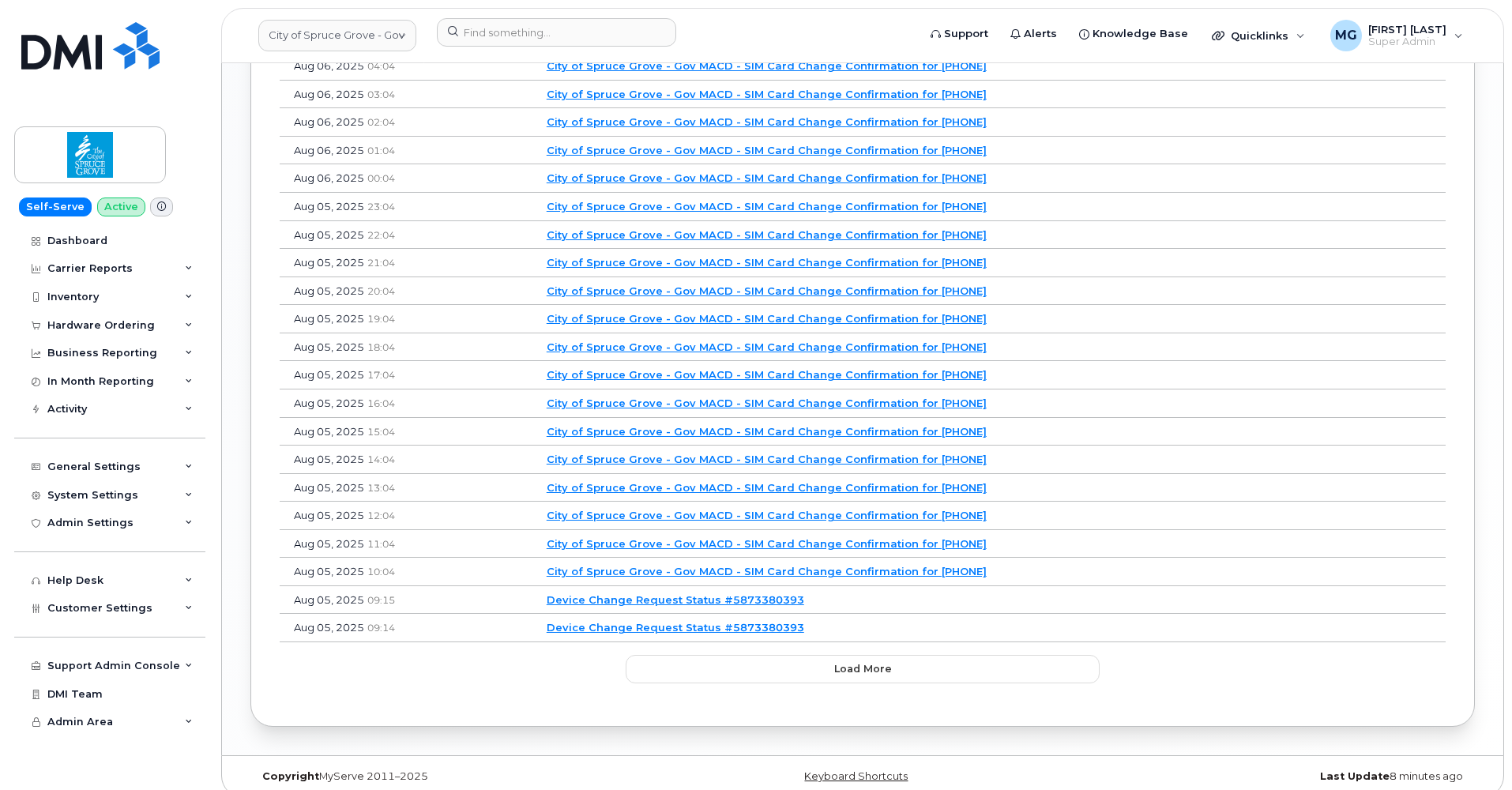 click on "Device Change Request Status #5873380393" at bounding box center (675, 627) 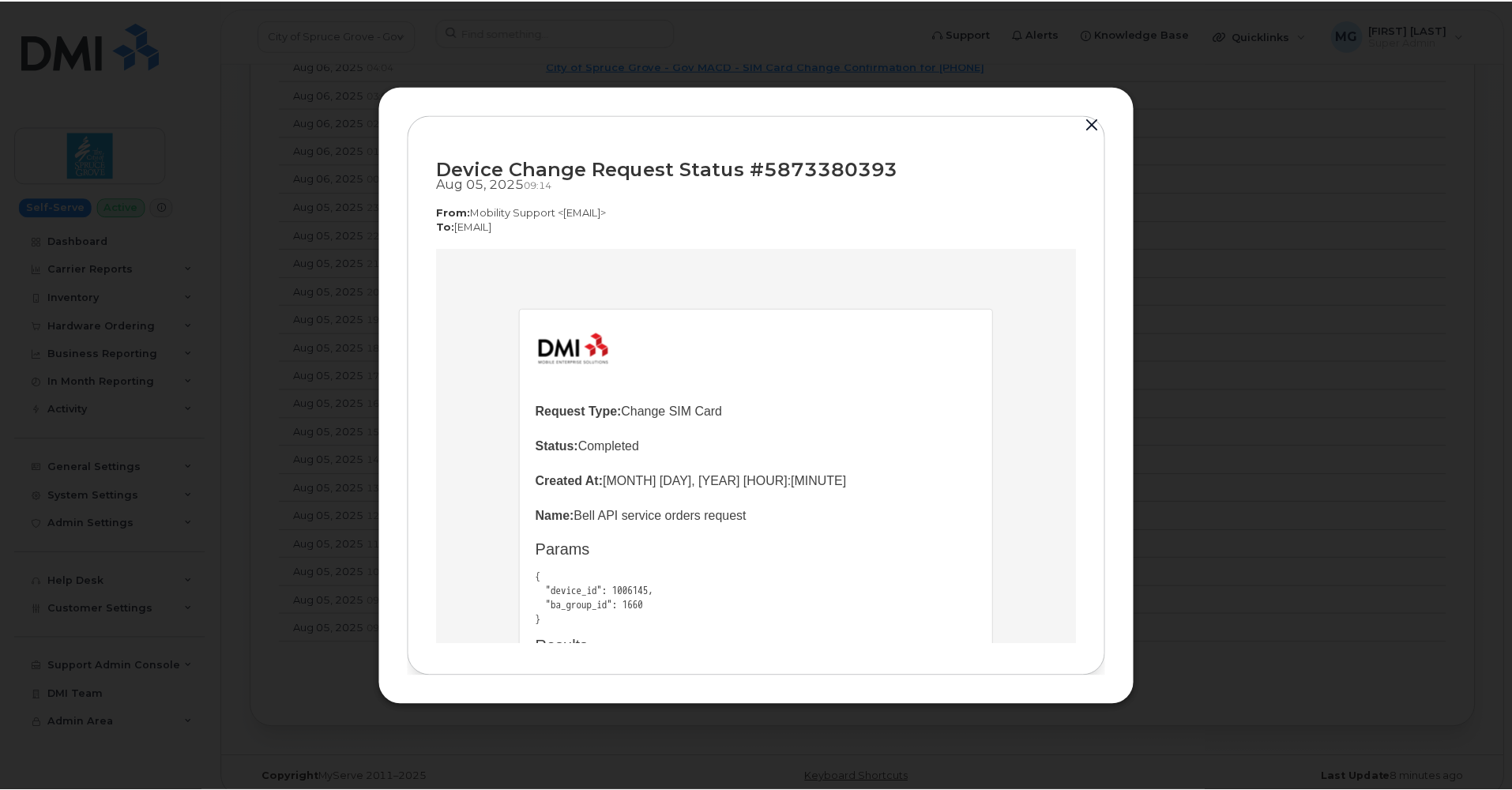 scroll, scrollTop: 0, scrollLeft: 0, axis: both 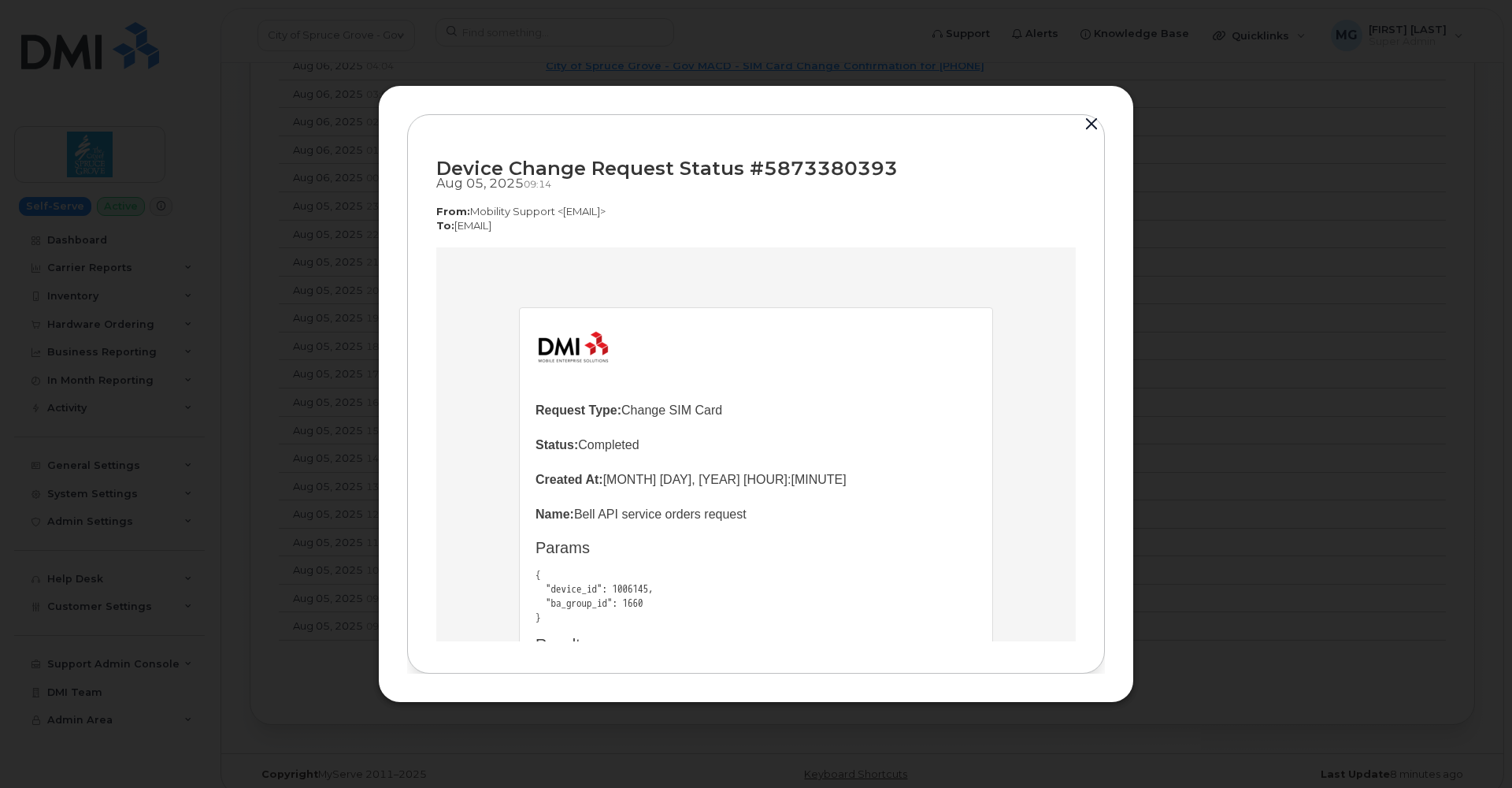 click at bounding box center (1091, 125) 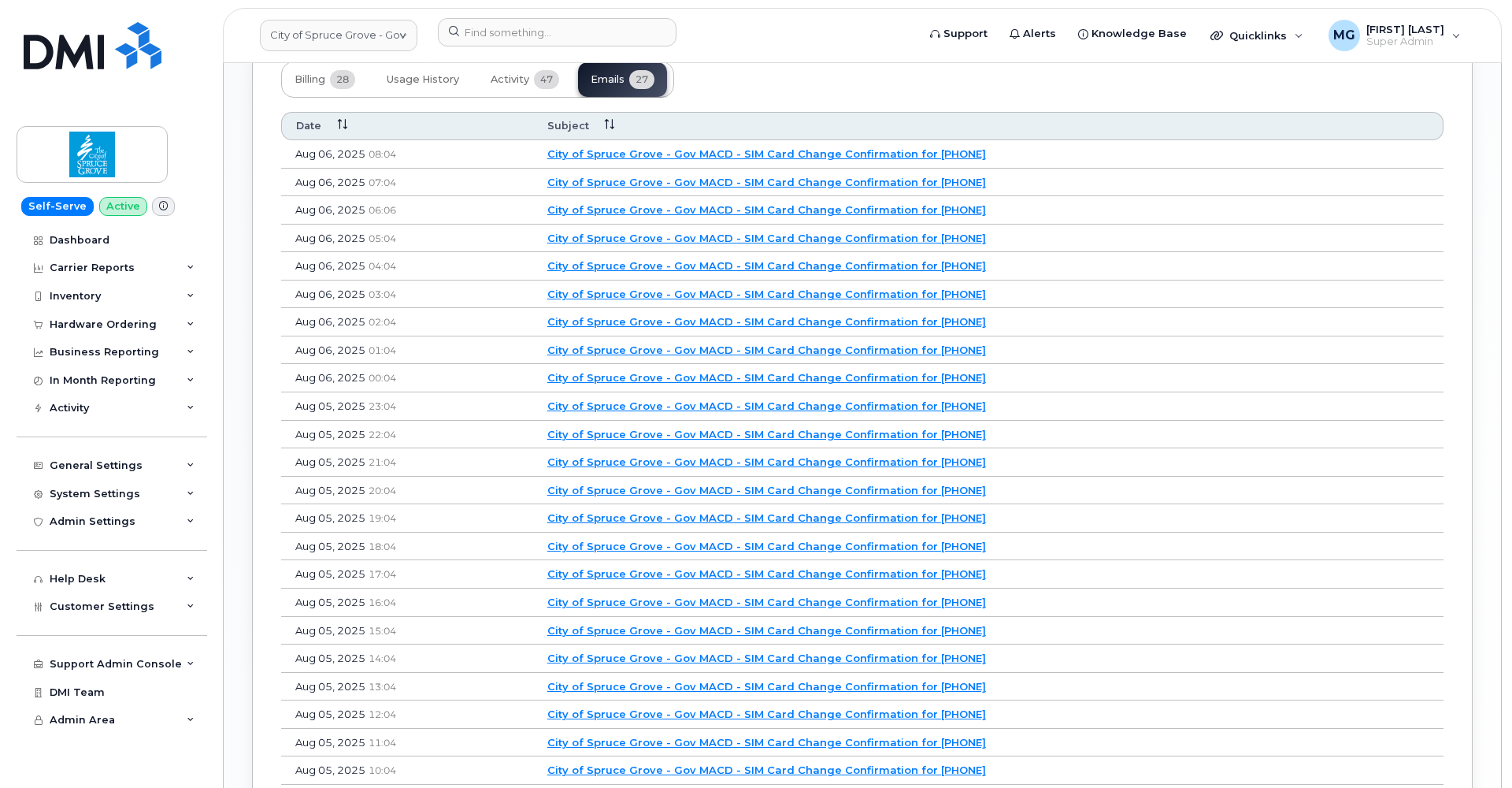 scroll, scrollTop: 1128, scrollLeft: 0, axis: vertical 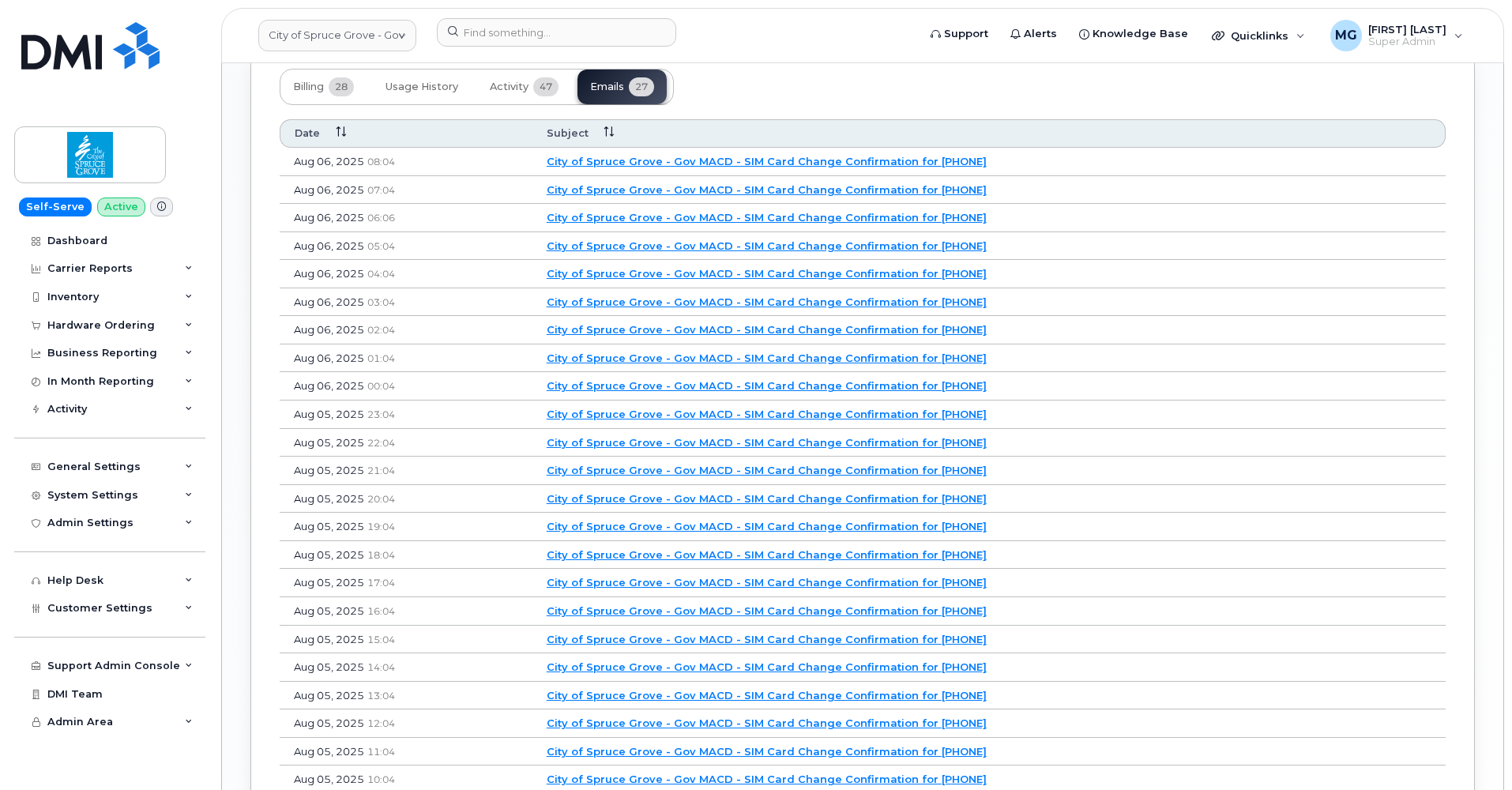 click on "City of Spruce Grove - Gov MACD - SIM Card Change Confirmation for [PHONE]" at bounding box center [766, 161] 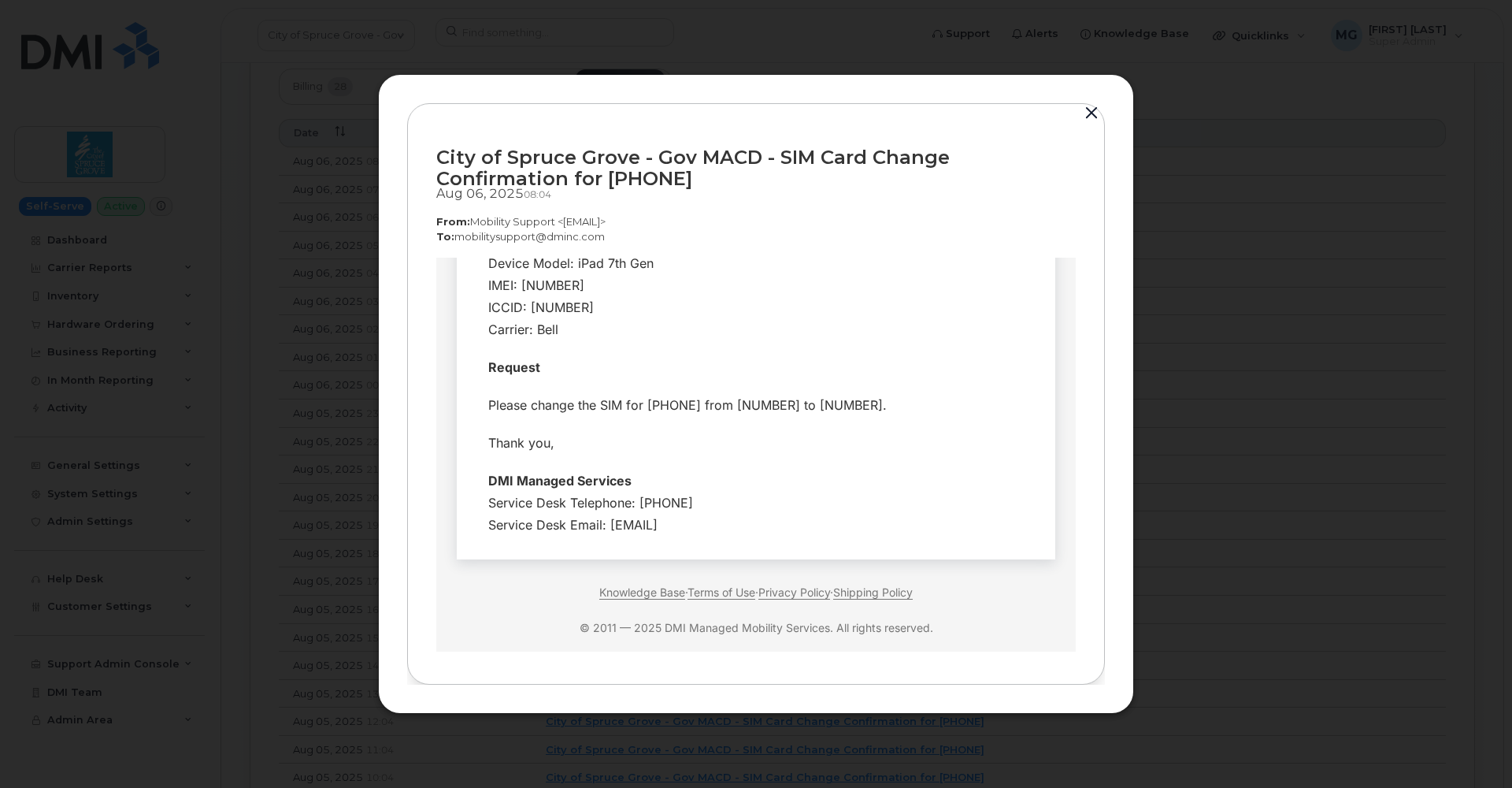 scroll, scrollTop: 381, scrollLeft: 0, axis: vertical 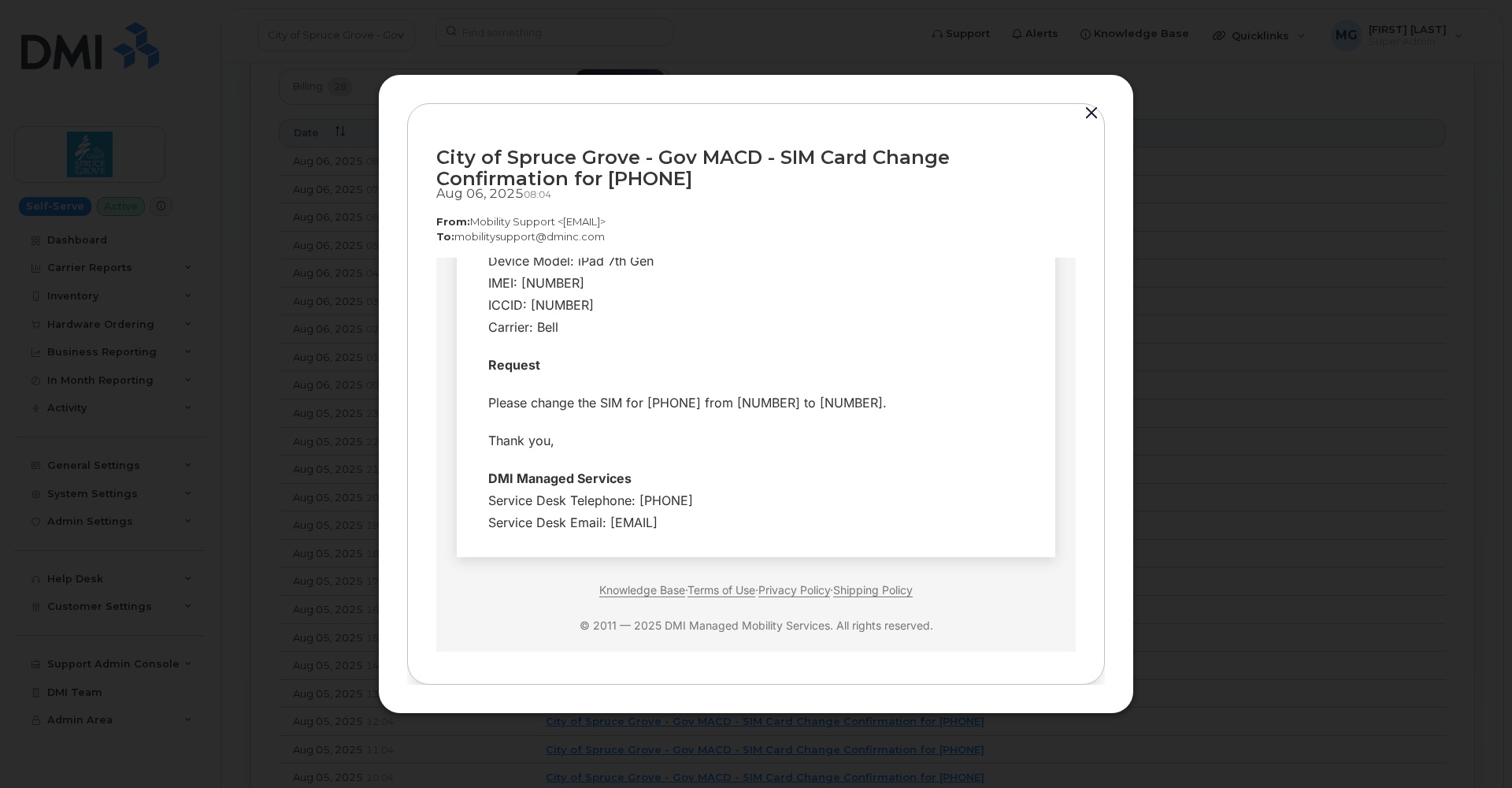 click at bounding box center (1091, 113) 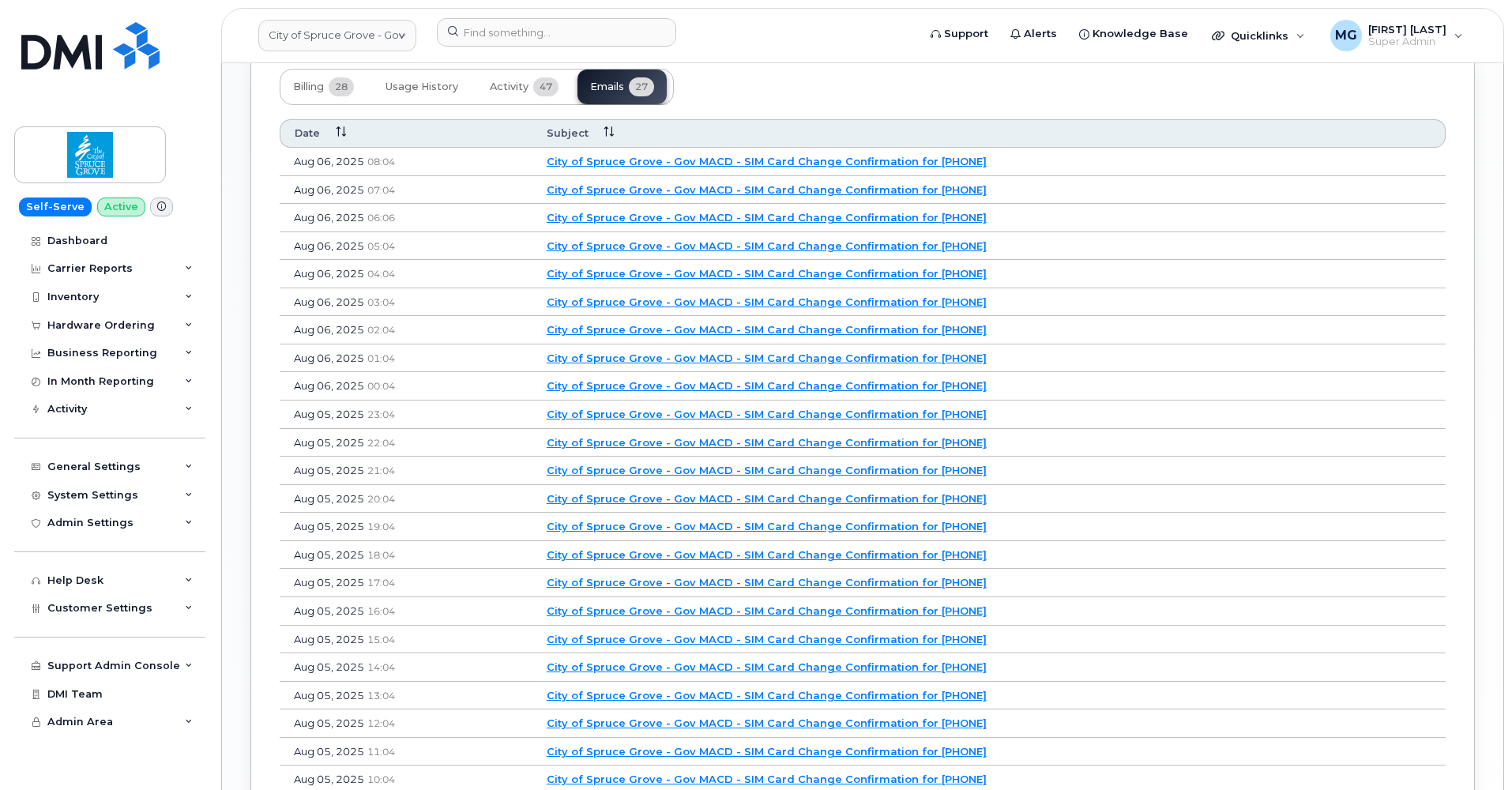 click on "City of Spruce Grove - Gov MACD - SIM Card Change Confirmation for [PHONE]" at bounding box center [766, 161] 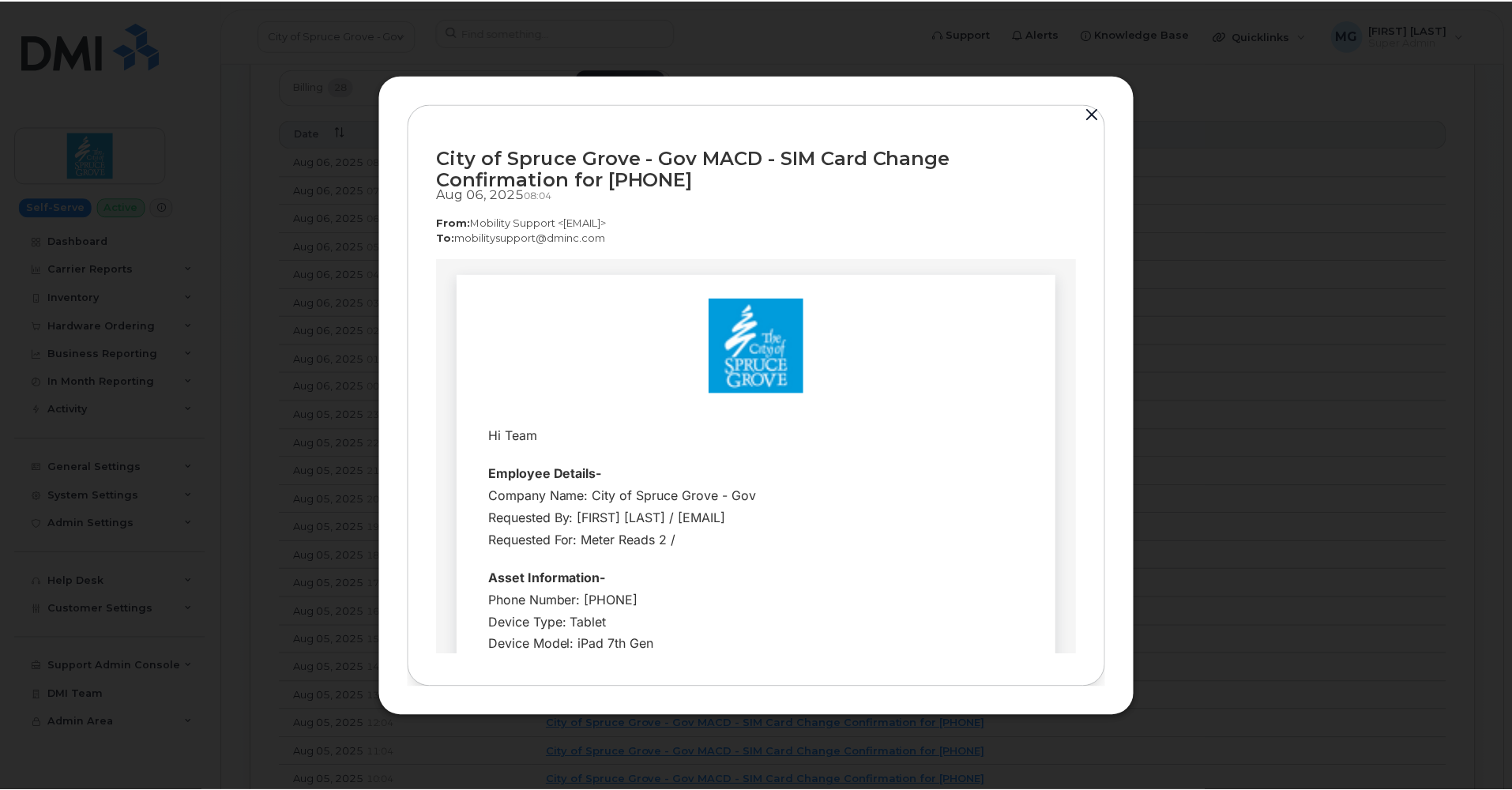 scroll, scrollTop: 0, scrollLeft: 0, axis: both 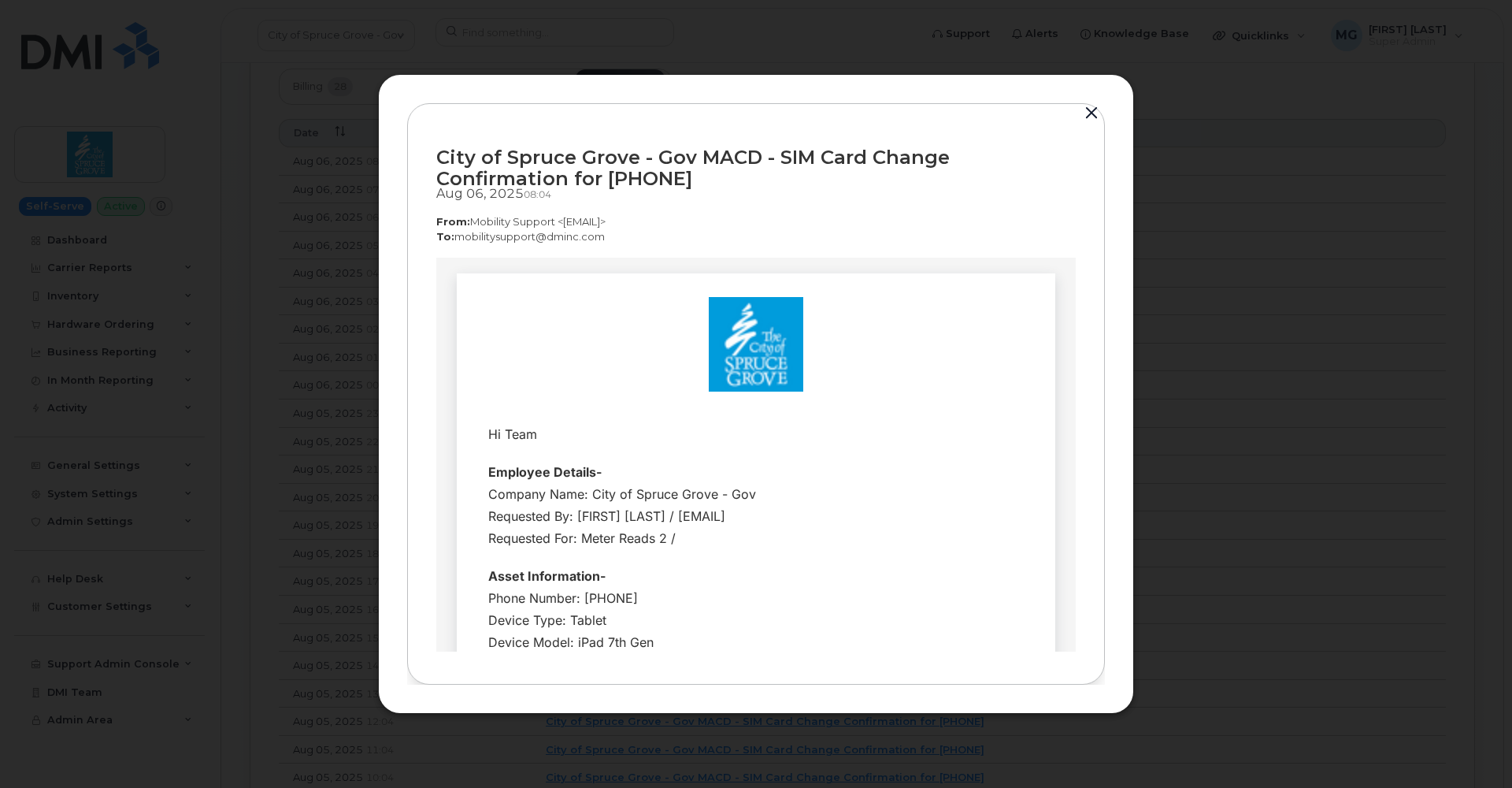 drag, startPoint x: 441, startPoint y: 158, endPoint x: 633, endPoint y: 182, distance: 193.49419 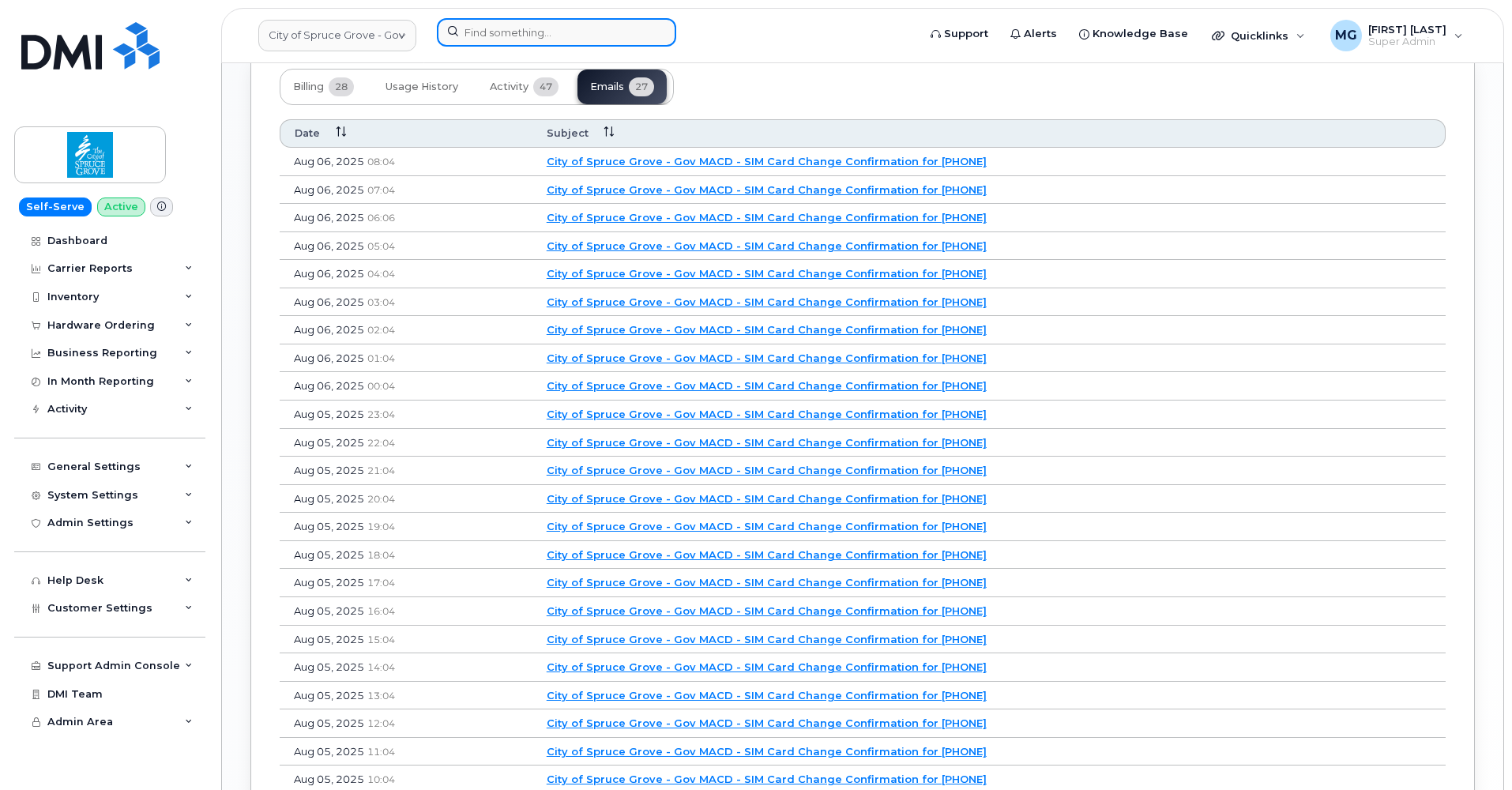click at bounding box center [556, 32] 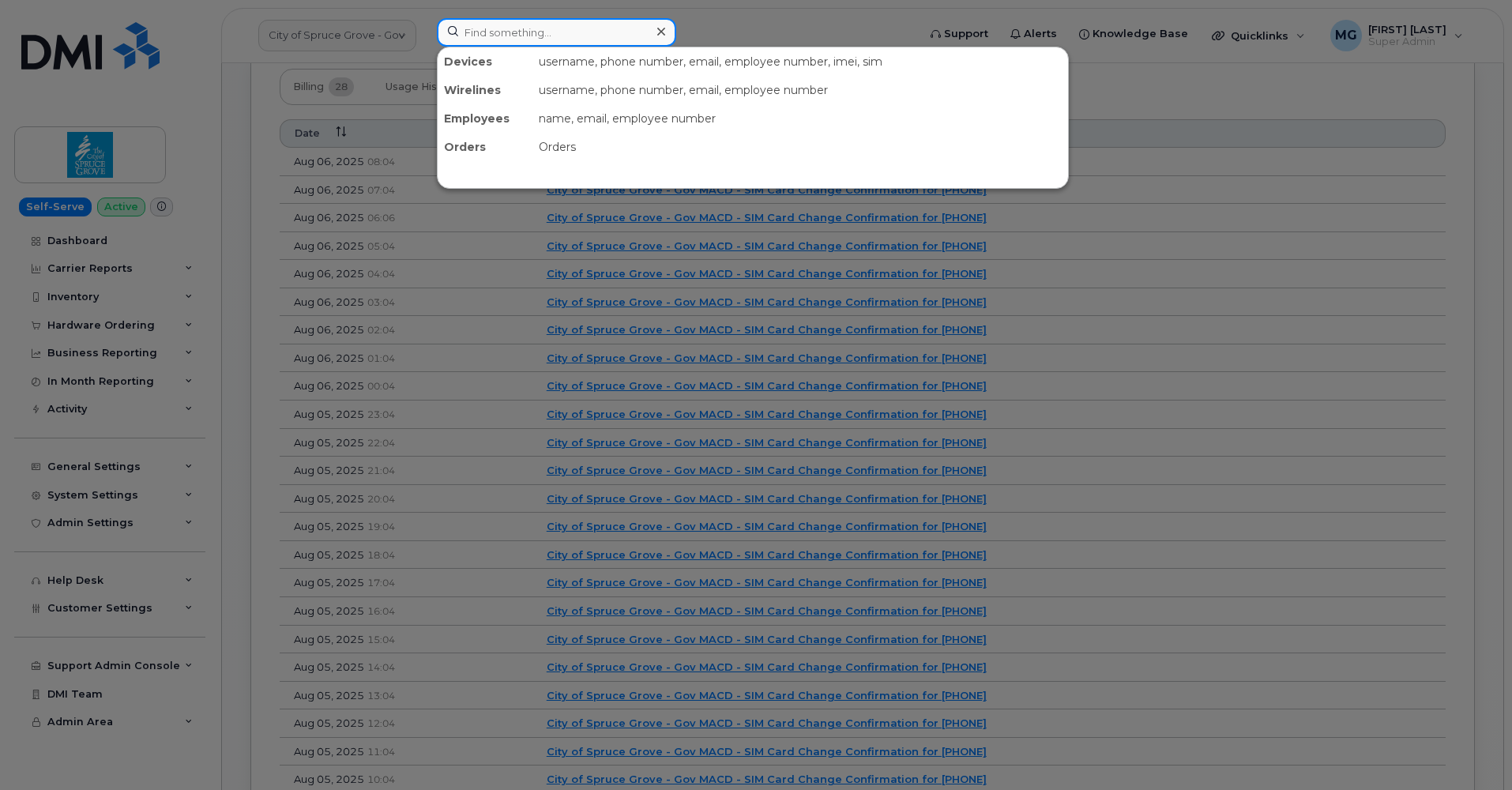 paste on "5873380393" 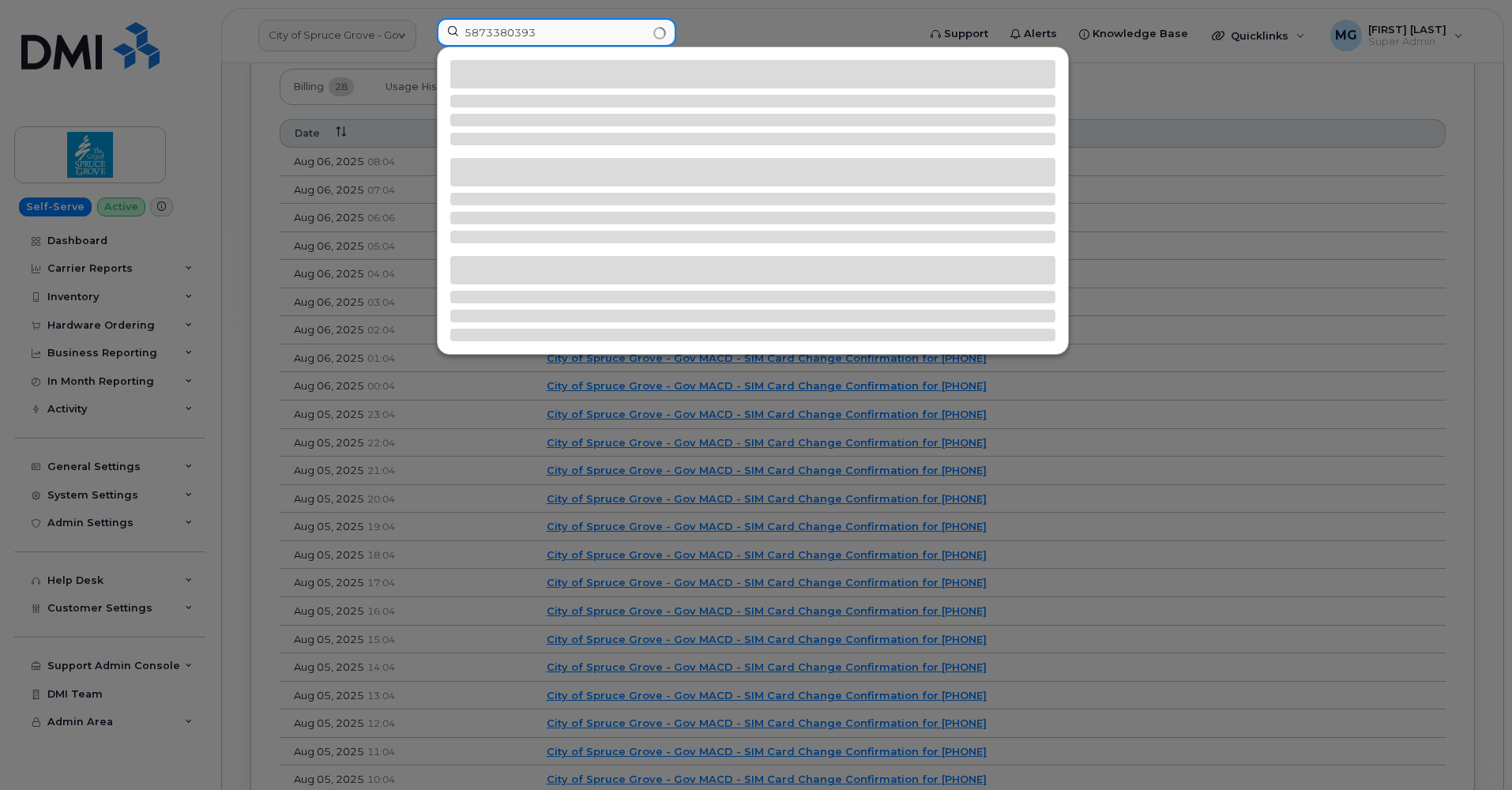 type on "5873380393" 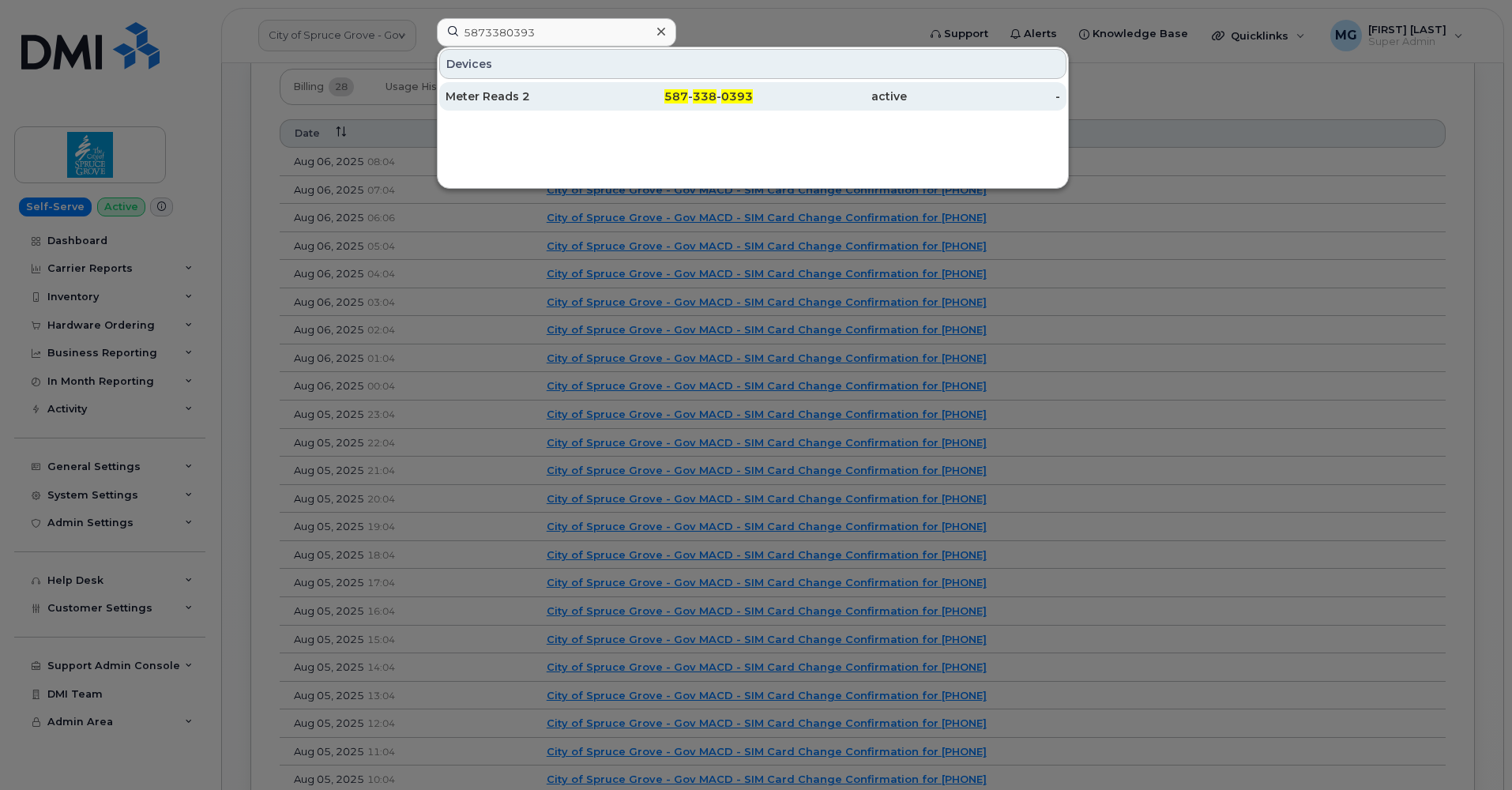 click on "Meter Reads 2" at bounding box center (522, 96) 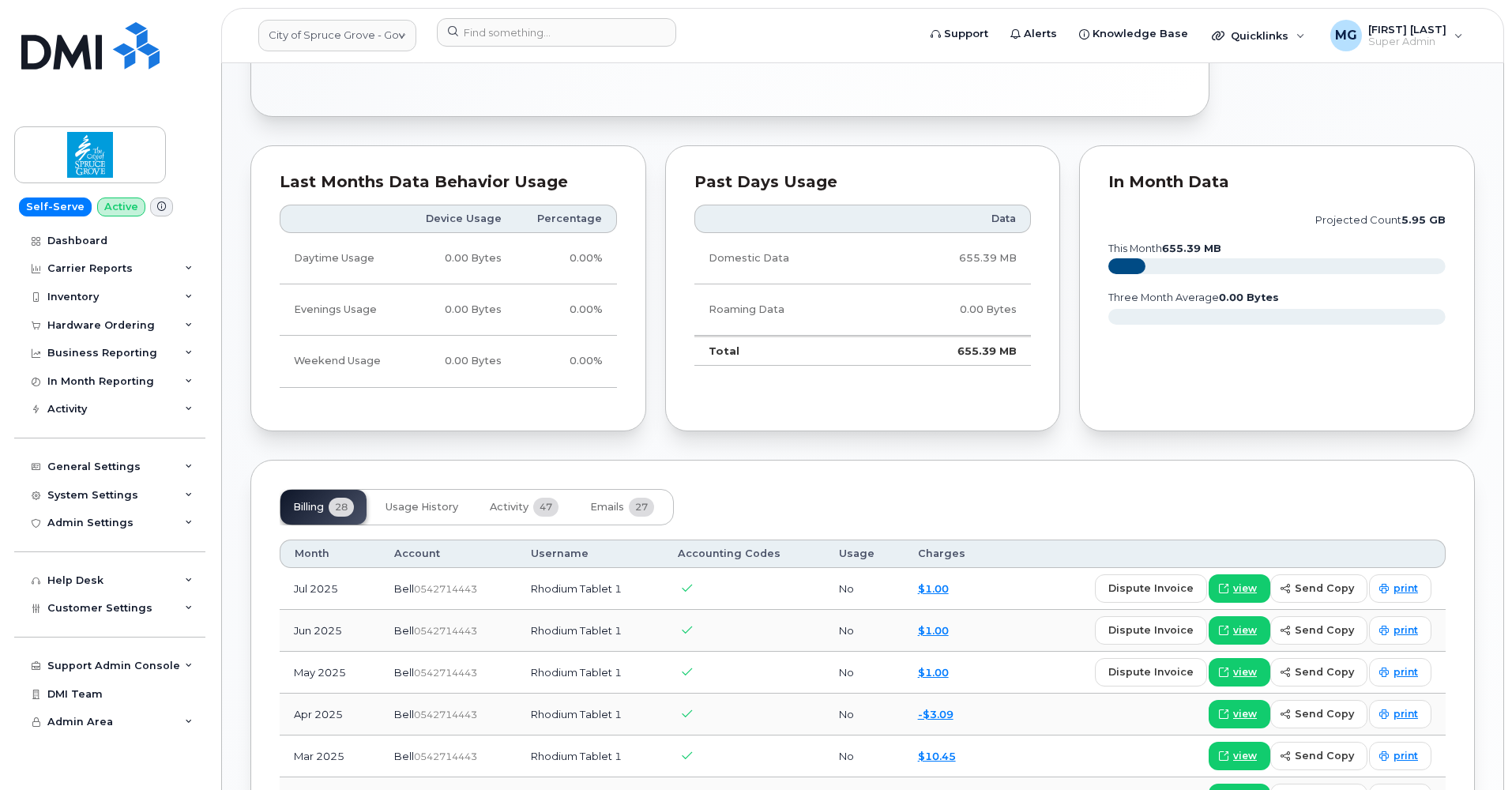 scroll, scrollTop: 712, scrollLeft: 0, axis: vertical 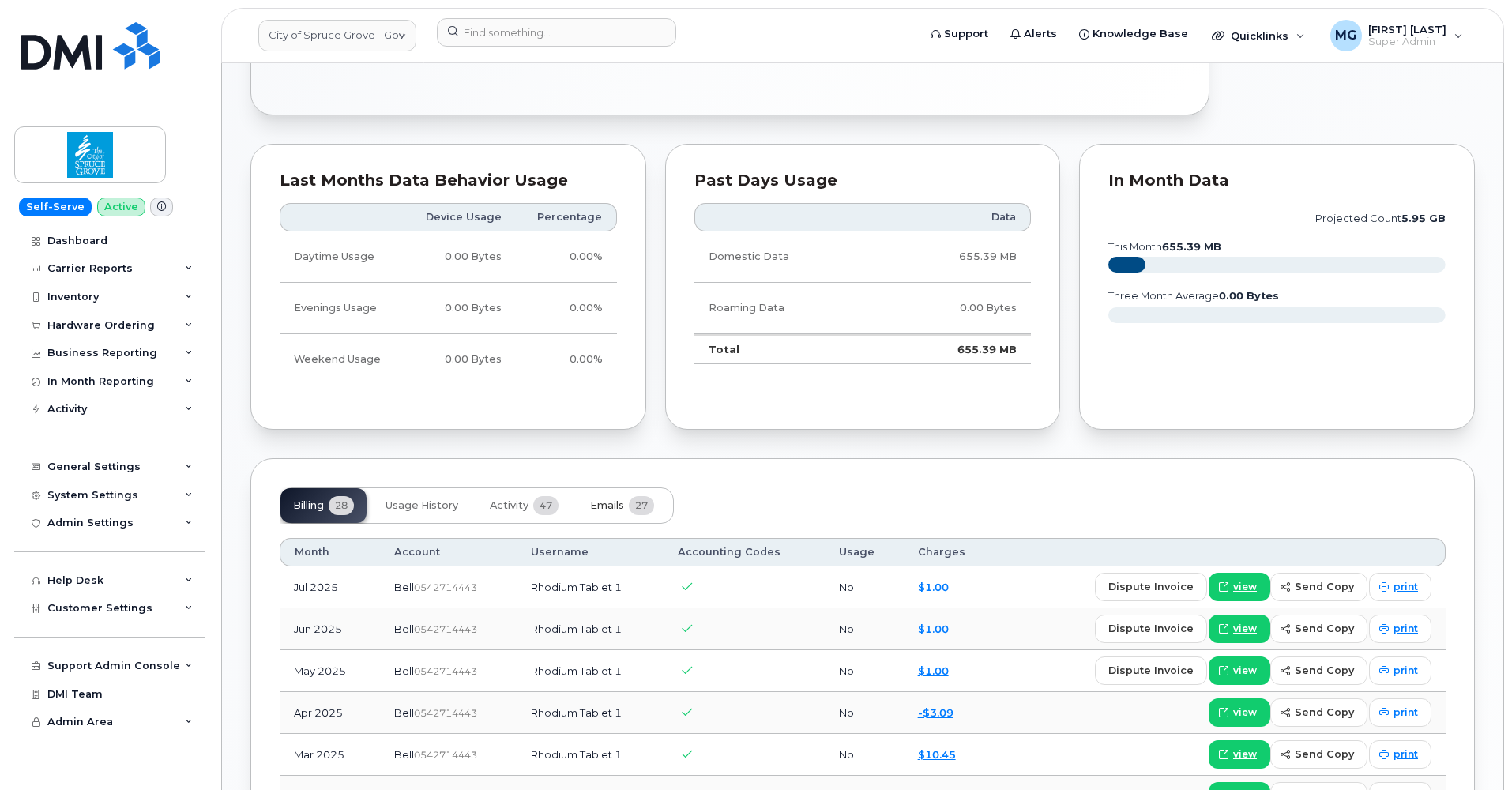 click on "Emails" at bounding box center [607, 506] 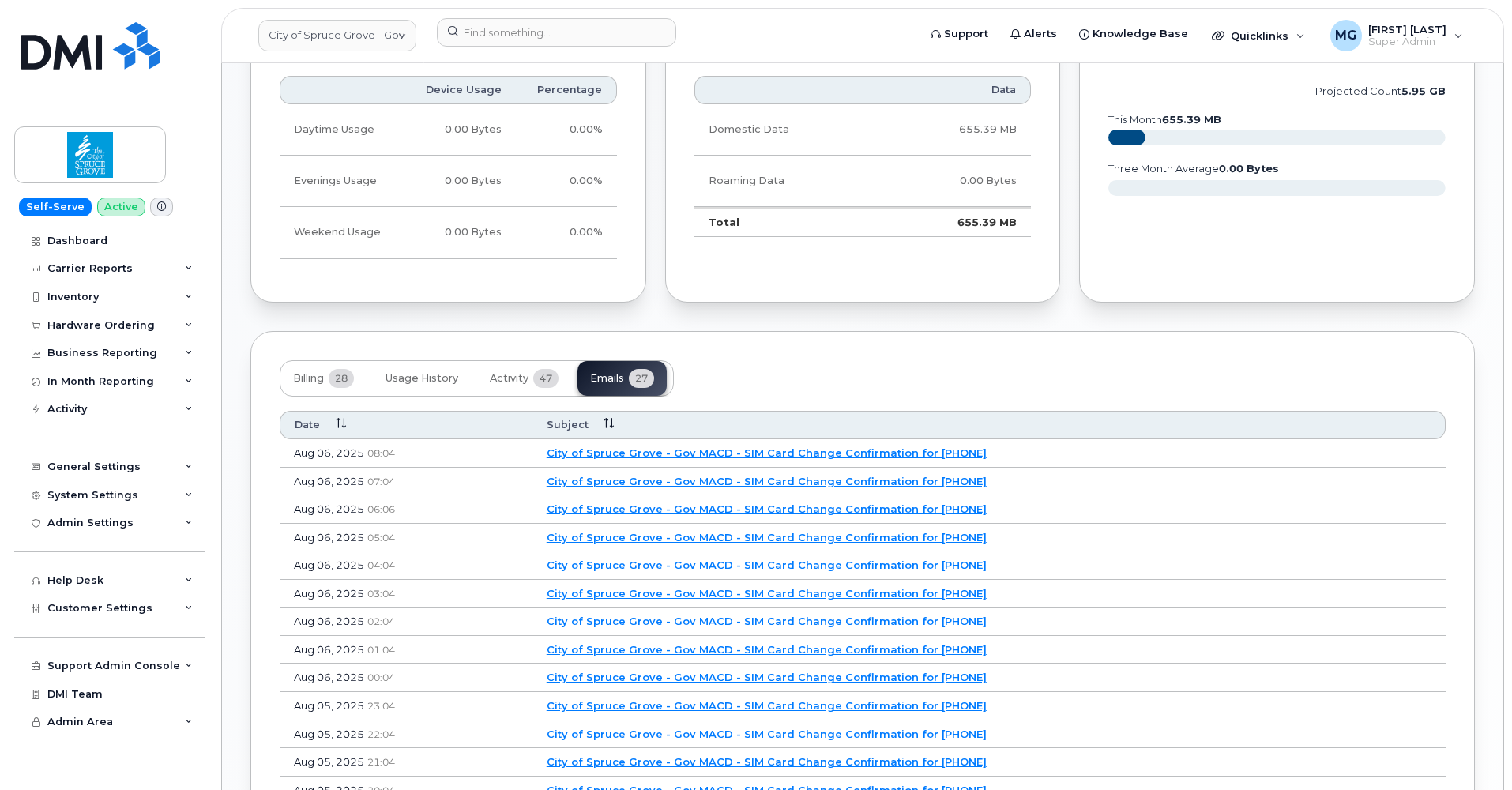 scroll, scrollTop: 837, scrollLeft: 0, axis: vertical 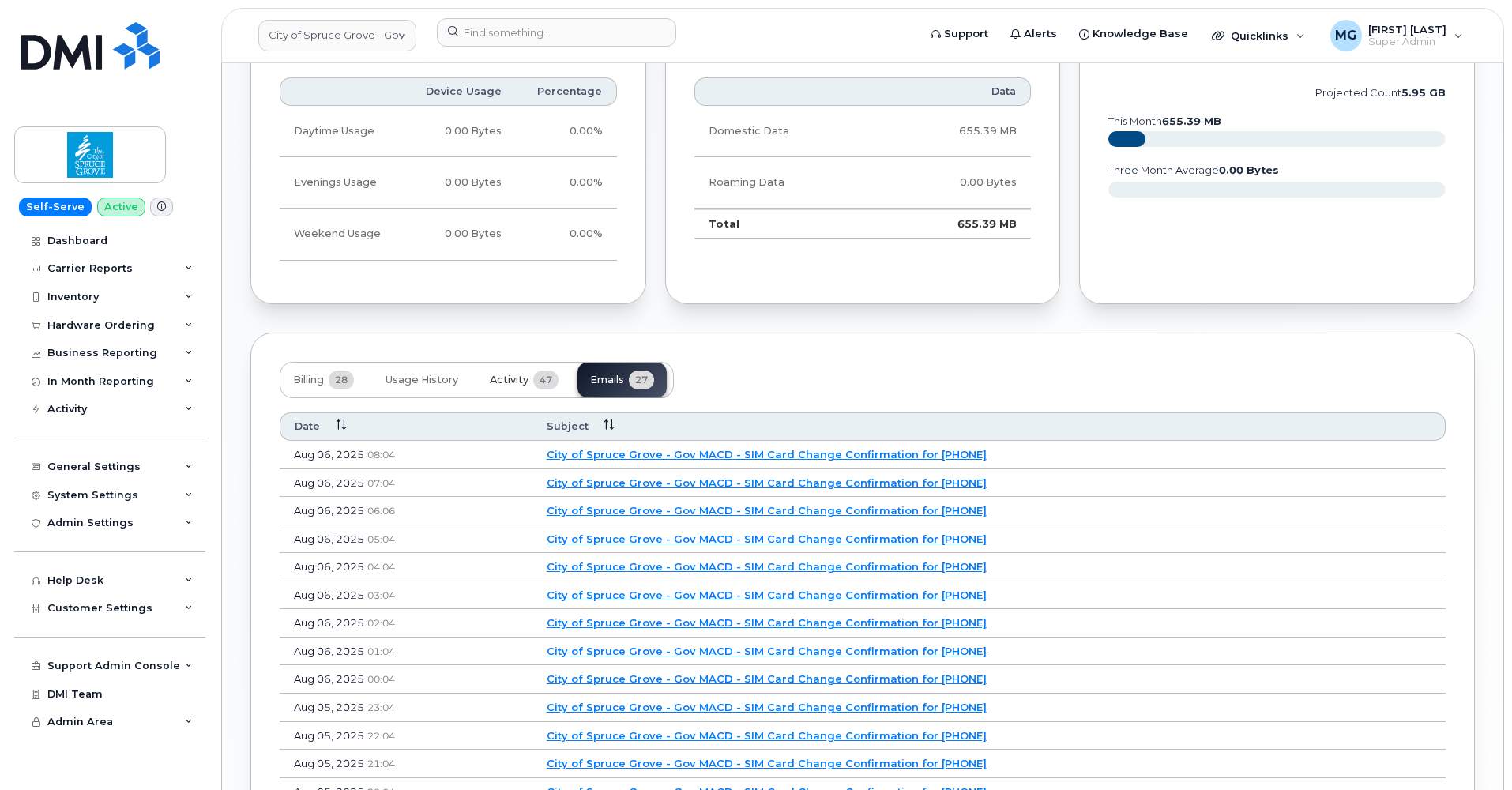 click on "Activity" at bounding box center (509, 380) 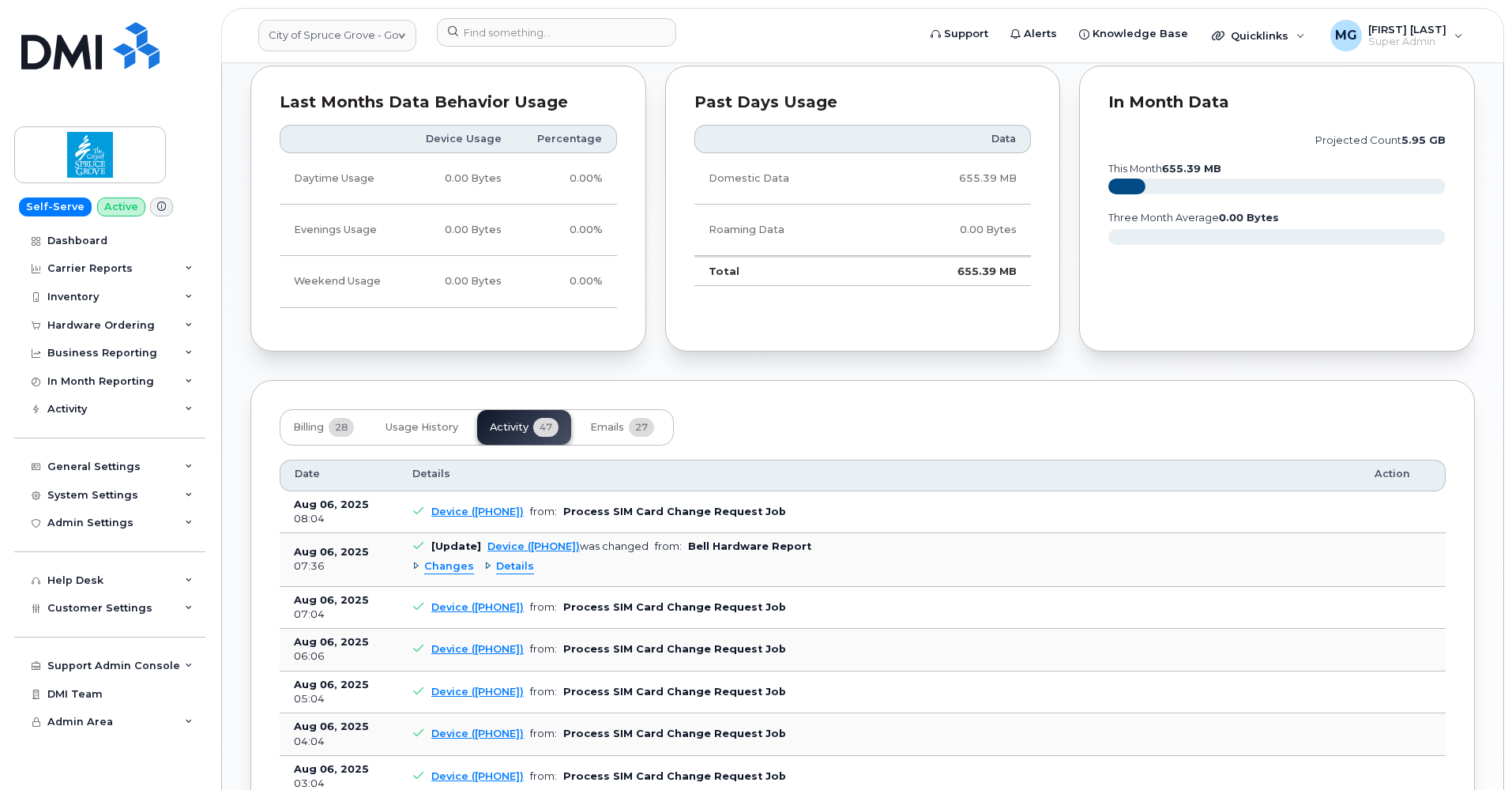 click on "Device ([PHONE])" at bounding box center (477, 511) 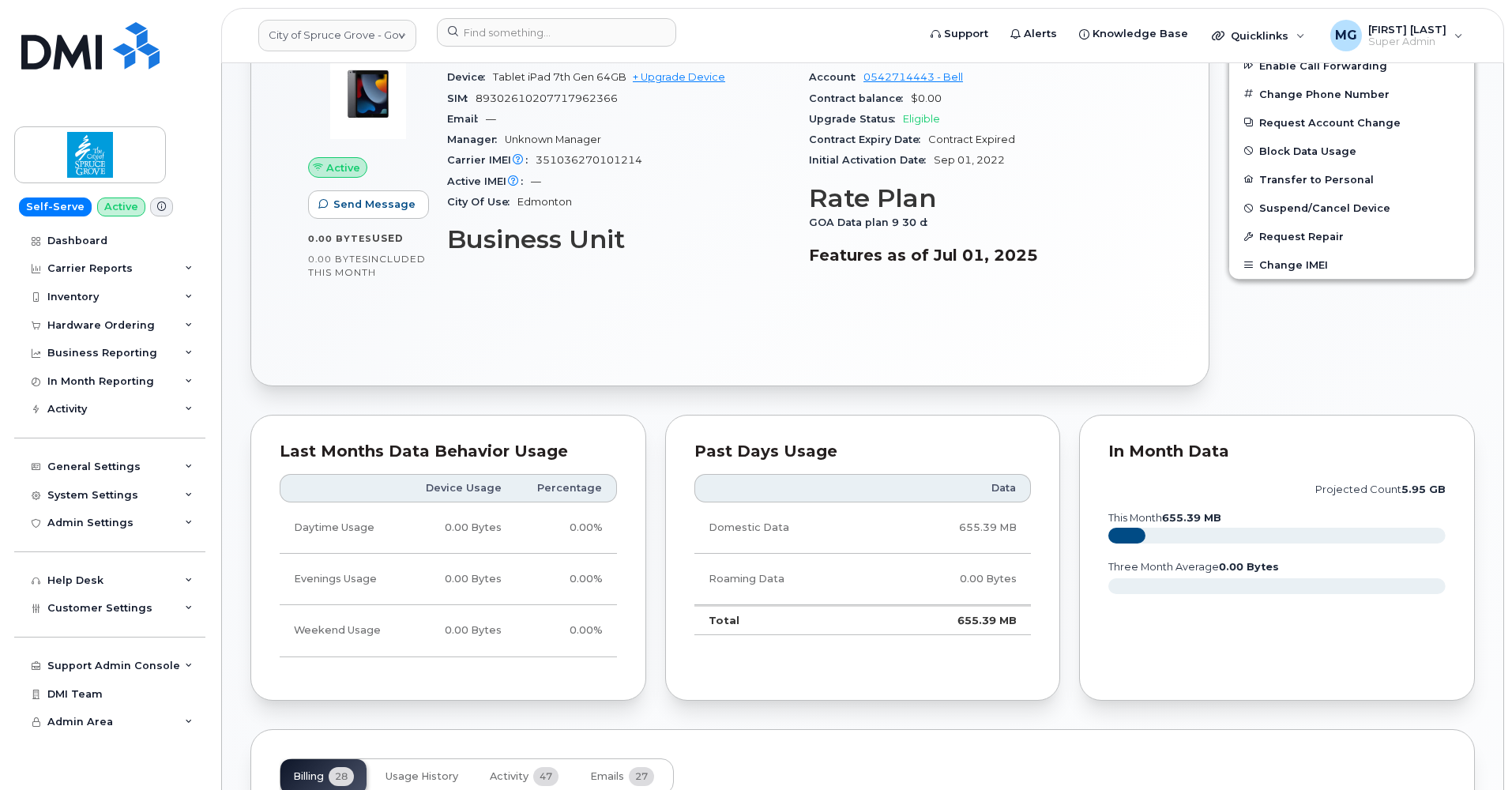 scroll, scrollTop: 449, scrollLeft: 0, axis: vertical 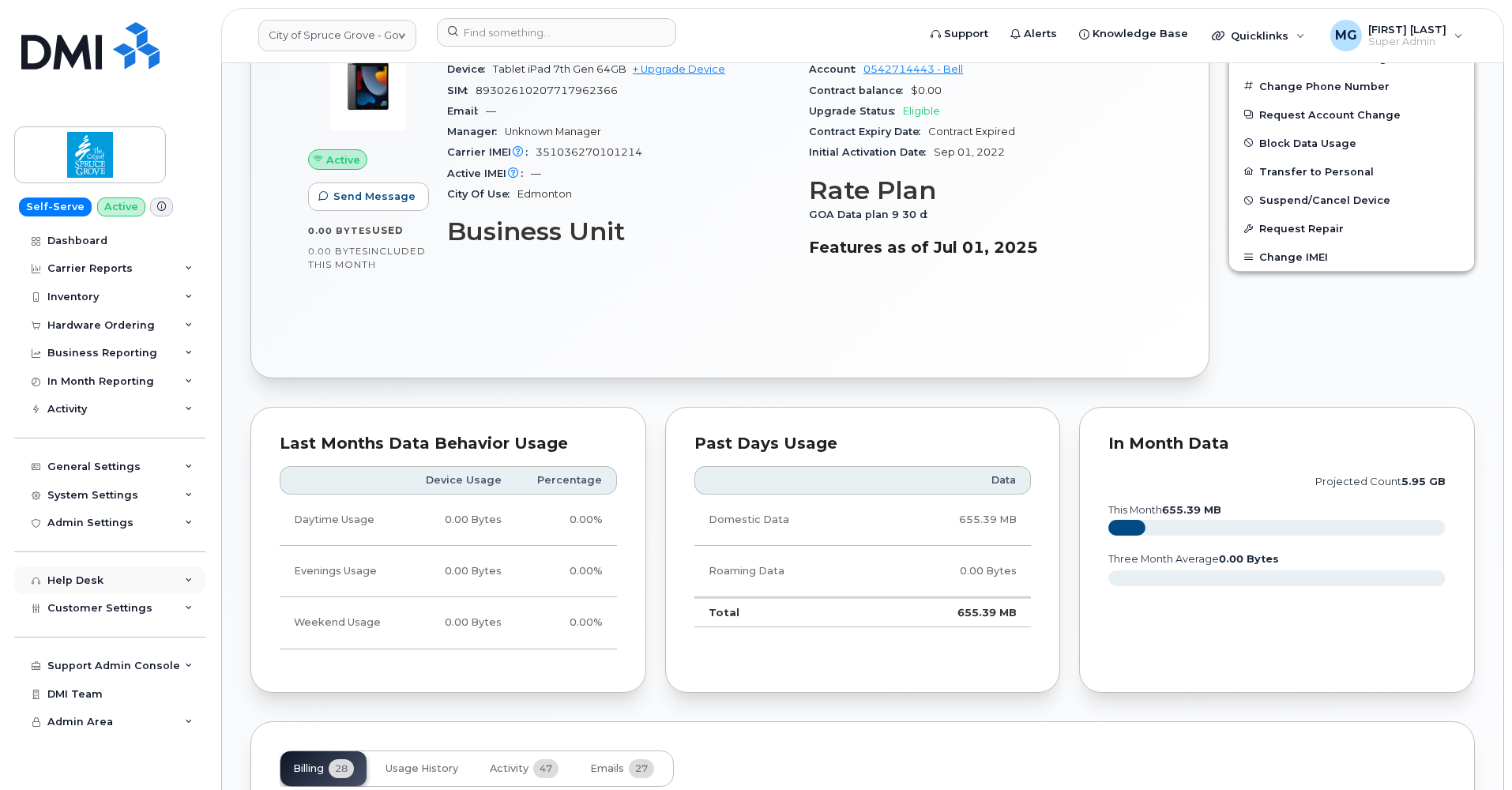 click on "Help Desk" at bounding box center (75, 581) 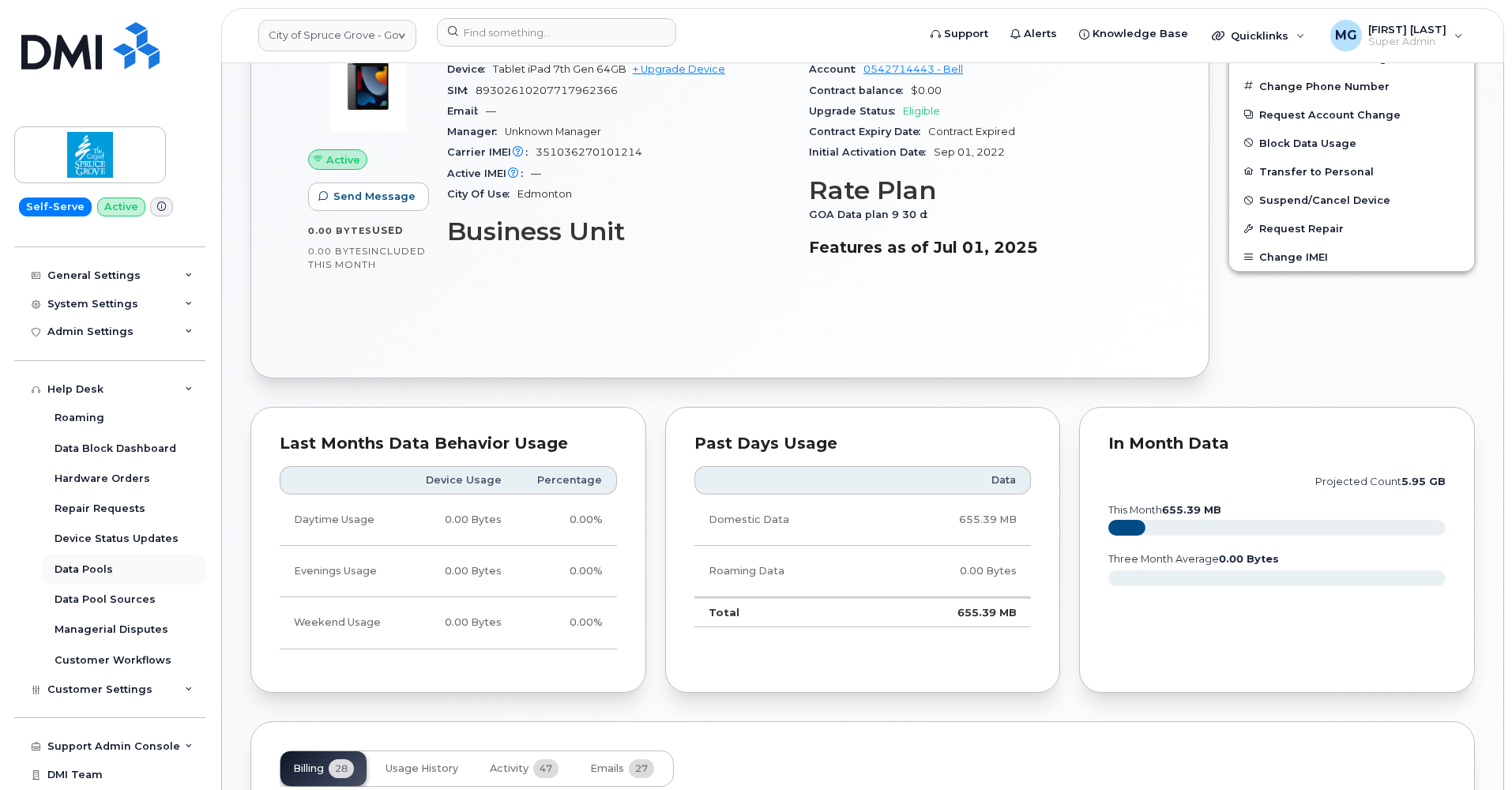 scroll, scrollTop: 209, scrollLeft: 0, axis: vertical 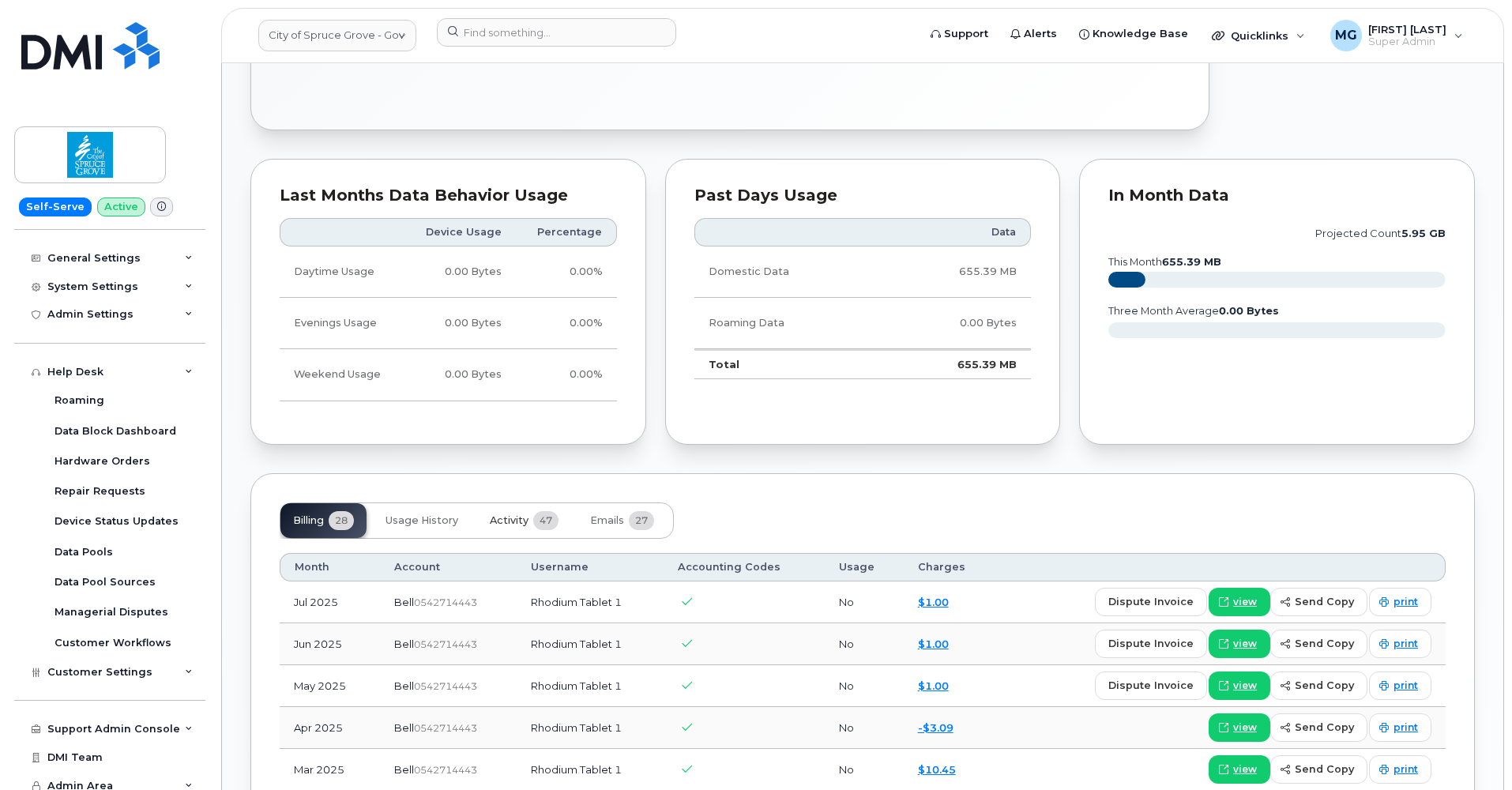 click on "Activity" at bounding box center [509, 521] 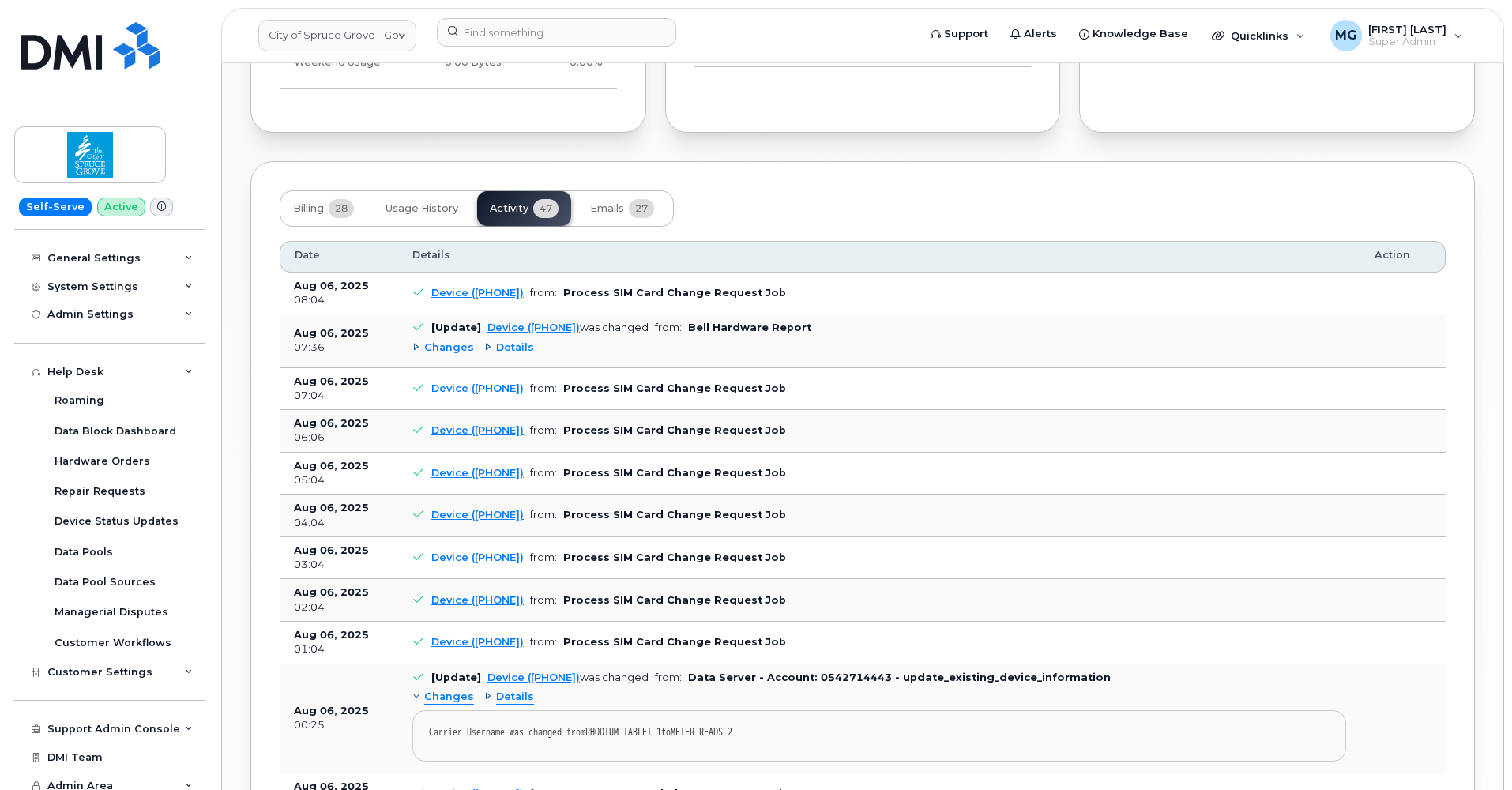 scroll, scrollTop: 1014, scrollLeft: 0, axis: vertical 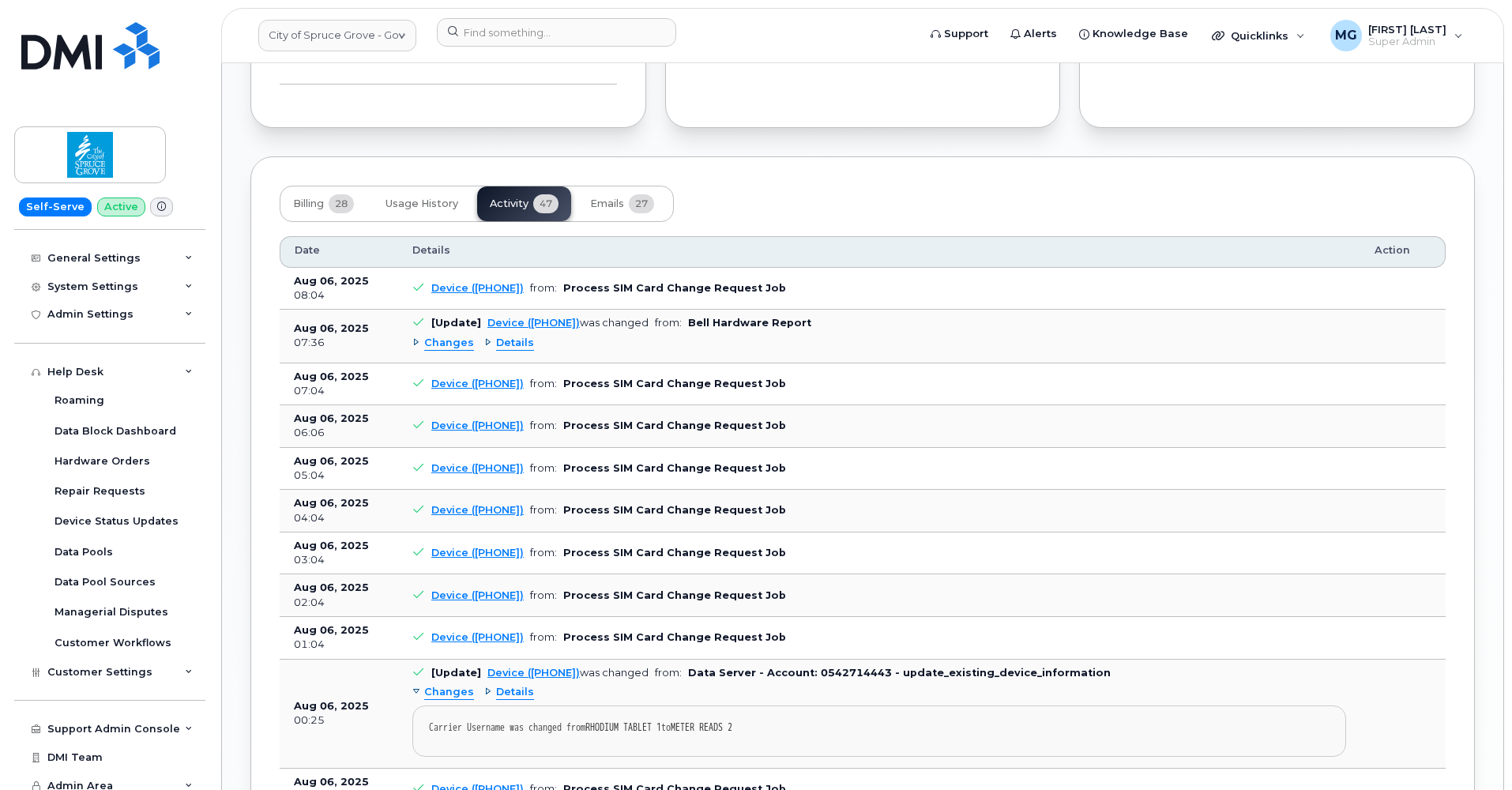 click on "Changes" at bounding box center [449, 343] 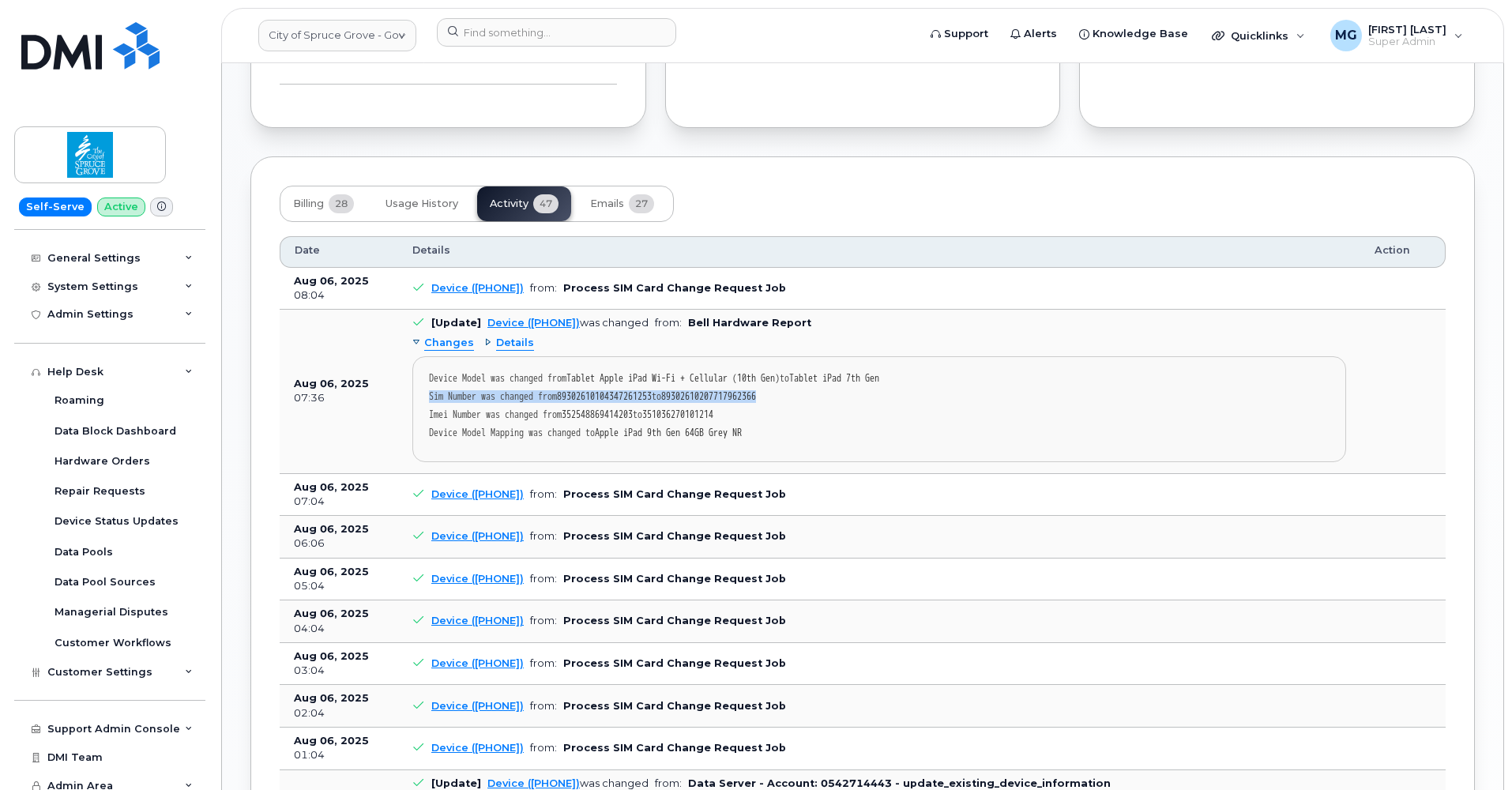 drag, startPoint x: 429, startPoint y: 388, endPoint x: 856, endPoint y: 389, distance: 427.0012 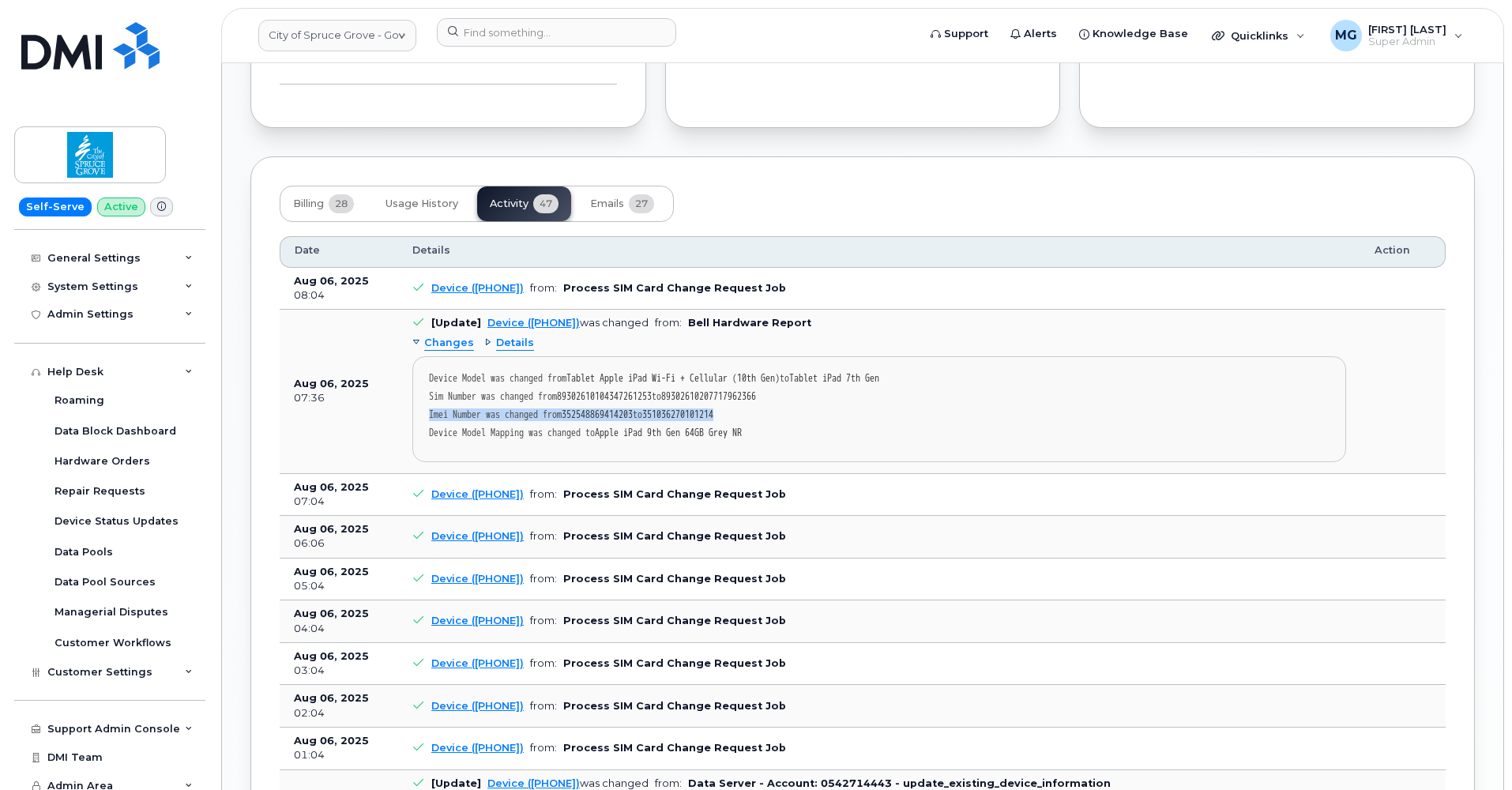 drag, startPoint x: 431, startPoint y: 405, endPoint x: 537, endPoint y: 396, distance: 106.38139 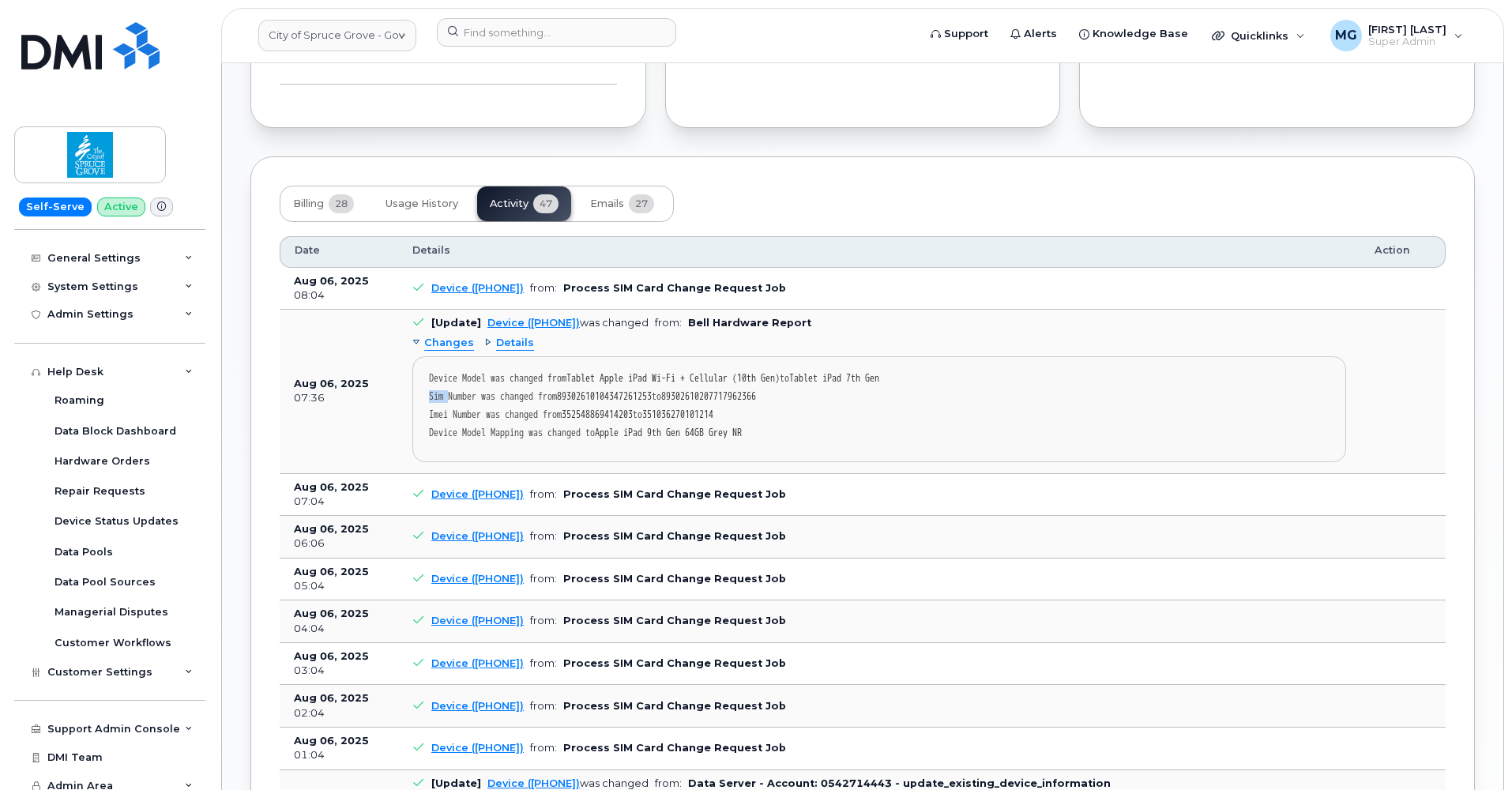 drag, startPoint x: 430, startPoint y: 386, endPoint x: 456, endPoint y: 457, distance: 75.61085 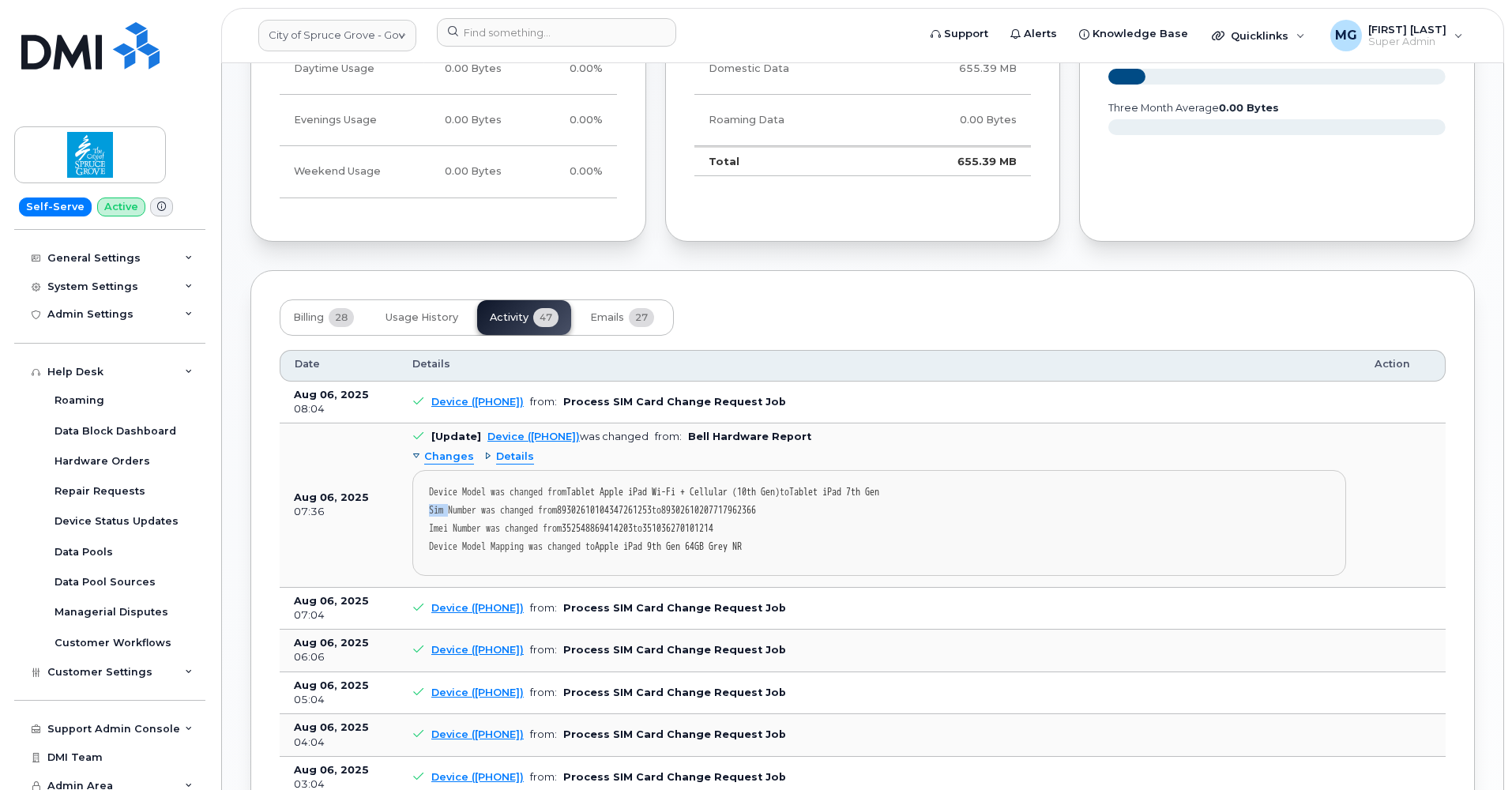 scroll, scrollTop: 899, scrollLeft: 0, axis: vertical 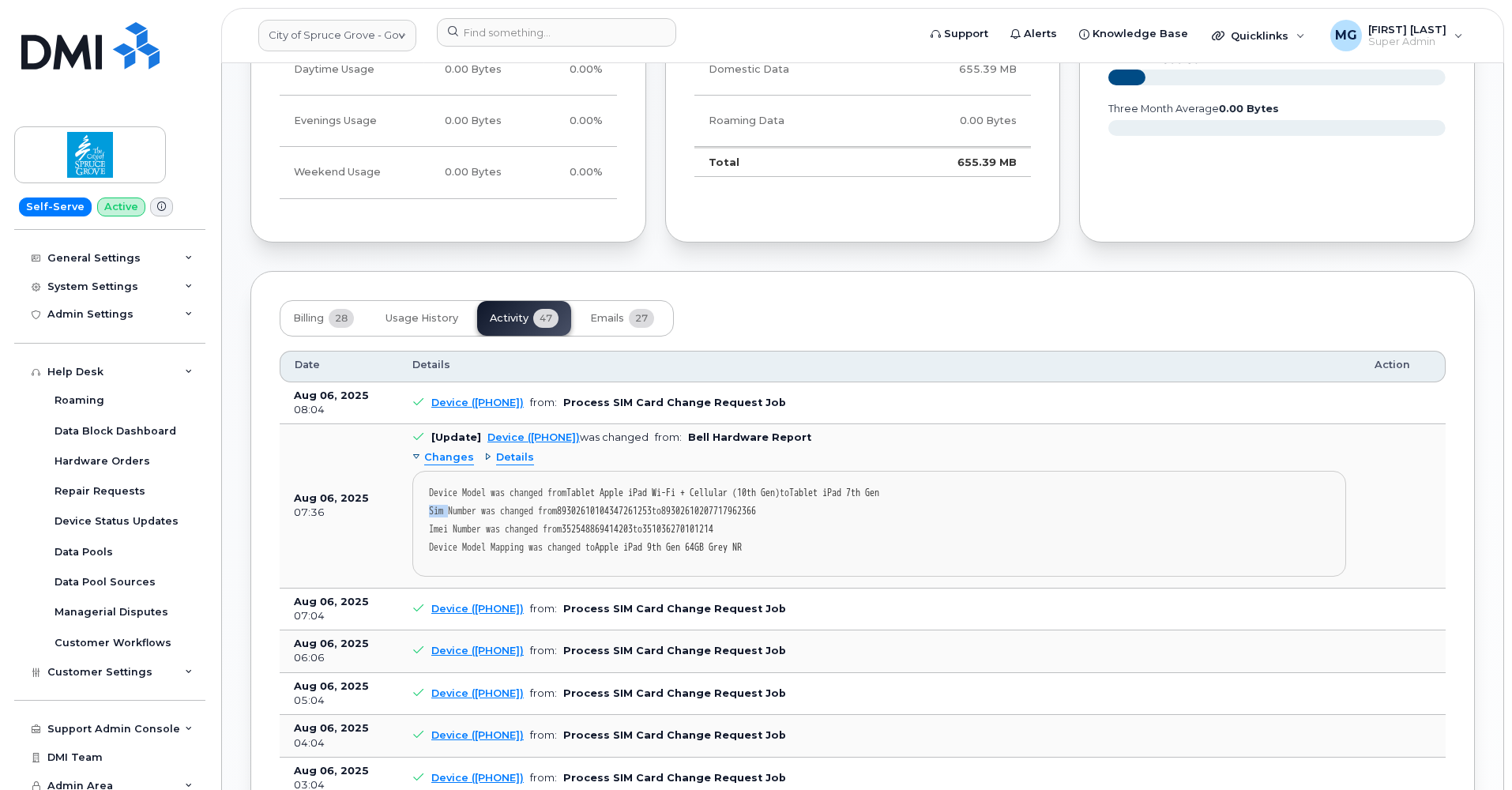 click on "Device (5873380393)" at bounding box center (477, 402) 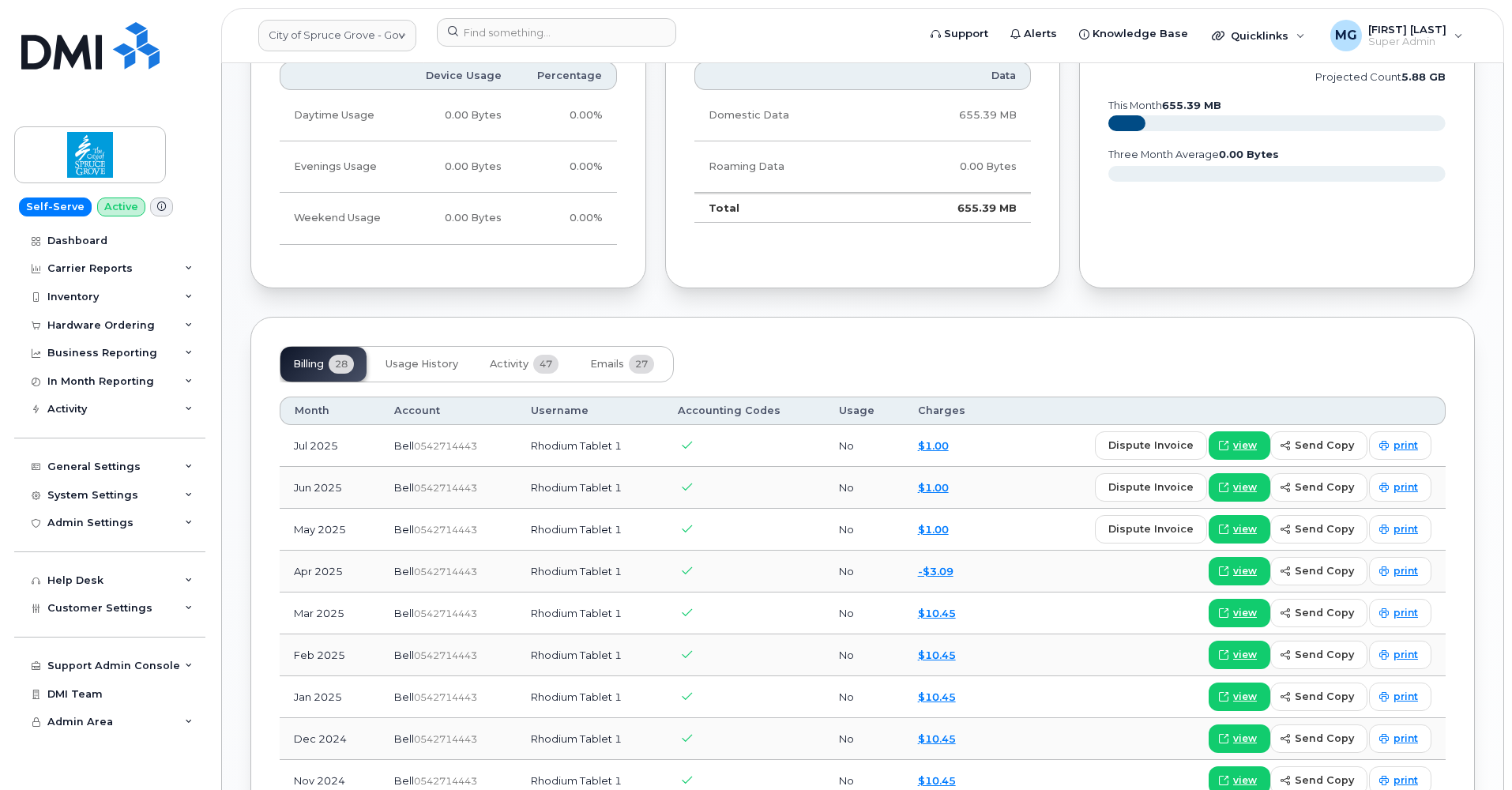 scroll, scrollTop: 854, scrollLeft: 0, axis: vertical 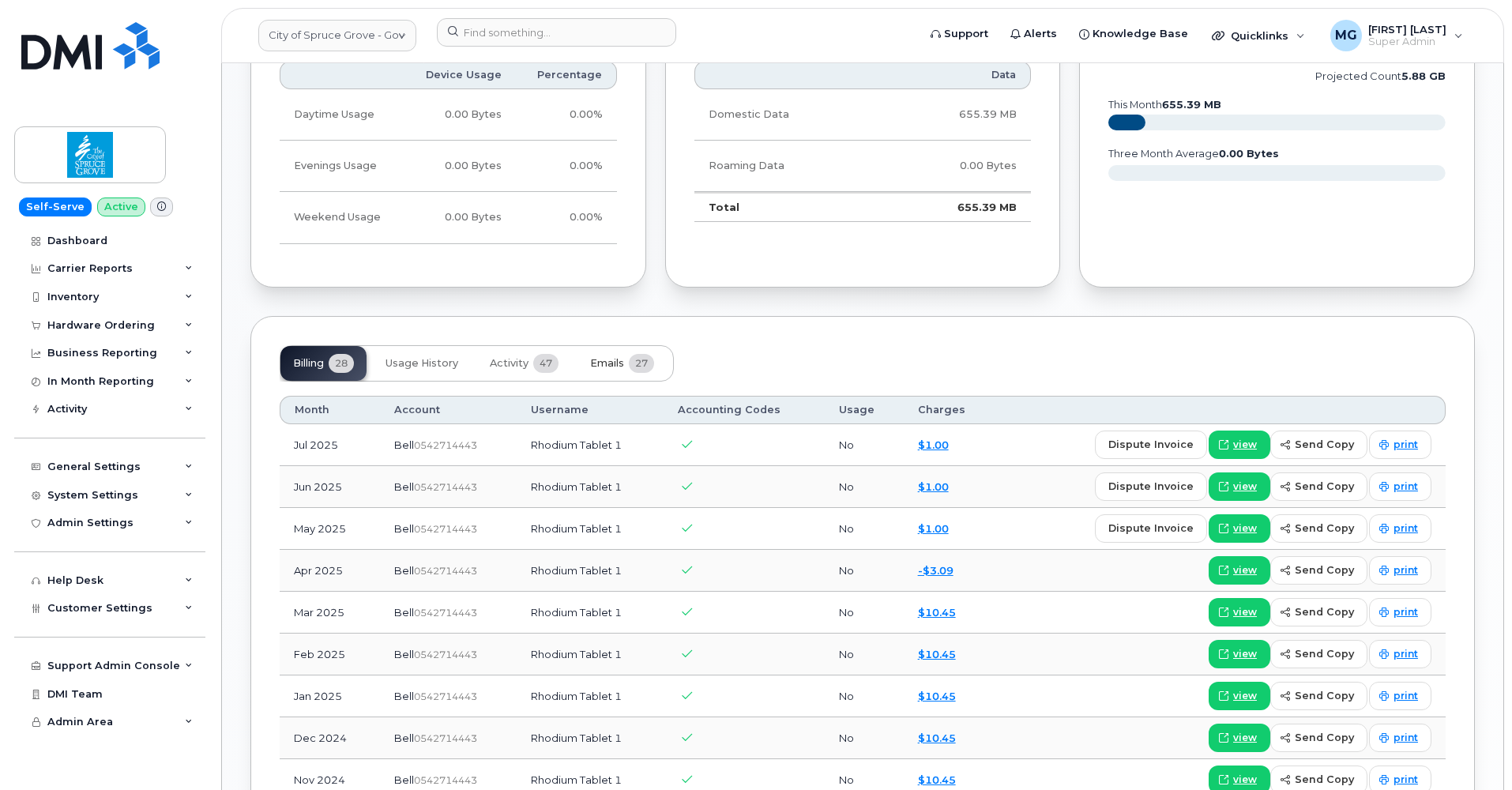 click on "Emails" at bounding box center (607, 363) 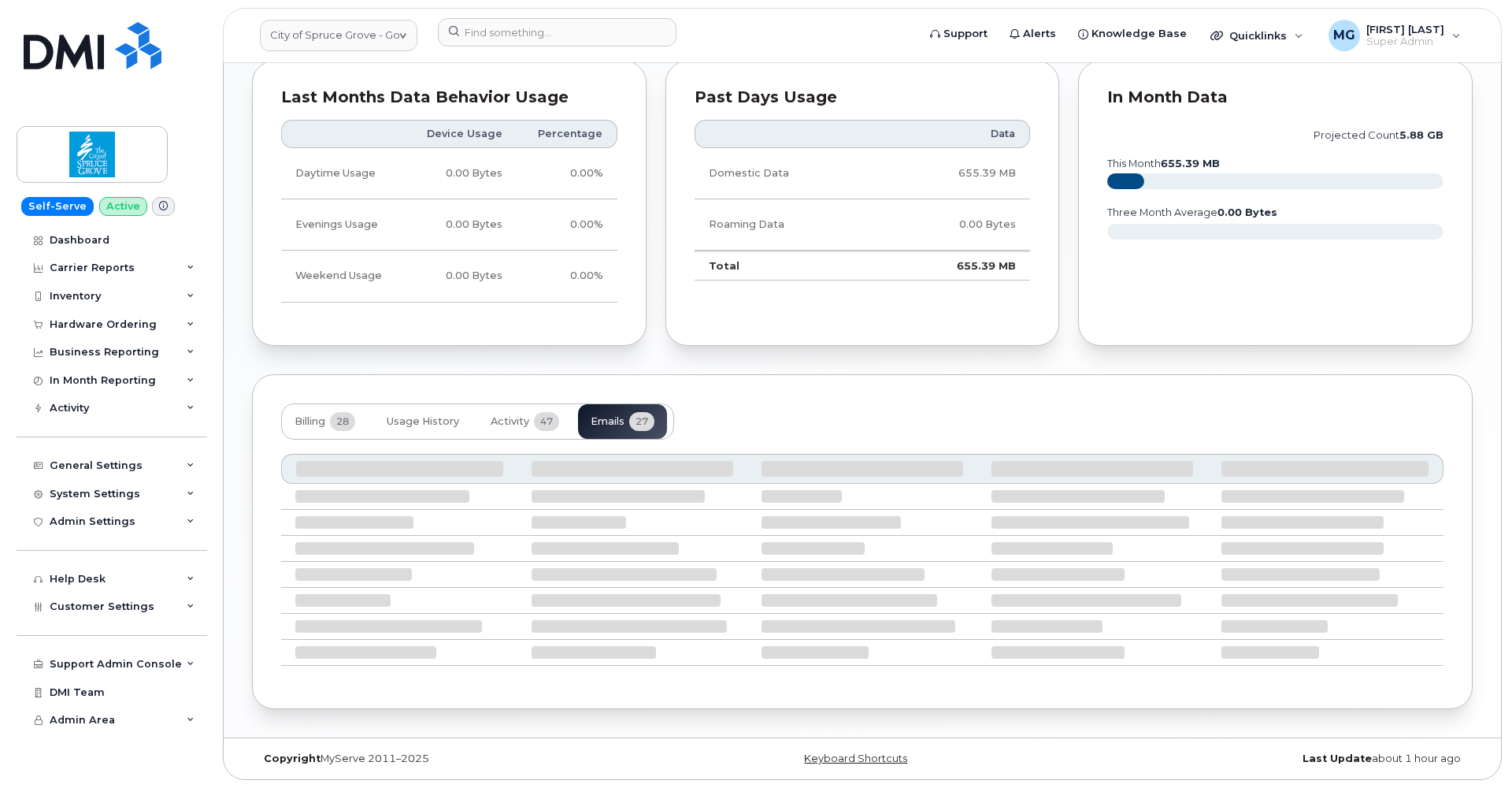scroll, scrollTop: 788, scrollLeft: 0, axis: vertical 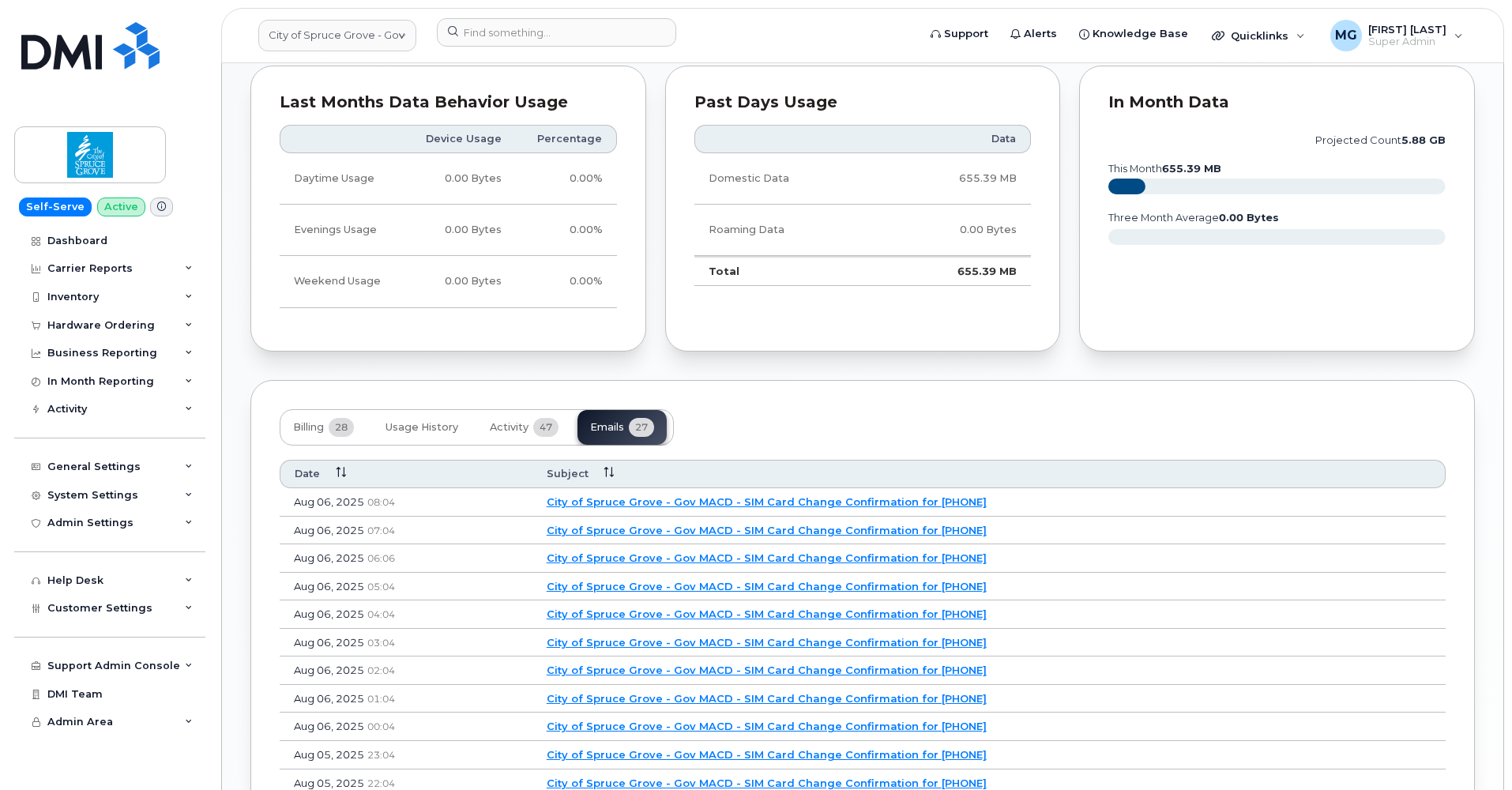 click on "City of Spruce Grove - Gov MACD - SIM Card Change Confirmation for [PHONE]" at bounding box center (766, 502) 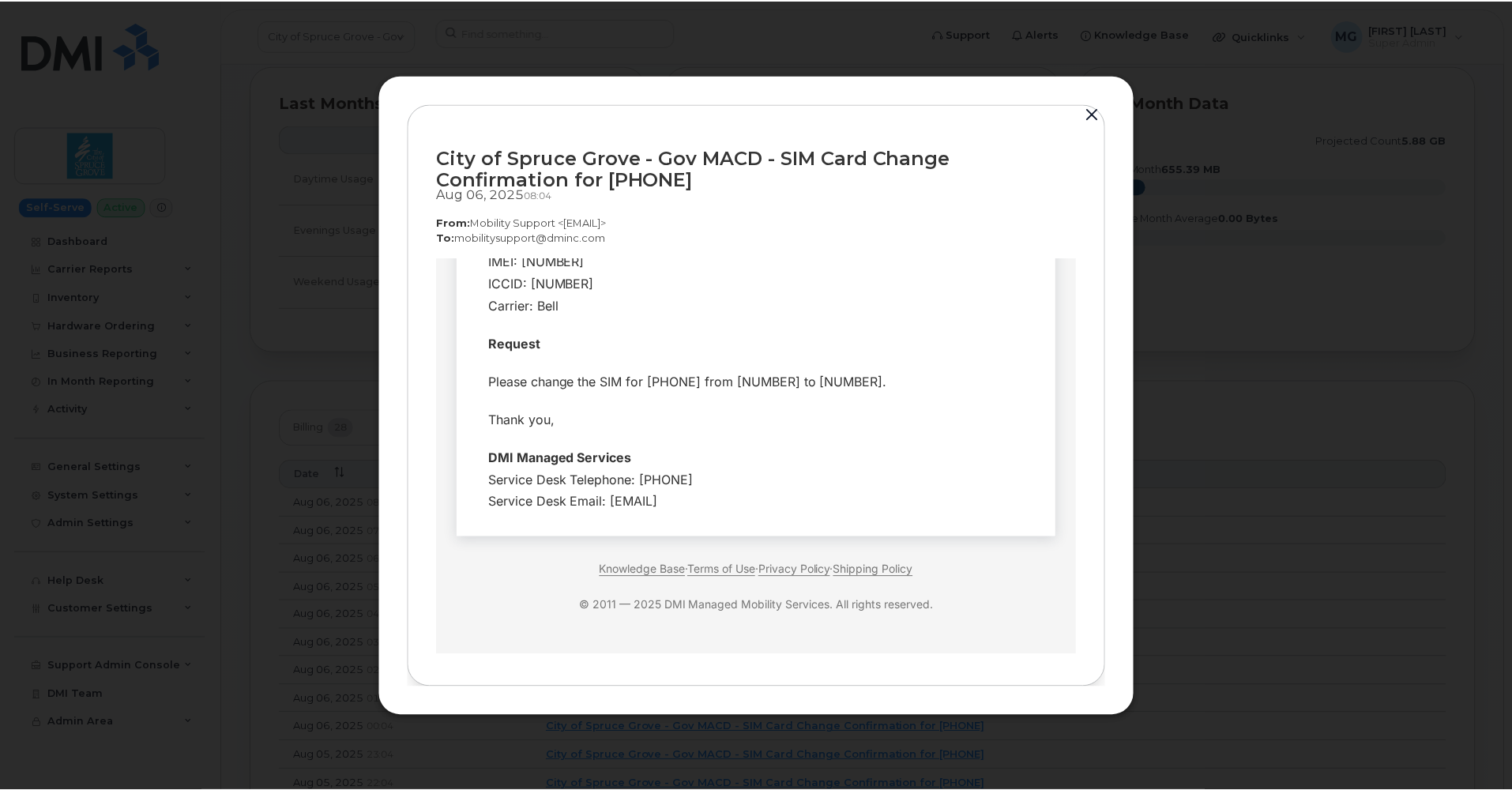 scroll, scrollTop: 427, scrollLeft: 0, axis: vertical 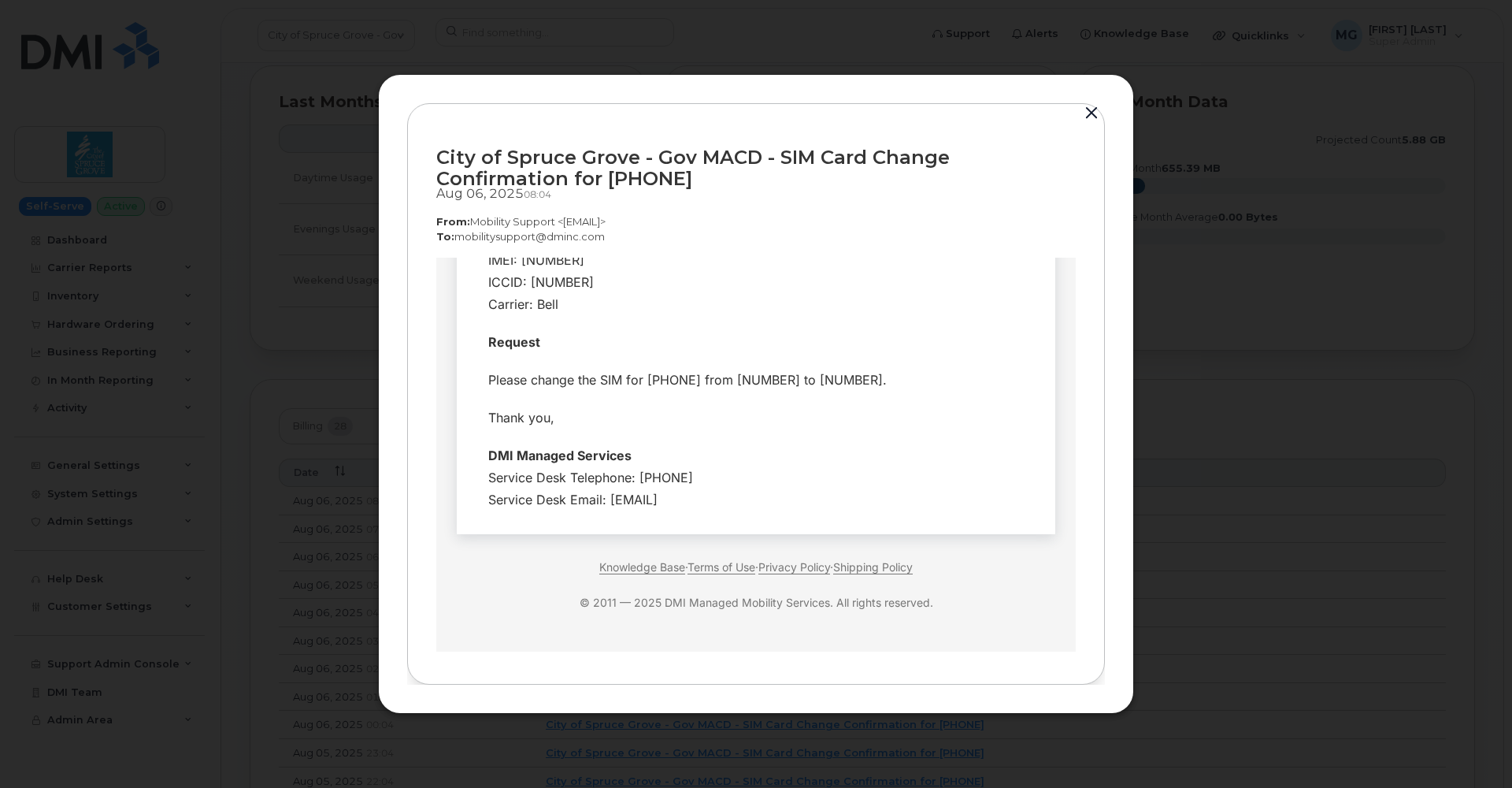 click at bounding box center [1091, 113] 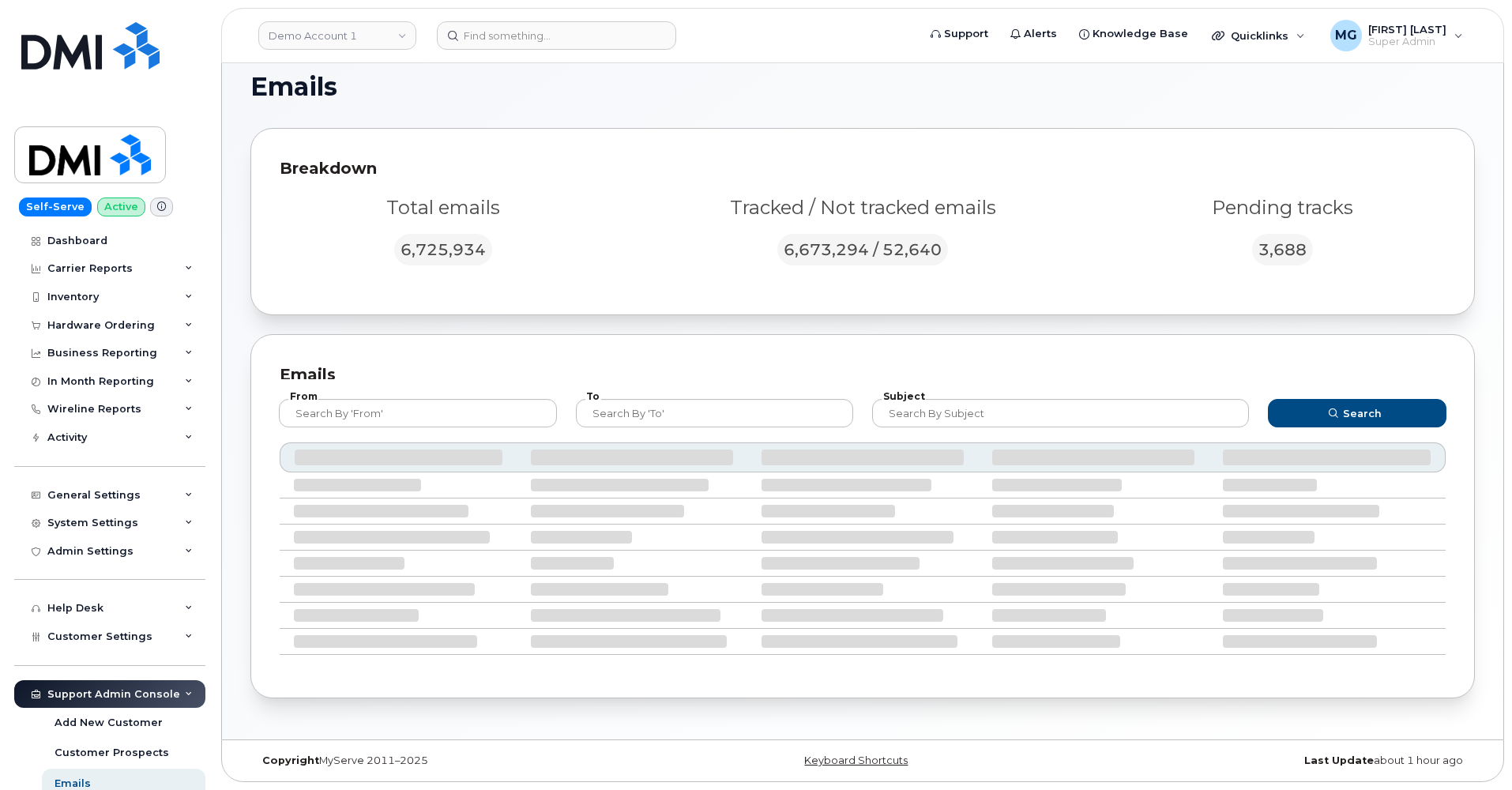 scroll, scrollTop: 17, scrollLeft: 0, axis: vertical 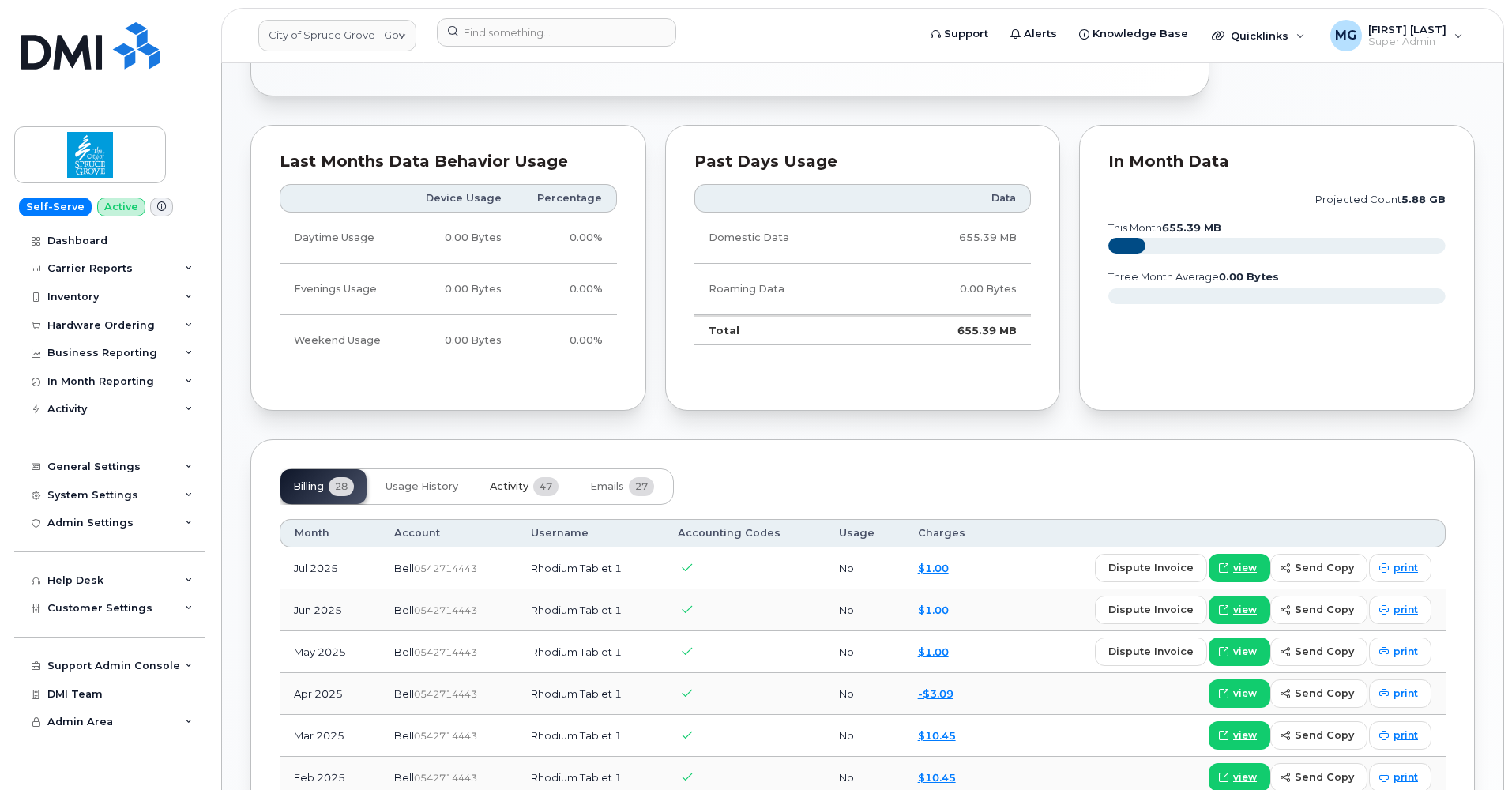 click on "Activity" at bounding box center (509, 487) 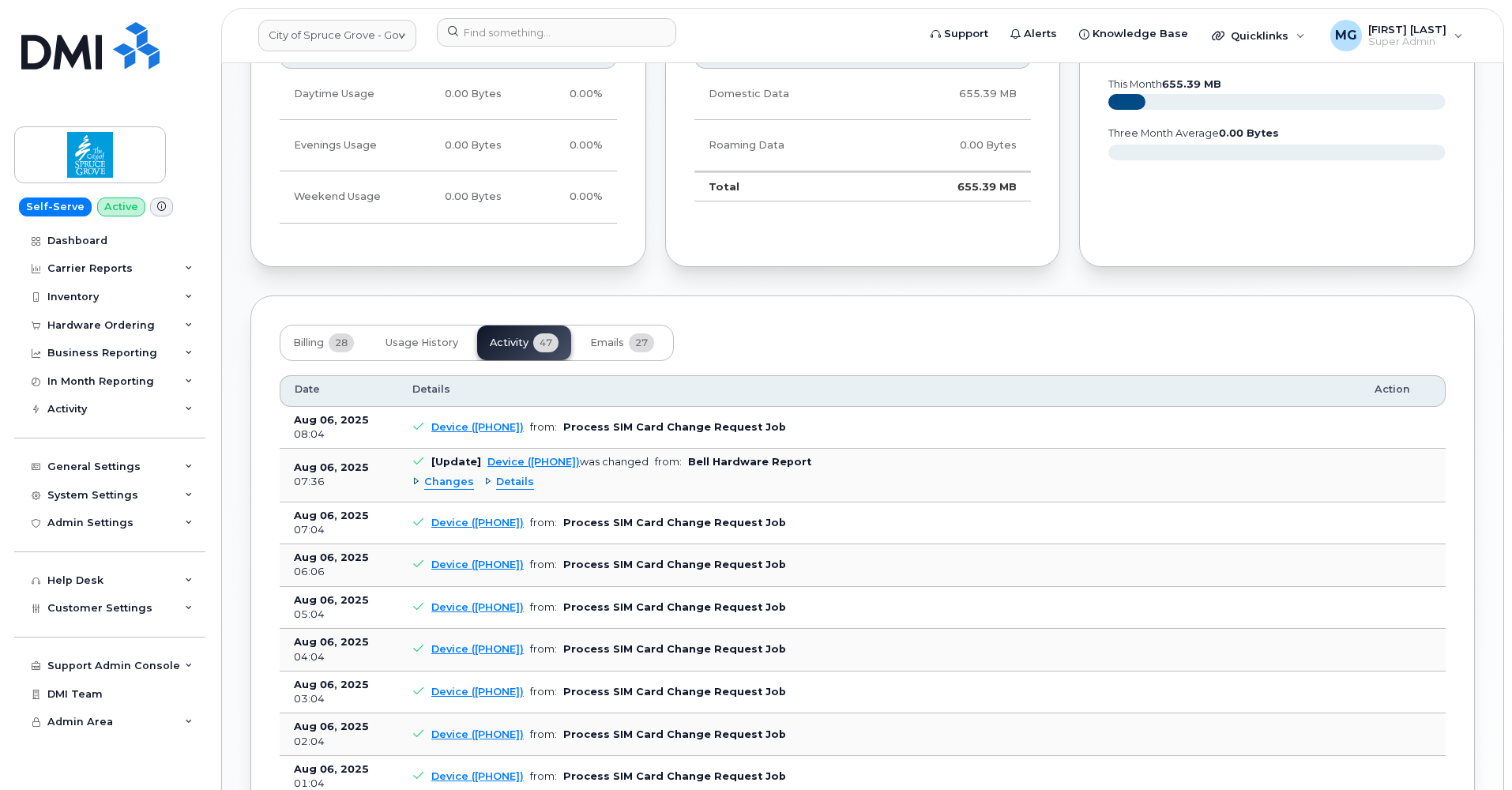 scroll, scrollTop: 876, scrollLeft: 0, axis: vertical 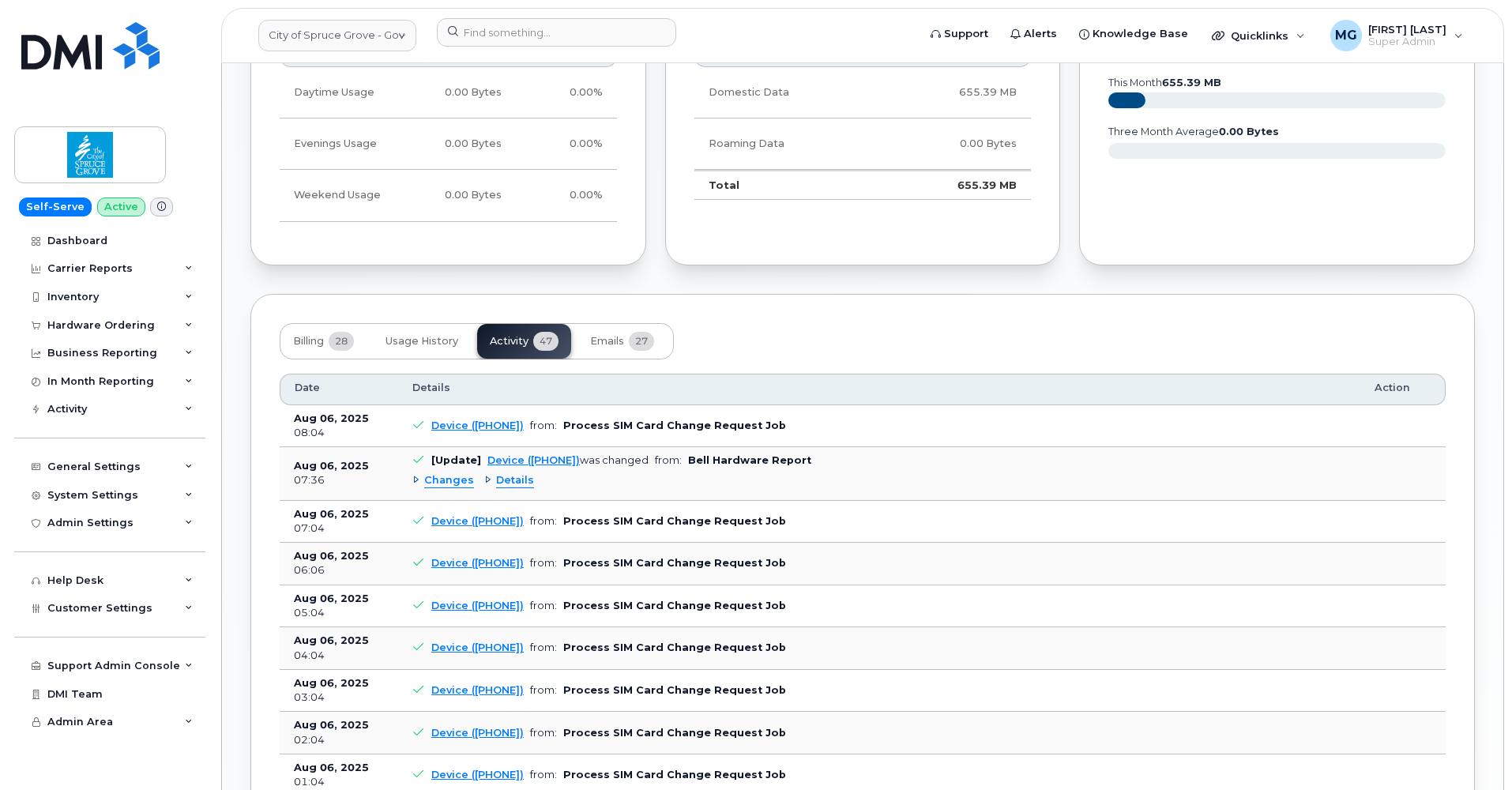 click on "Changes" at bounding box center (449, 480) 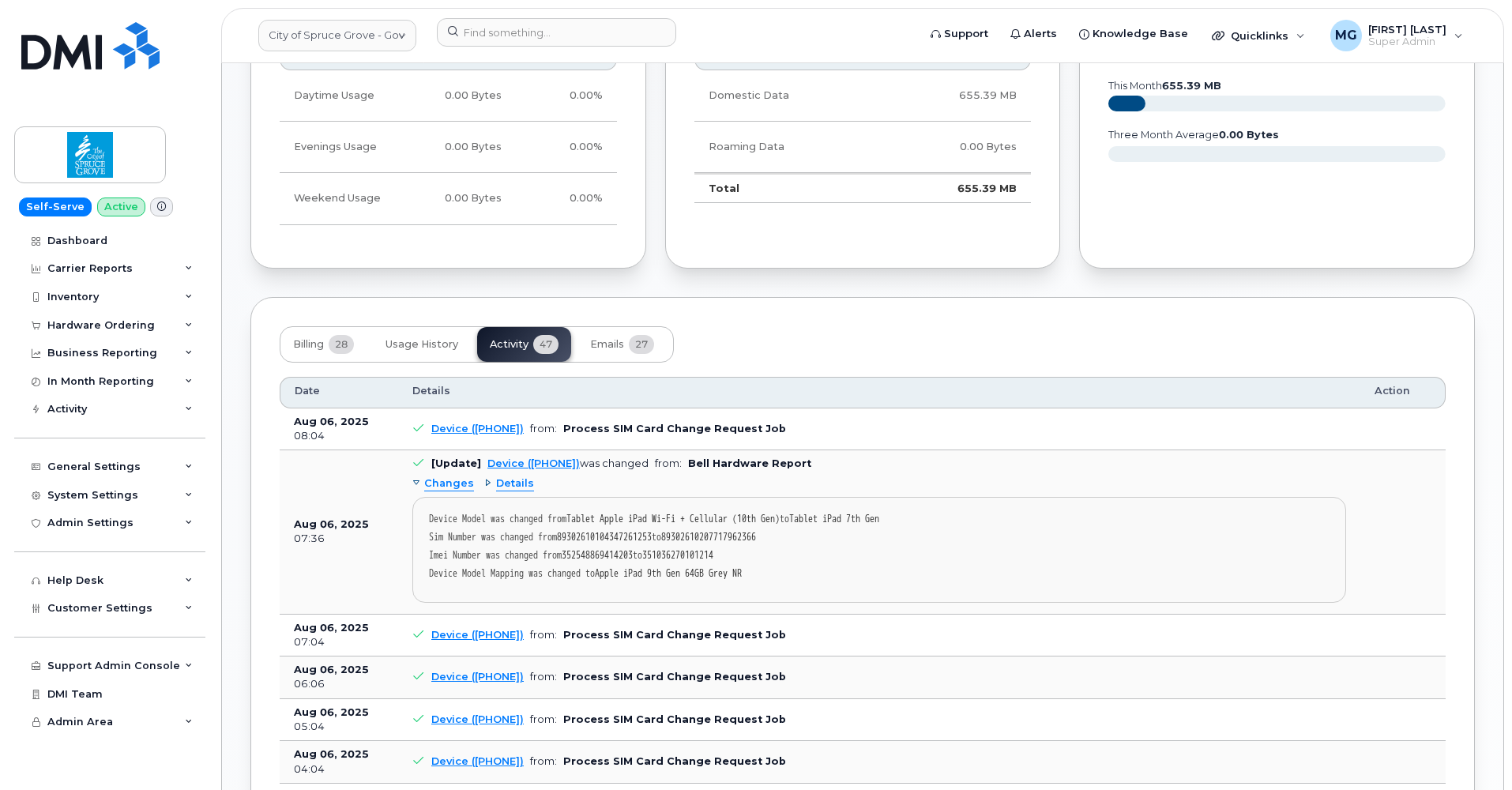 scroll, scrollTop: 864, scrollLeft: 0, axis: vertical 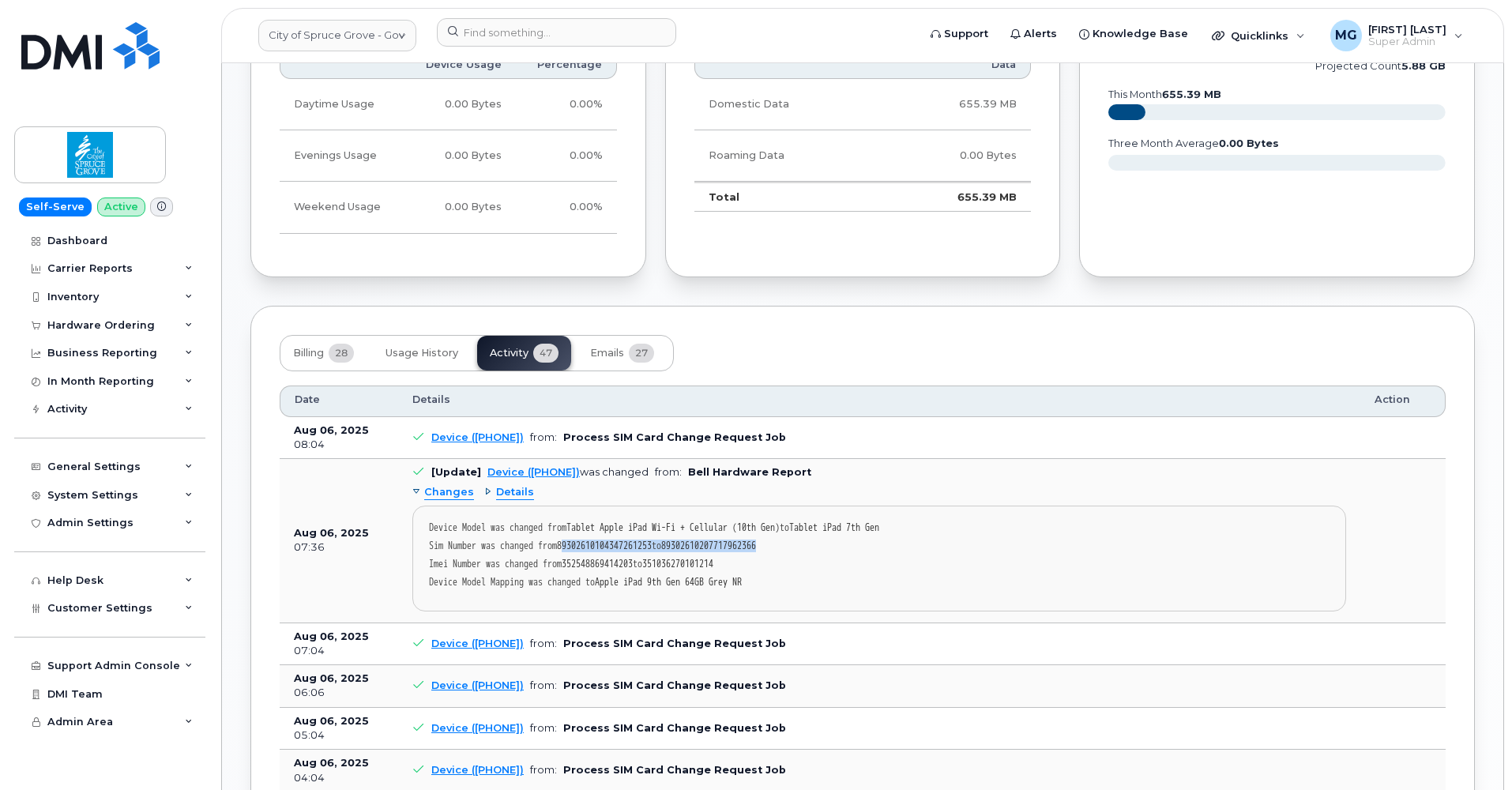 drag, startPoint x: 593, startPoint y: 538, endPoint x: 844, endPoint y: 538, distance: 251 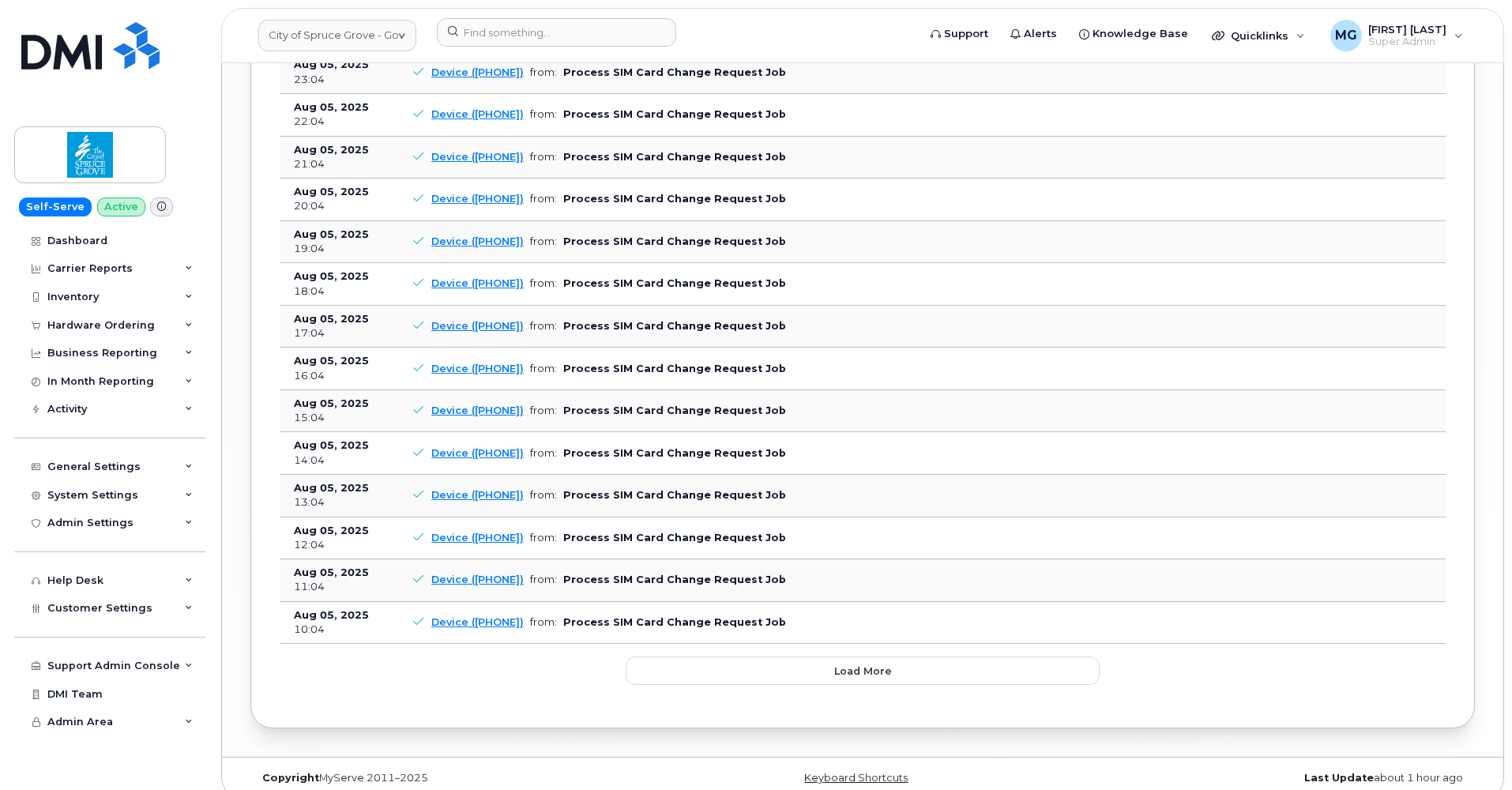 scroll, scrollTop: 1883, scrollLeft: 0, axis: vertical 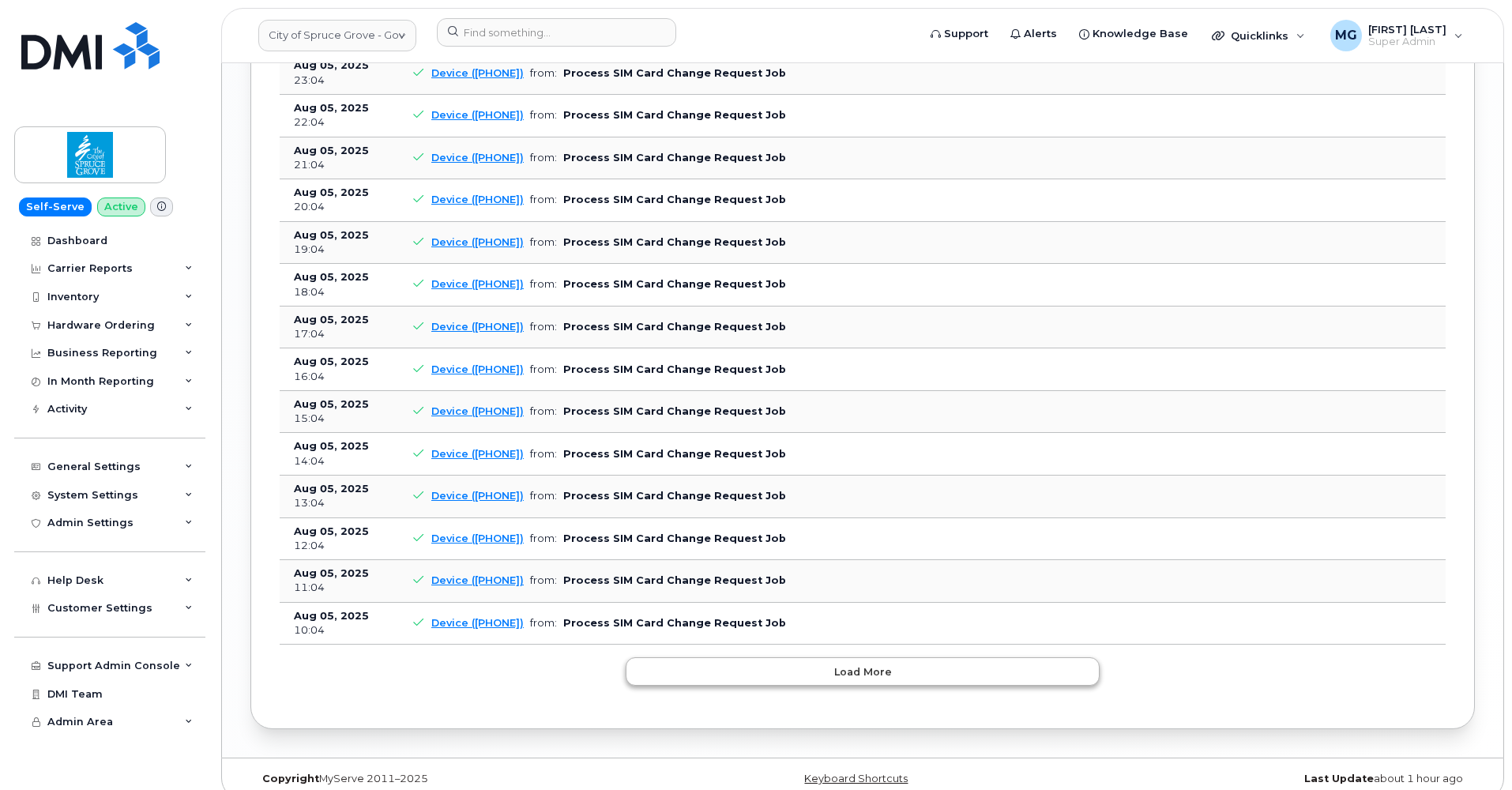 click on "Load more" at bounding box center (863, 672) 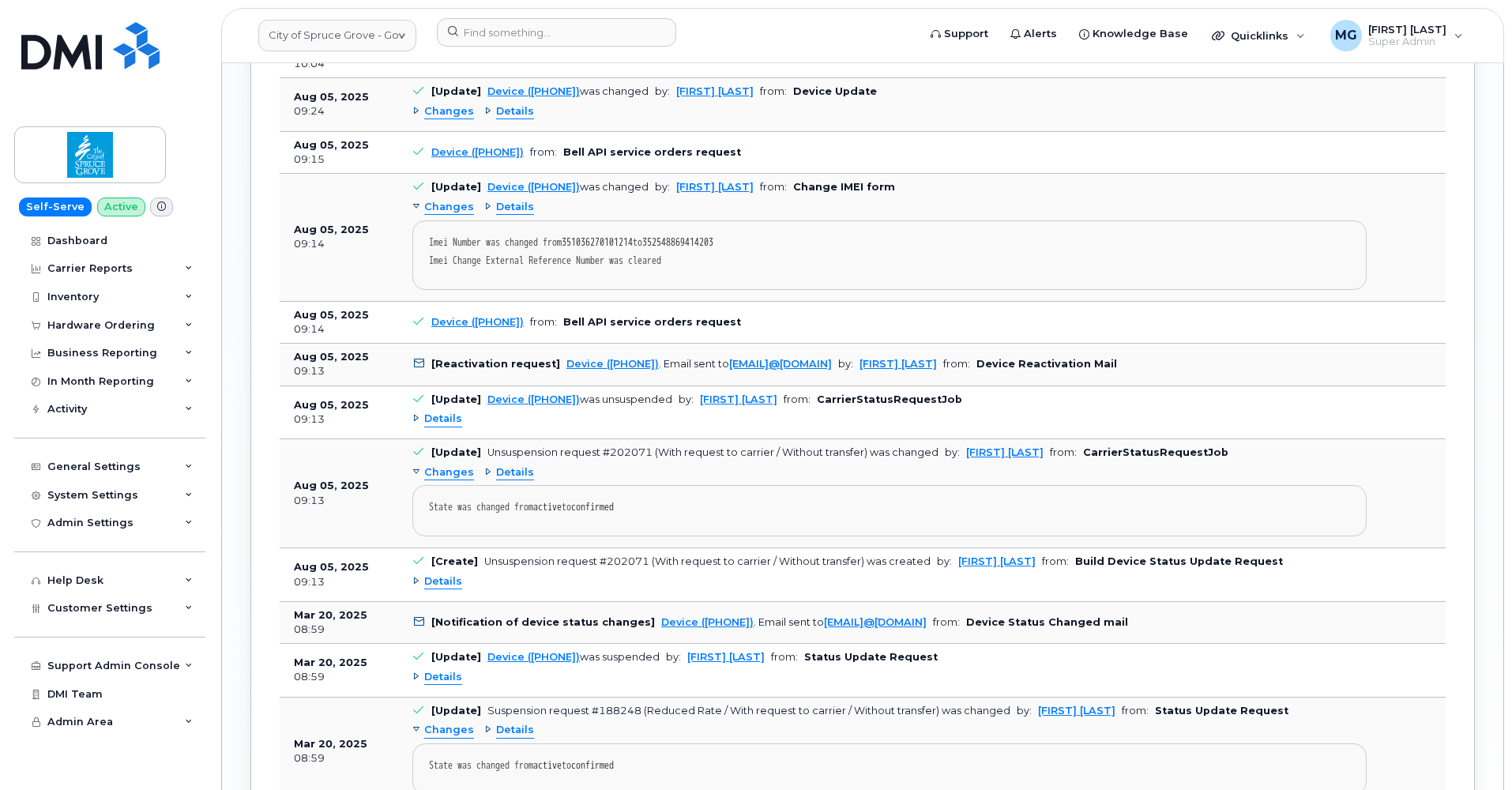 scroll, scrollTop: 2443, scrollLeft: 0, axis: vertical 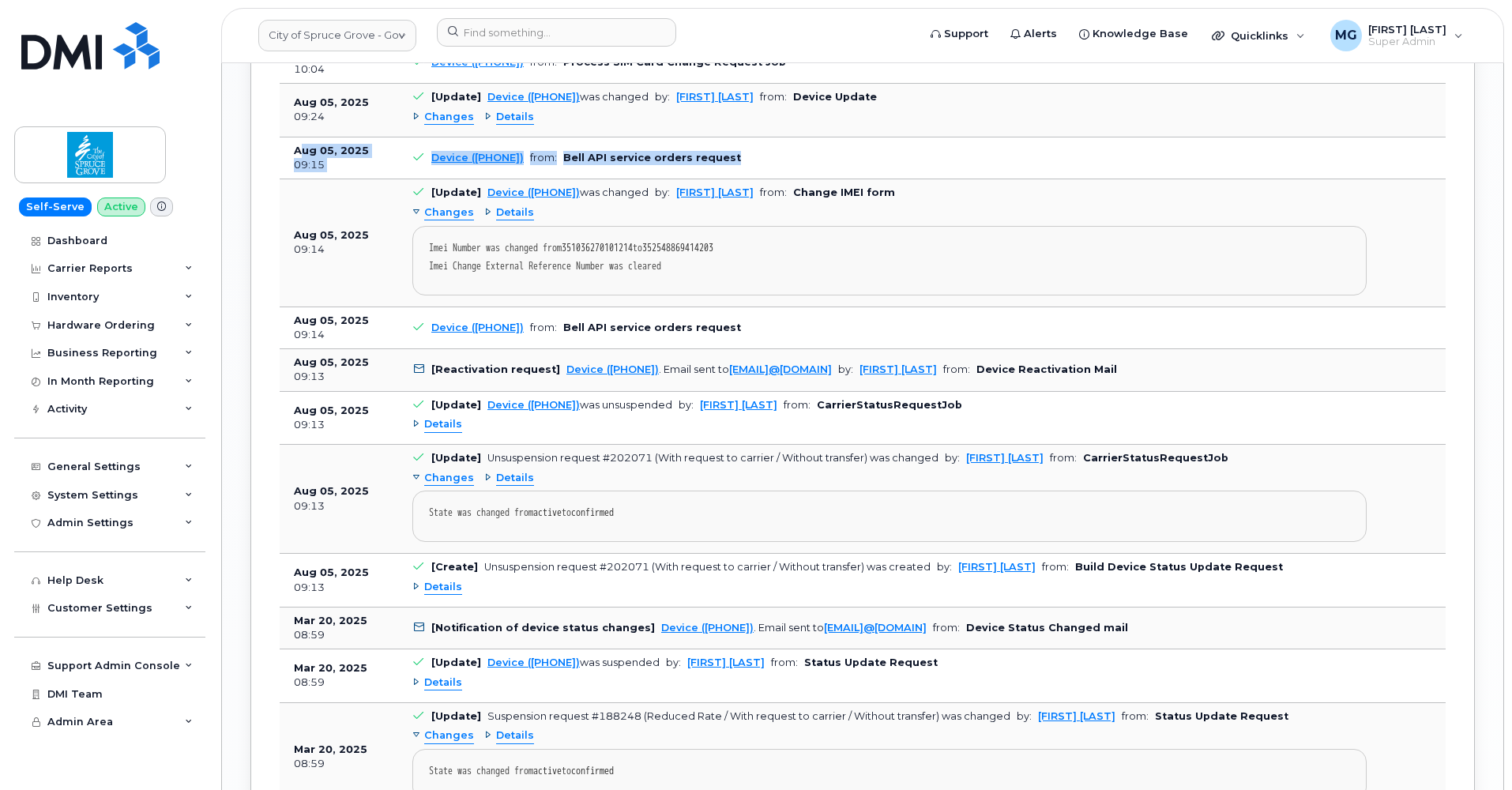 drag, startPoint x: 301, startPoint y: 132, endPoint x: 688, endPoint y: 173, distance: 389.16577 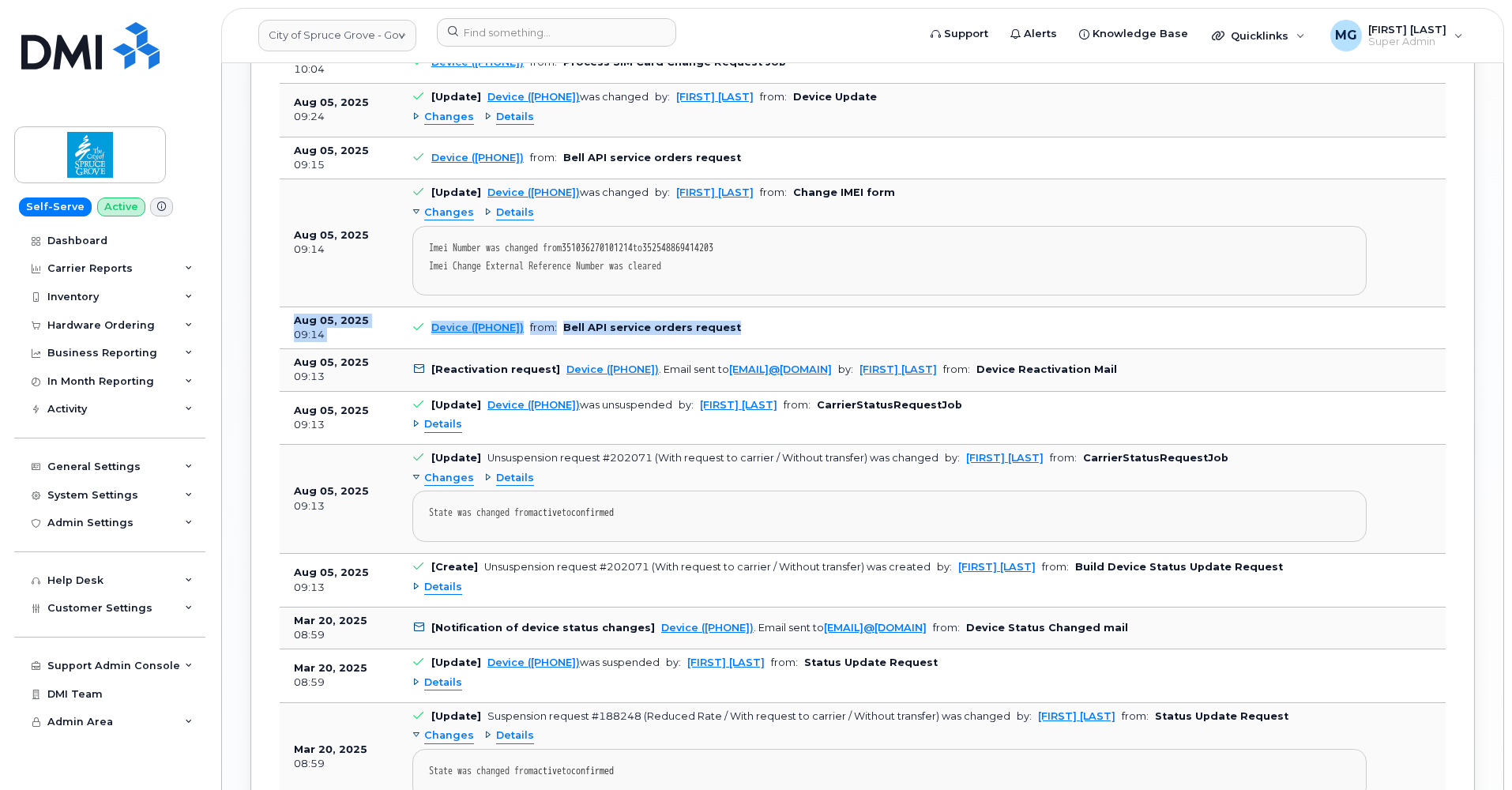 drag, startPoint x: 295, startPoint y: 300, endPoint x: 769, endPoint y: 318, distance: 474.3416 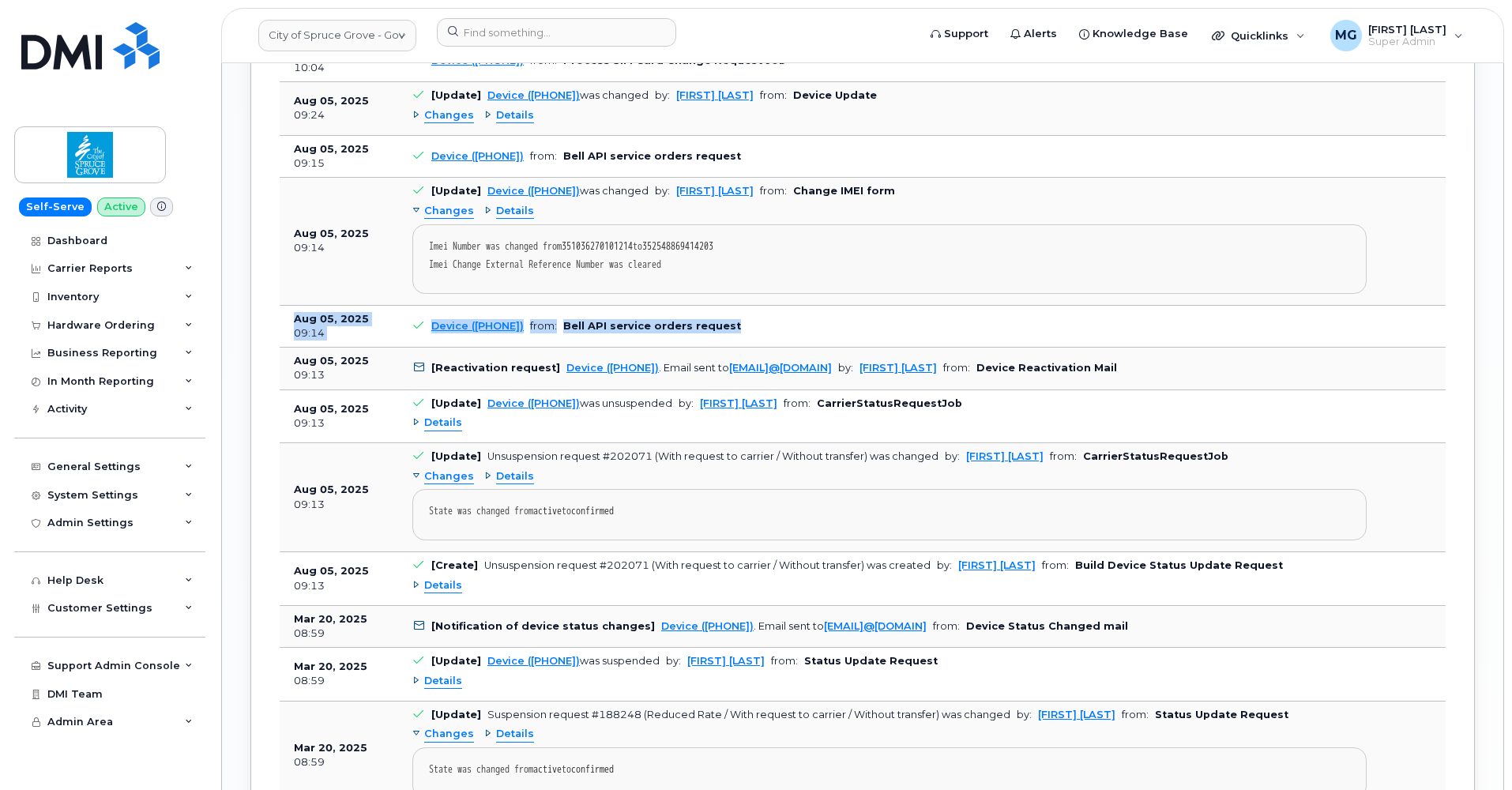 scroll, scrollTop: 2452, scrollLeft: 0, axis: vertical 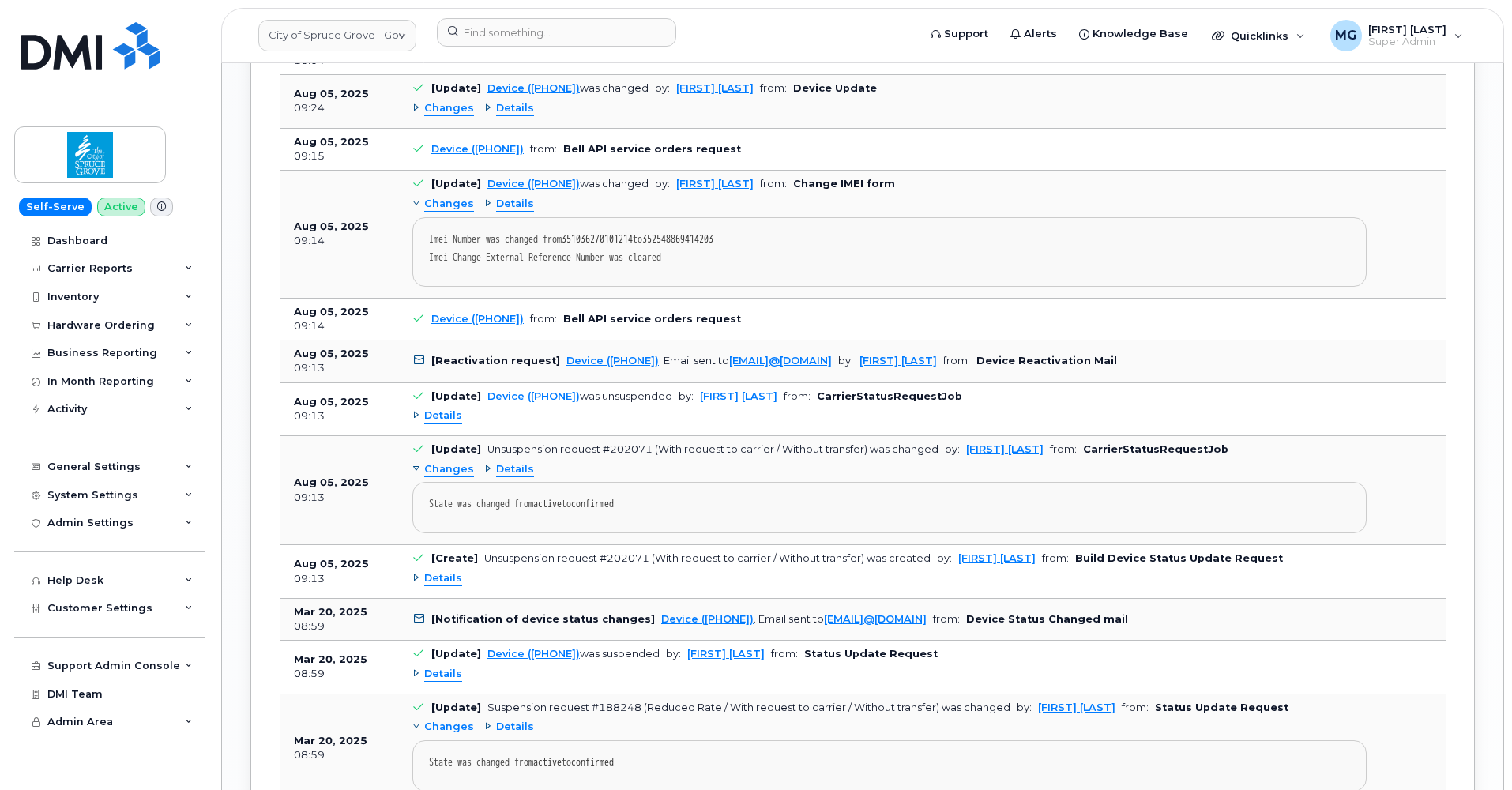click on "09:14" at bounding box center (339, 326) 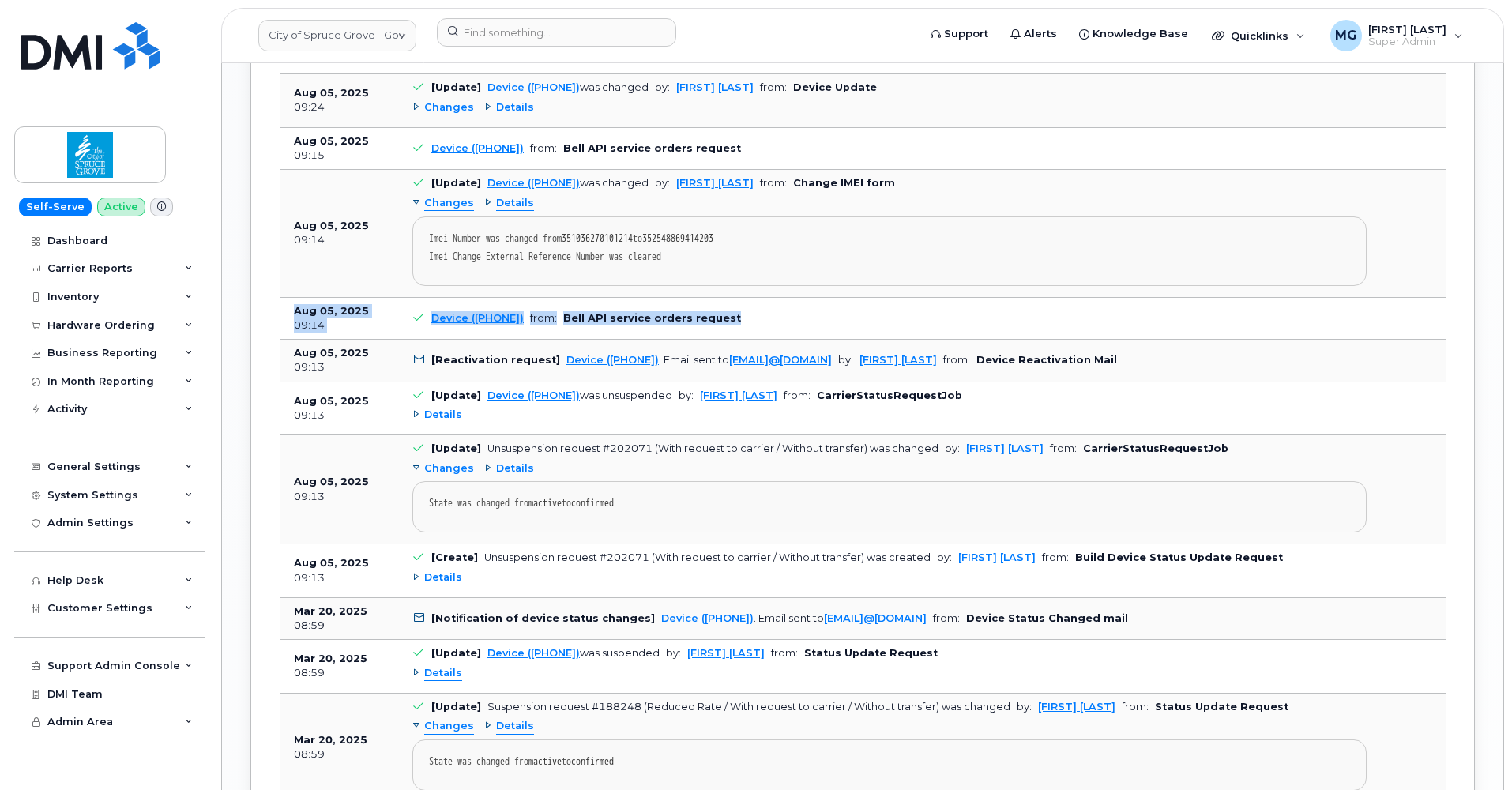 drag, startPoint x: 295, startPoint y: 290, endPoint x: 720, endPoint y: 318, distance: 425.9214 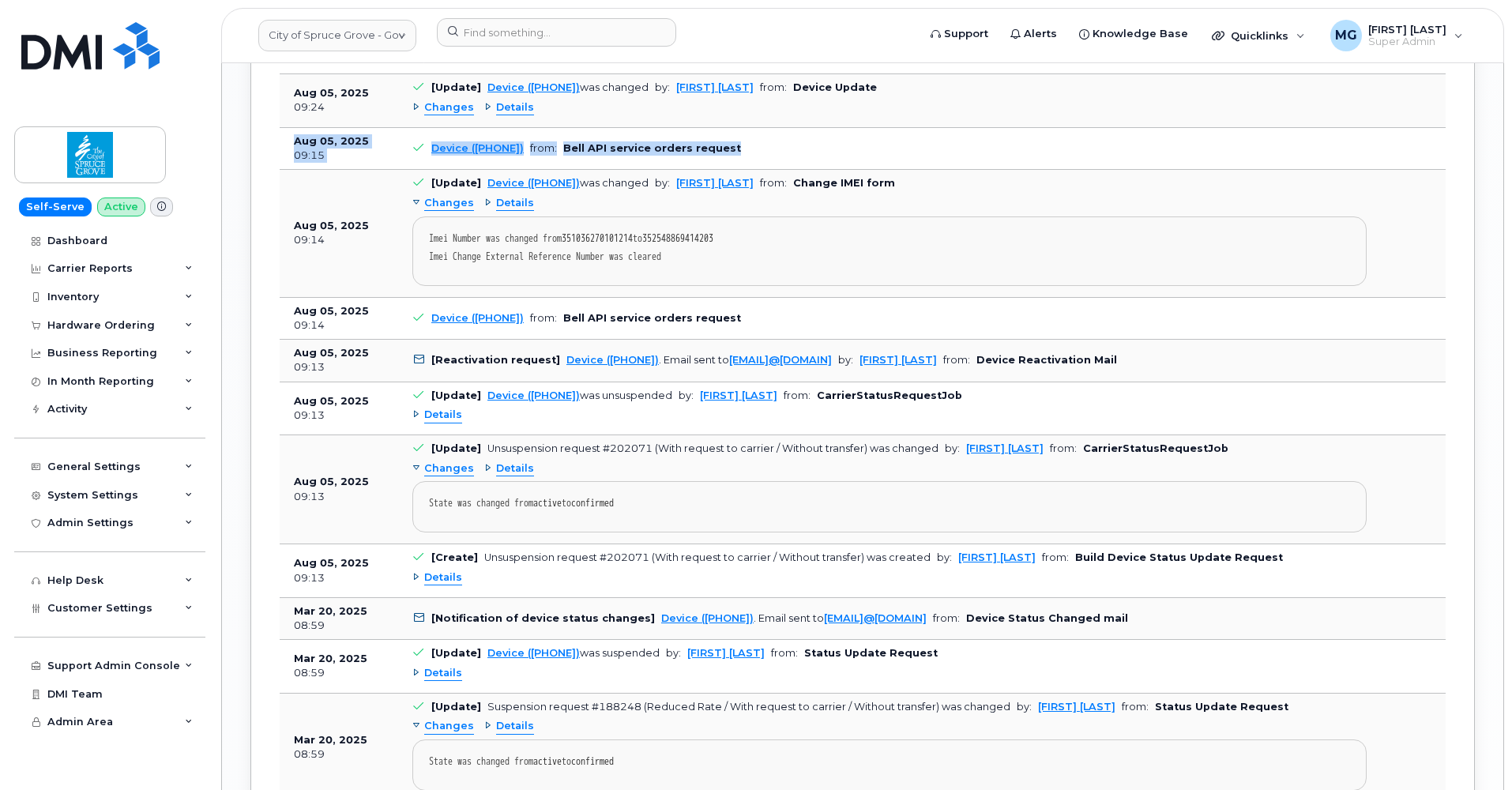 drag, startPoint x: 297, startPoint y: 123, endPoint x: 830, endPoint y: 130, distance: 533.05 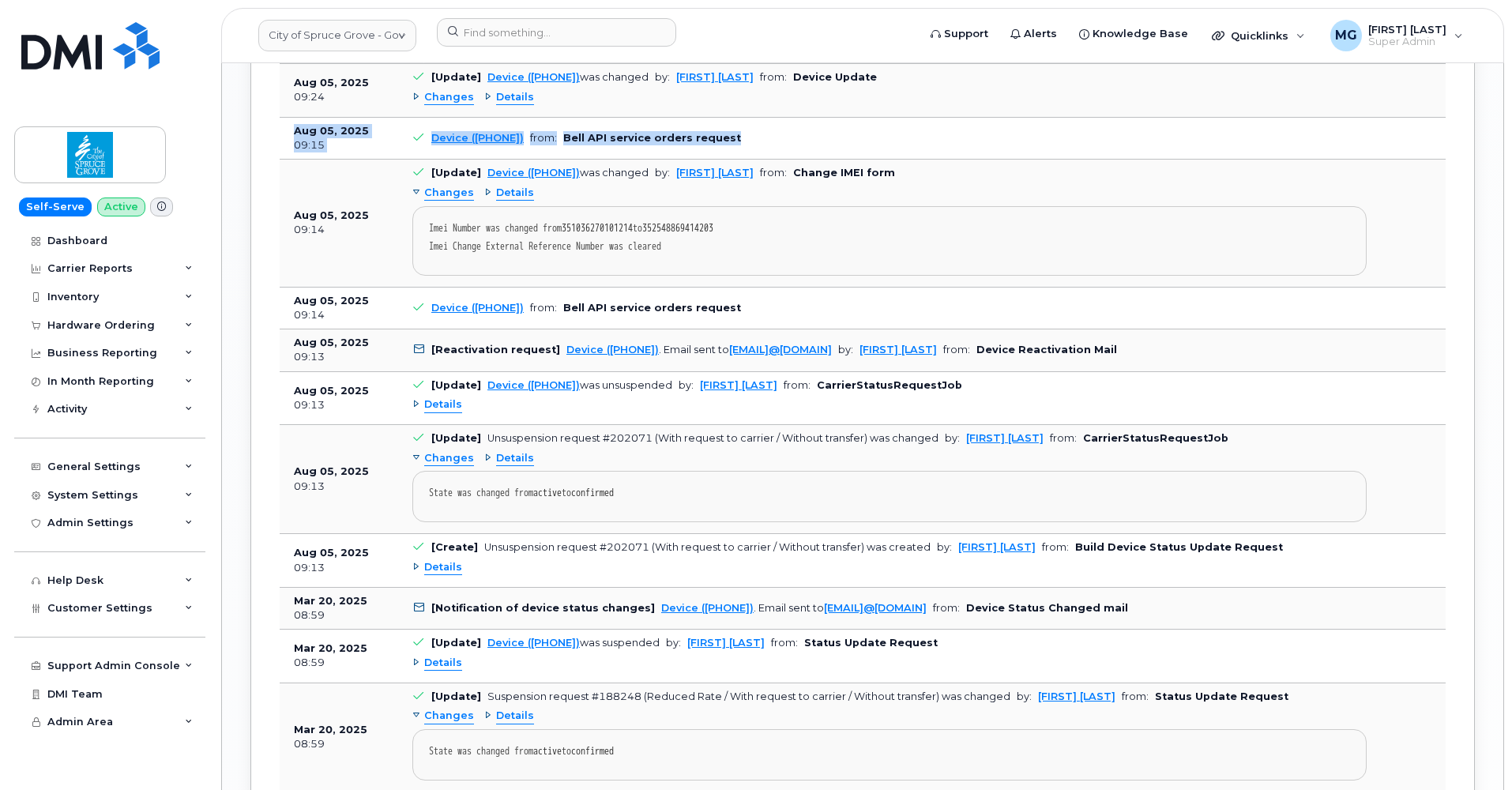 scroll, scrollTop: 2466, scrollLeft: 0, axis: vertical 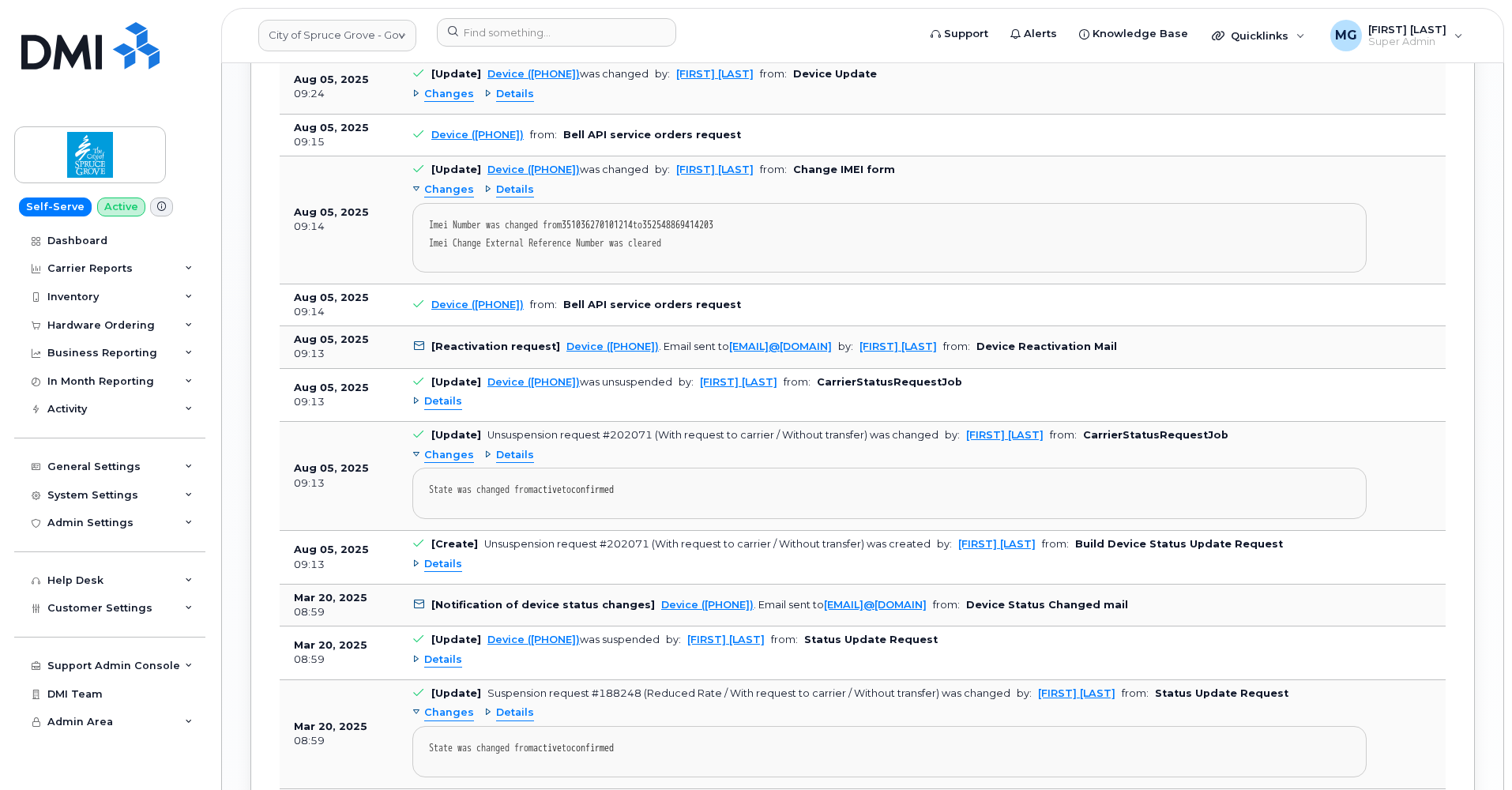 click on "Changes" at bounding box center (443, 455) 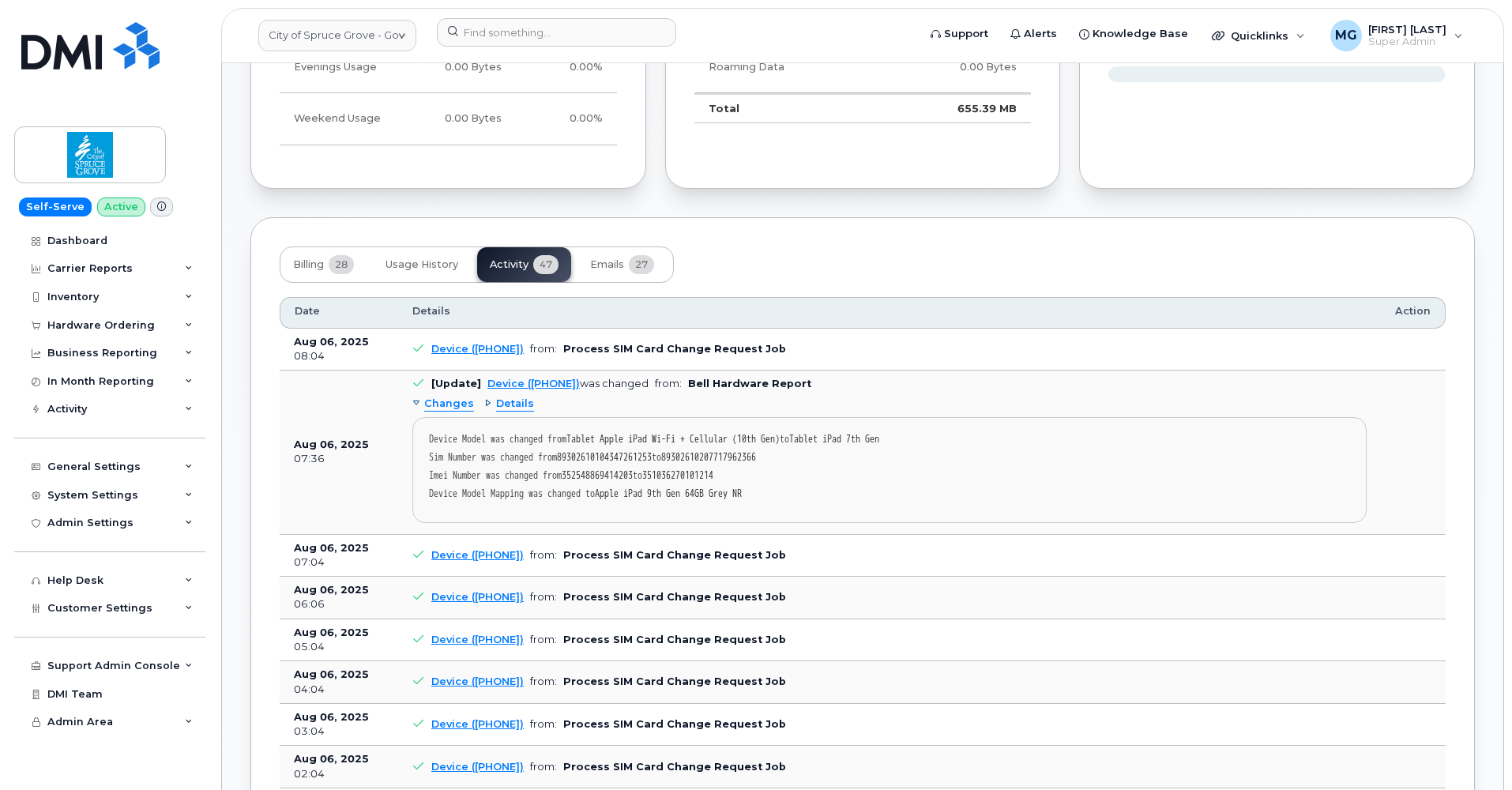 scroll, scrollTop: 951, scrollLeft: 0, axis: vertical 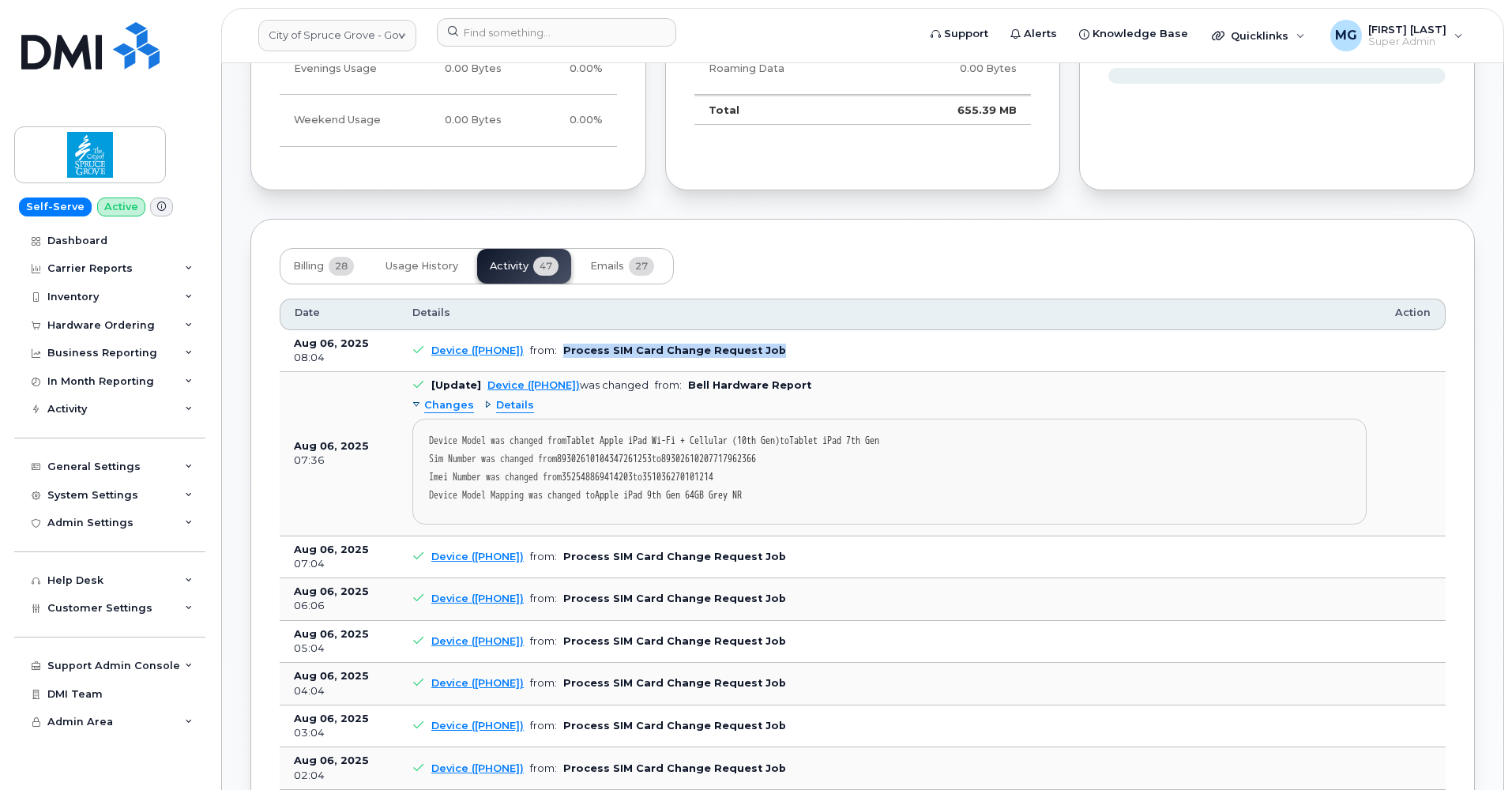 drag, startPoint x: 586, startPoint y: 341, endPoint x: 795, endPoint y: 337, distance: 209.03827 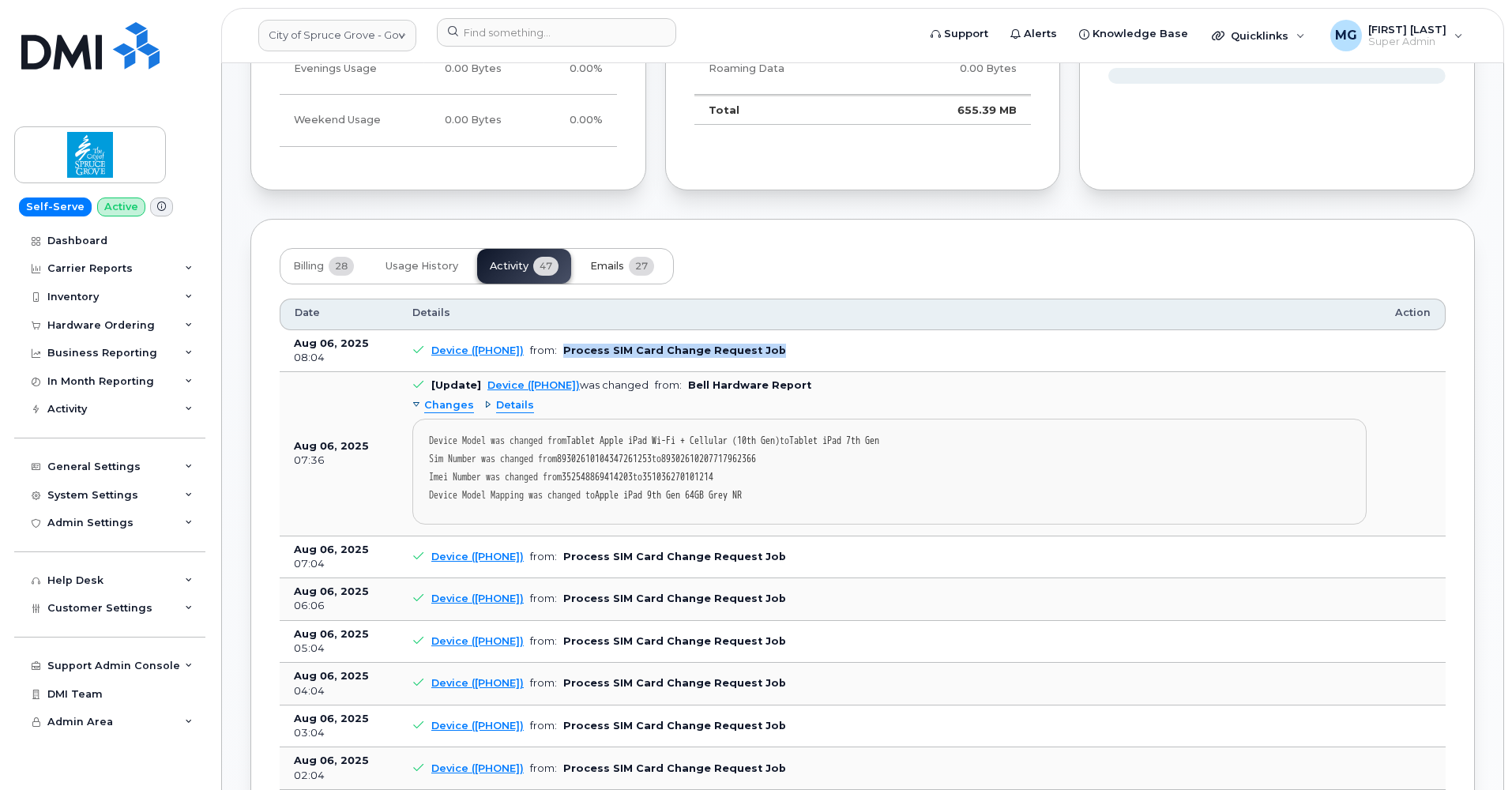 click on "Emails" at bounding box center [607, 266] 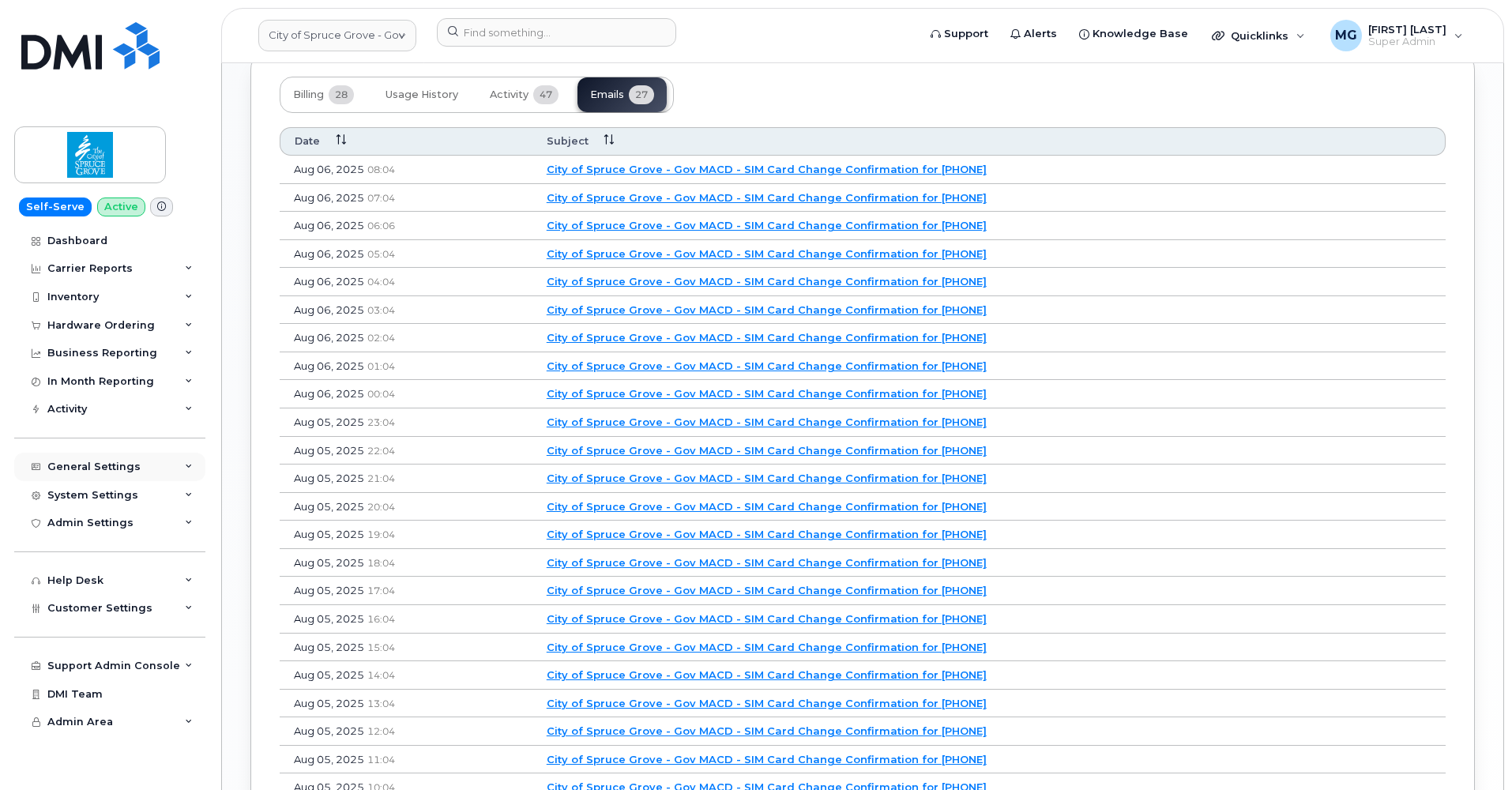 scroll, scrollTop: 1124, scrollLeft: 0, axis: vertical 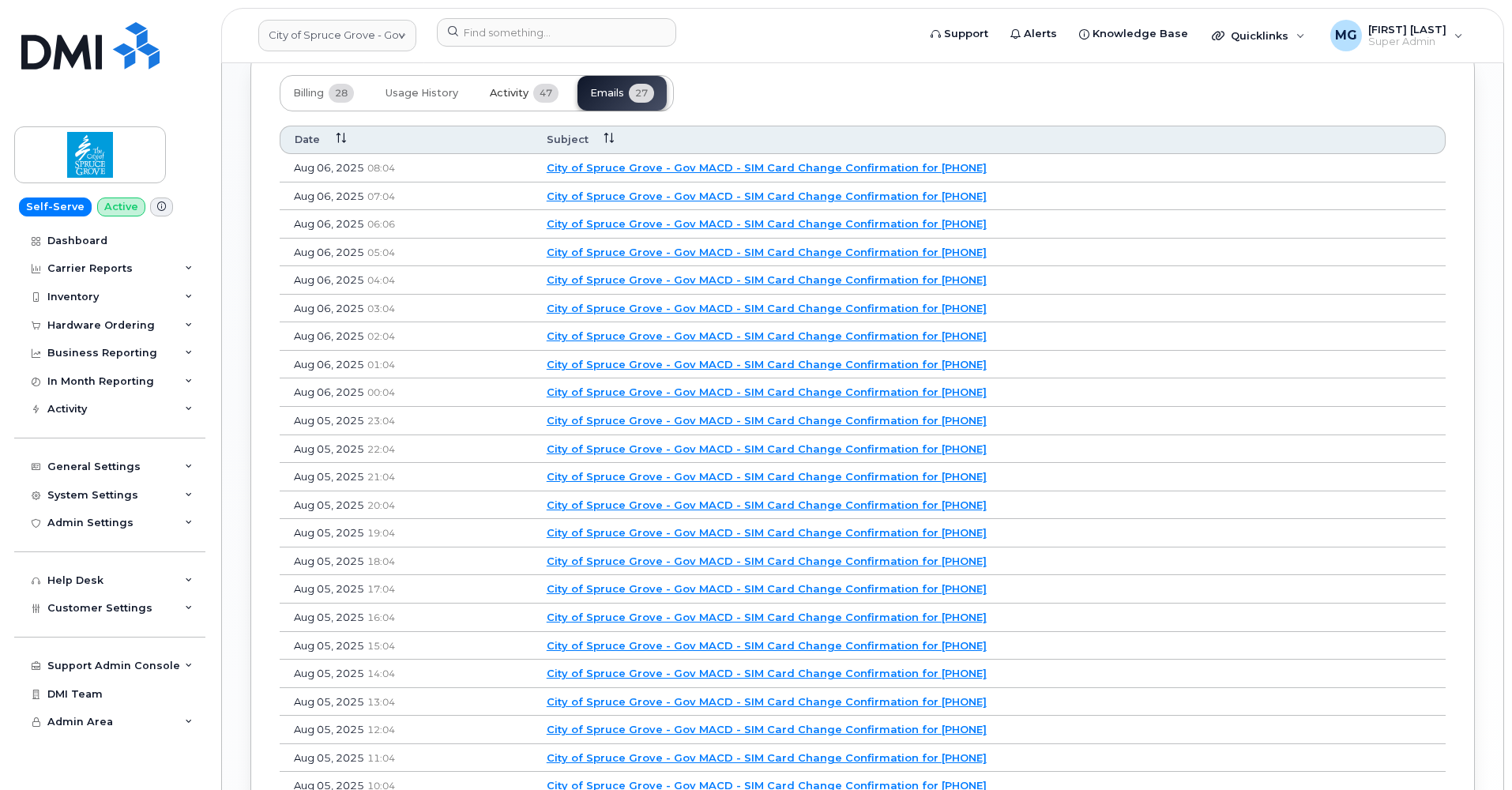 click on "Activity" at bounding box center [509, 93] 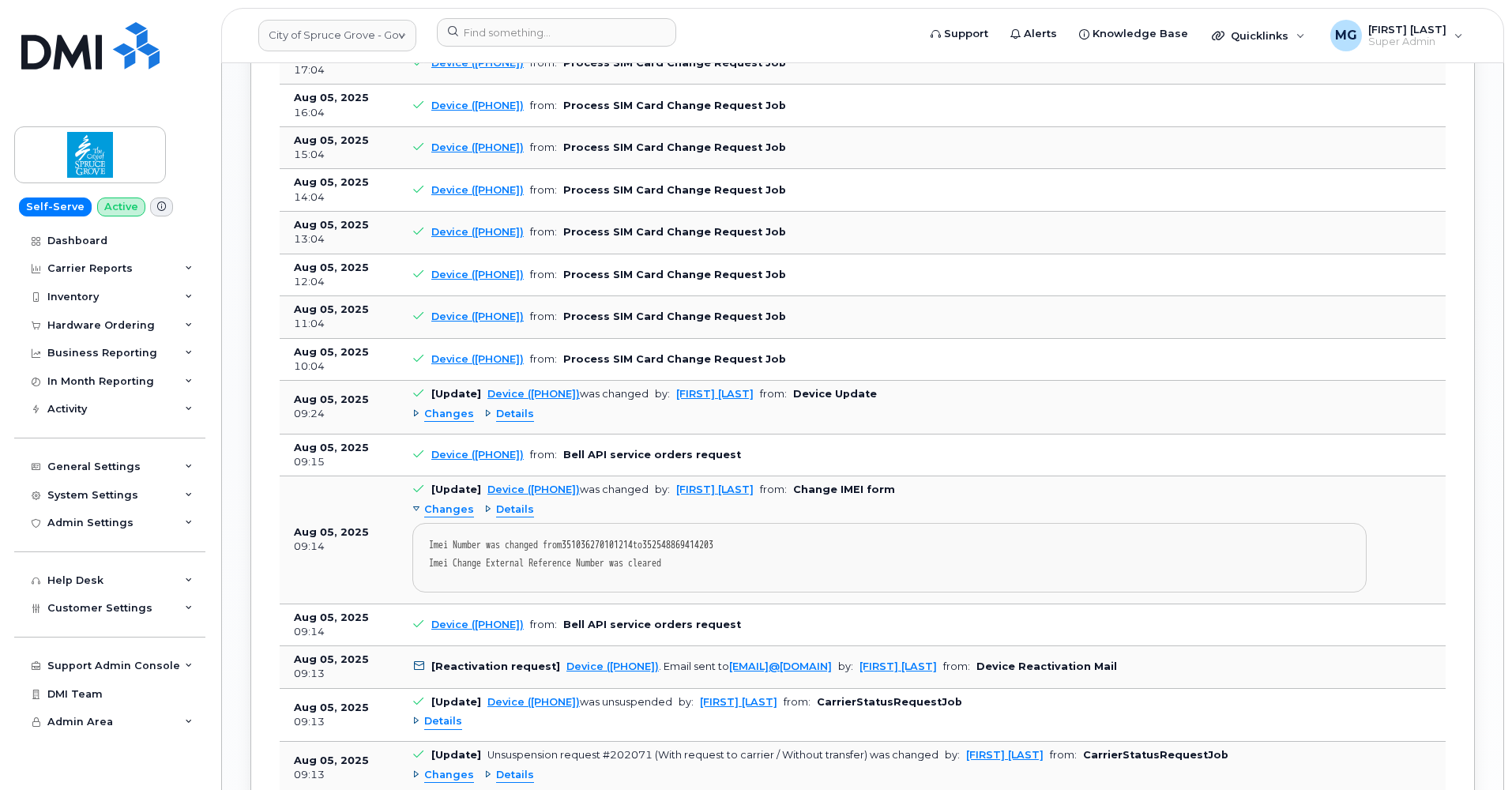 scroll, scrollTop: 2147, scrollLeft: 0, axis: vertical 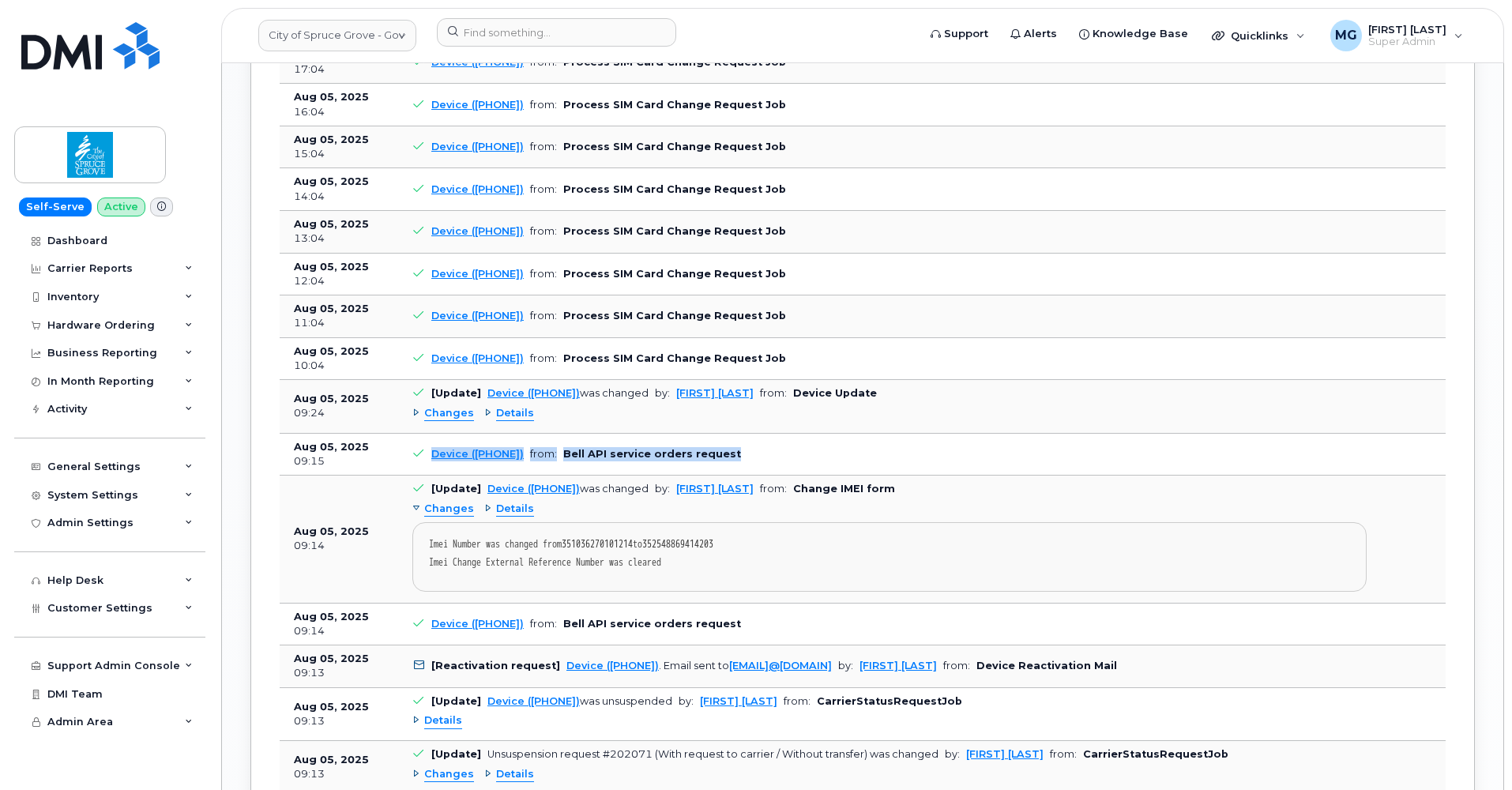 drag, startPoint x: 763, startPoint y: 435, endPoint x: 419, endPoint y: 435, distance: 344 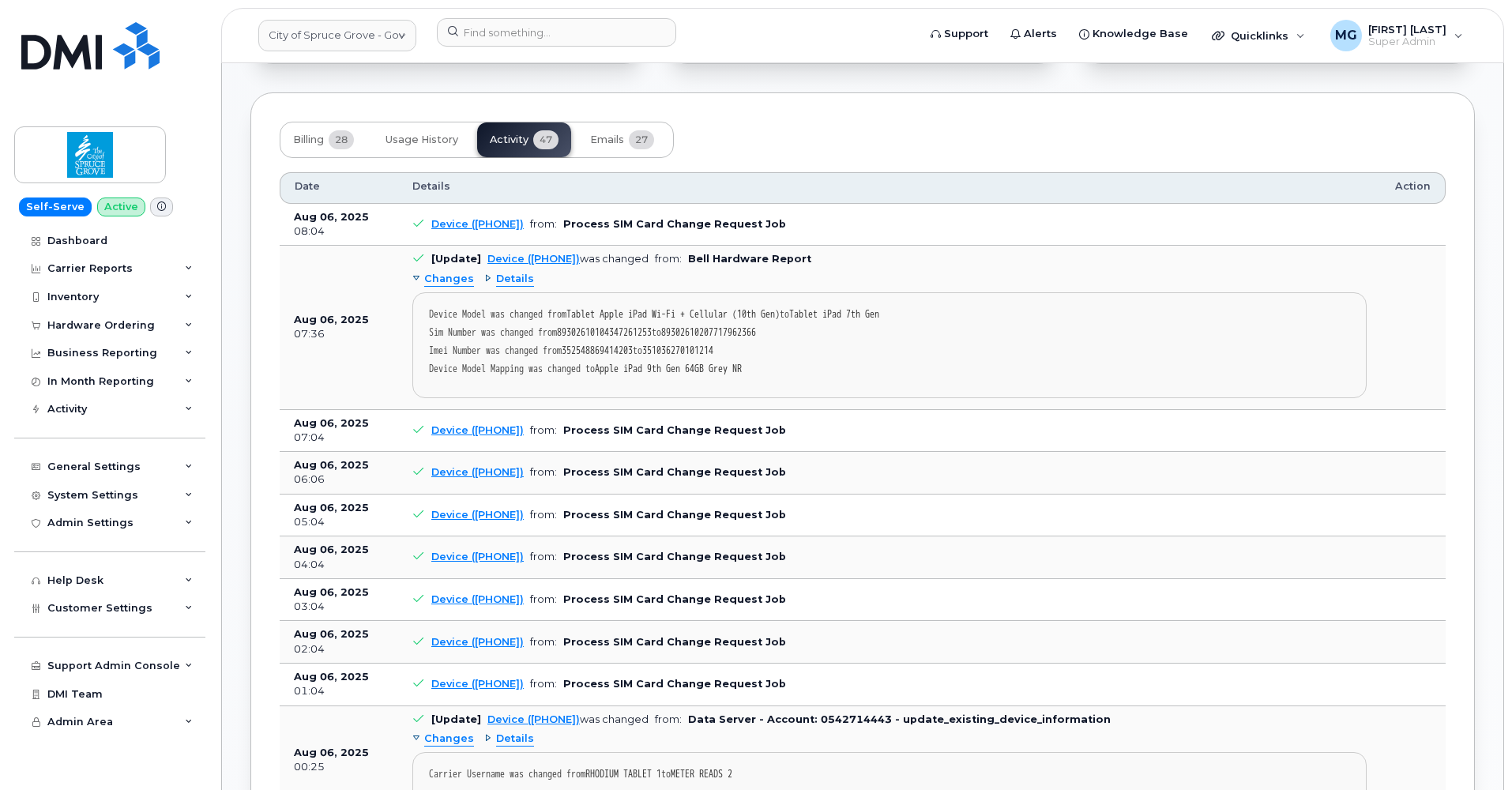 scroll, scrollTop: 1053, scrollLeft: 0, axis: vertical 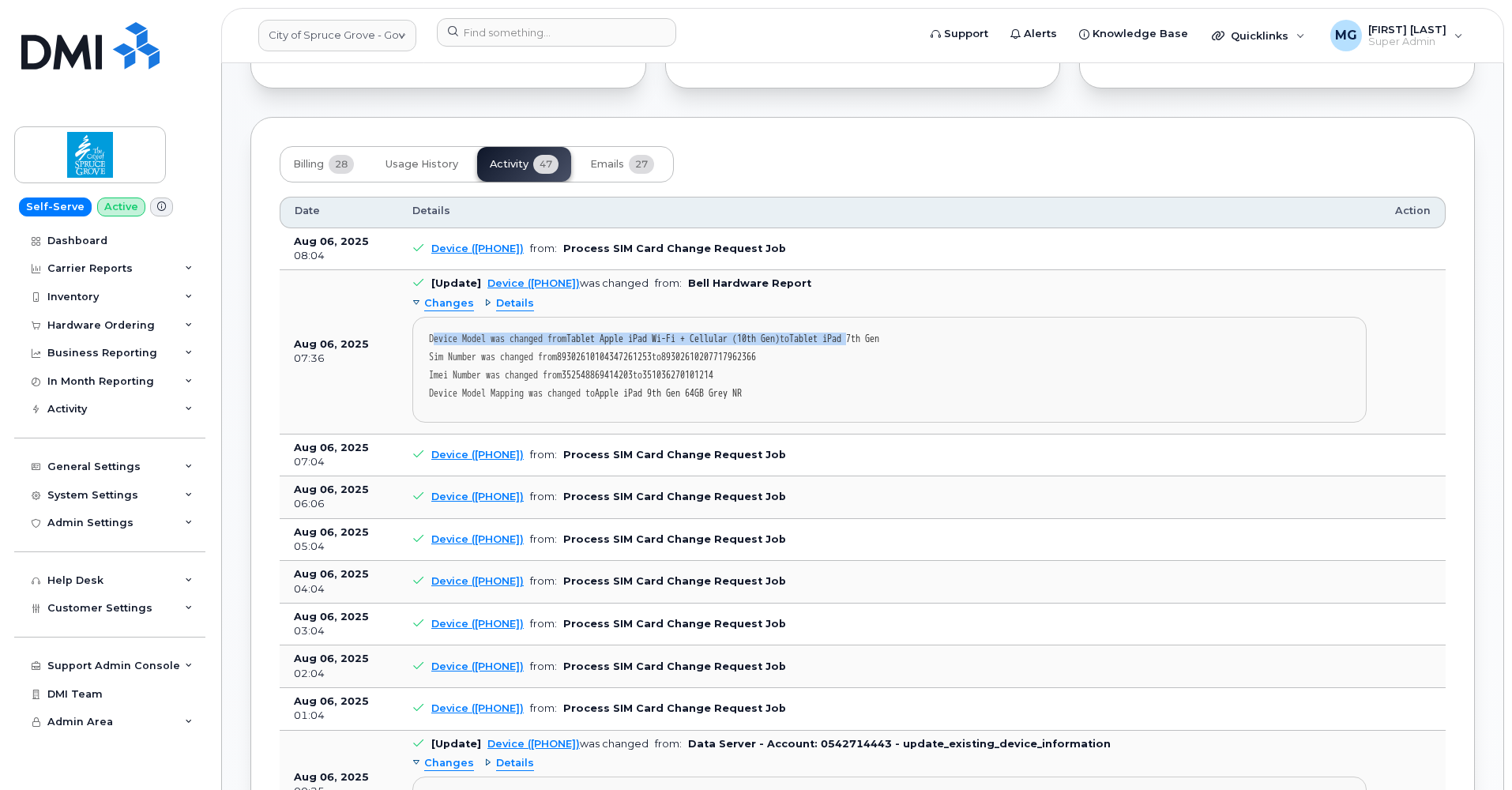 drag, startPoint x: 433, startPoint y: 333, endPoint x: 950, endPoint y: 330, distance: 517.0087 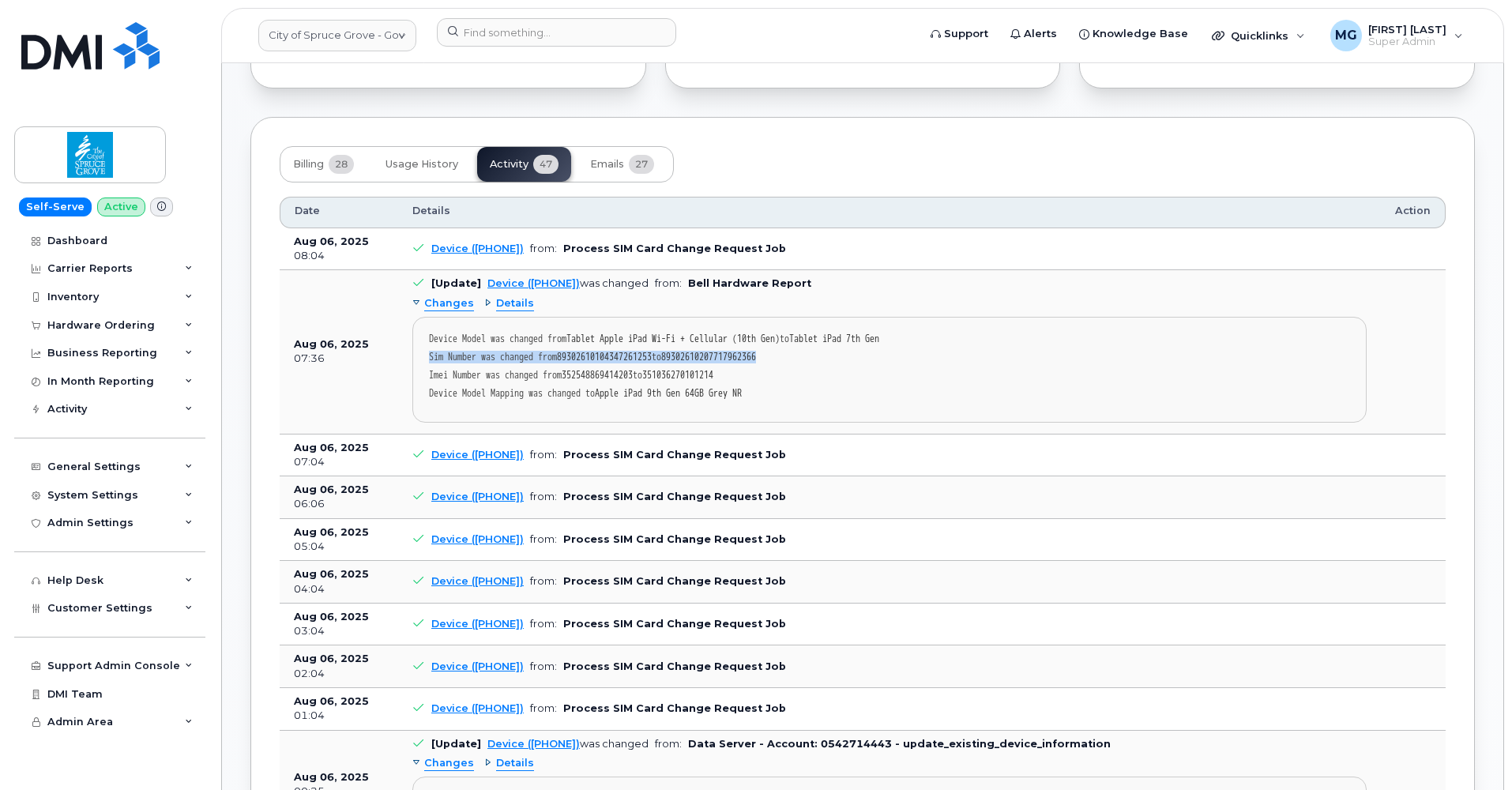 drag, startPoint x: 430, startPoint y: 347, endPoint x: 844, endPoint y: 348, distance: 414.001 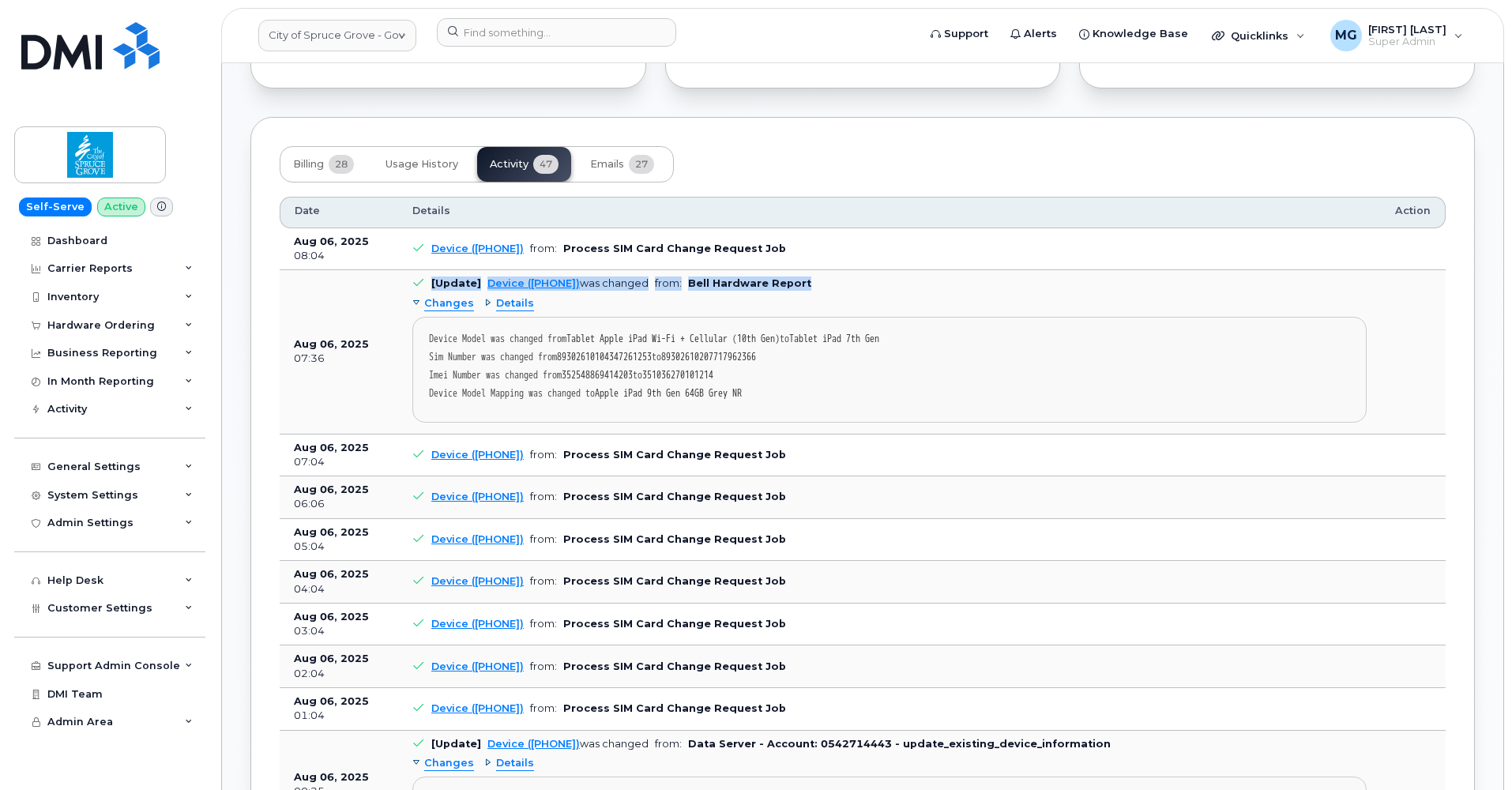 drag, startPoint x: 432, startPoint y: 274, endPoint x: 857, endPoint y: 273, distance: 425.0012 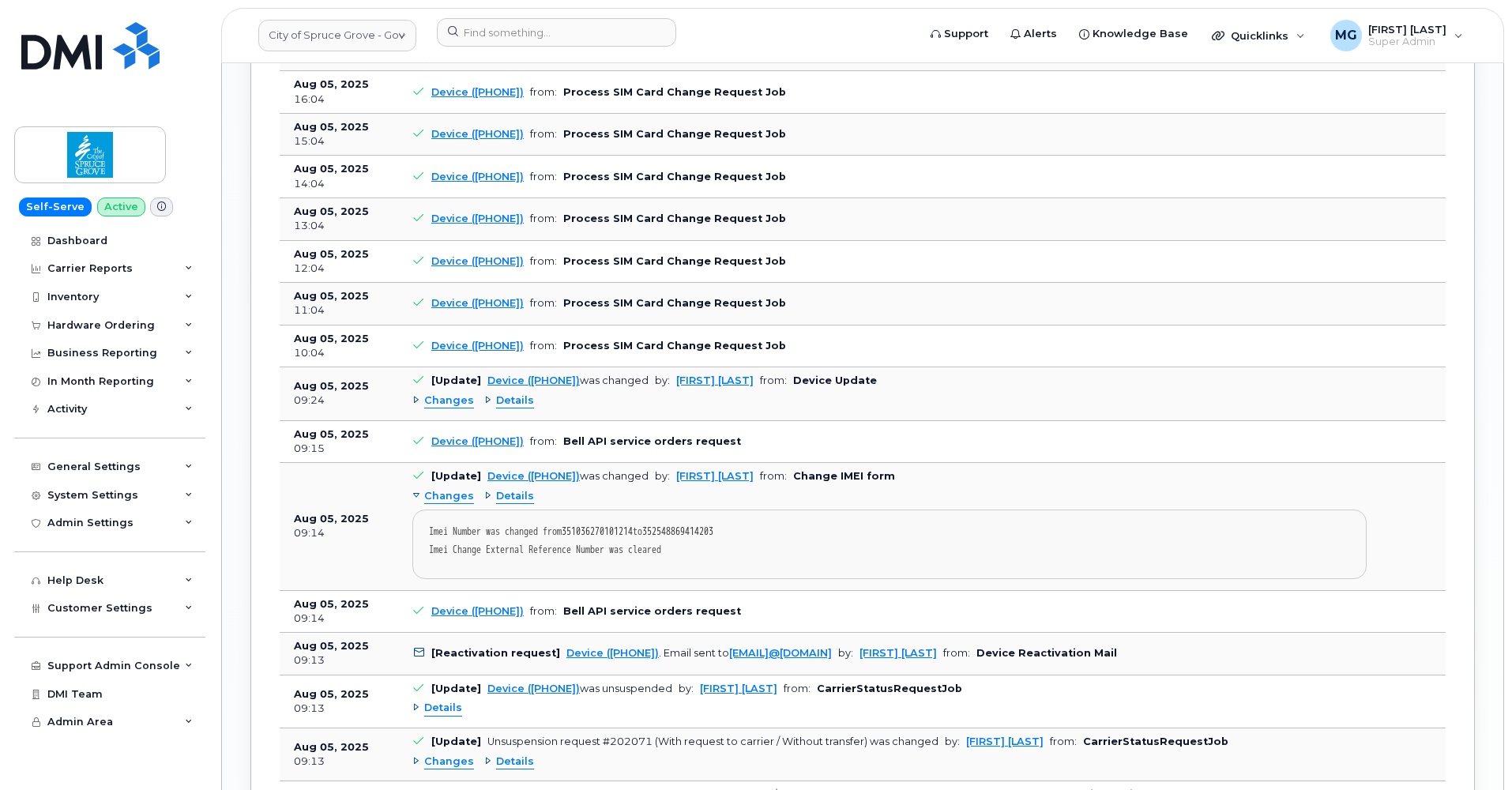 scroll, scrollTop: 2164, scrollLeft: 0, axis: vertical 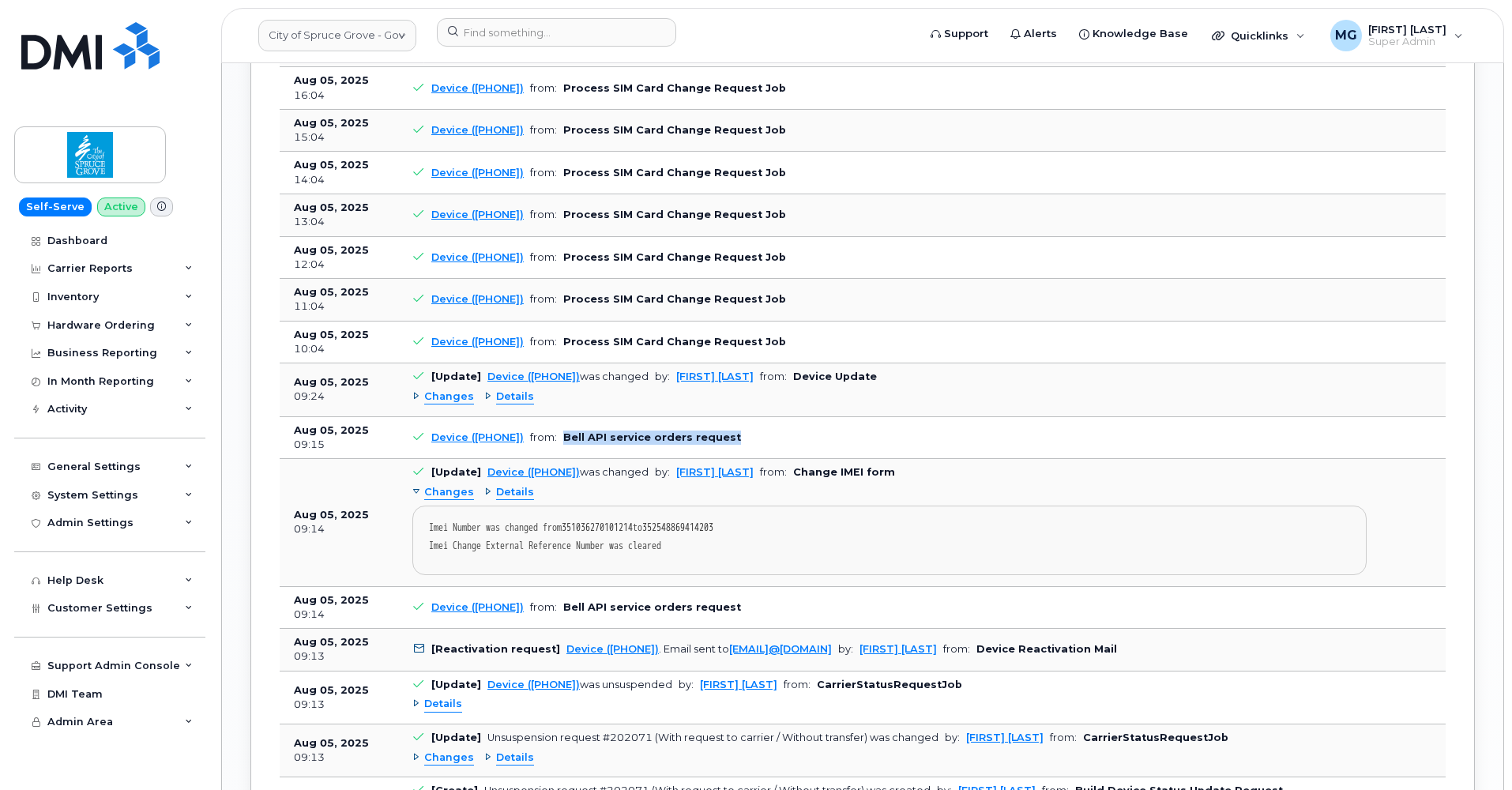 drag, startPoint x: 587, startPoint y: 418, endPoint x: 773, endPoint y: 419, distance: 186.00269 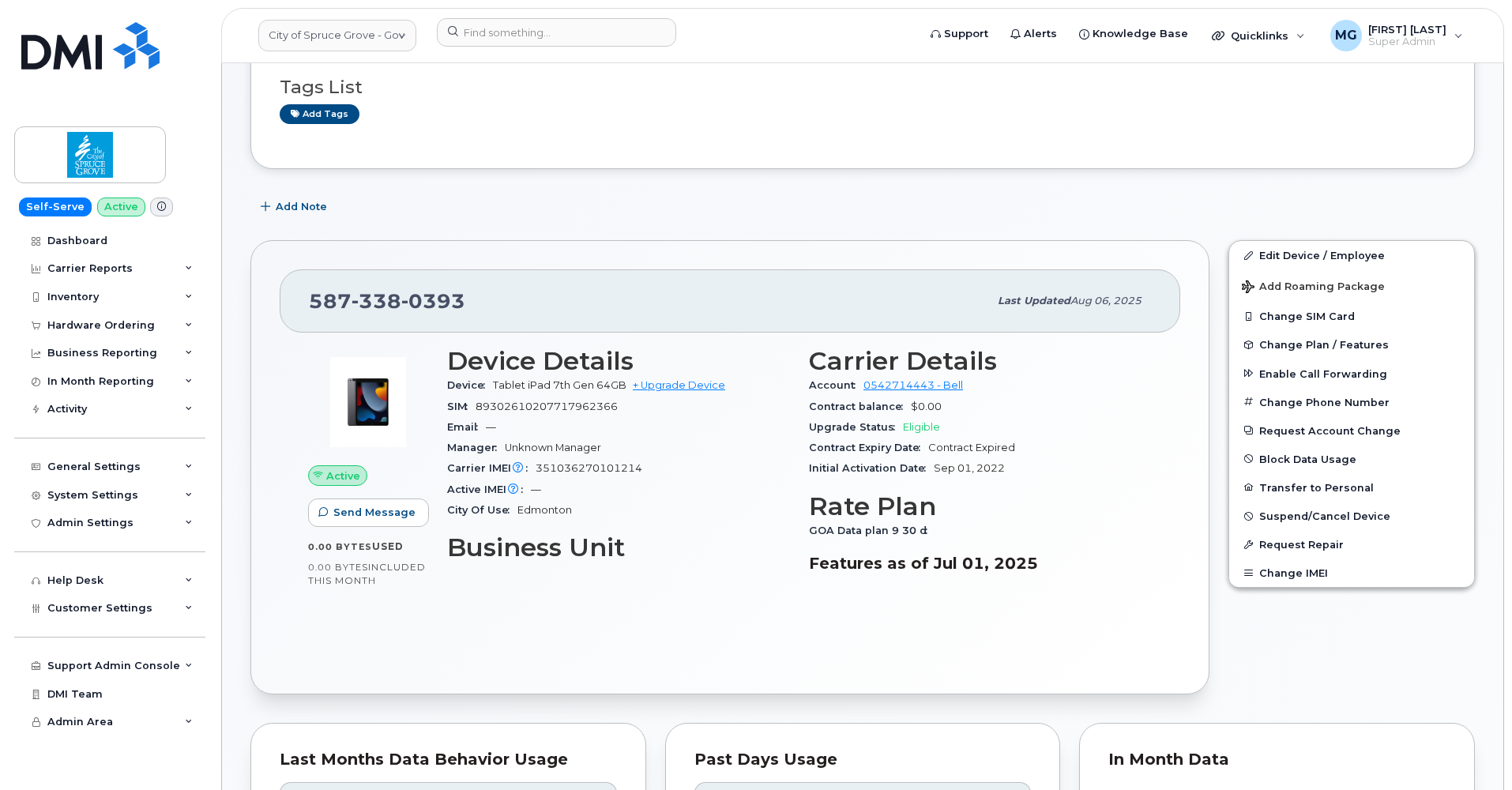 scroll, scrollTop: 208, scrollLeft: 0, axis: vertical 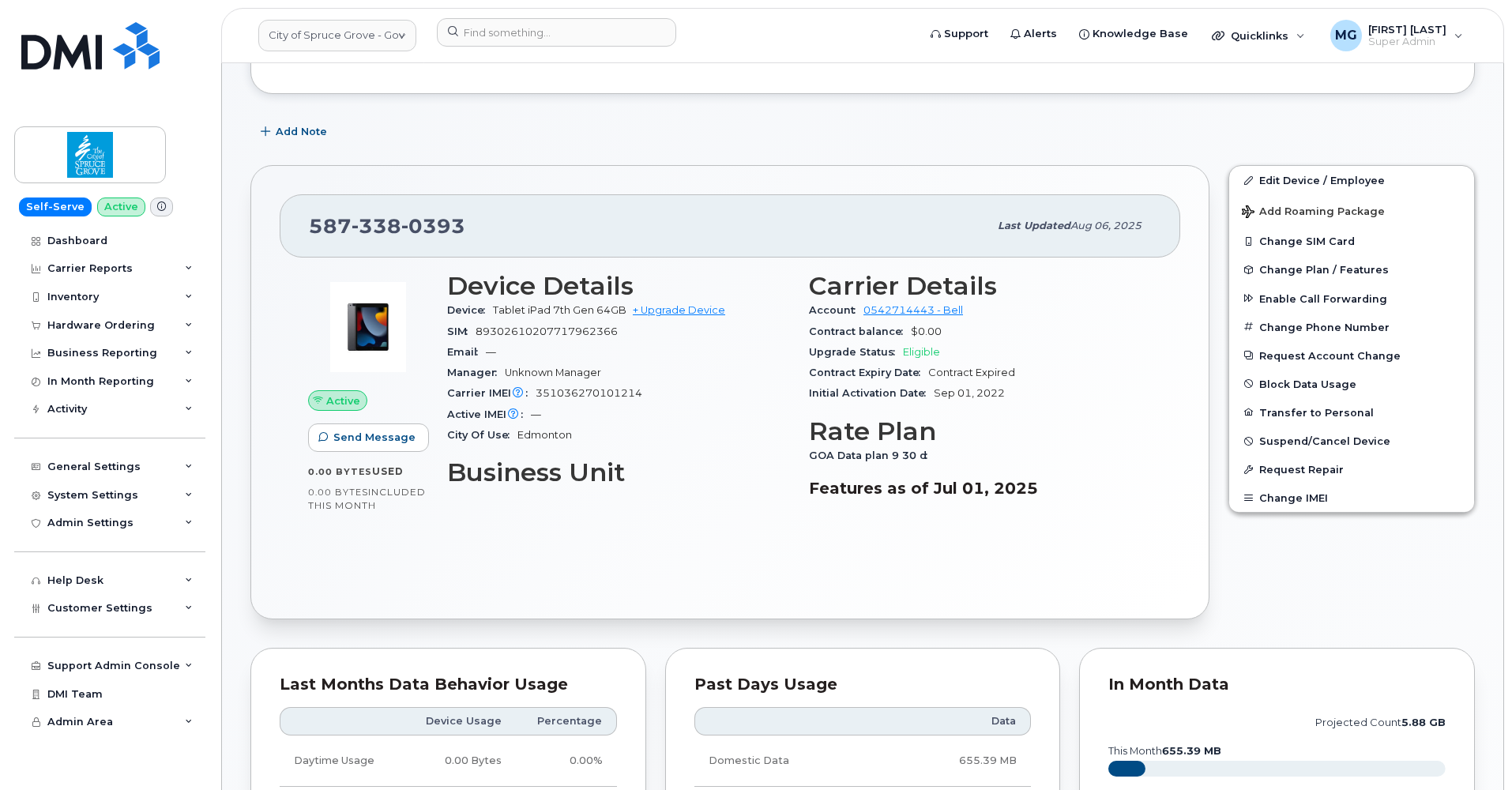 click on "Help Desk" at bounding box center [75, 581] 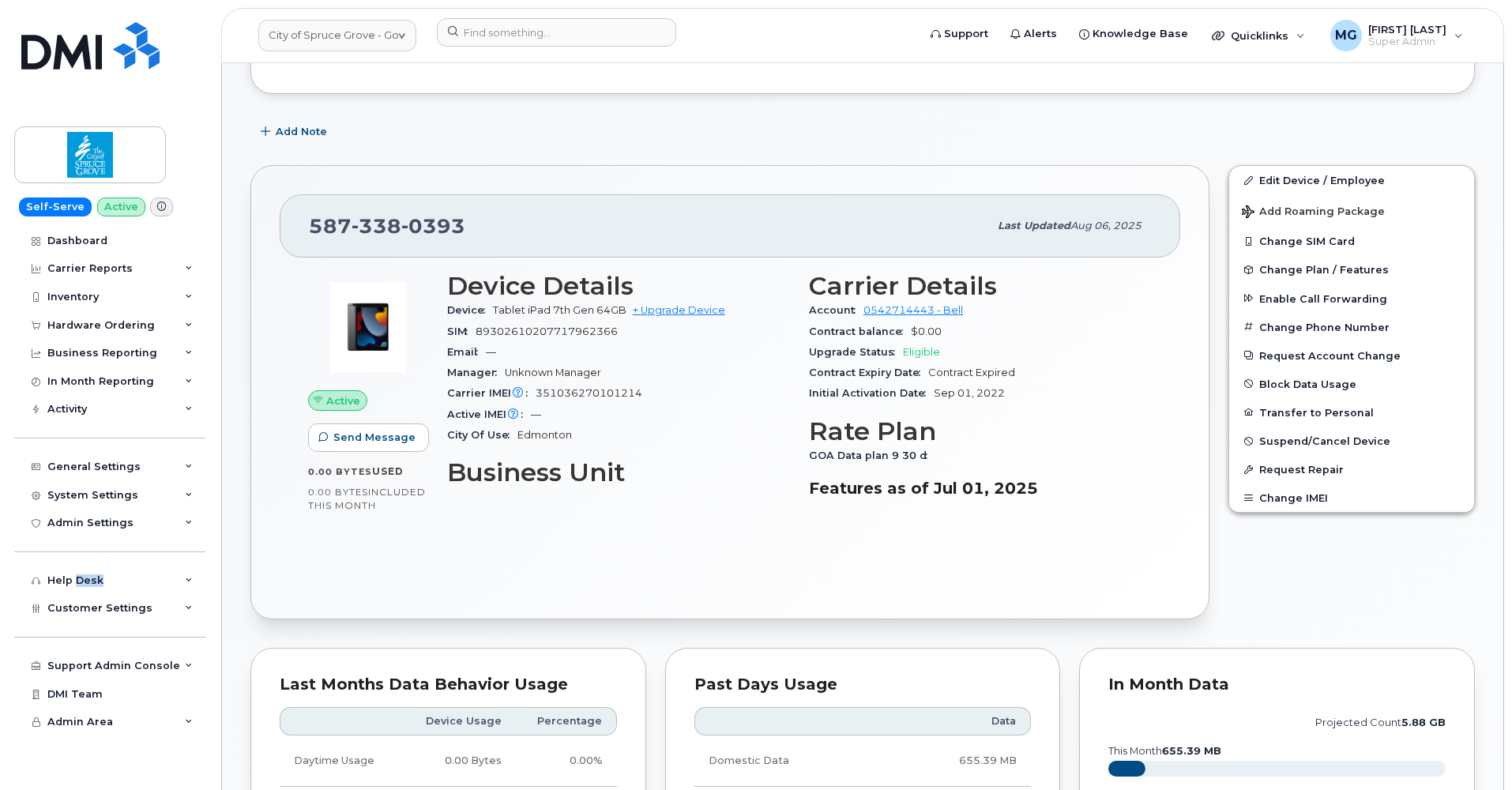 click on "Help Desk" at bounding box center (75, 581) 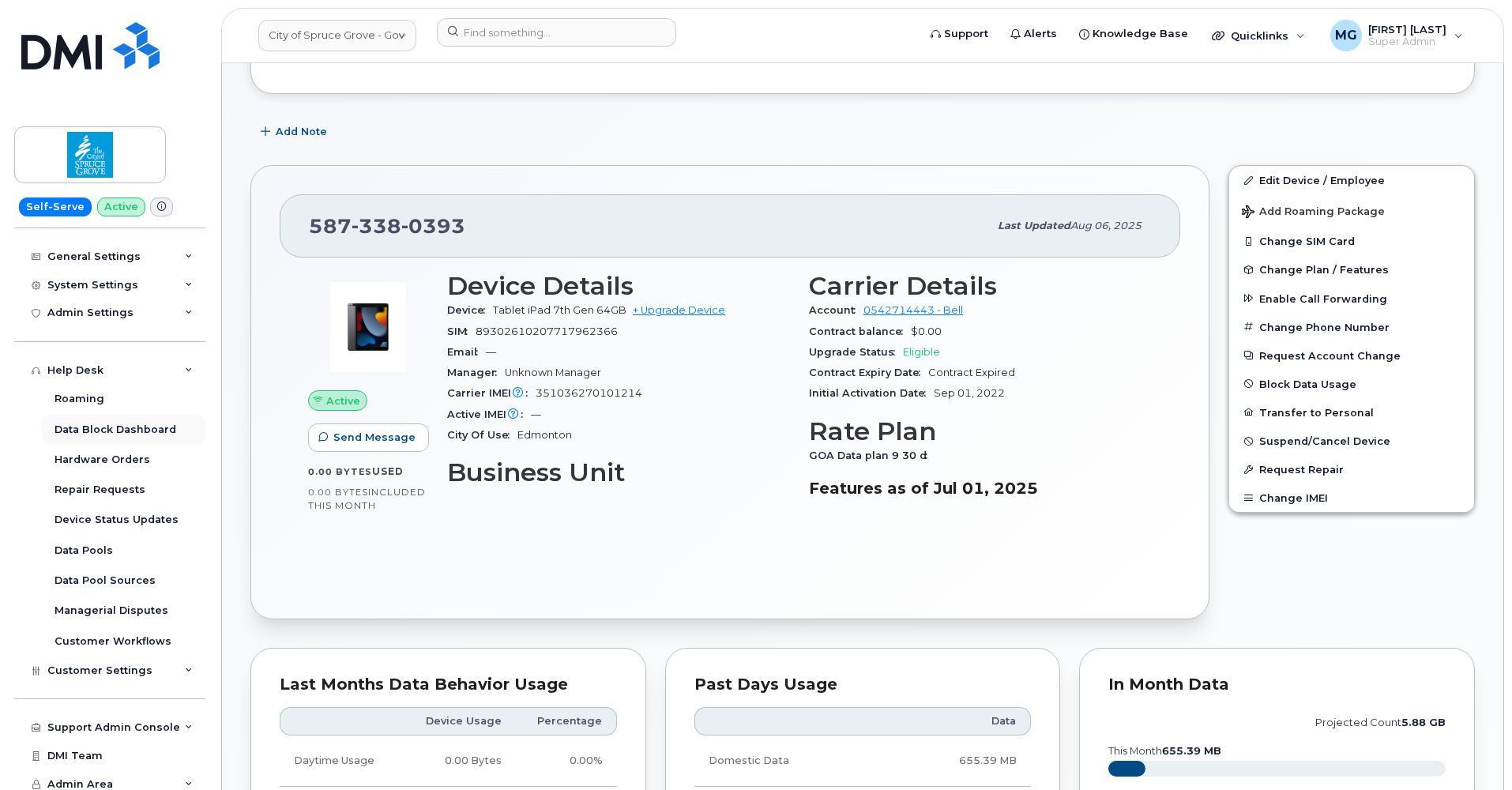 scroll, scrollTop: 209, scrollLeft: 0, axis: vertical 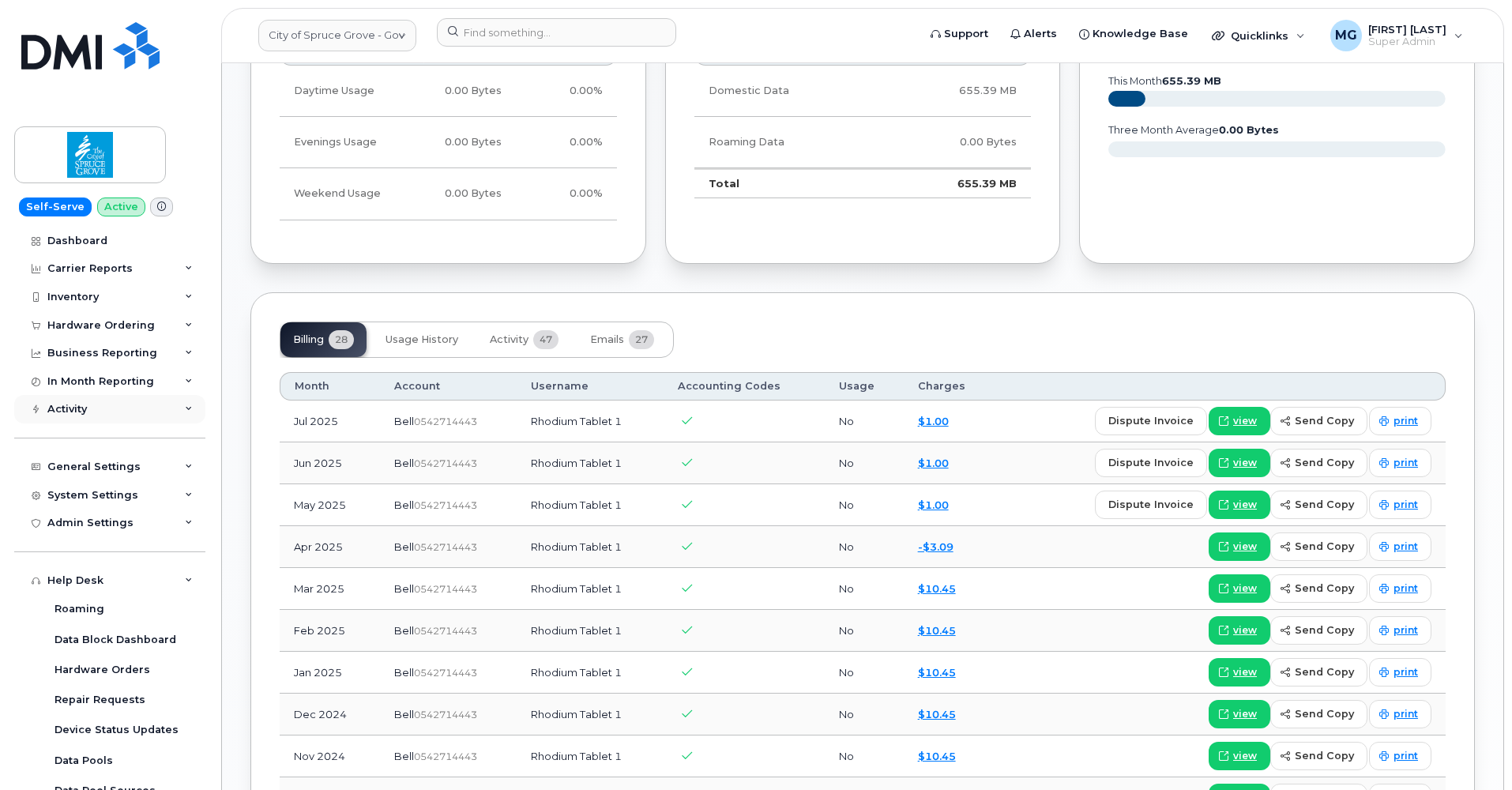 click on "Activity" at bounding box center [67, 409] 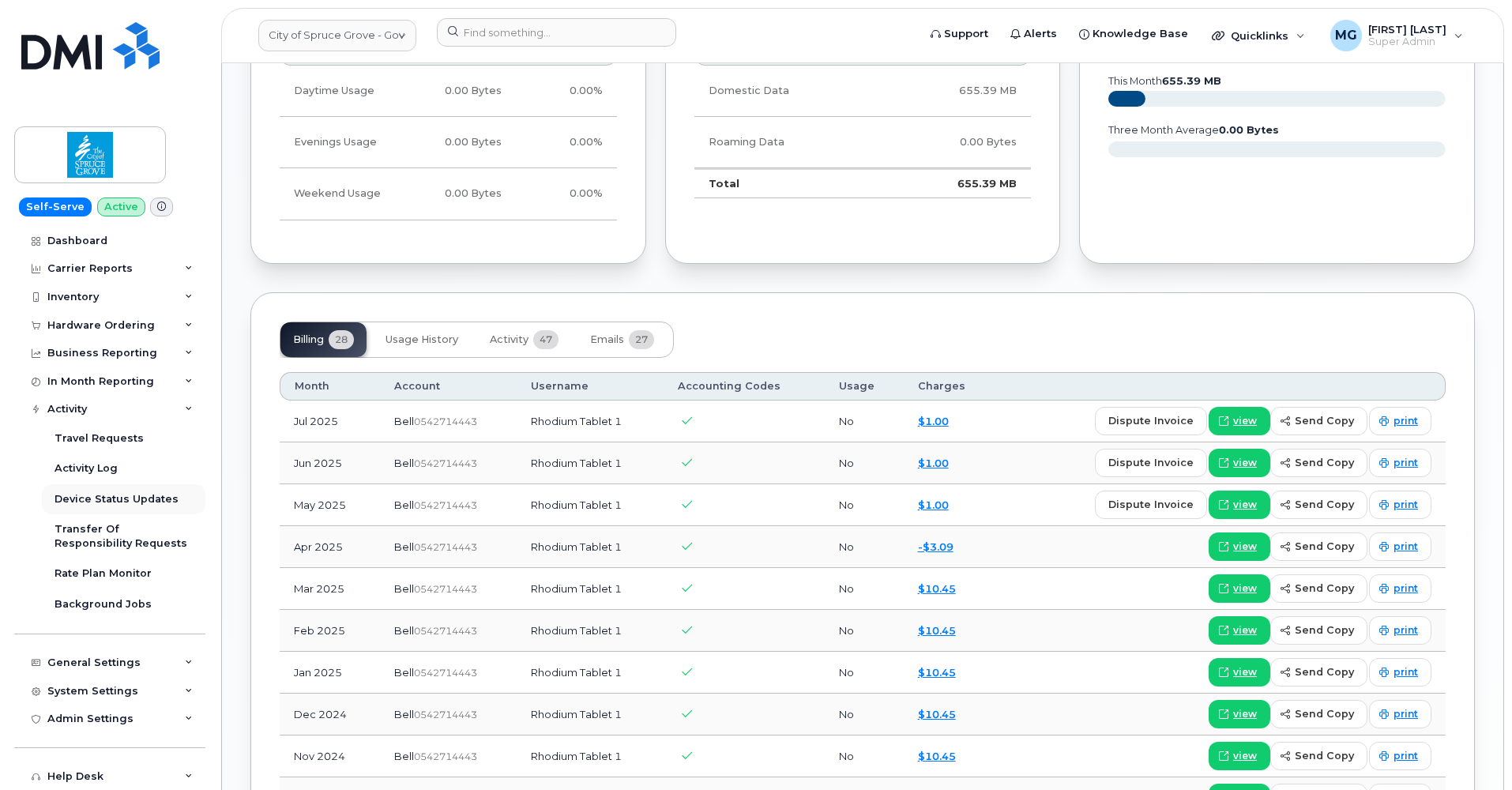 click on "Device Status Updates" at bounding box center (116, 499) 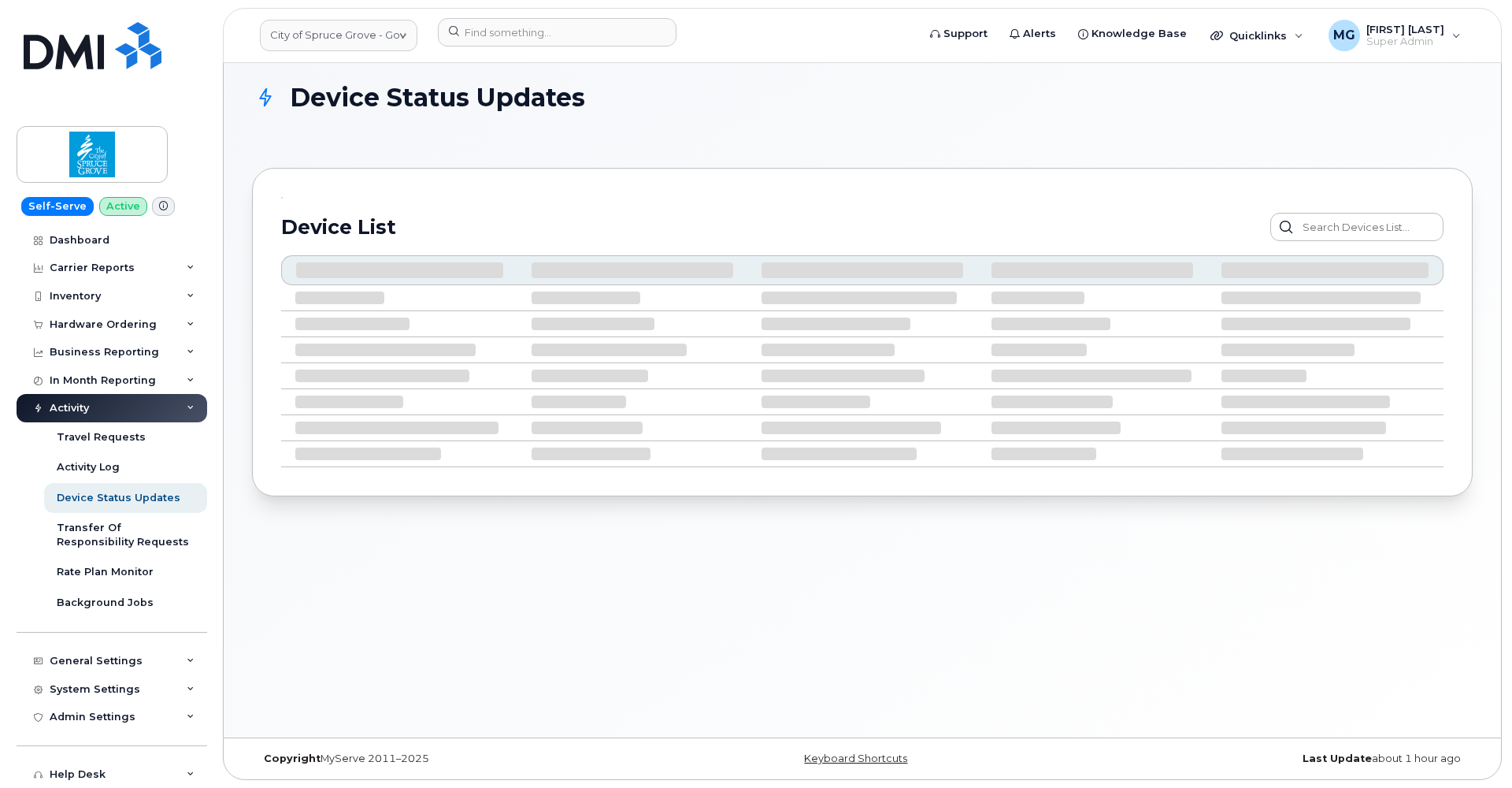 scroll, scrollTop: 0, scrollLeft: 0, axis: both 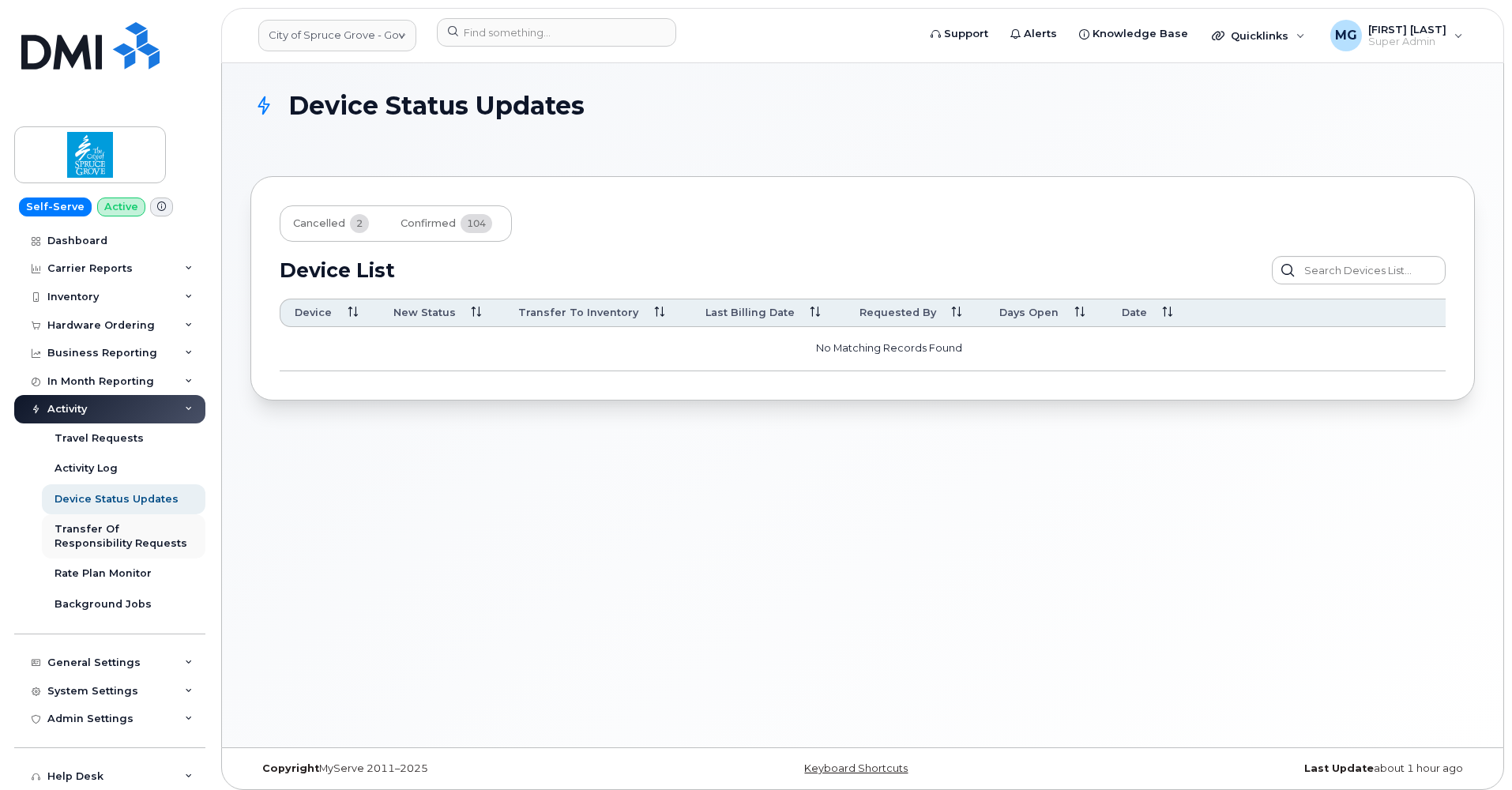 click on "Transfer Of Responsibility Requests" at bounding box center (123, 536) 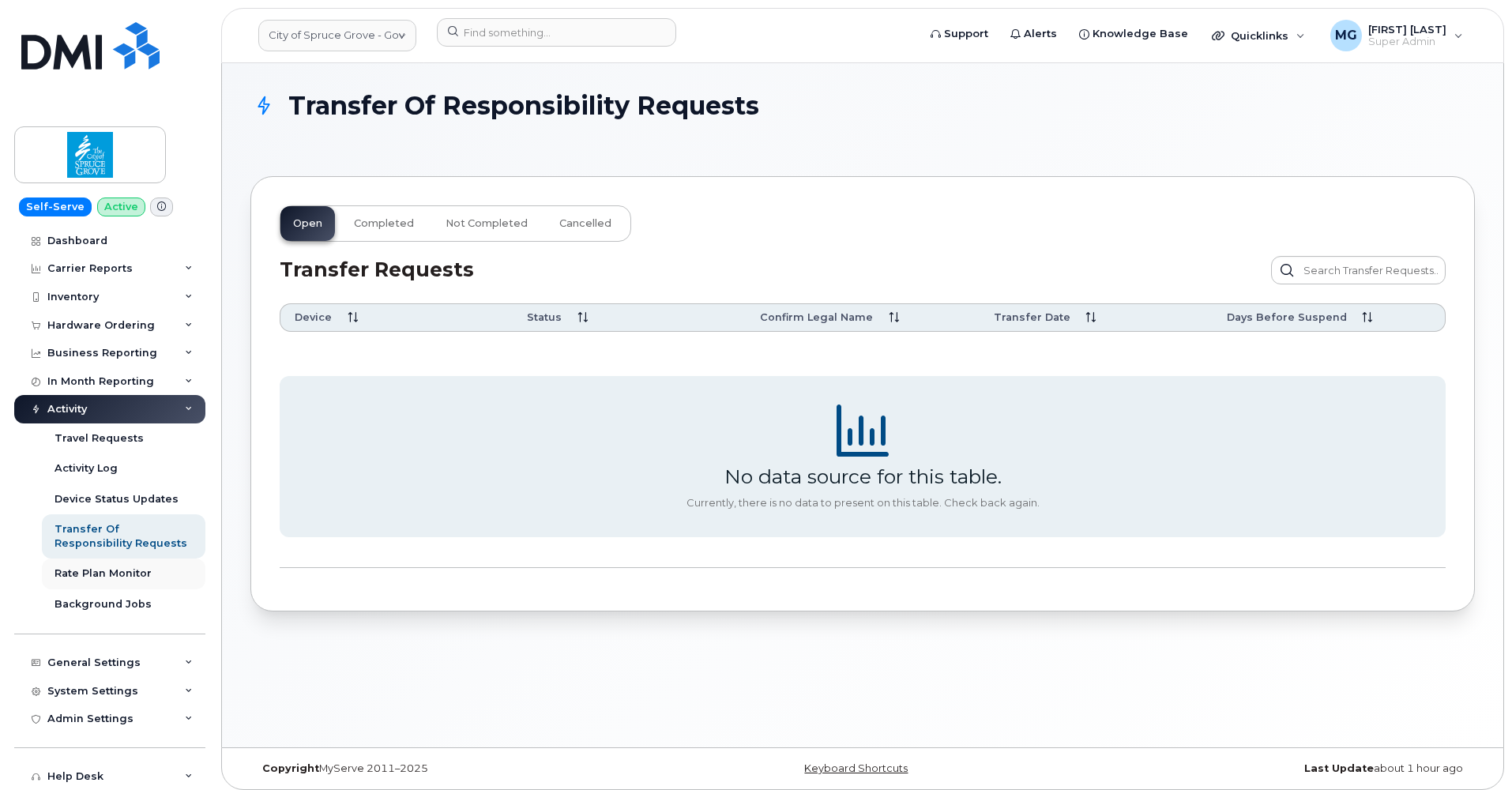 click on "Rate Plan Monitor" at bounding box center [103, 574] 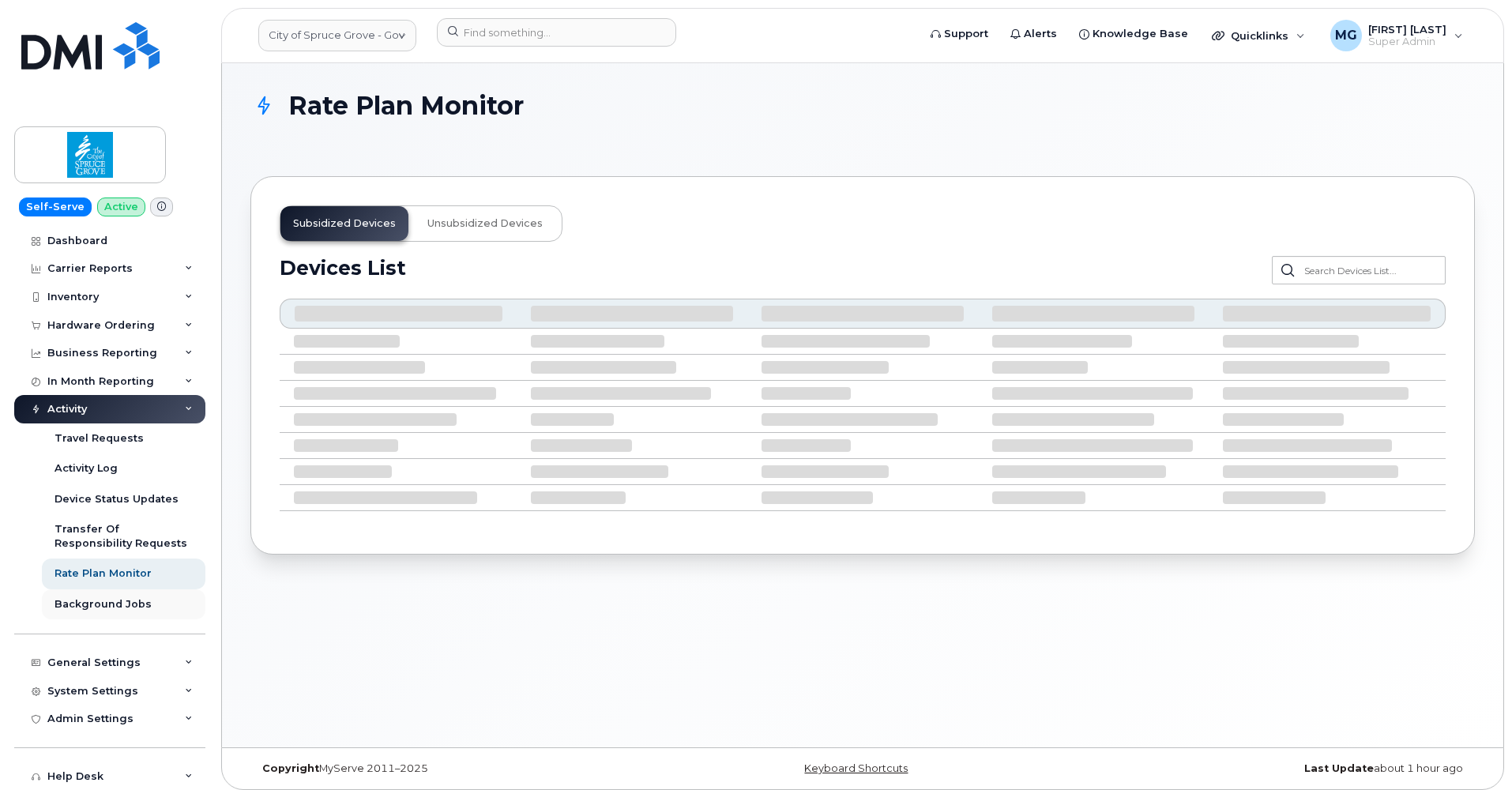click on "Background Jobs" at bounding box center [103, 604] 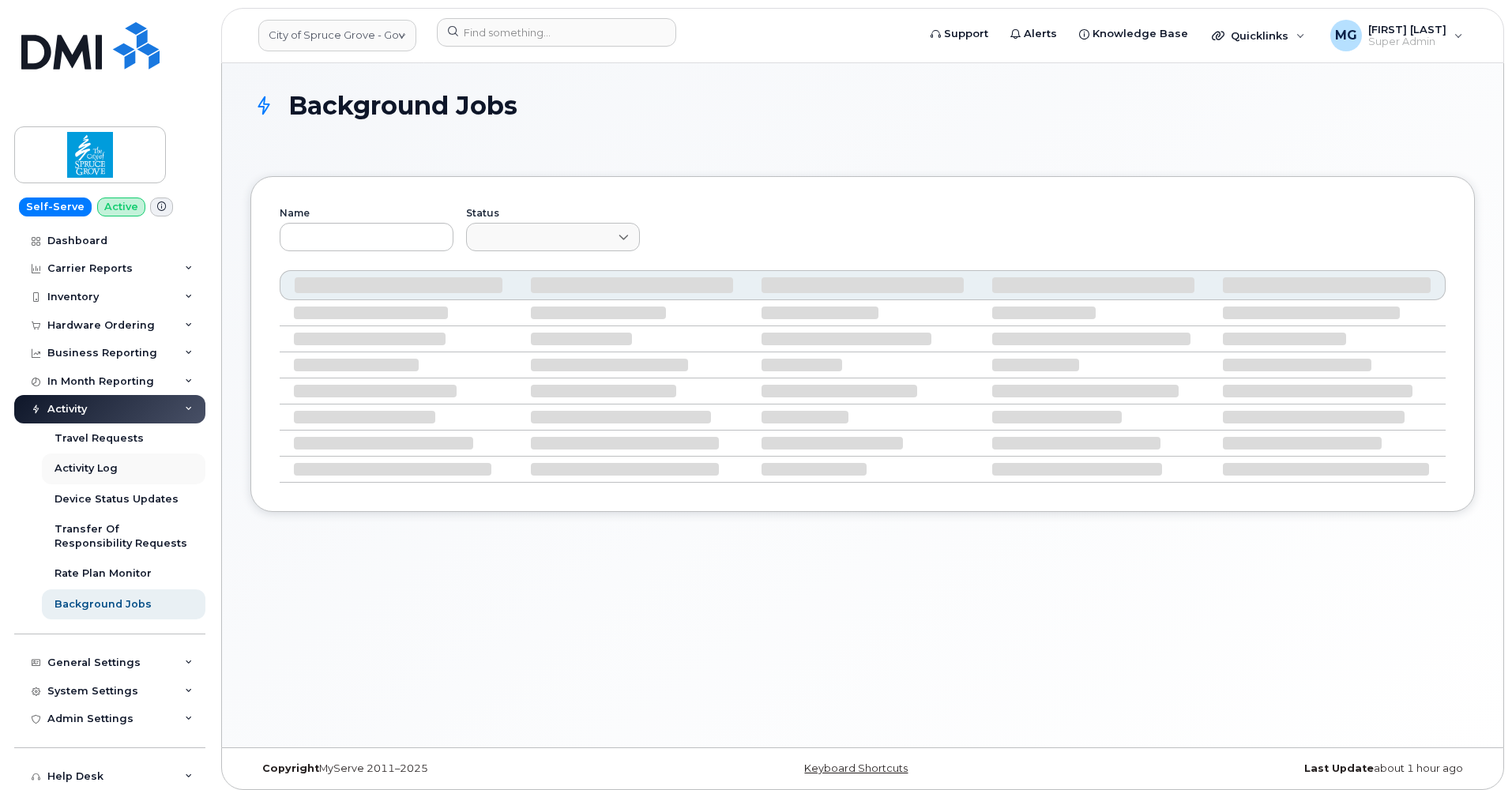 click on "Activity Log" at bounding box center (86, 468) 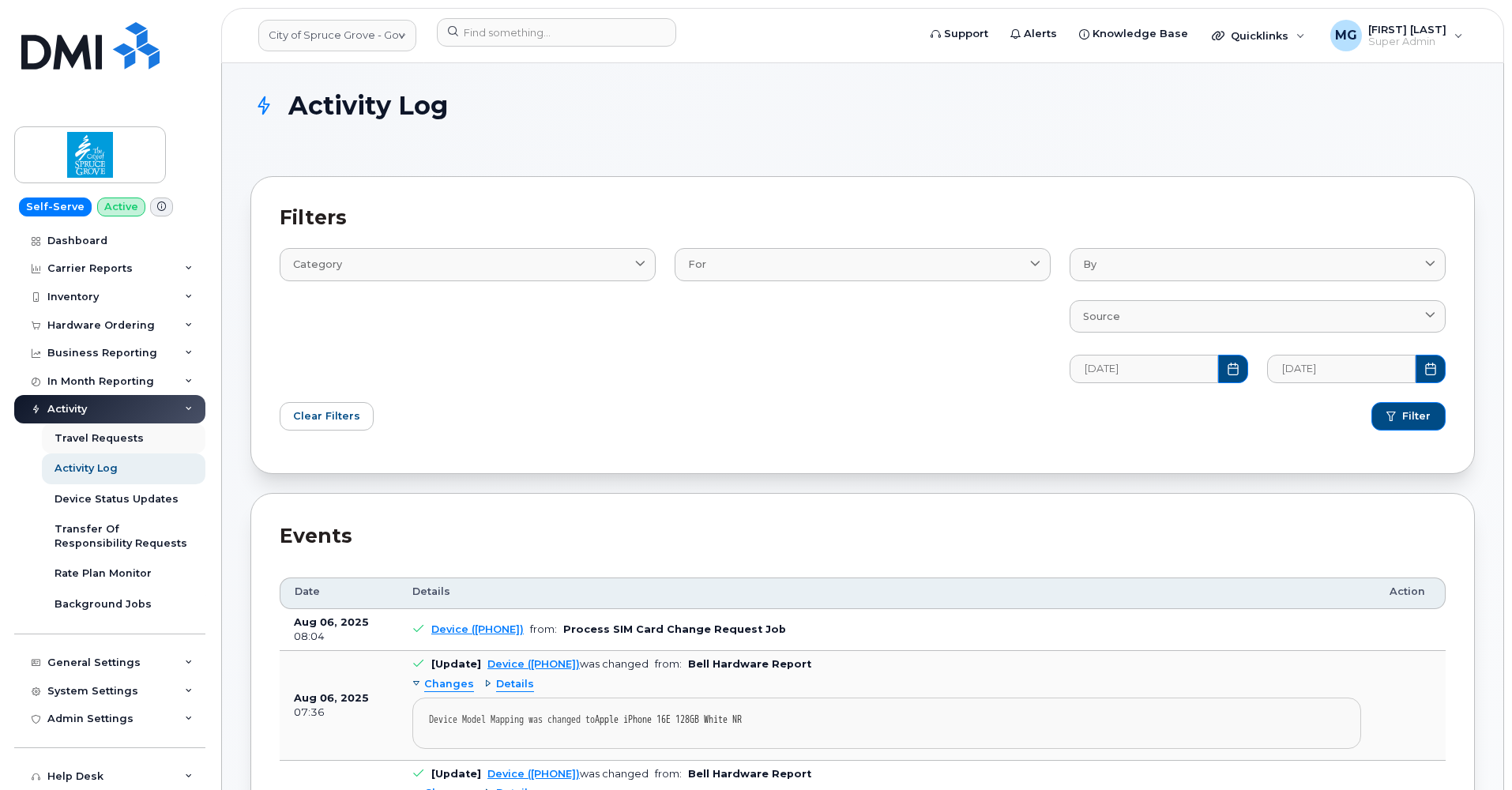 click on "Travel Requests" at bounding box center (99, 438) 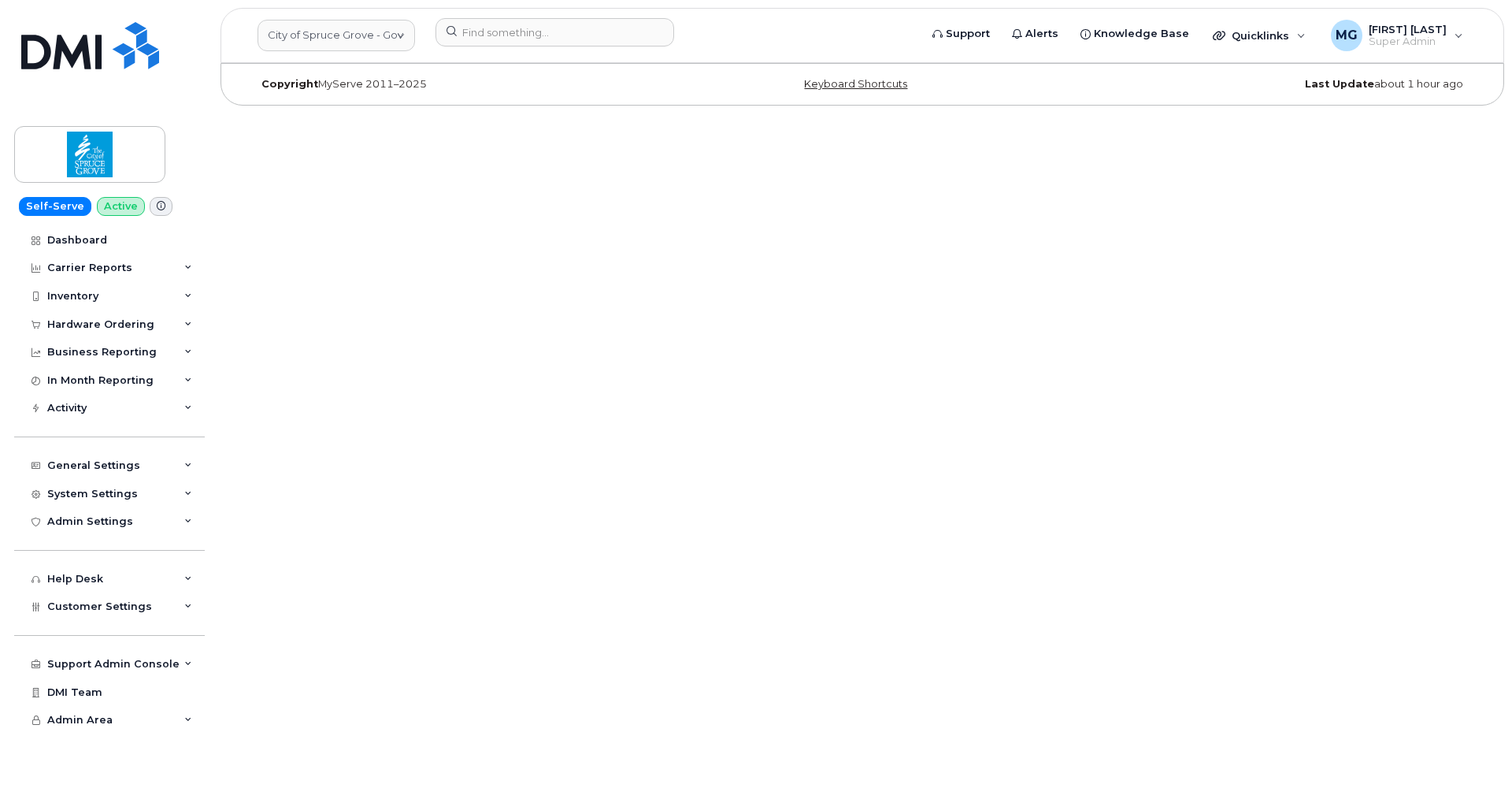 scroll, scrollTop: 0, scrollLeft: 0, axis: both 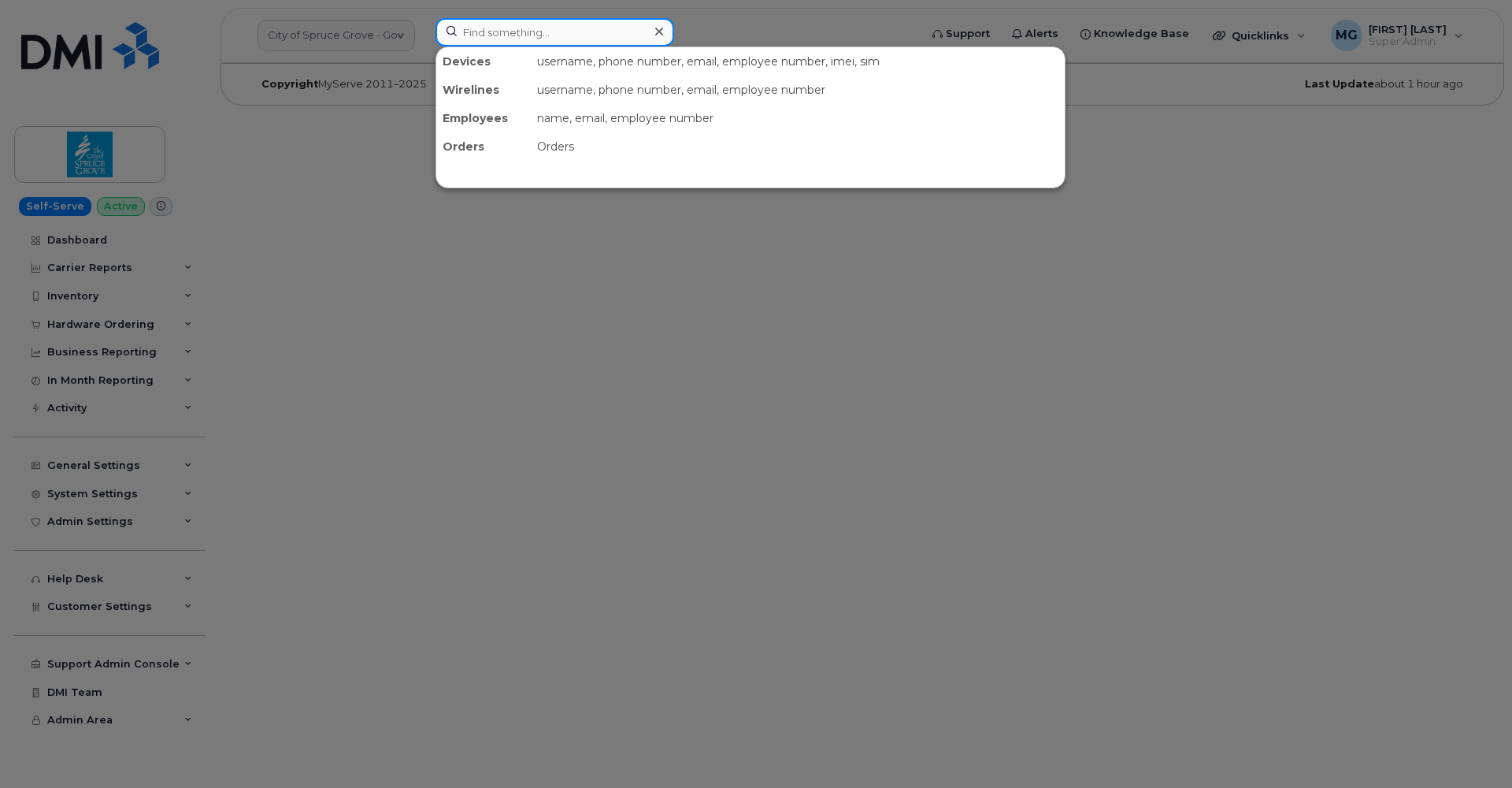 click at bounding box center [554, 32] 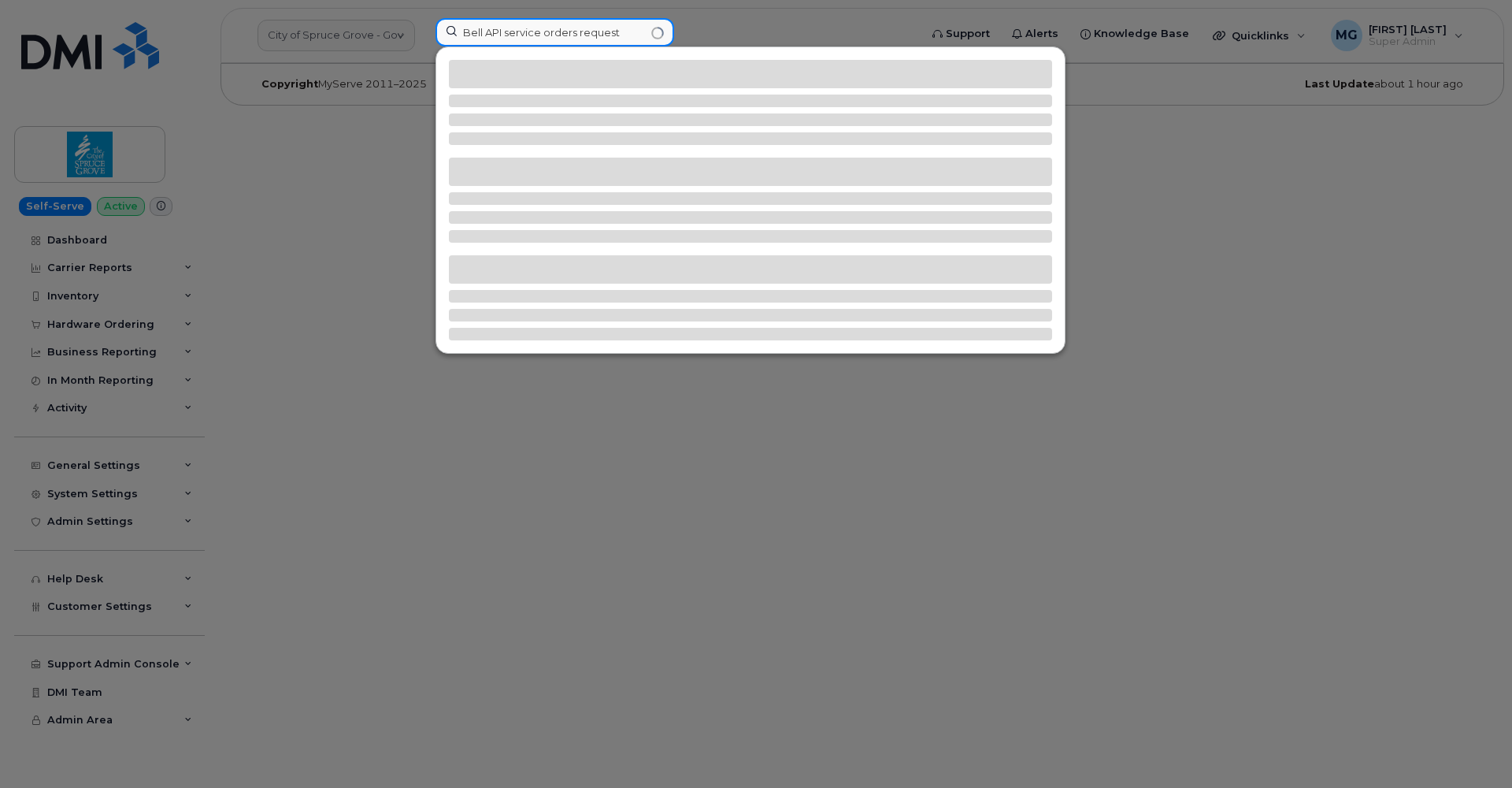 drag, startPoint x: 626, startPoint y: 32, endPoint x: 335, endPoint y: 17, distance: 291.38634 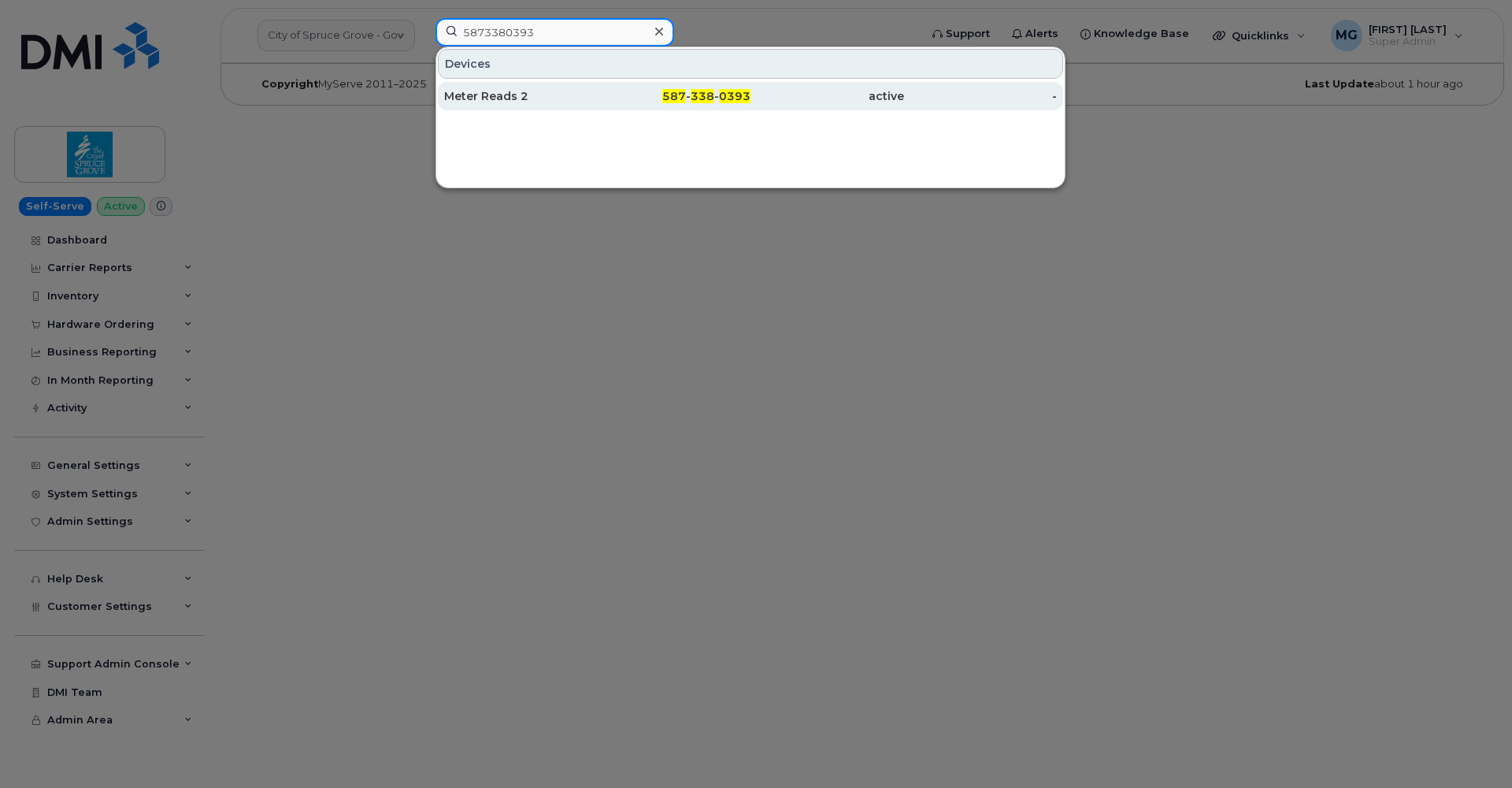 type on "5873380393" 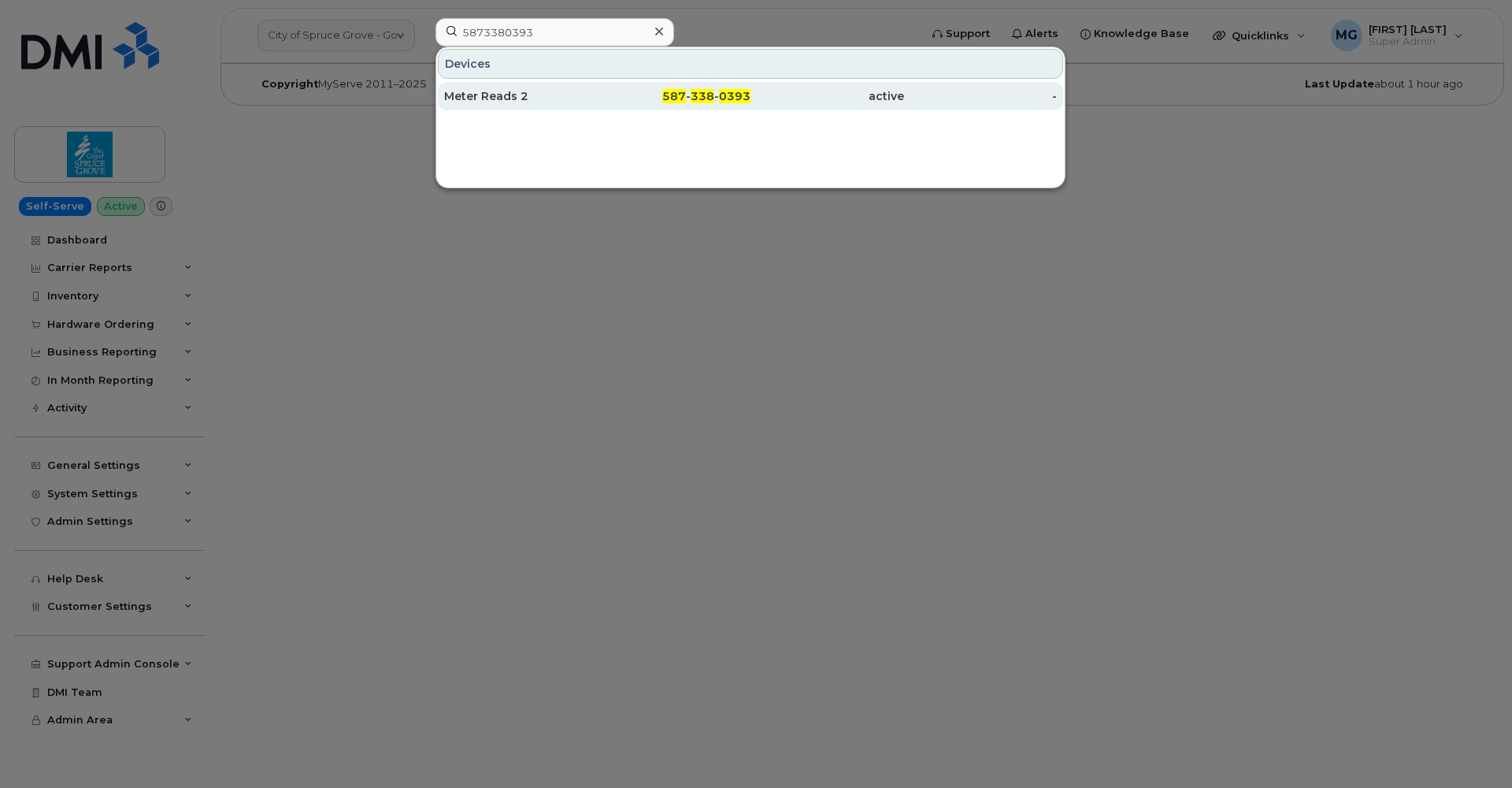 click on "Meter Reads 2" at bounding box center [521, 96] 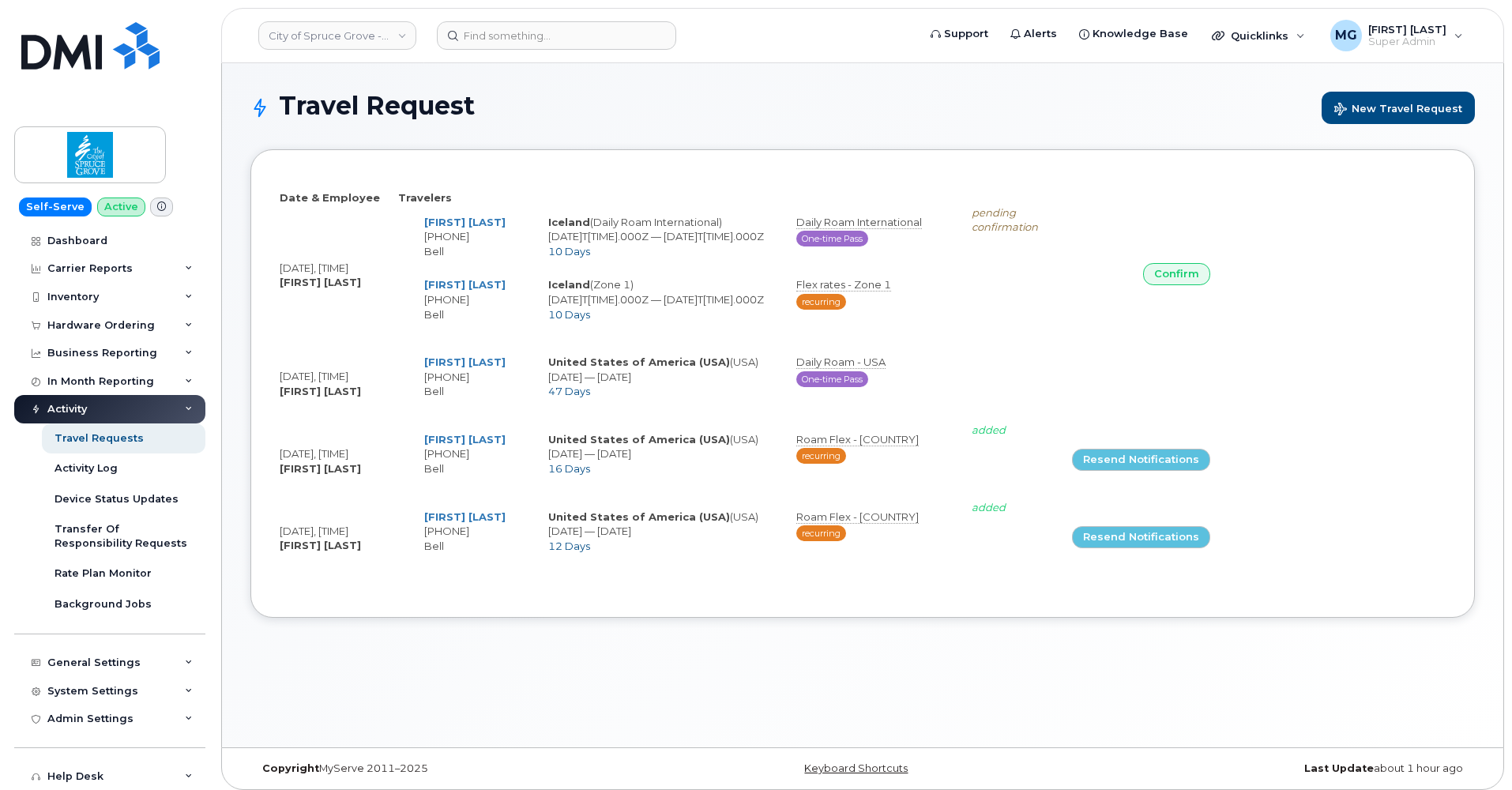 scroll, scrollTop: 0, scrollLeft: 0, axis: both 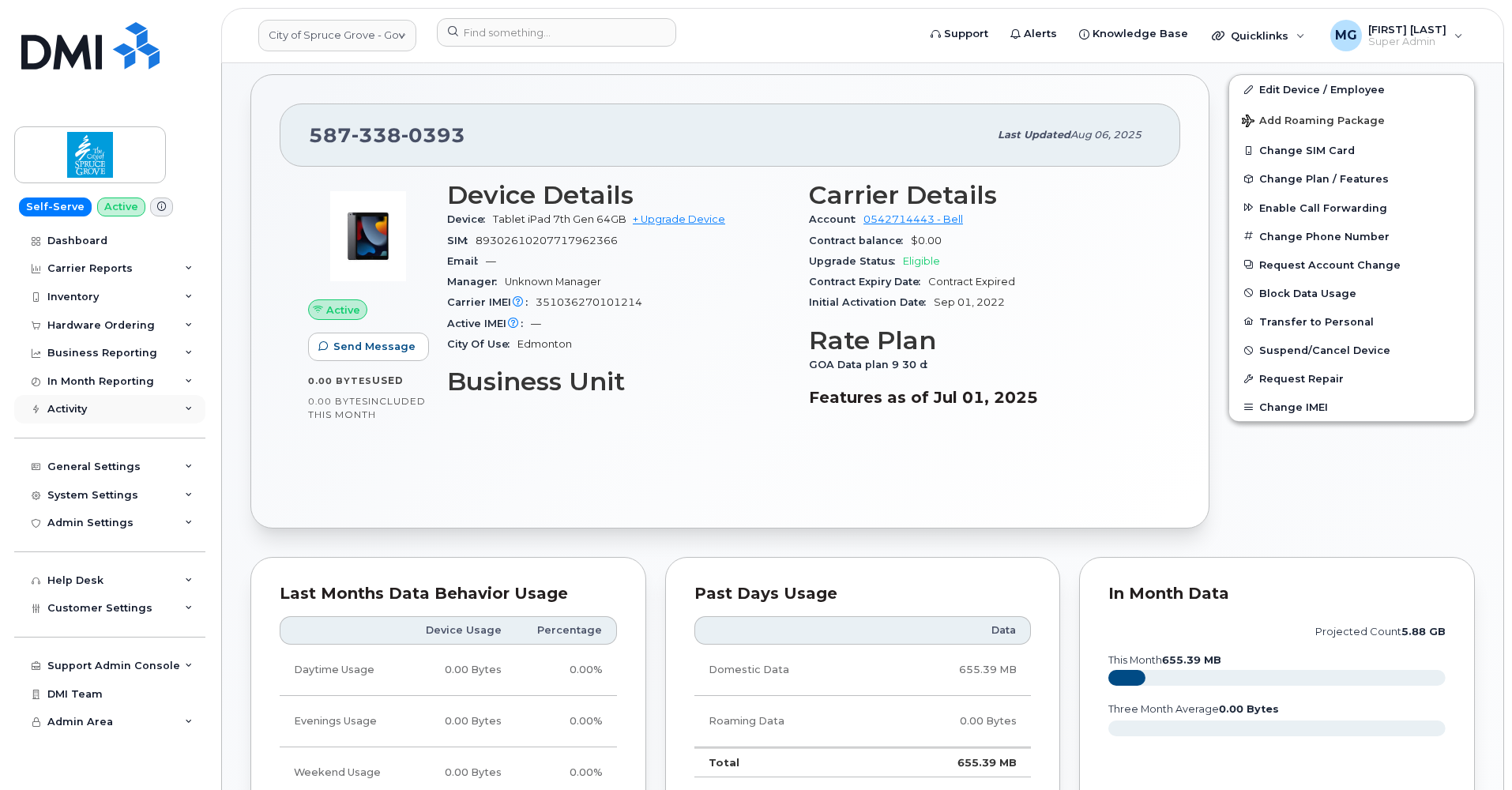 click on "Activity" at bounding box center (67, 409) 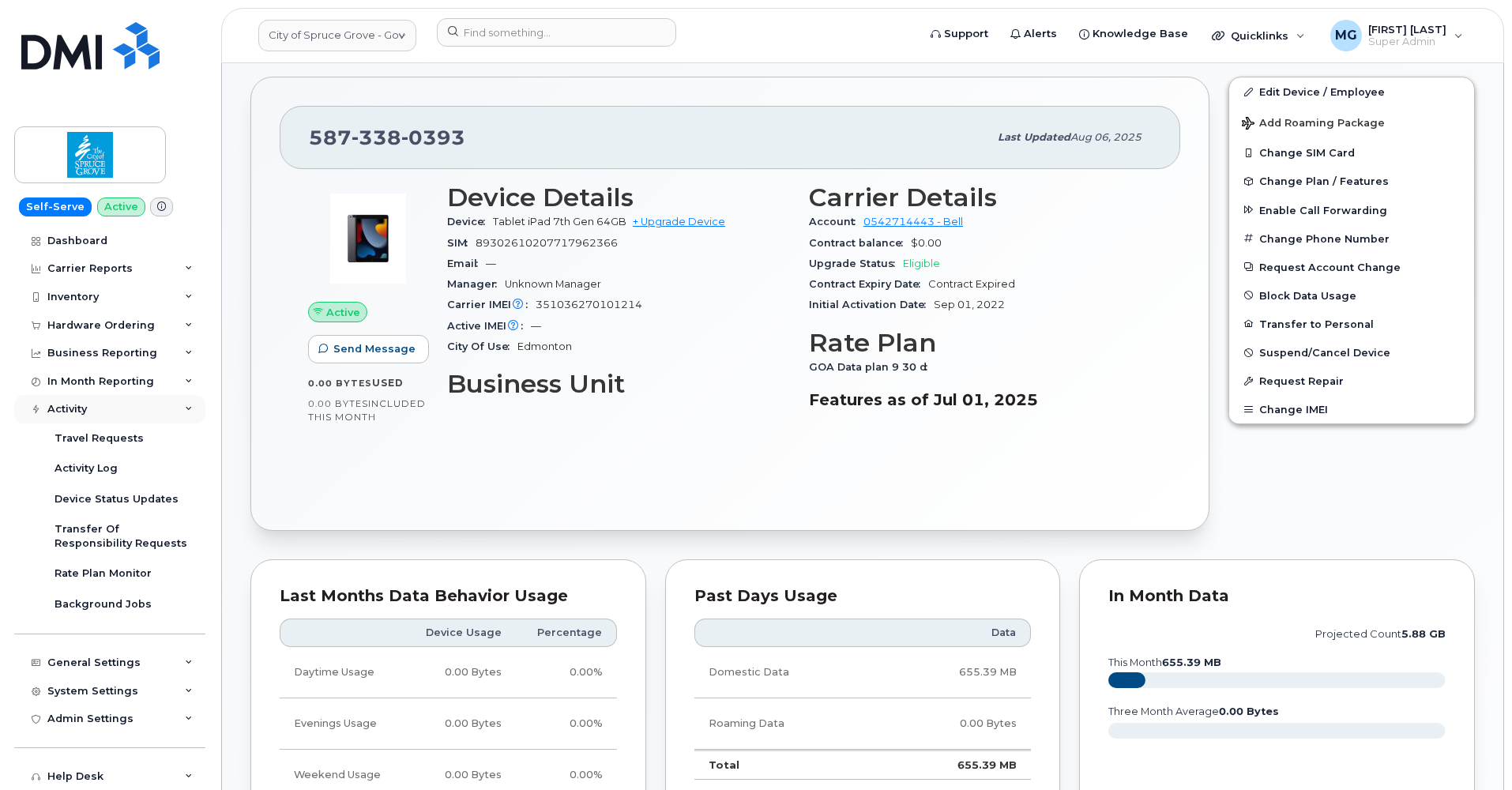 scroll, scrollTop: 1, scrollLeft: 0, axis: vertical 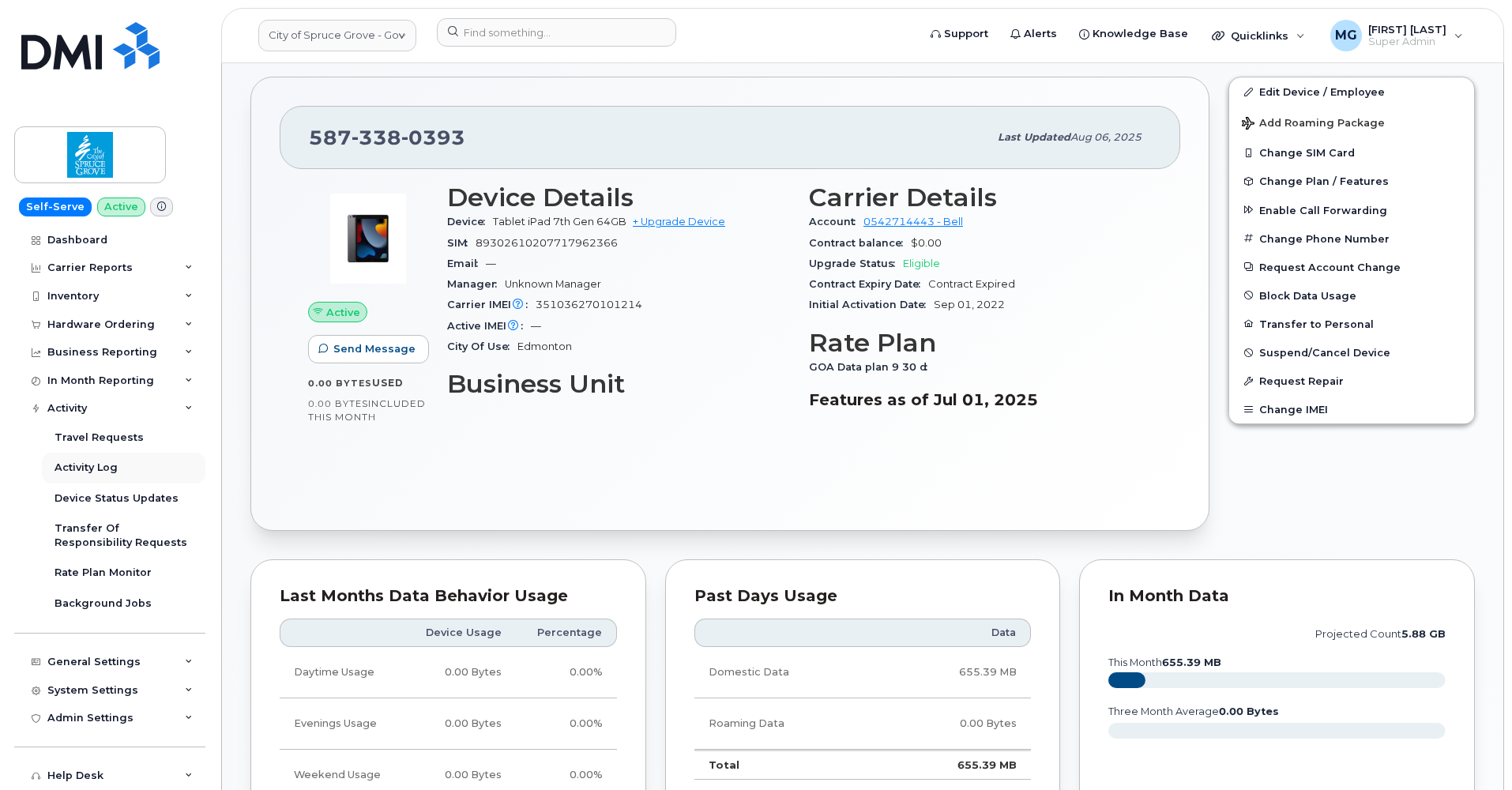 click on "Activity Log" at bounding box center (86, 468) 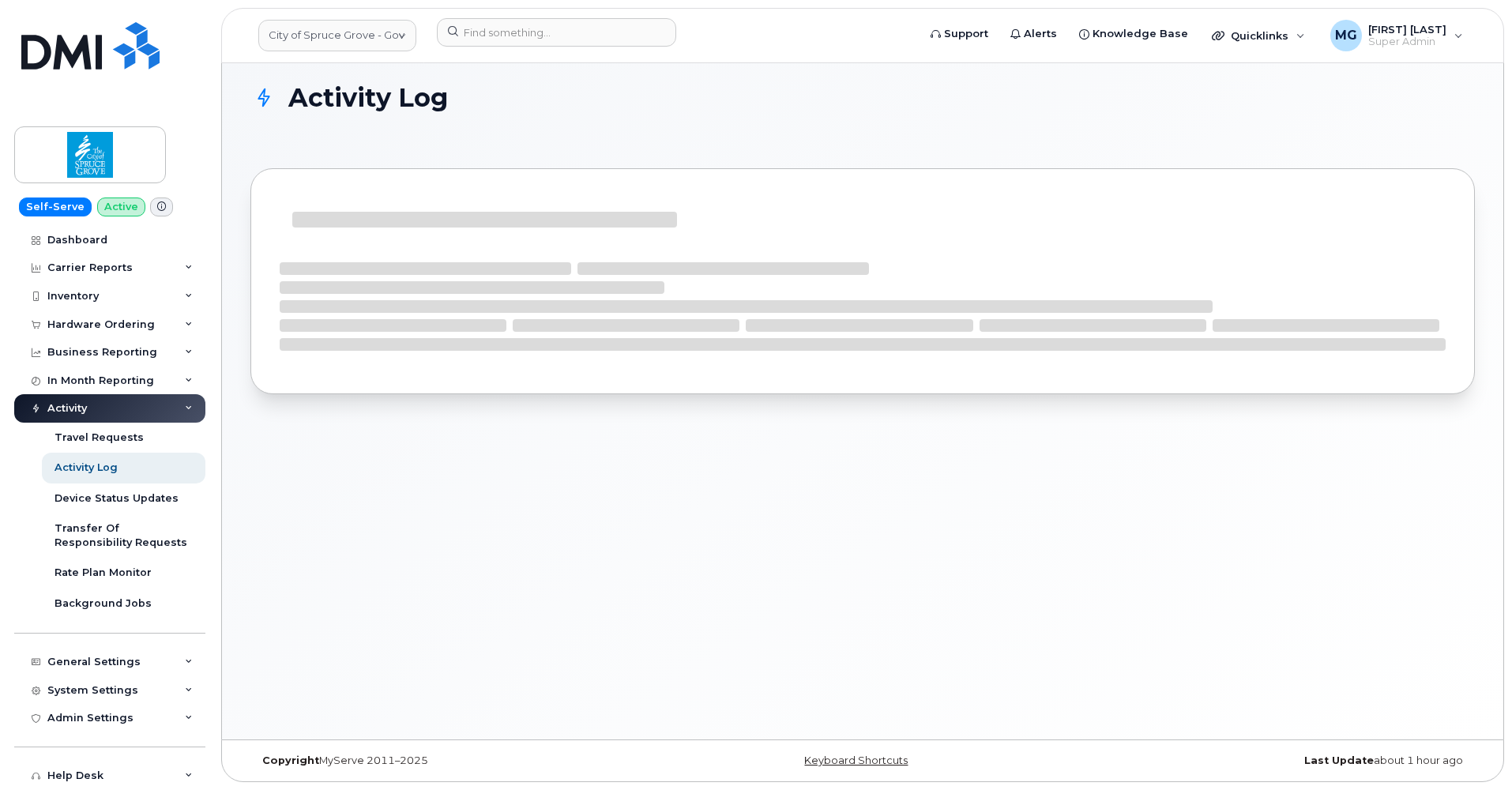 scroll, scrollTop: 0, scrollLeft: 0, axis: both 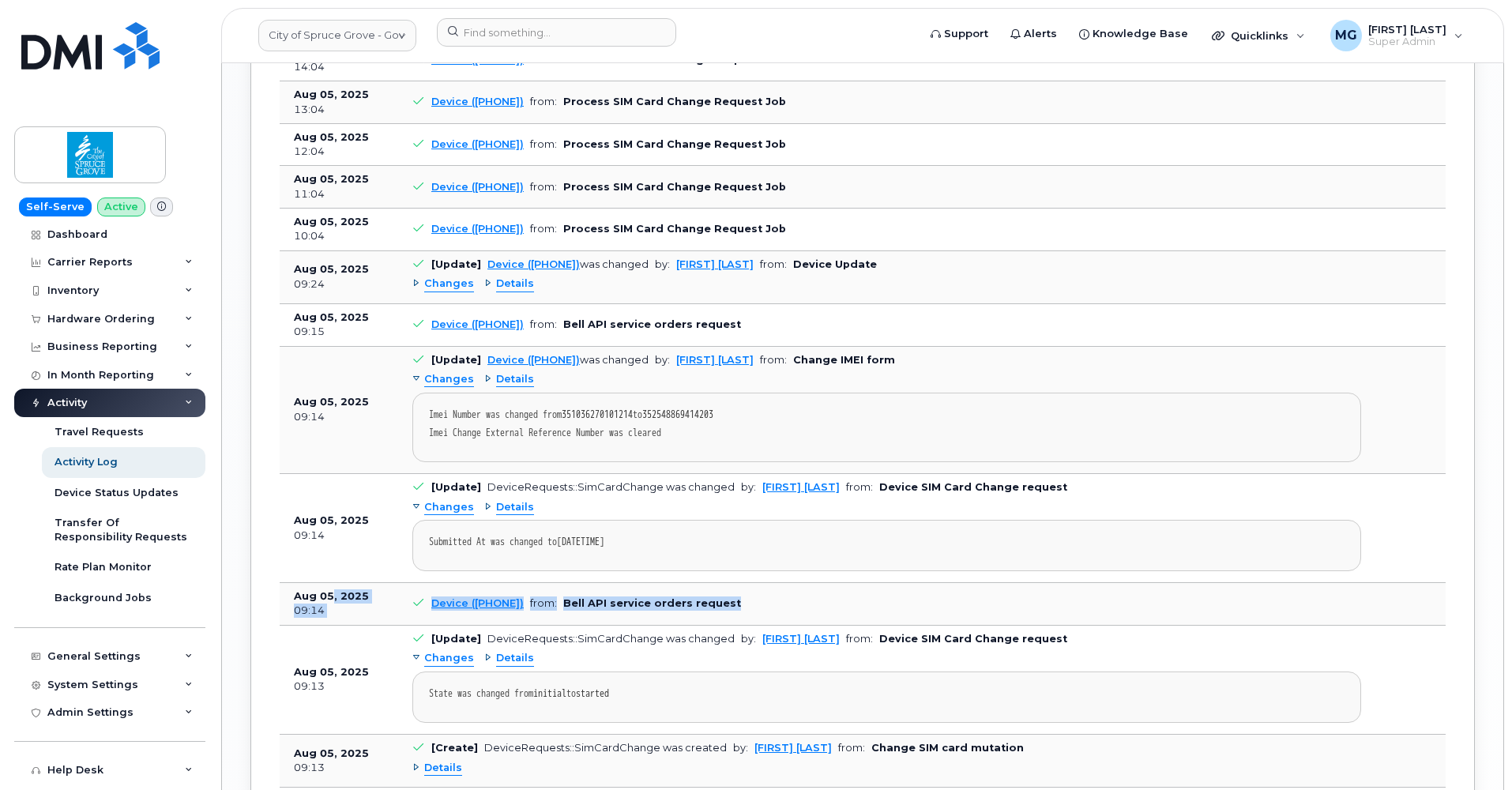 drag, startPoint x: 780, startPoint y: 585, endPoint x: 331, endPoint y: 583, distance: 449.00445 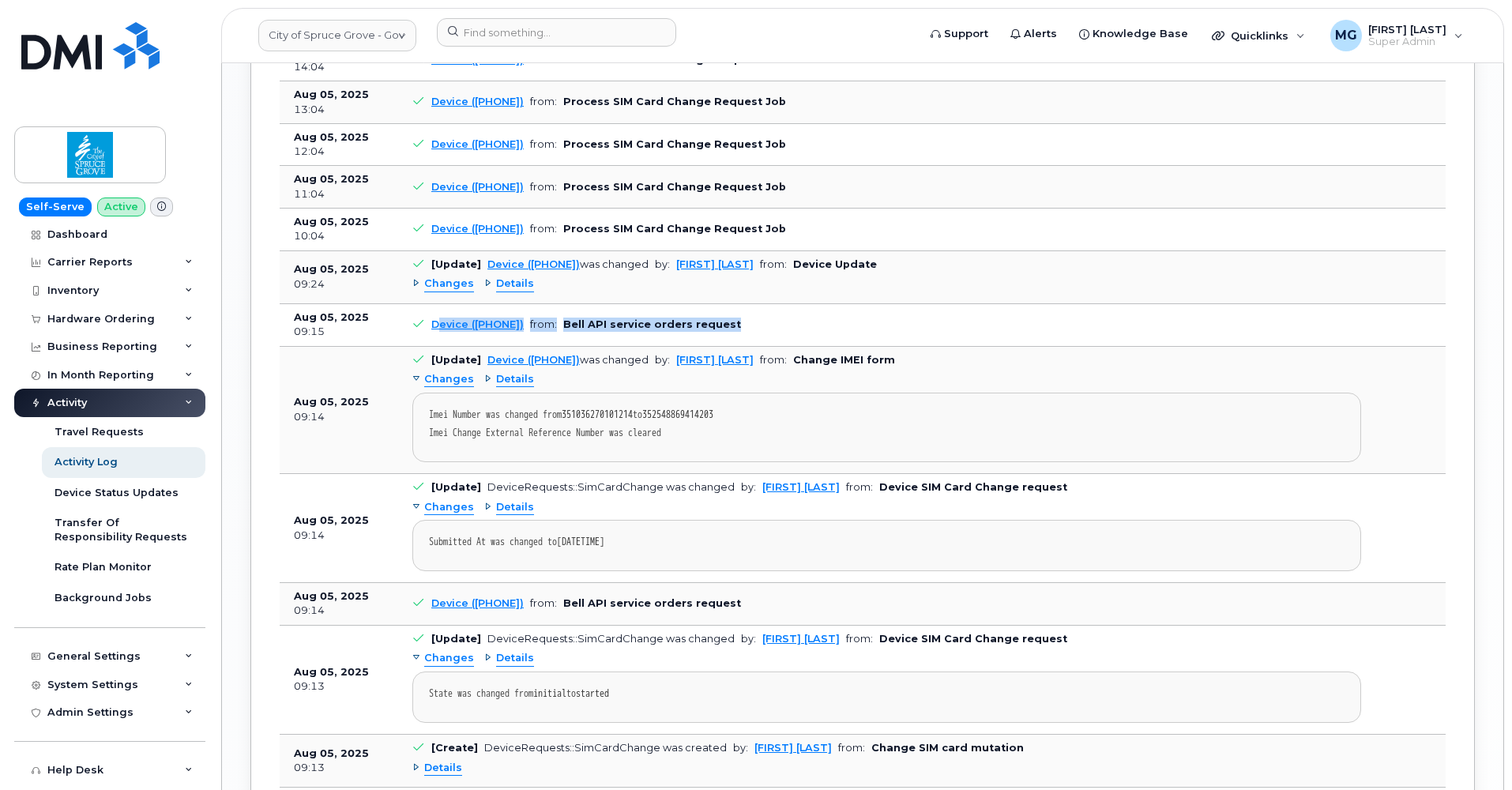 drag, startPoint x: 781, startPoint y: 307, endPoint x: 438, endPoint y: 304, distance: 343.01312 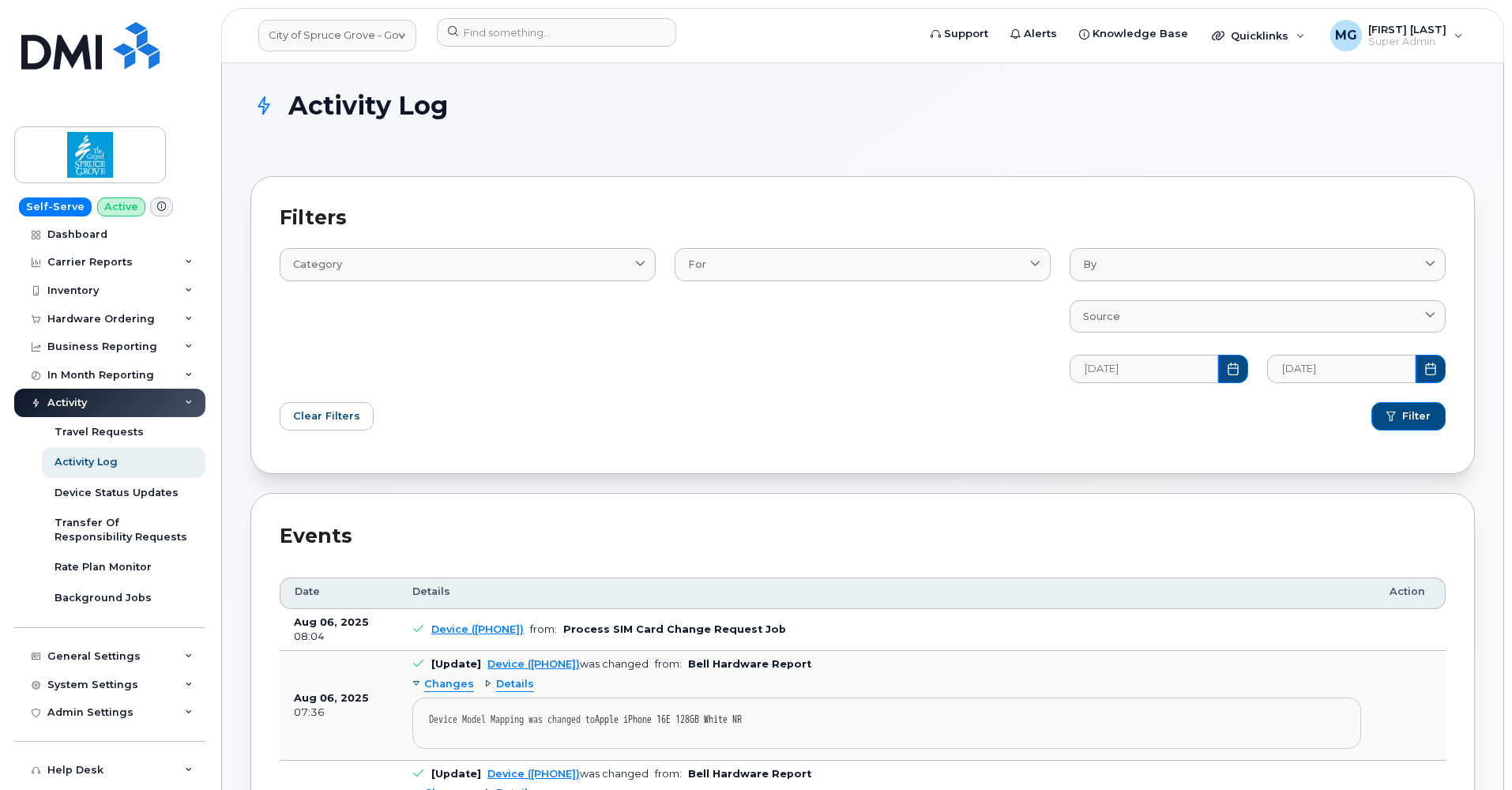 scroll, scrollTop: 5, scrollLeft: 0, axis: vertical 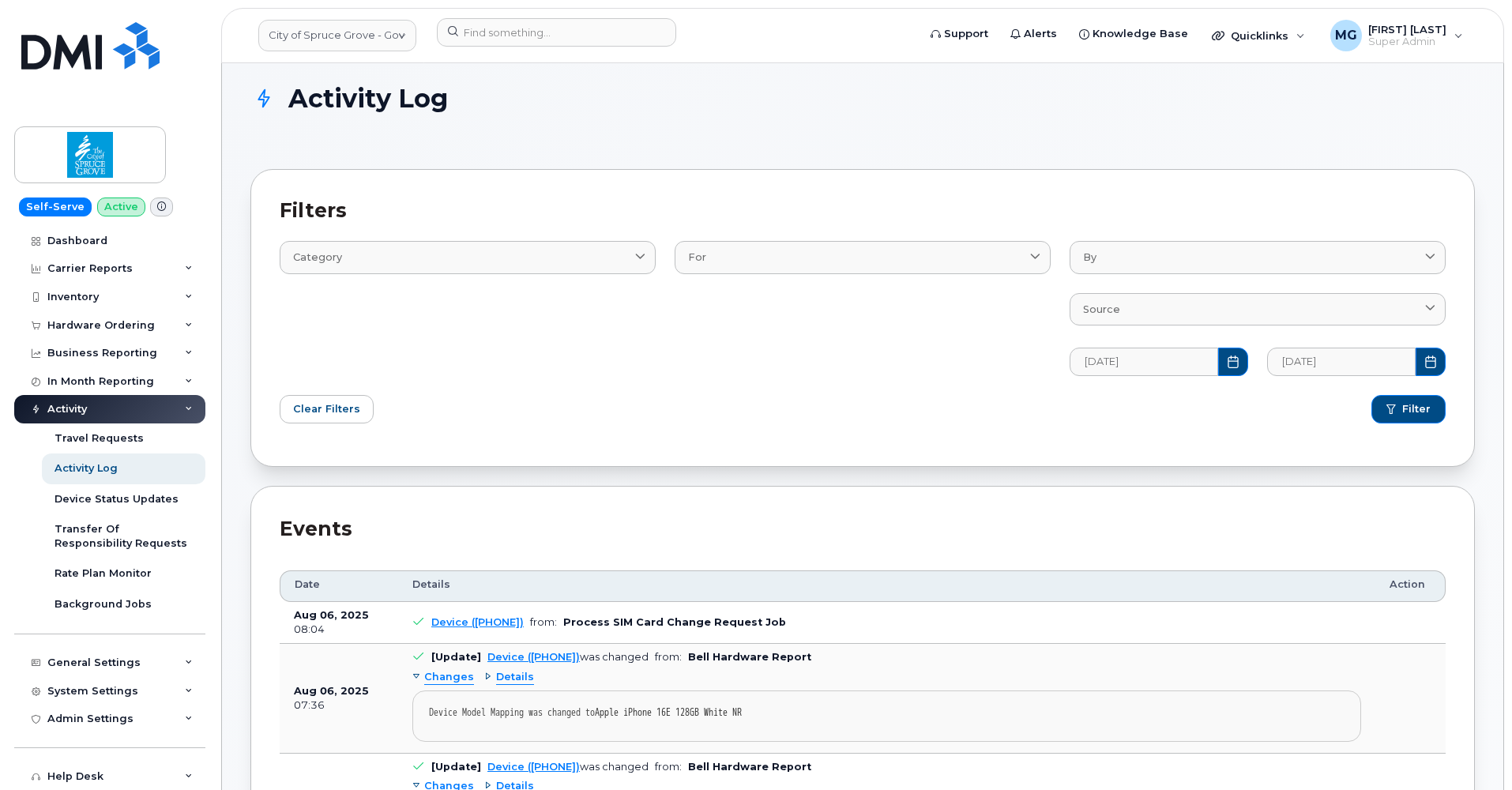 click on "Device (5873380393)" at bounding box center (477, 622) 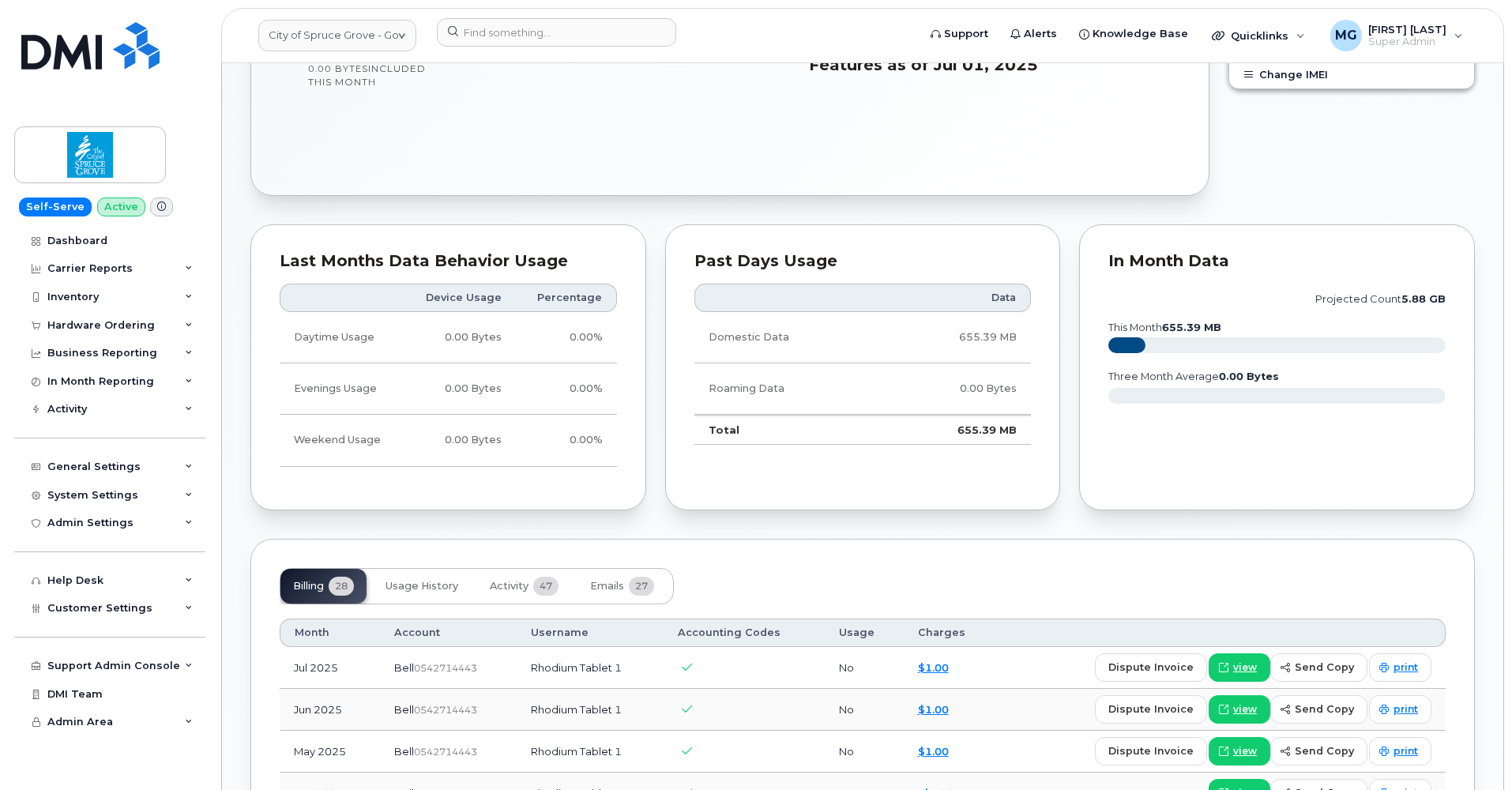 scroll, scrollTop: 673, scrollLeft: 0, axis: vertical 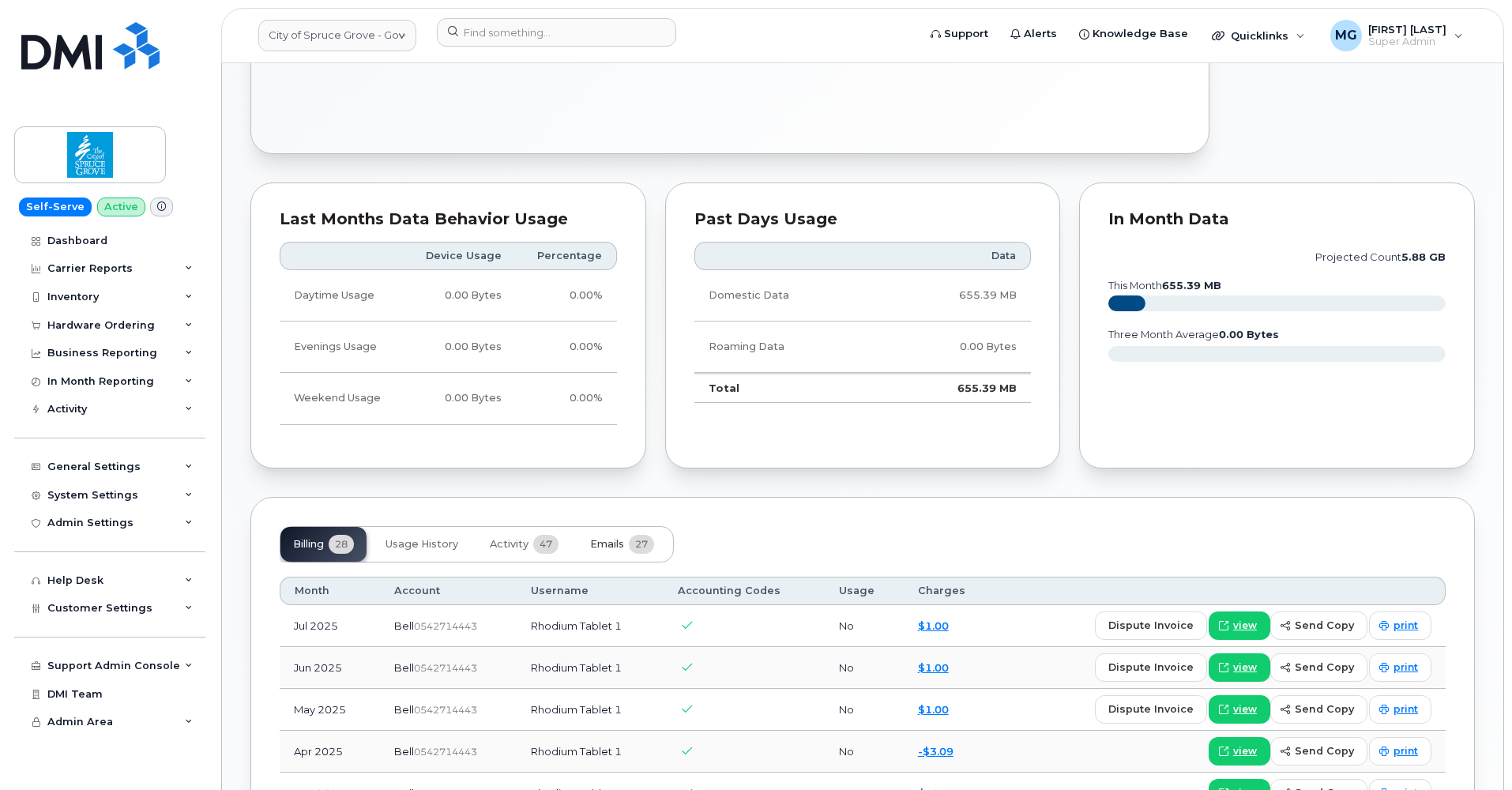 click on "Emails" at bounding box center [607, 544] 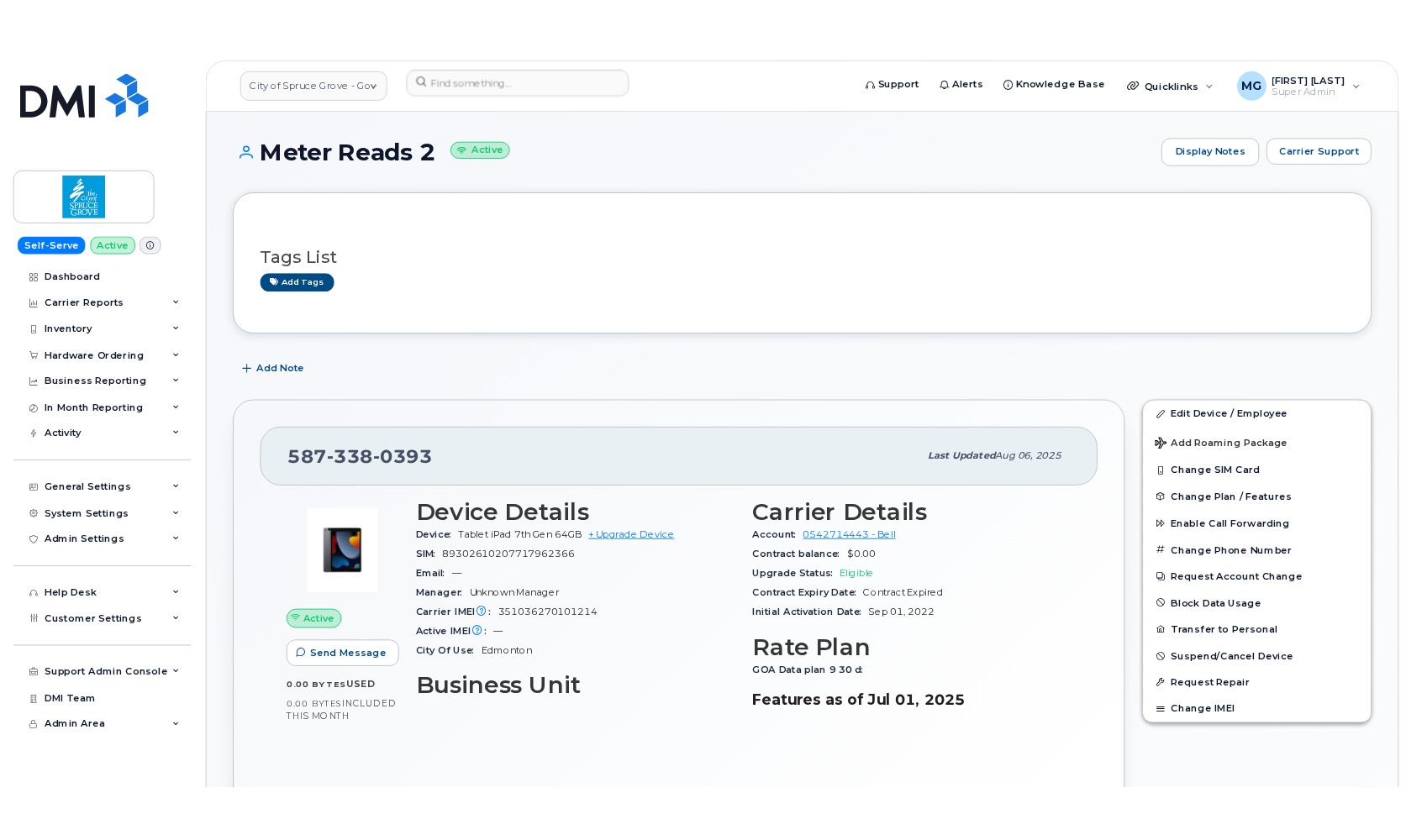 scroll, scrollTop: 0, scrollLeft: 0, axis: both 